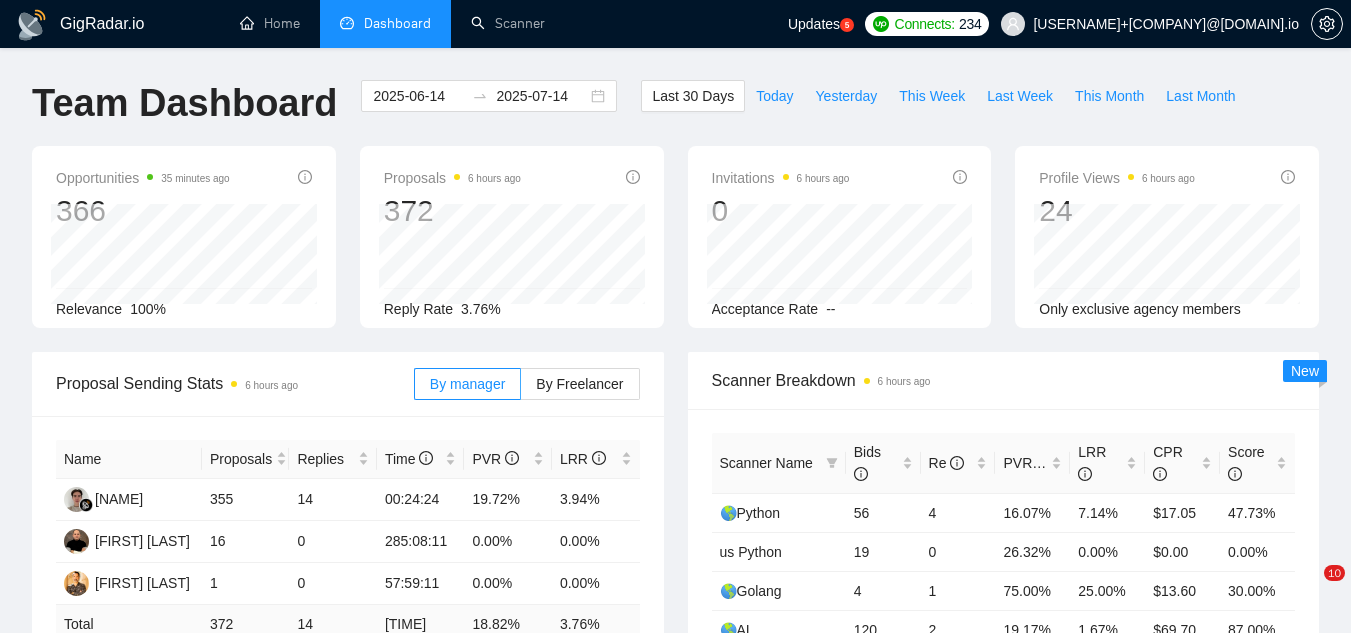 scroll, scrollTop: 0, scrollLeft: 0, axis: both 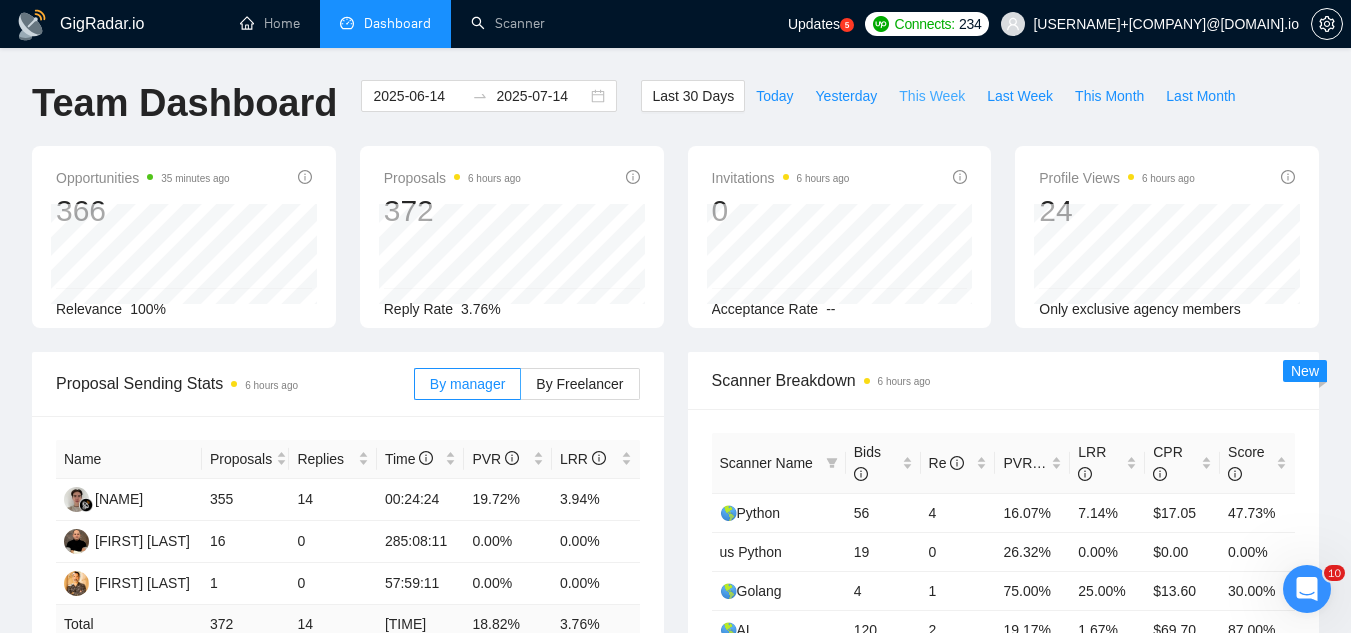 click on "This Week" at bounding box center (932, 96) 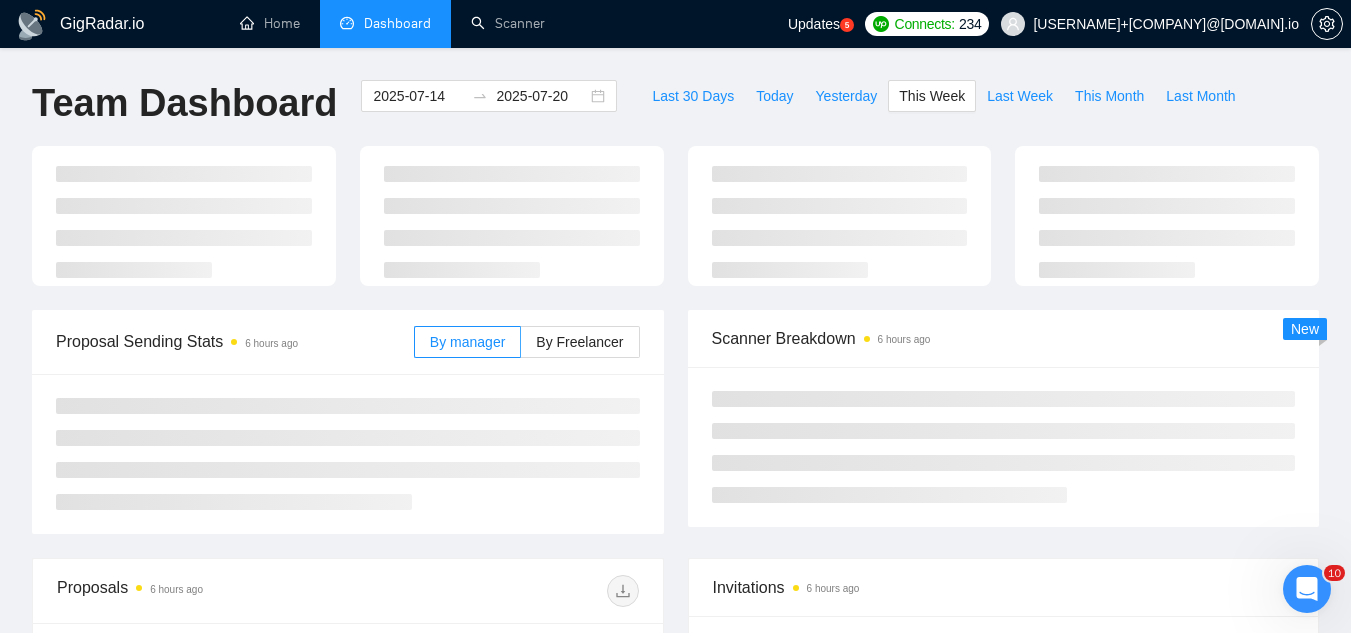 type on "2025-07-14" 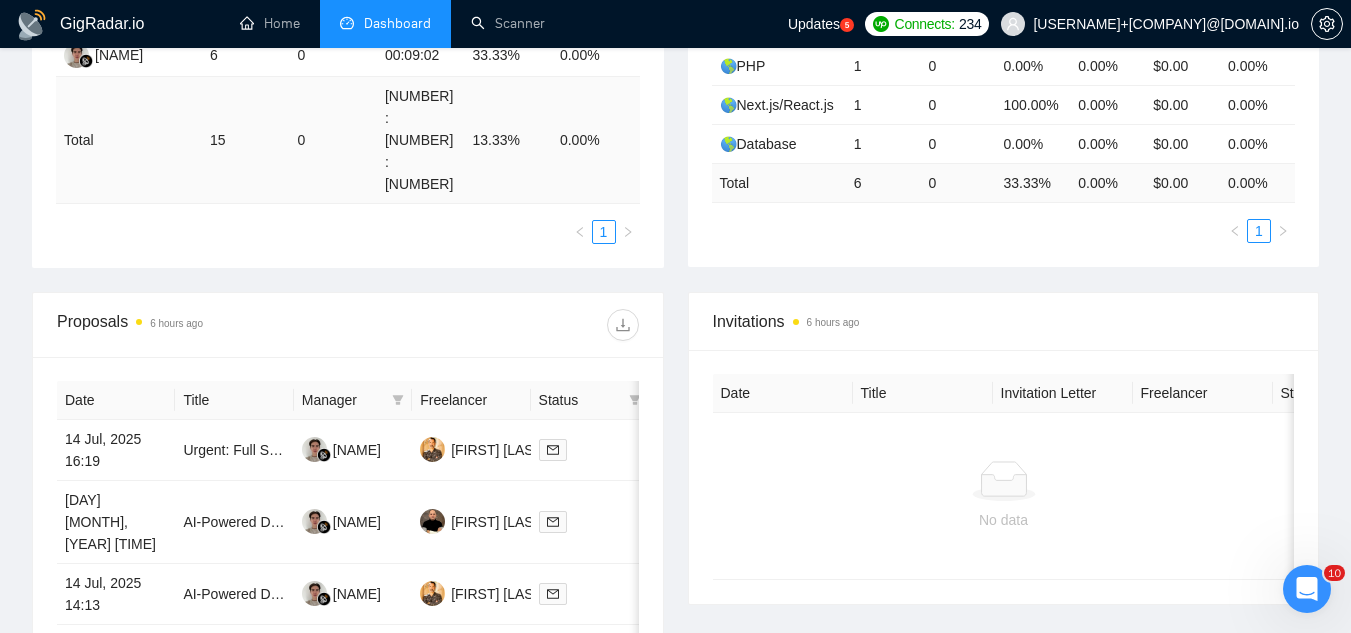scroll, scrollTop: 700, scrollLeft: 0, axis: vertical 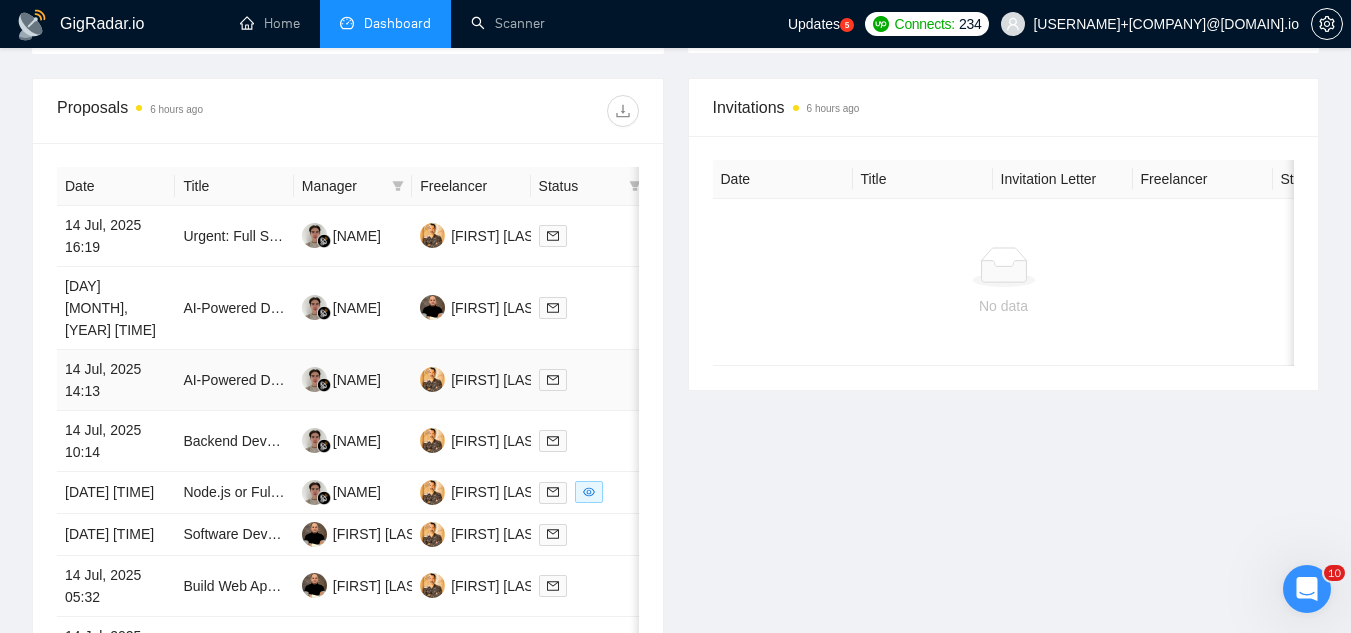 click on "AI-Powered Data Extraction – Laravel + Flutter Web Developer Needed" at bounding box center (234, 338) 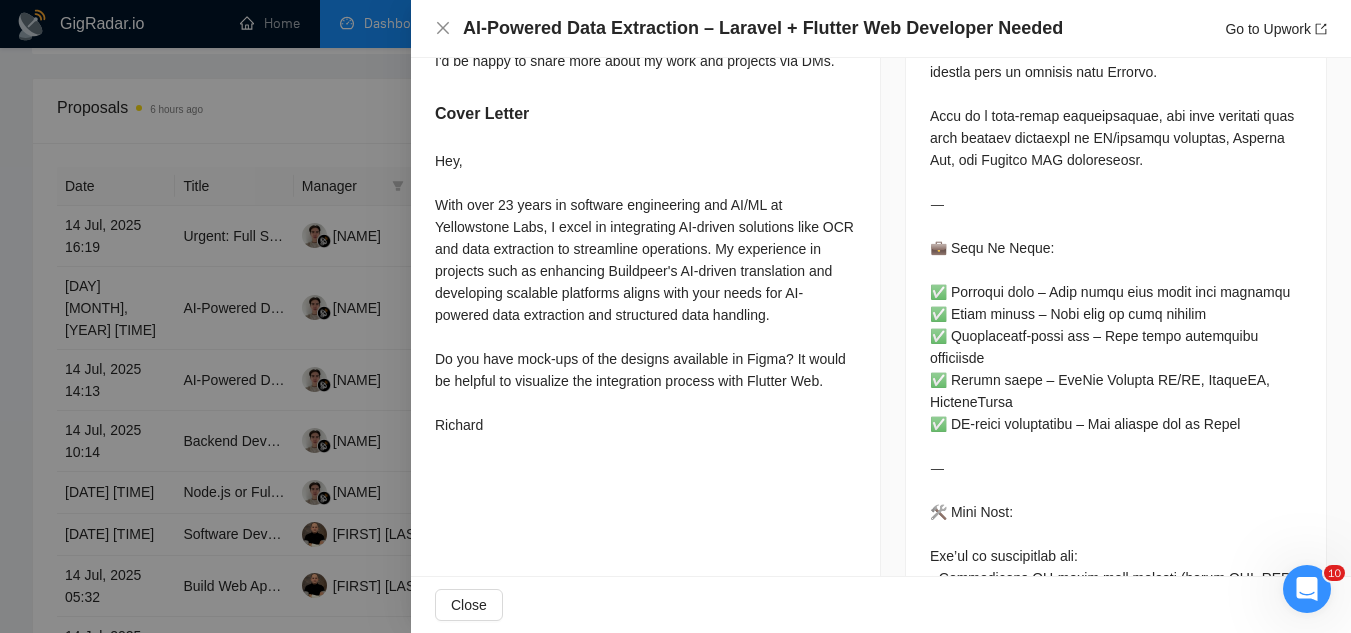 scroll, scrollTop: 1000, scrollLeft: 0, axis: vertical 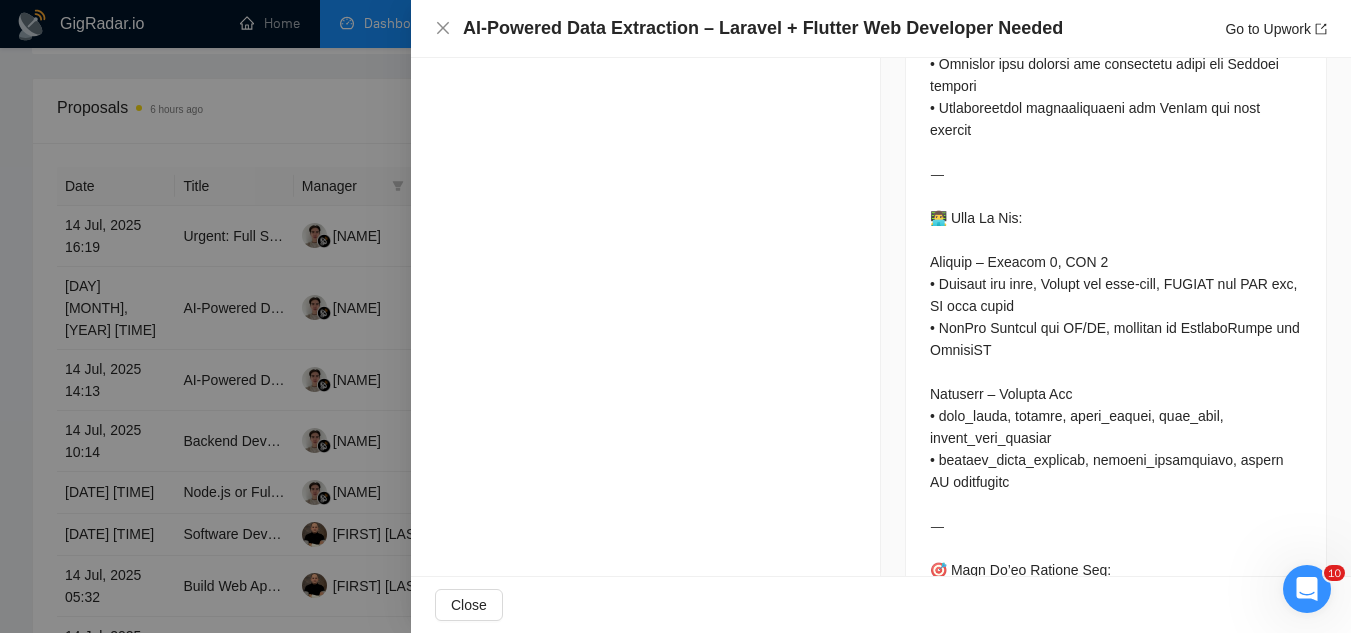 click at bounding box center [675, 316] 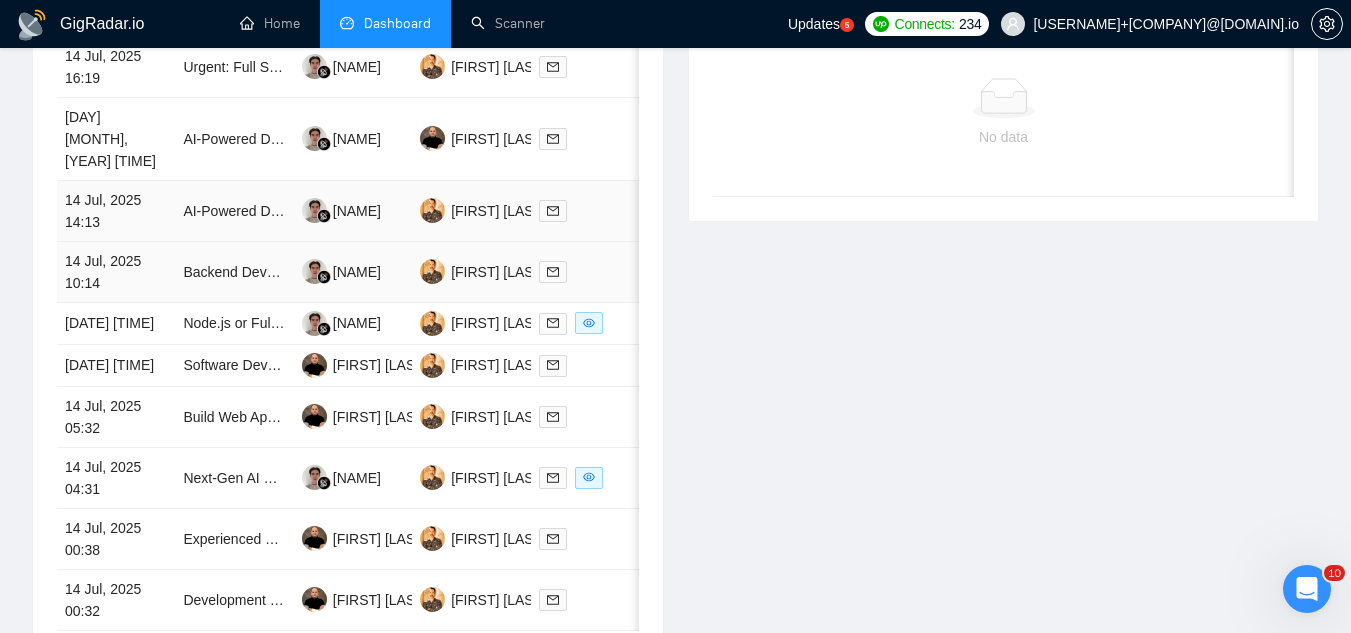 scroll, scrollTop: 900, scrollLeft: 0, axis: vertical 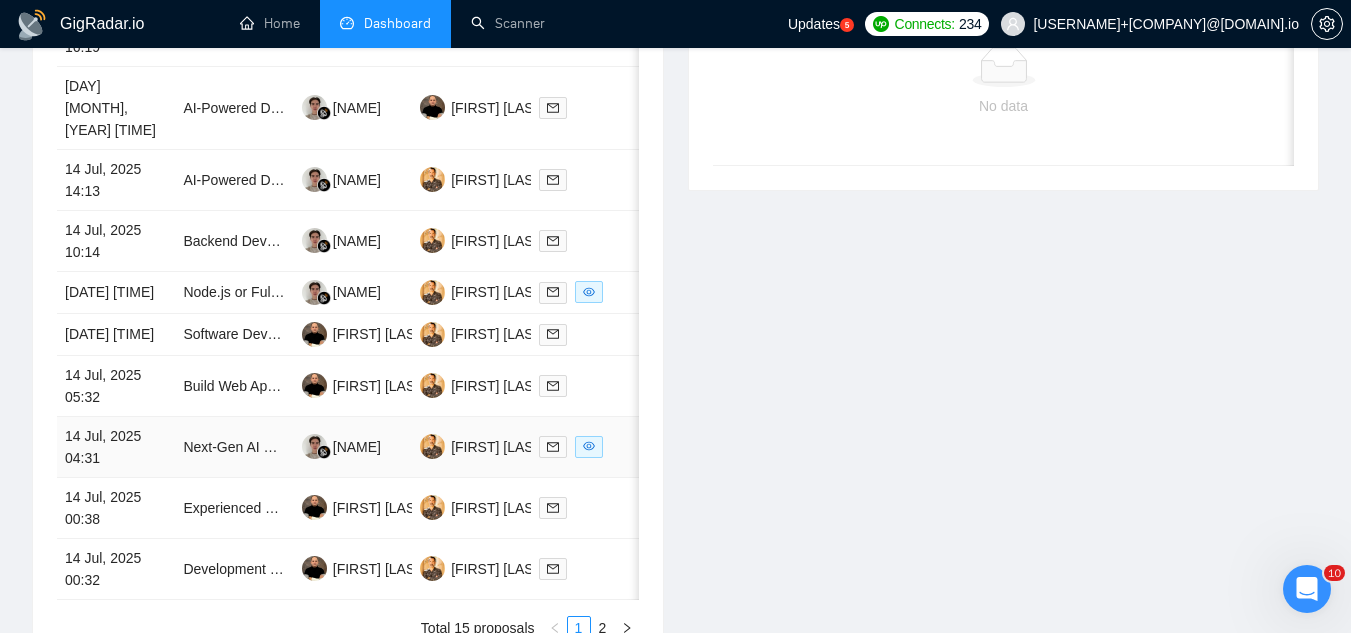 click on "Next-Gen AI Social Network" at bounding box center [234, 405] 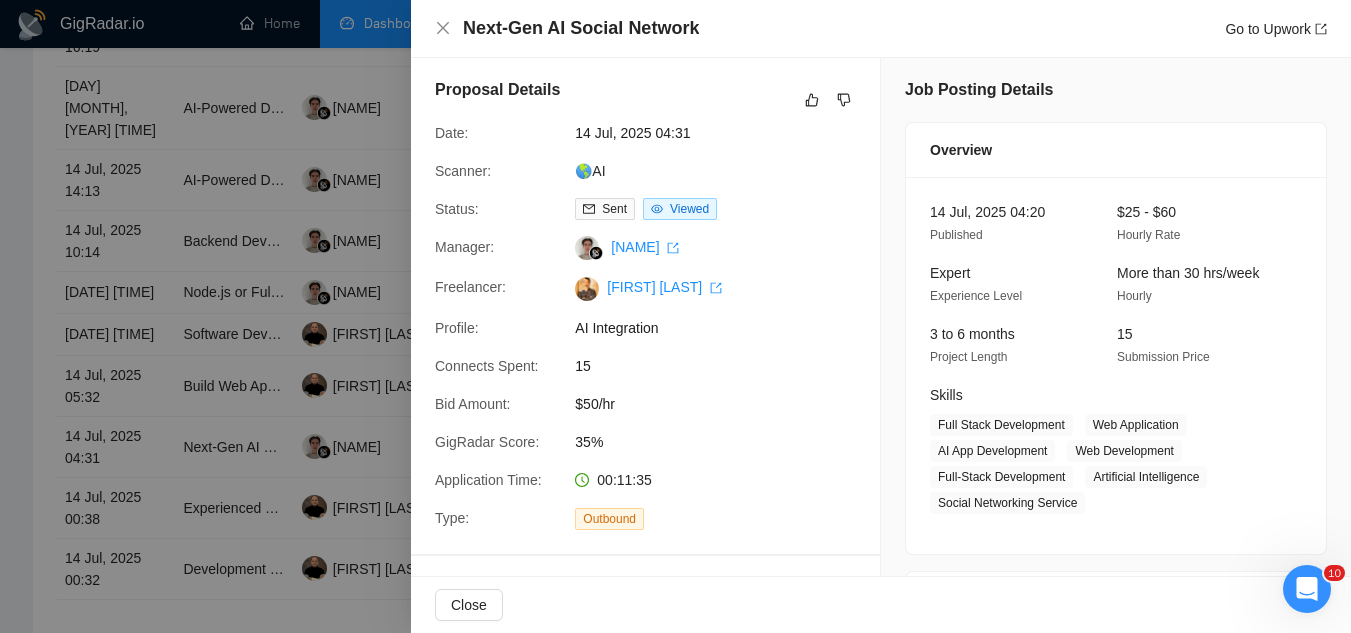 scroll, scrollTop: 0, scrollLeft: 0, axis: both 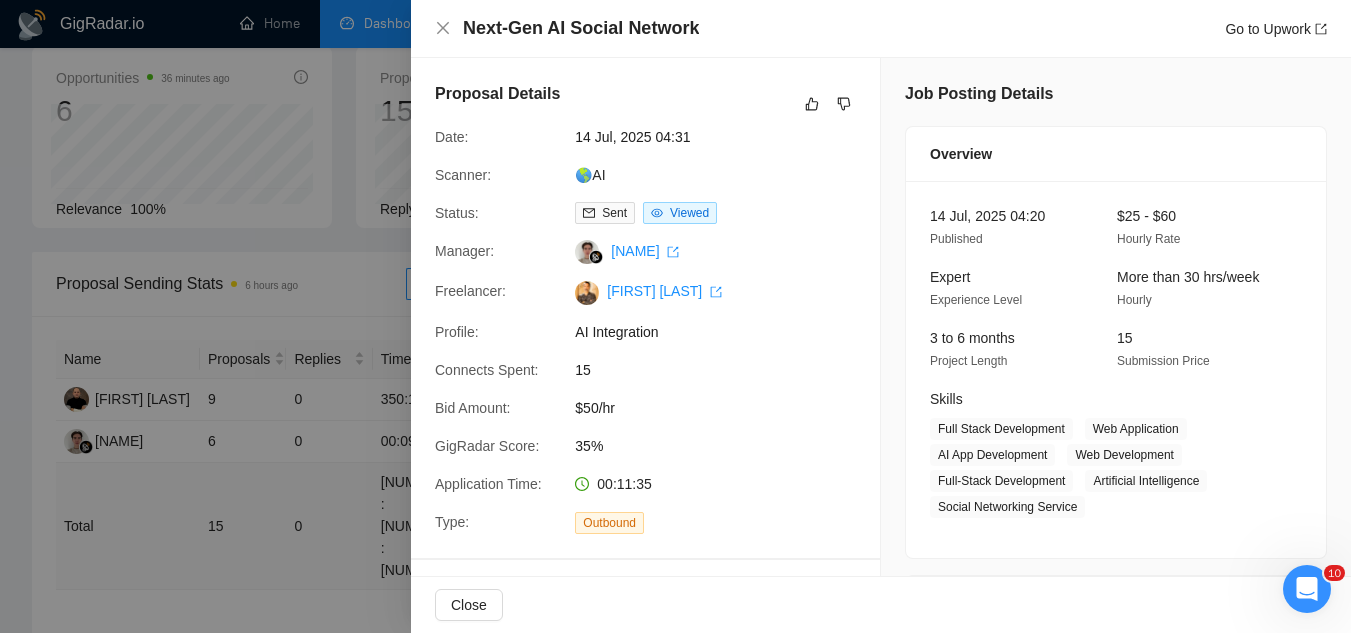 click at bounding box center (675, 316) 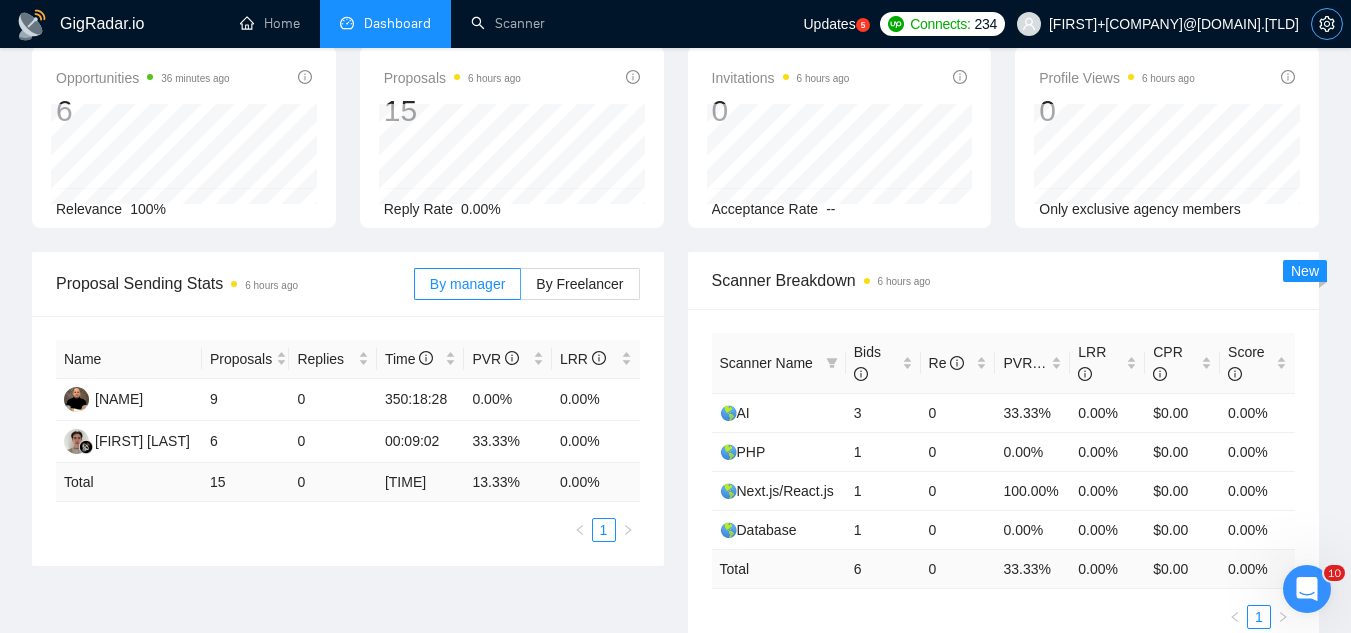 click at bounding box center (1327, 24) 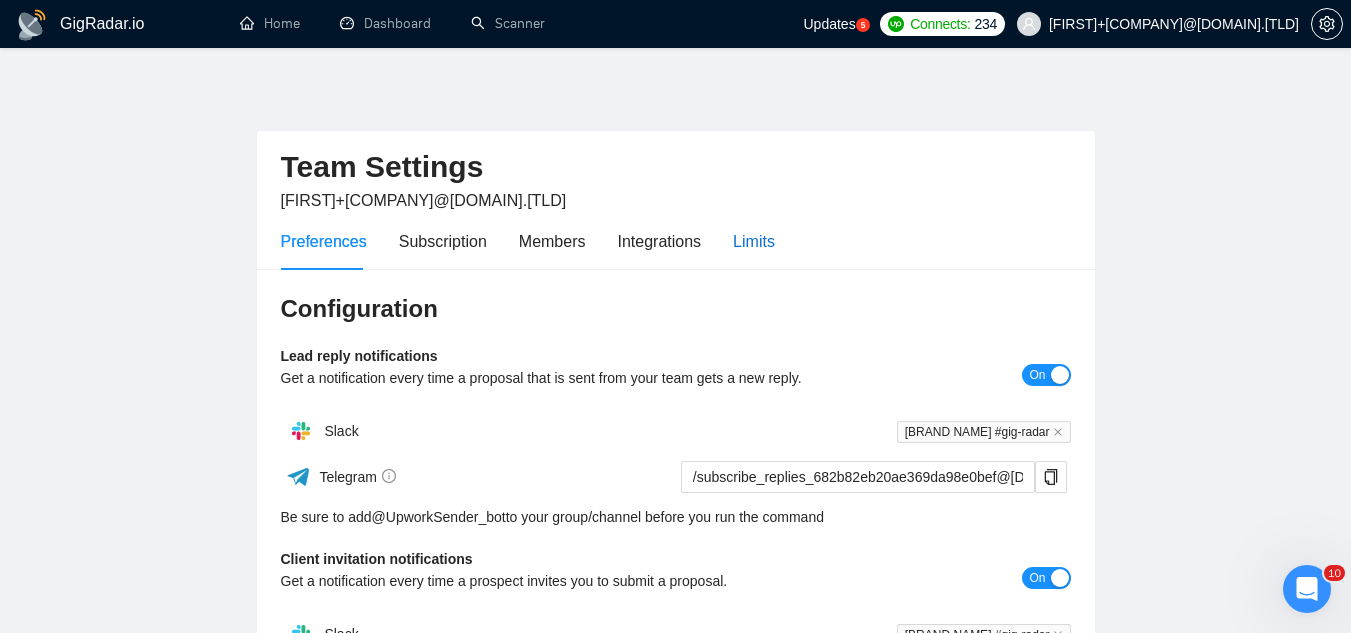 click on "Limits" at bounding box center (754, 241) 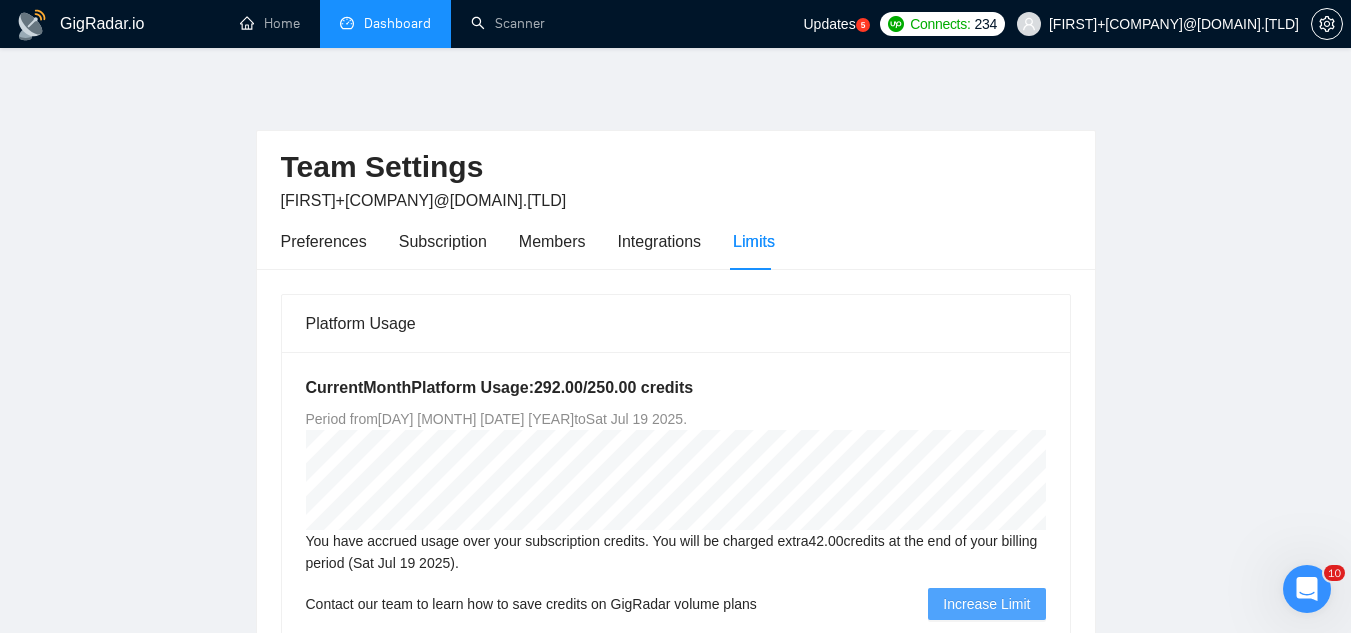 click on "Dashboard" at bounding box center [385, 23] 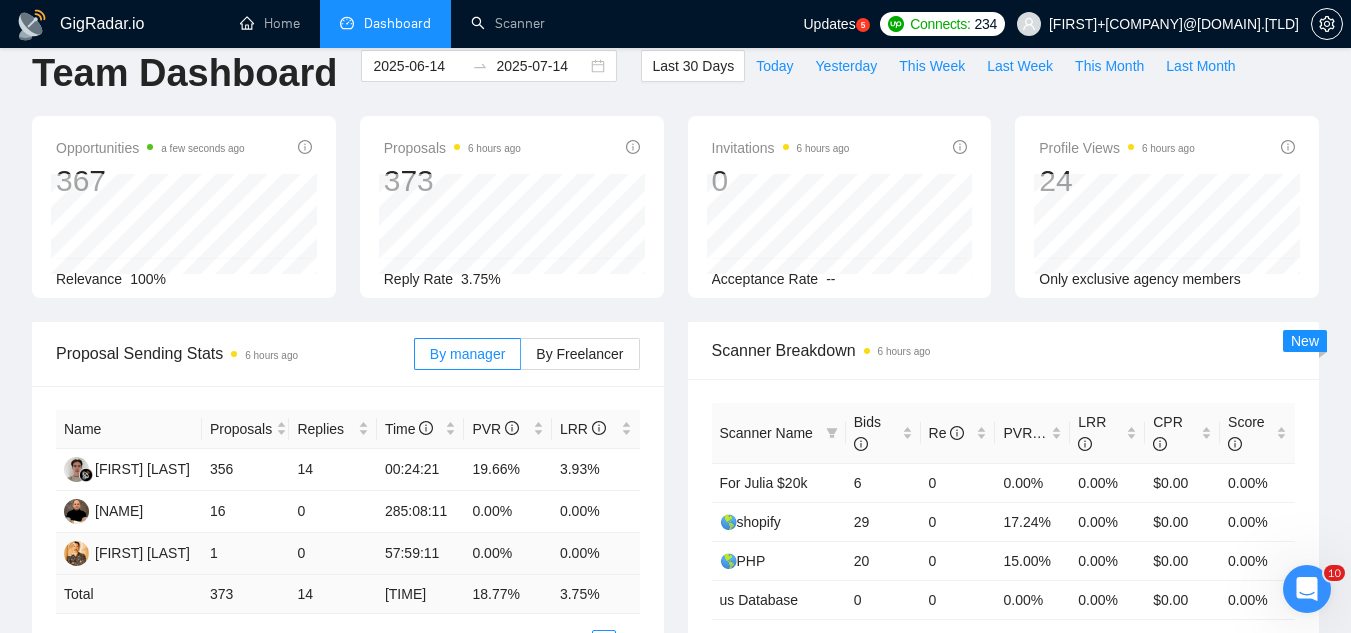 scroll, scrollTop: 0, scrollLeft: 0, axis: both 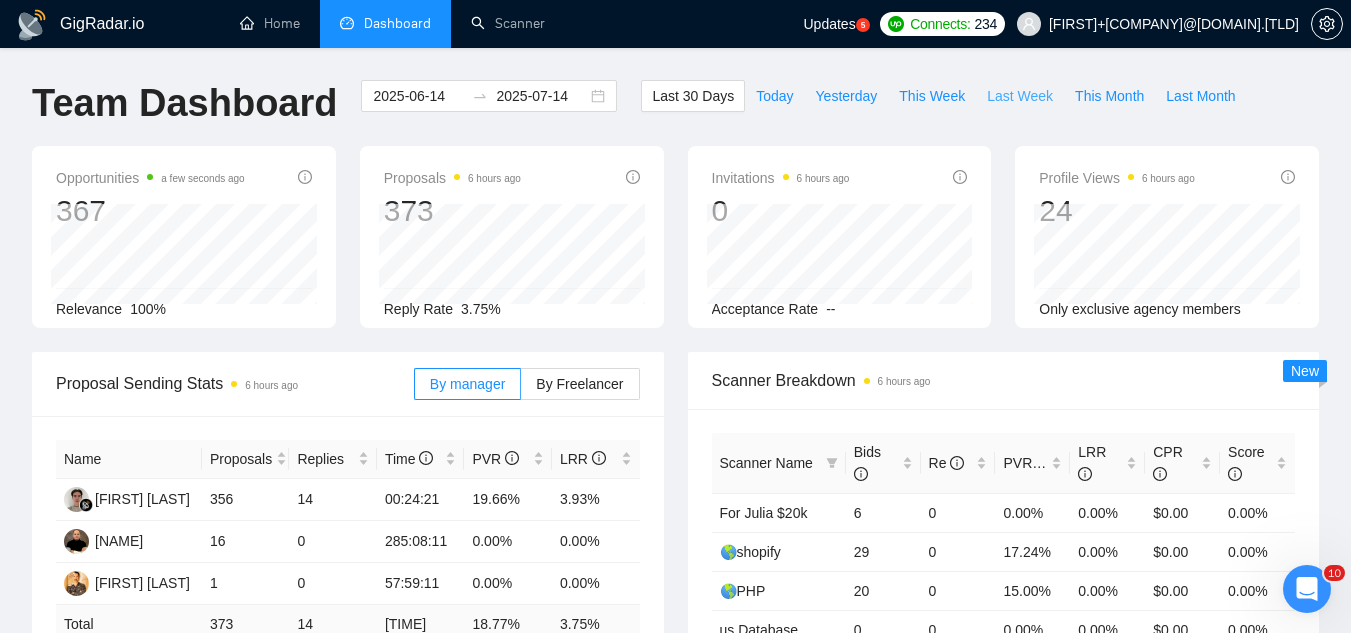 click on "Last Week" at bounding box center (1020, 96) 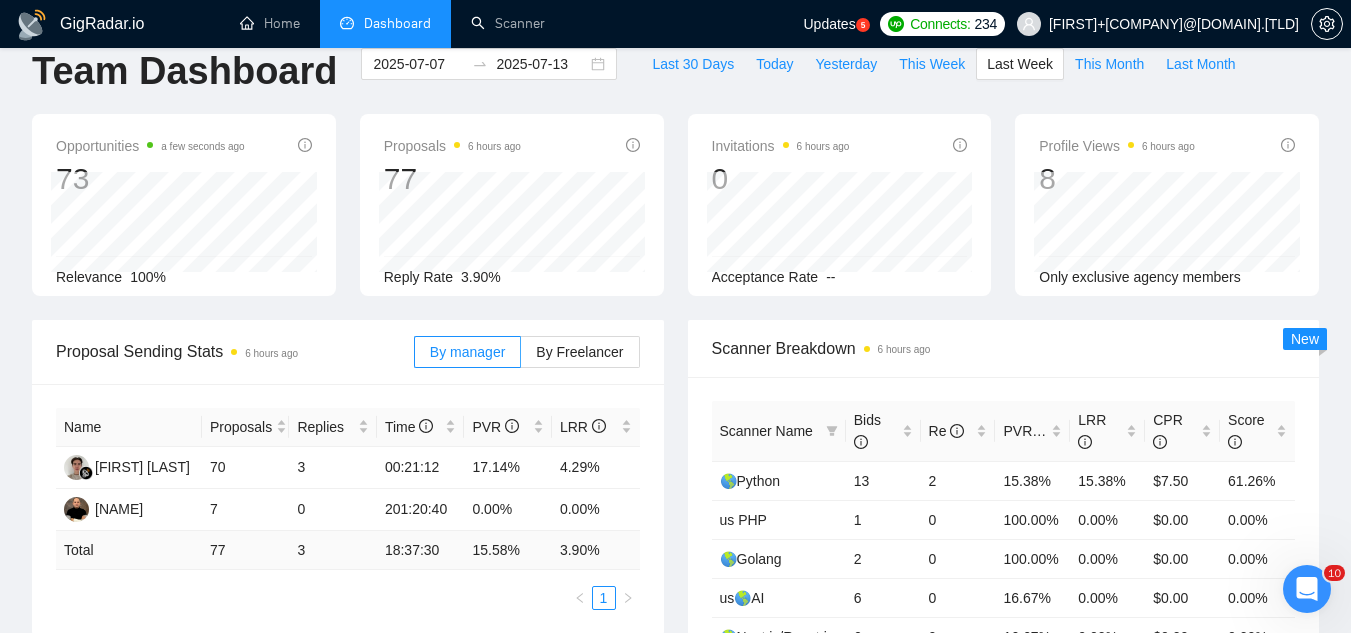 scroll, scrollTop: 0, scrollLeft: 0, axis: both 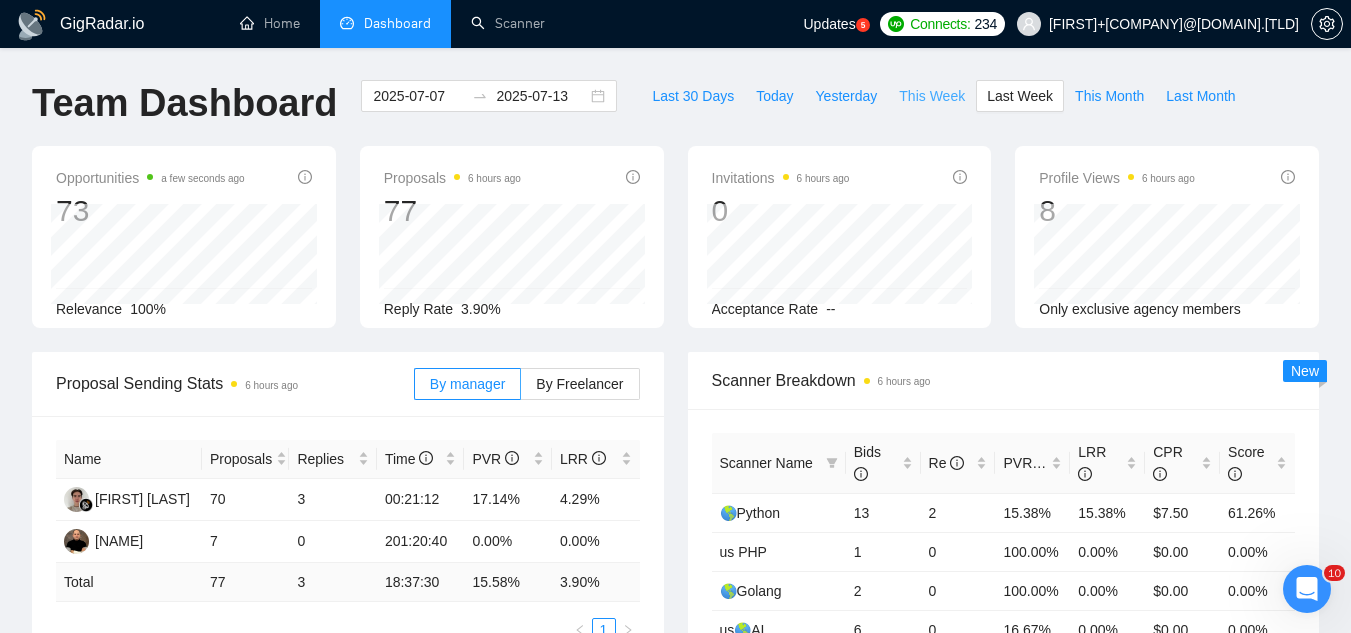 click on "This Week" at bounding box center (932, 96) 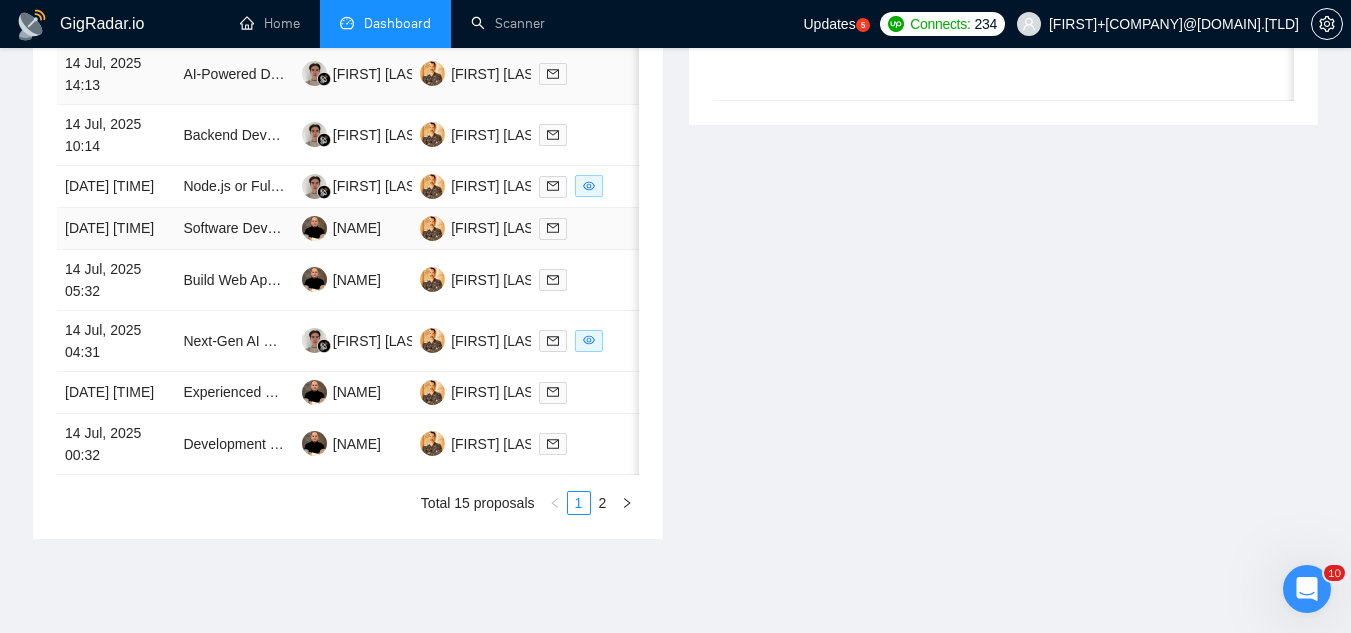 scroll, scrollTop: 1000, scrollLeft: 0, axis: vertical 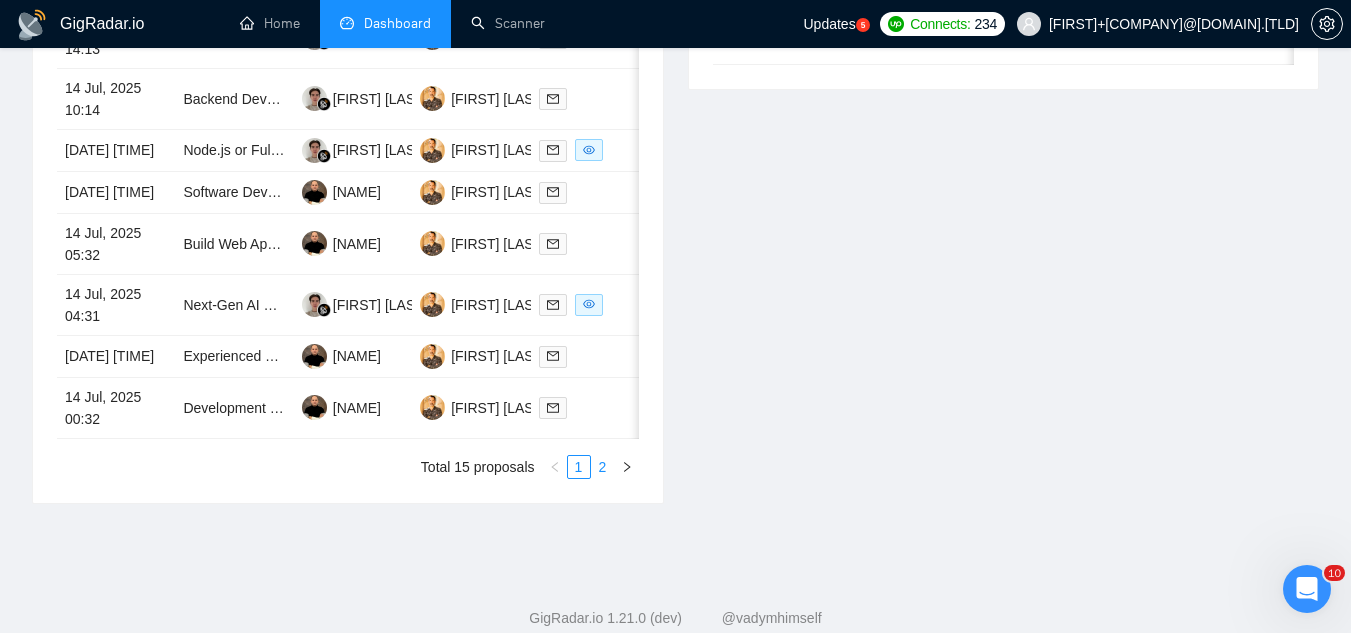 click on "2" at bounding box center [603, 467] 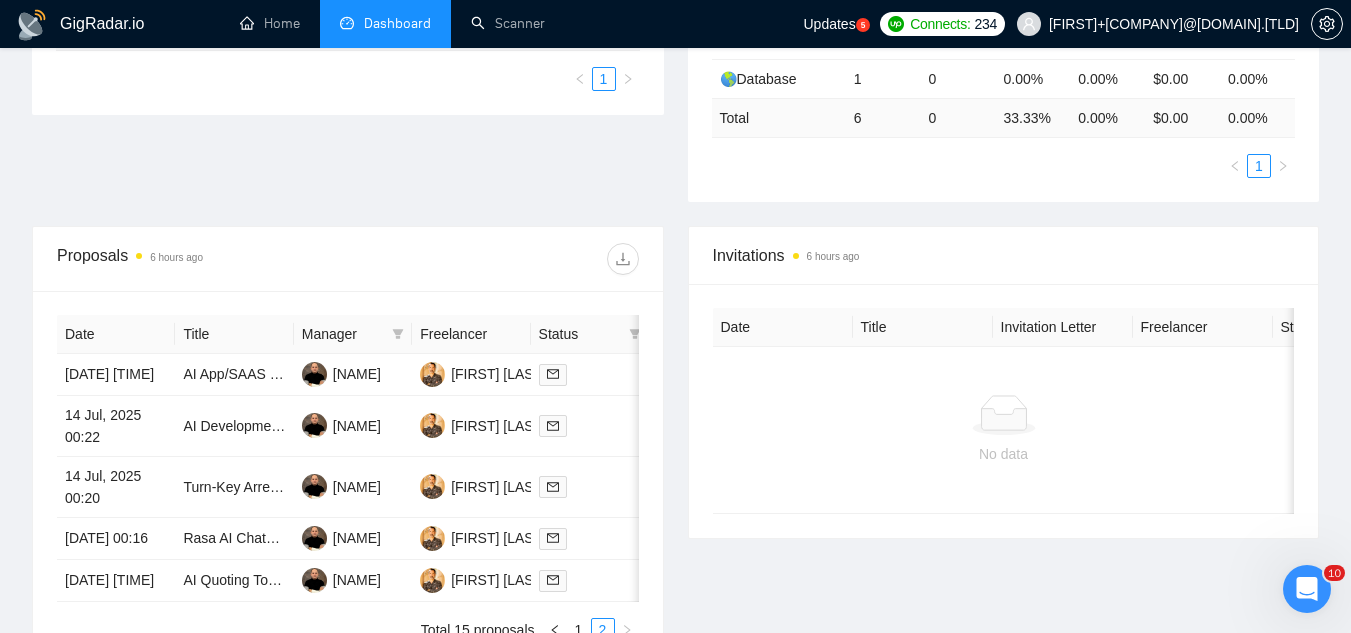 scroll, scrollTop: 735, scrollLeft: 0, axis: vertical 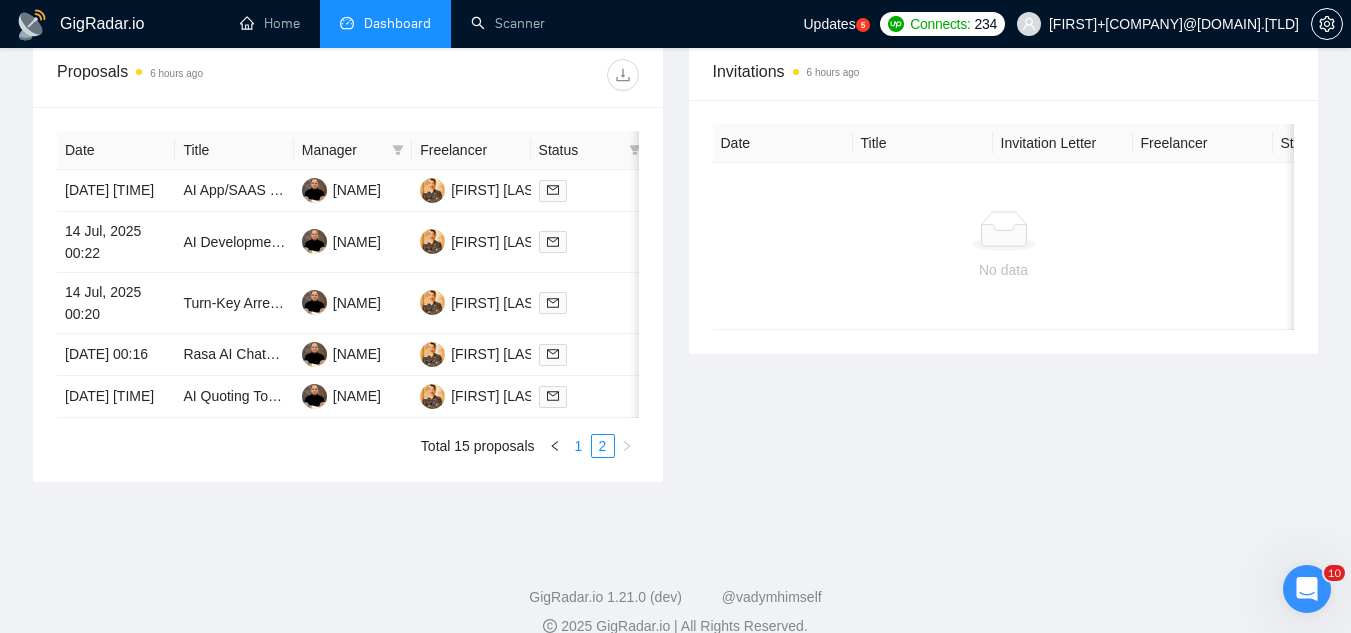 click on "1" at bounding box center (579, 446) 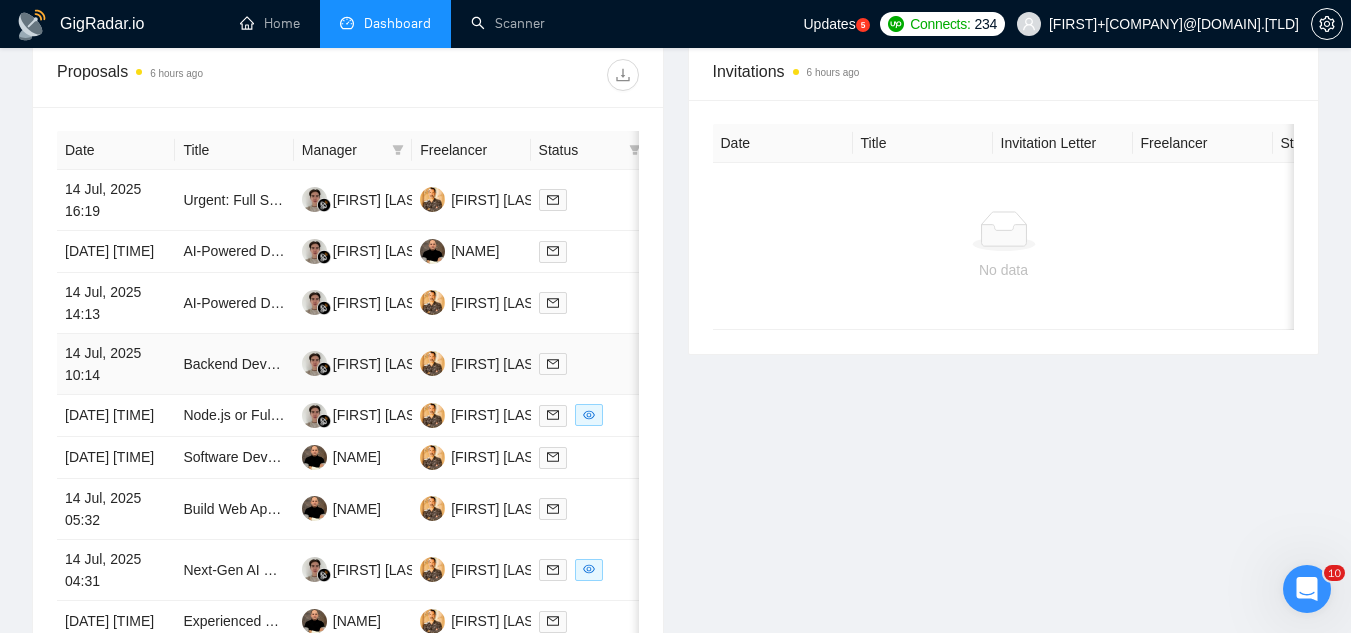 click on "Backend Developer (Node.js + MySQL) for High-Concurrency Educational App" at bounding box center (234, 364) 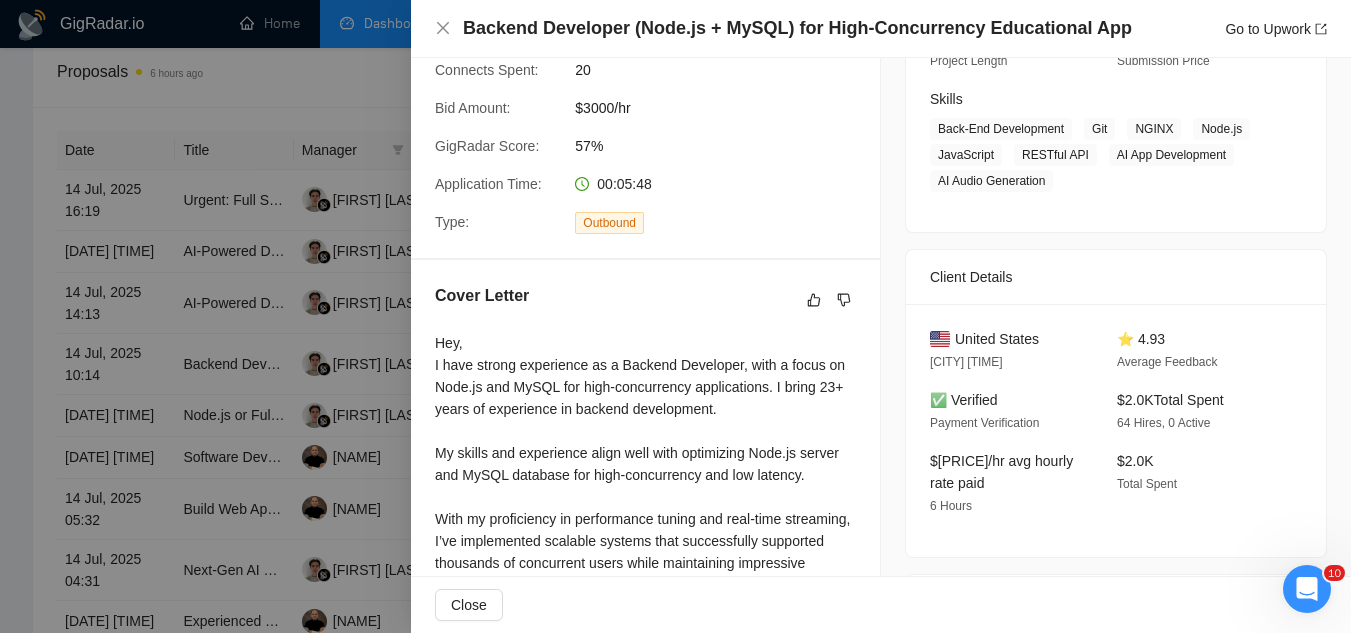 scroll, scrollTop: 0, scrollLeft: 0, axis: both 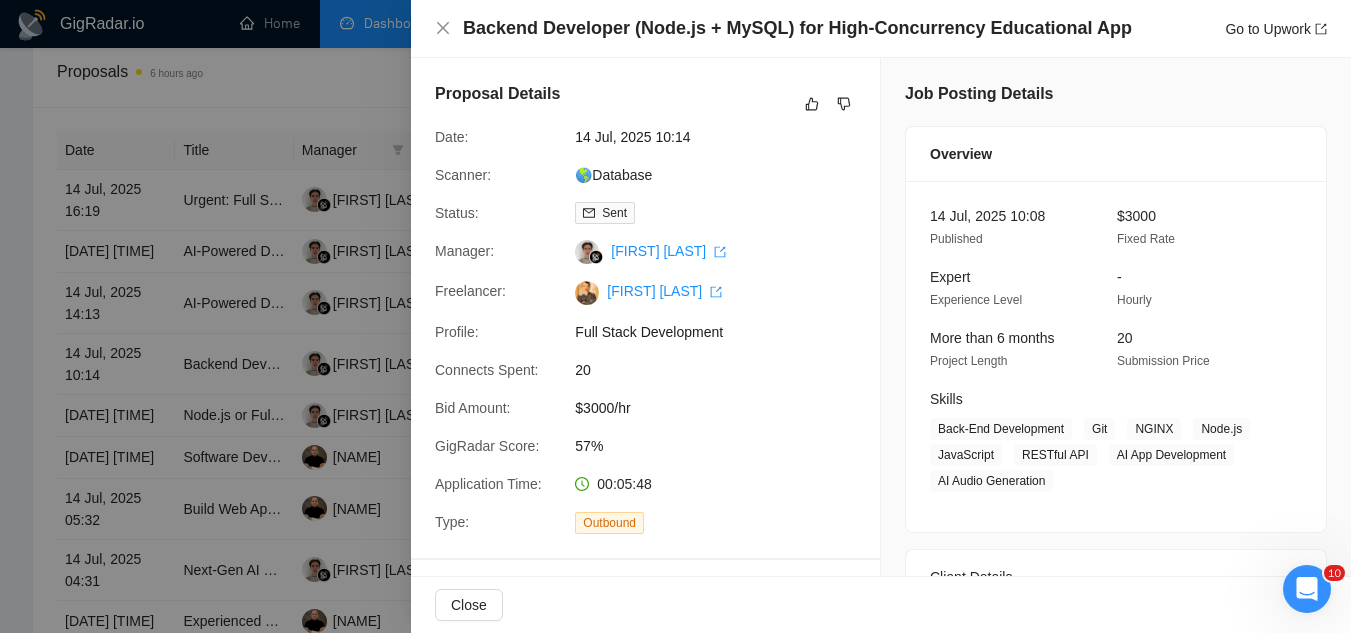 click at bounding box center [675, 316] 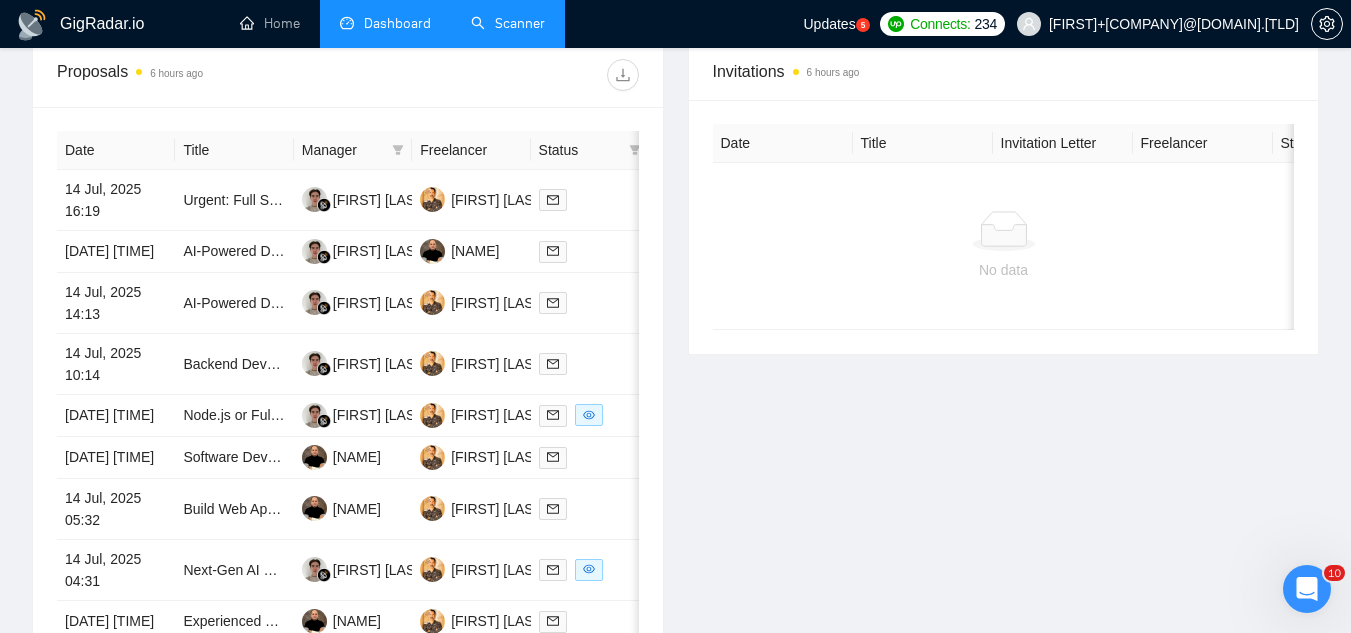 click on "Scanner" at bounding box center (508, 23) 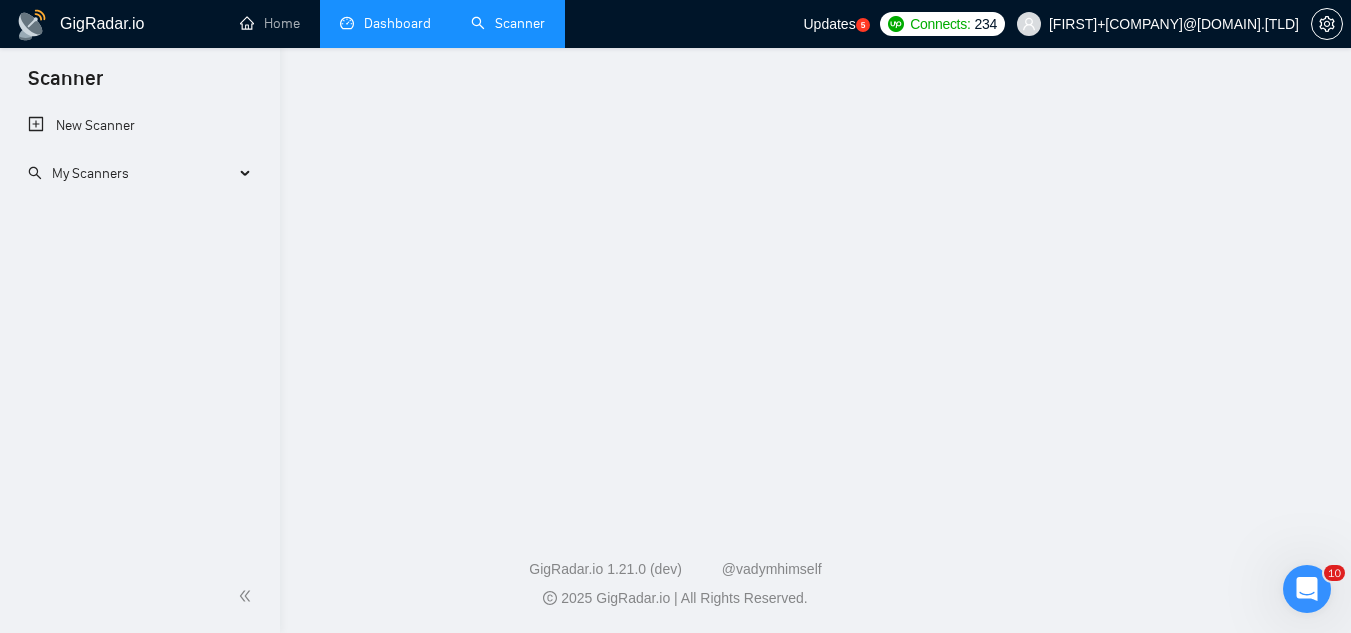 scroll, scrollTop: 0, scrollLeft: 0, axis: both 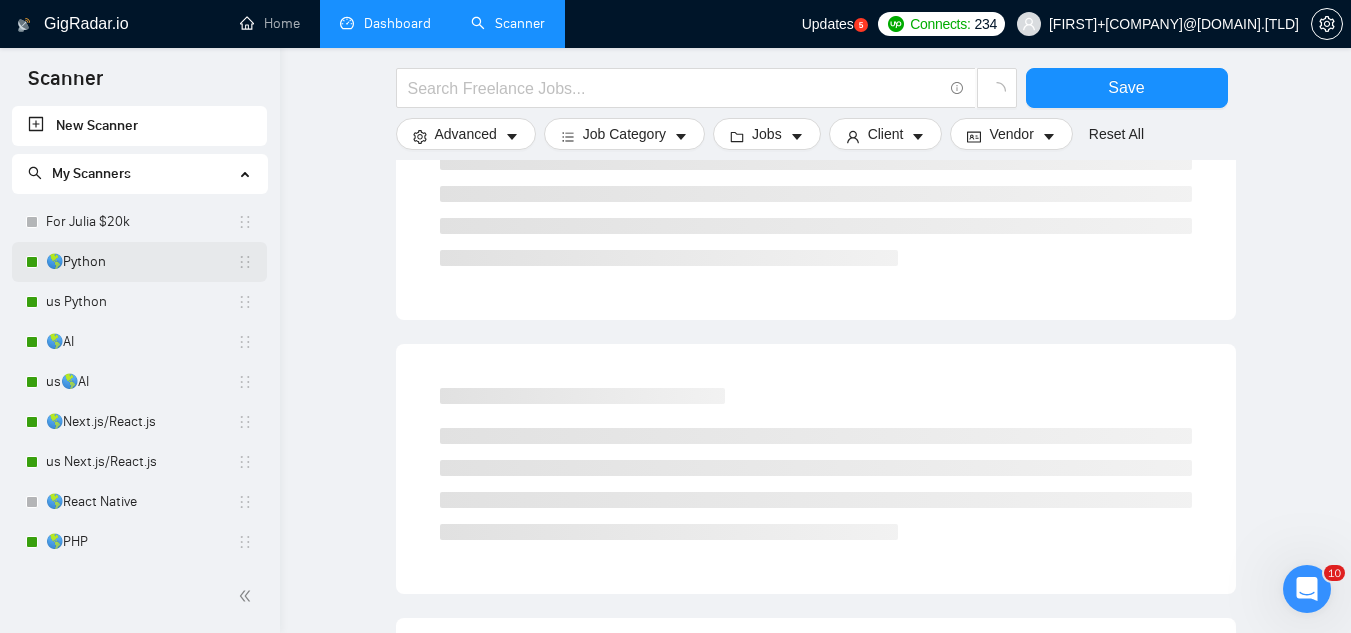 click on "🌎Python" at bounding box center [141, 262] 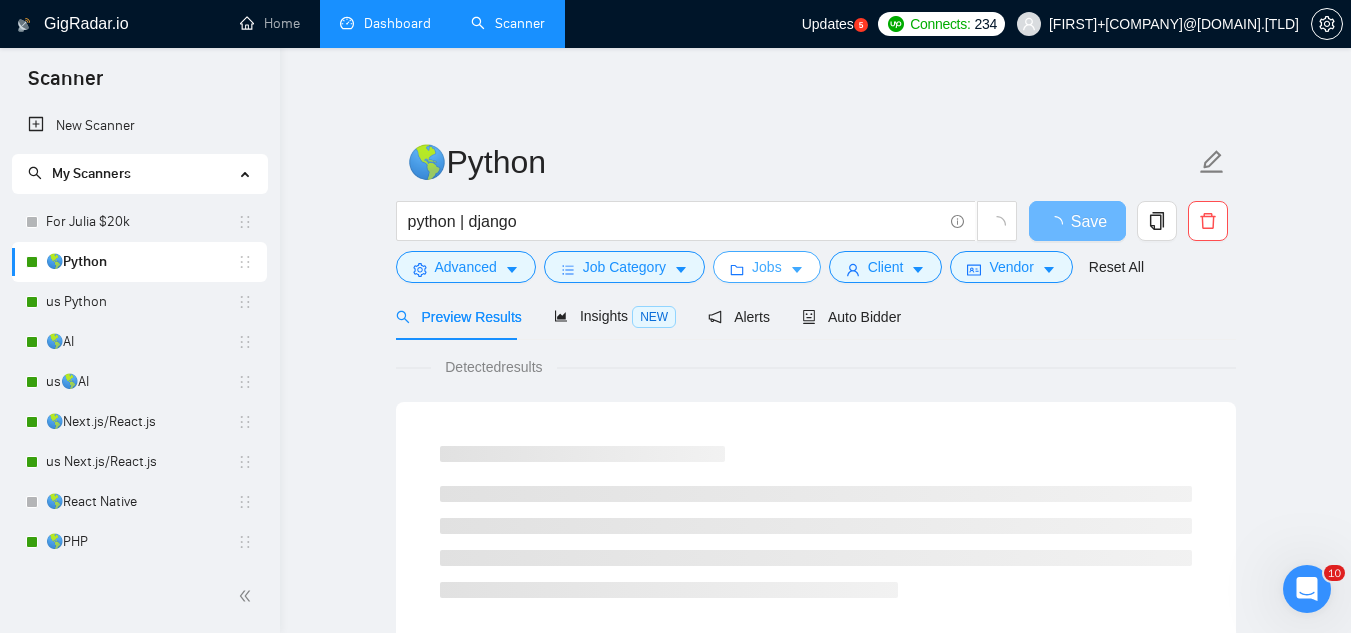 click on "Jobs" at bounding box center [767, 267] 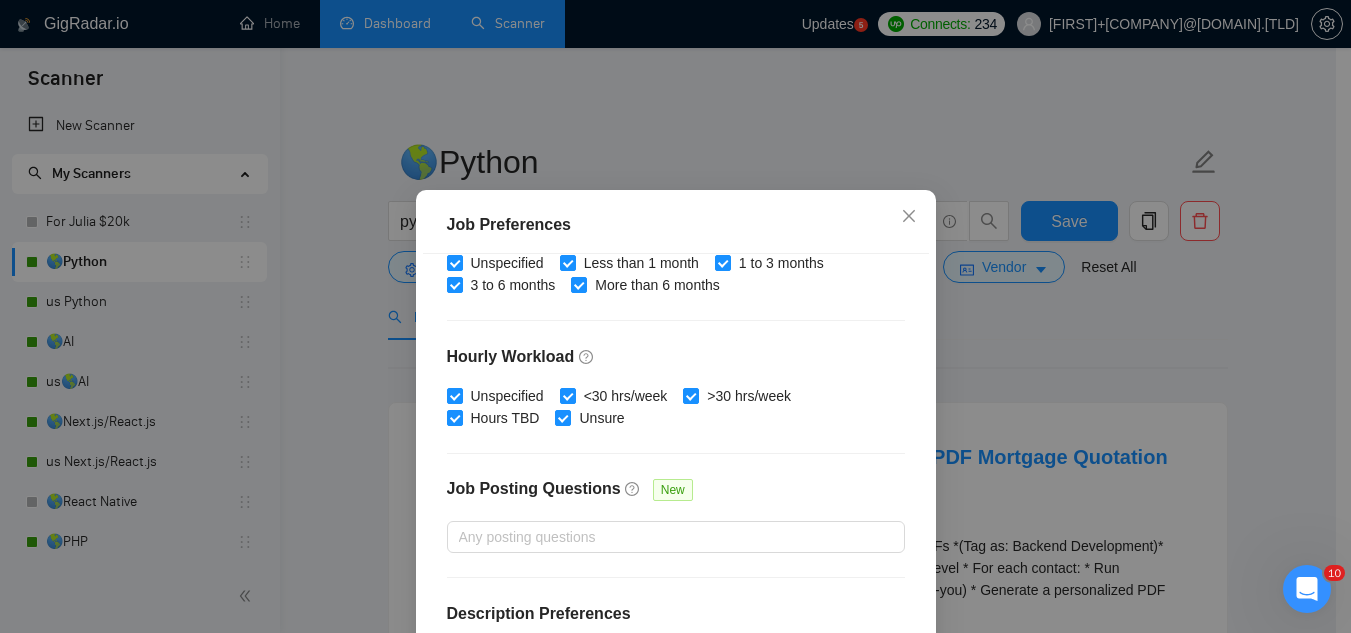 scroll, scrollTop: 683, scrollLeft: 0, axis: vertical 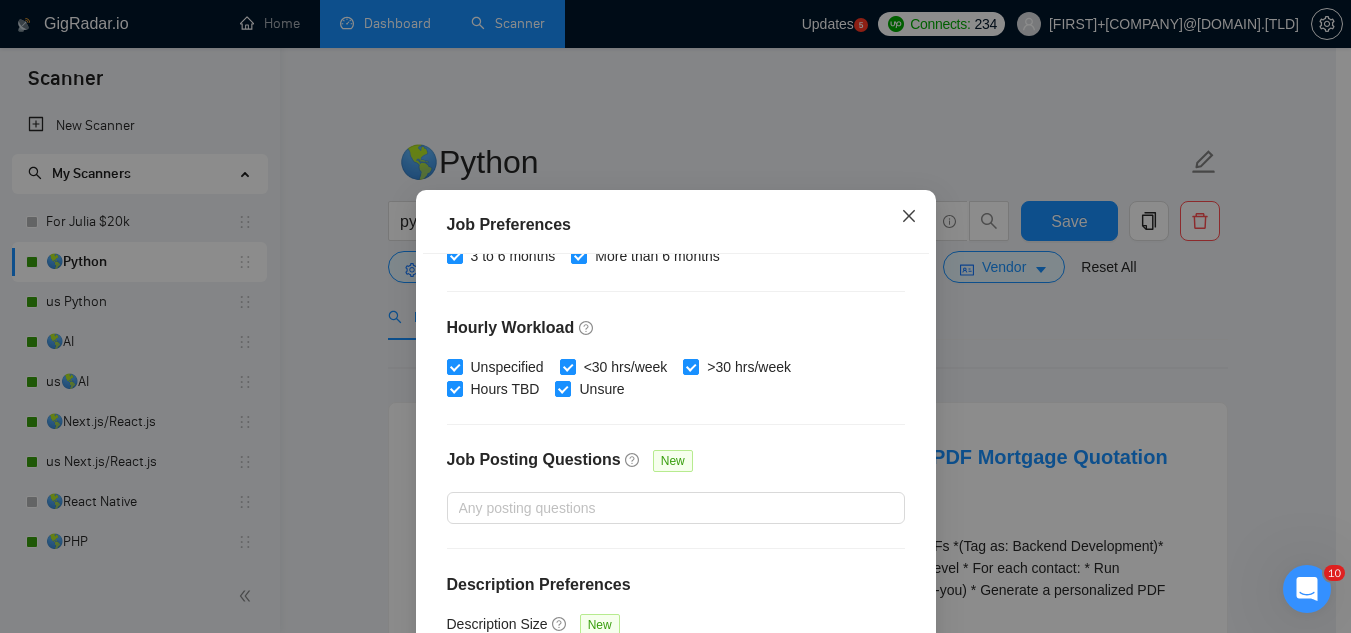 click at bounding box center (909, 217) 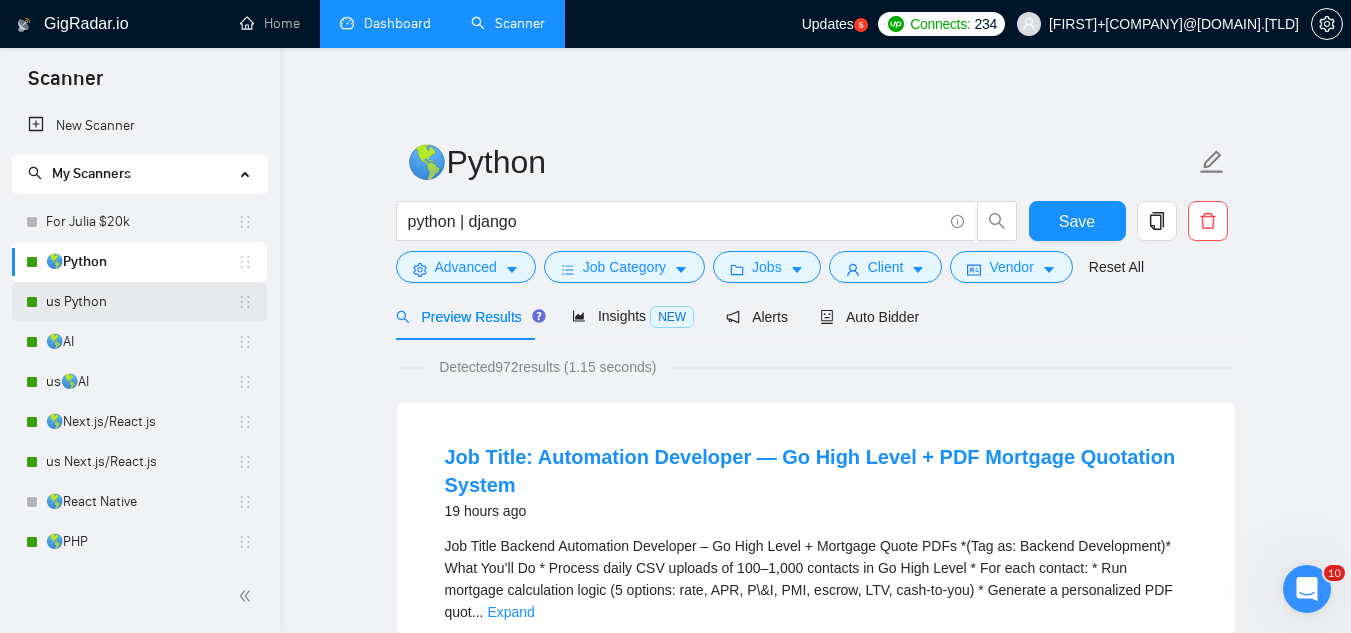 click on "us Python" at bounding box center (141, 302) 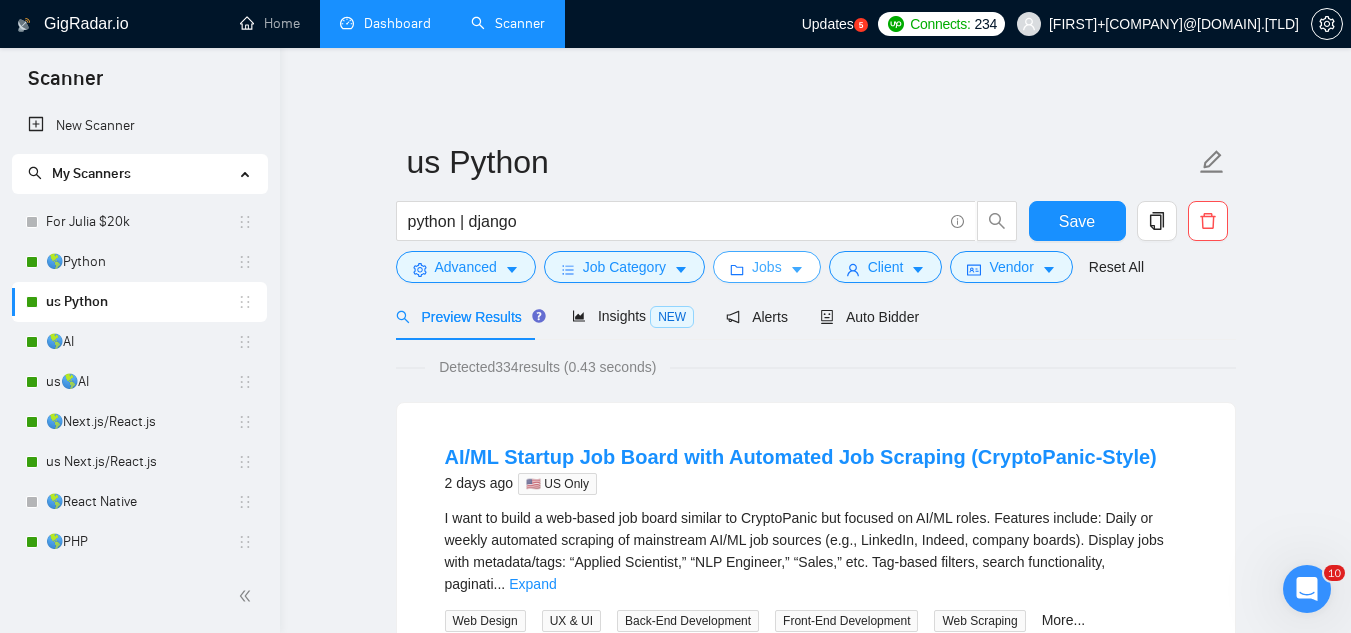 click on "Jobs" at bounding box center (767, 267) 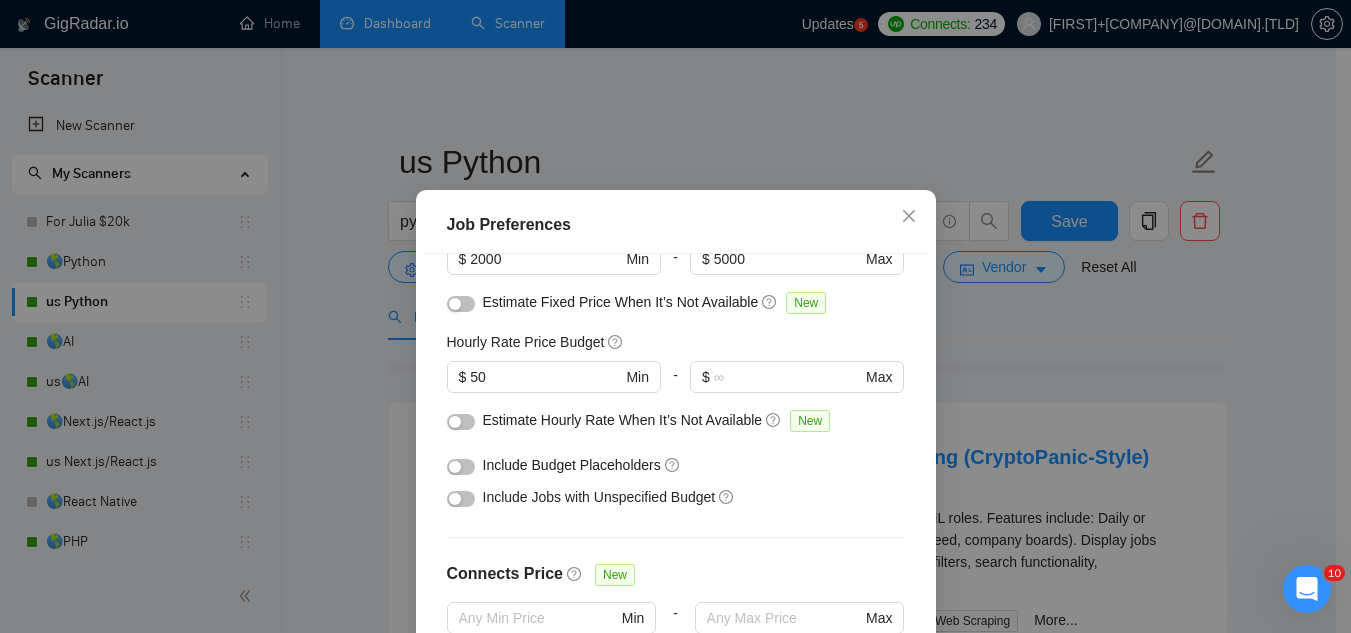 scroll, scrollTop: 83, scrollLeft: 0, axis: vertical 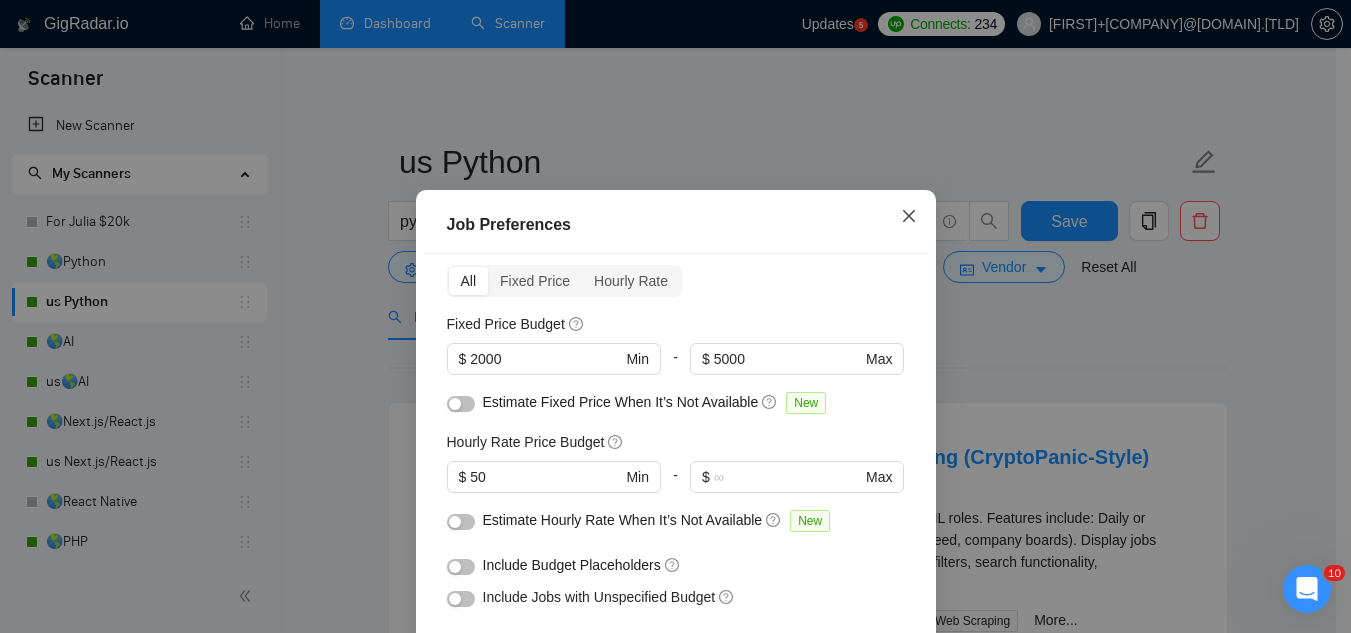 click 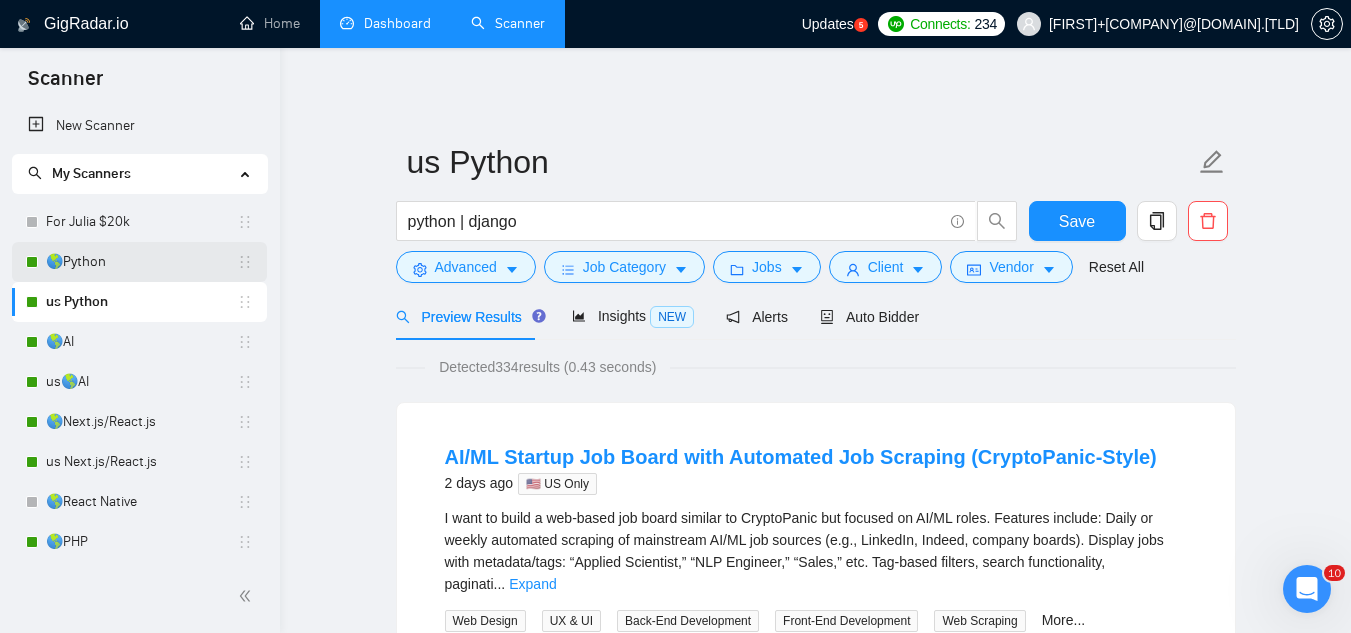 click on "🌎Python" at bounding box center (141, 262) 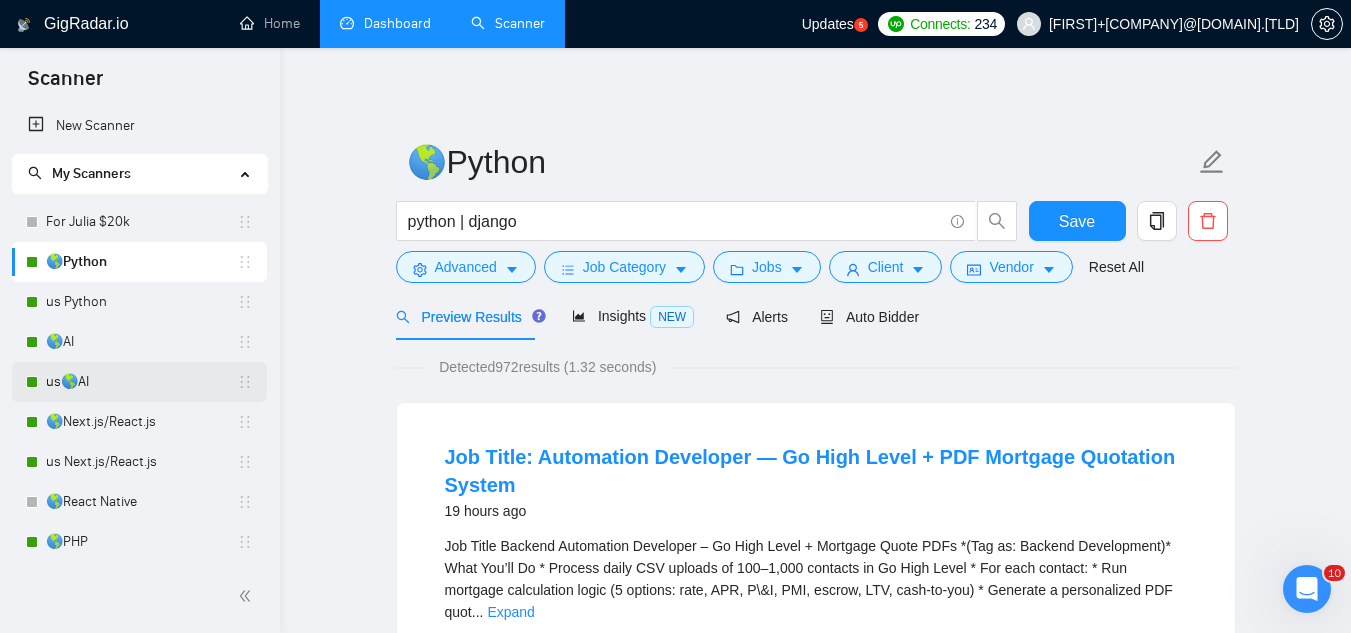 click on "us🌎AI" at bounding box center (141, 382) 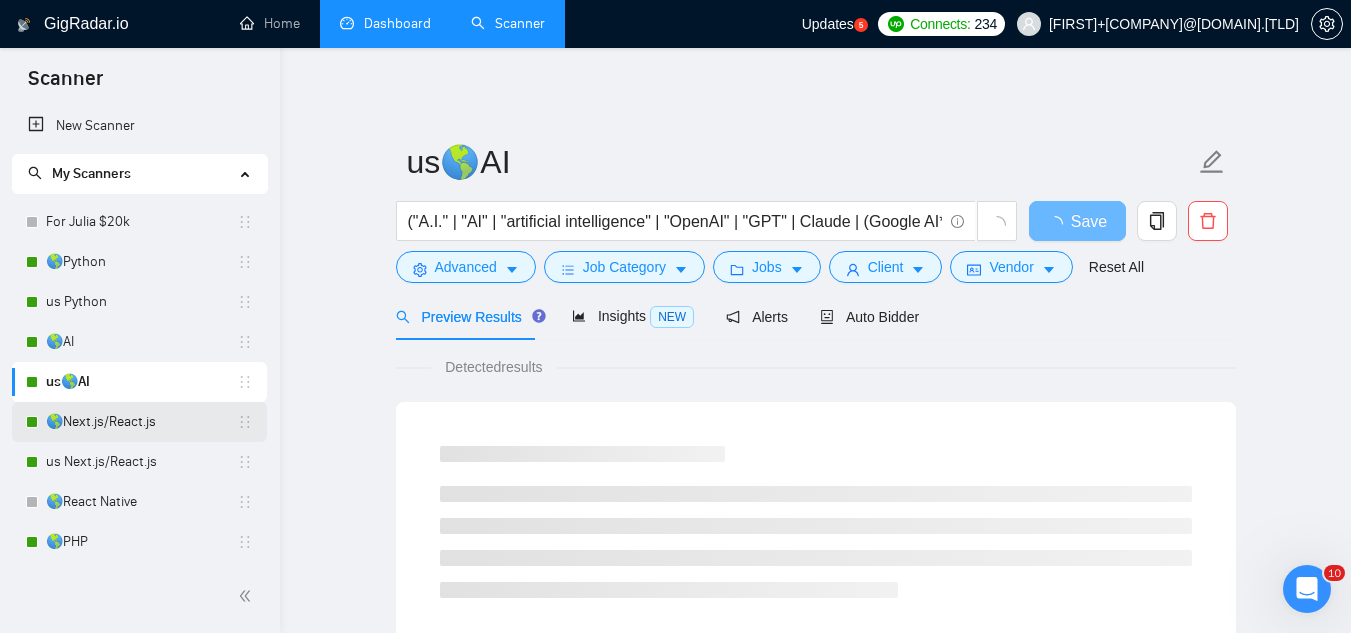 click on "🌎Next.js/React.js" at bounding box center [141, 422] 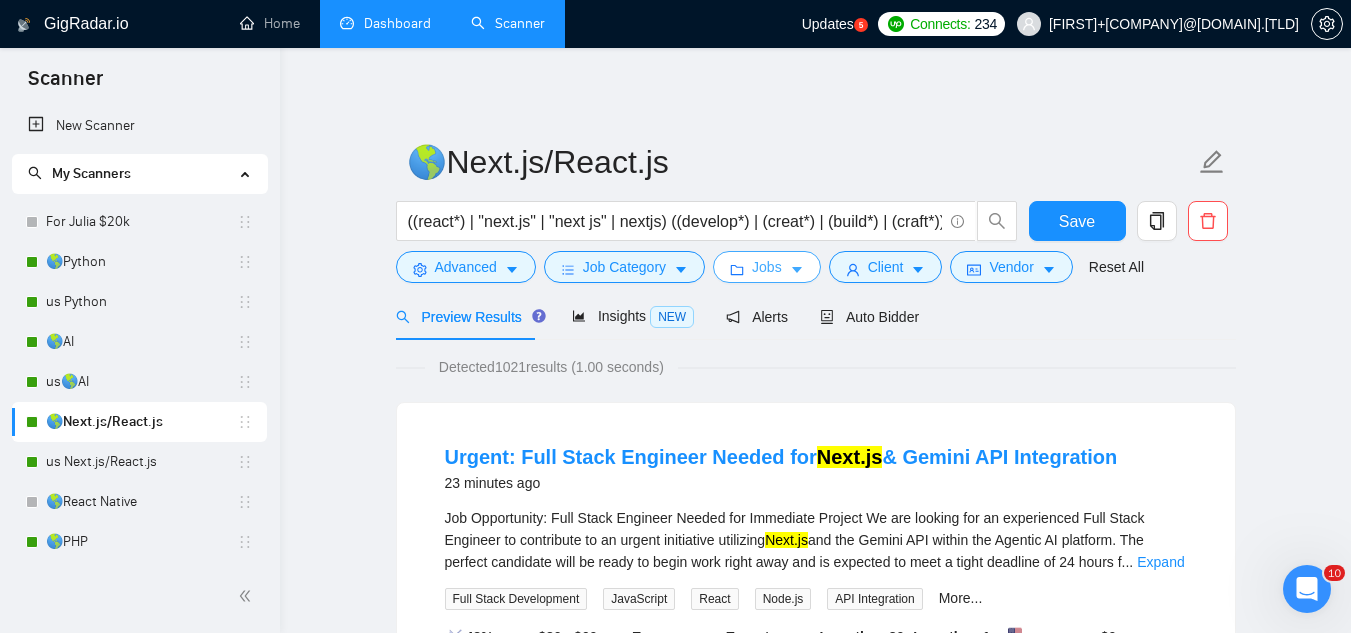click on "Jobs" at bounding box center (767, 267) 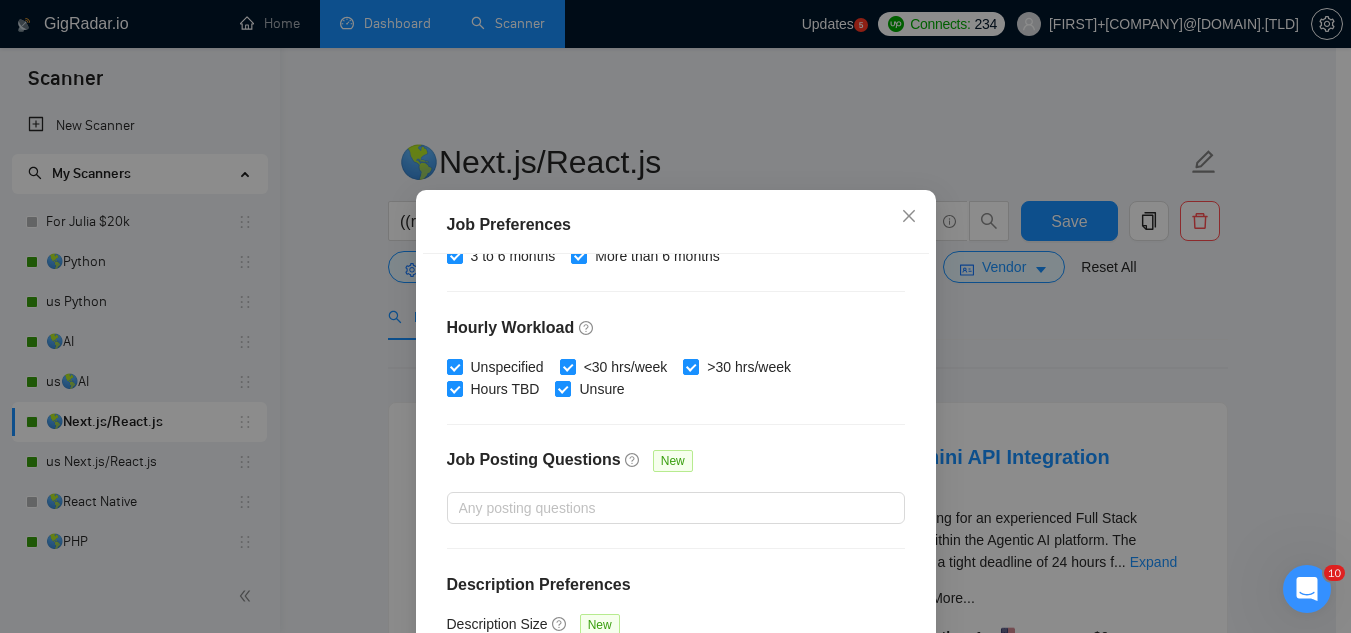 scroll, scrollTop: 183, scrollLeft: 0, axis: vertical 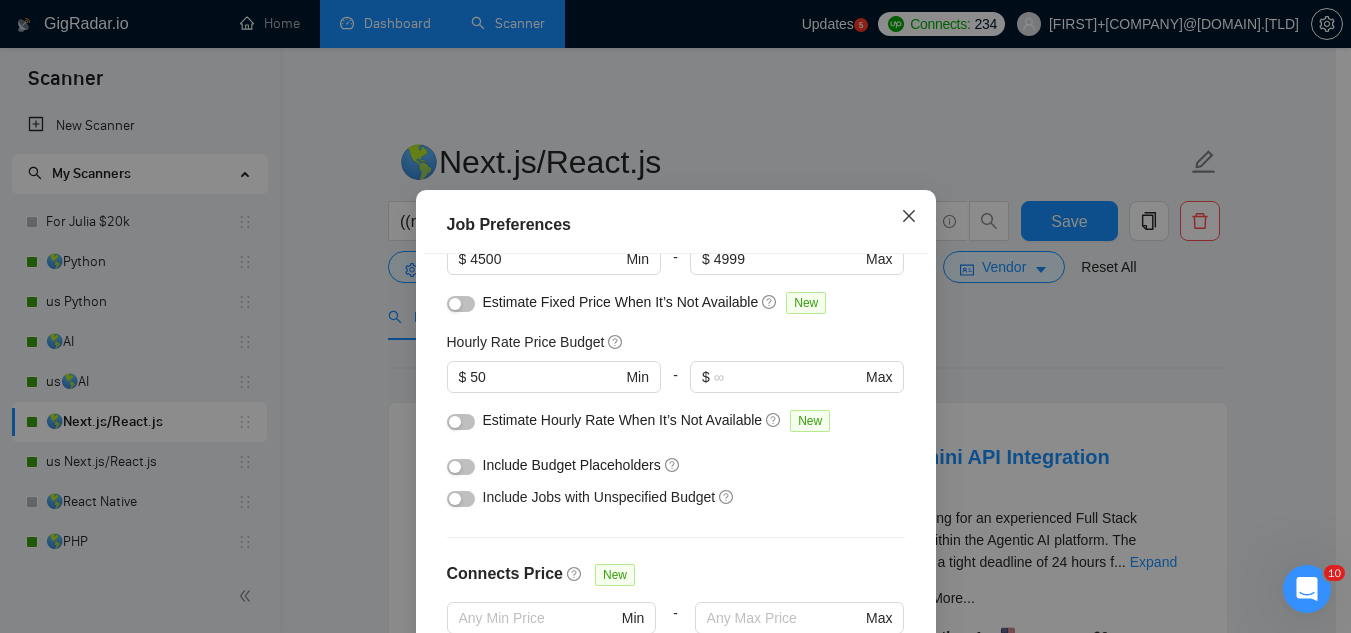 click 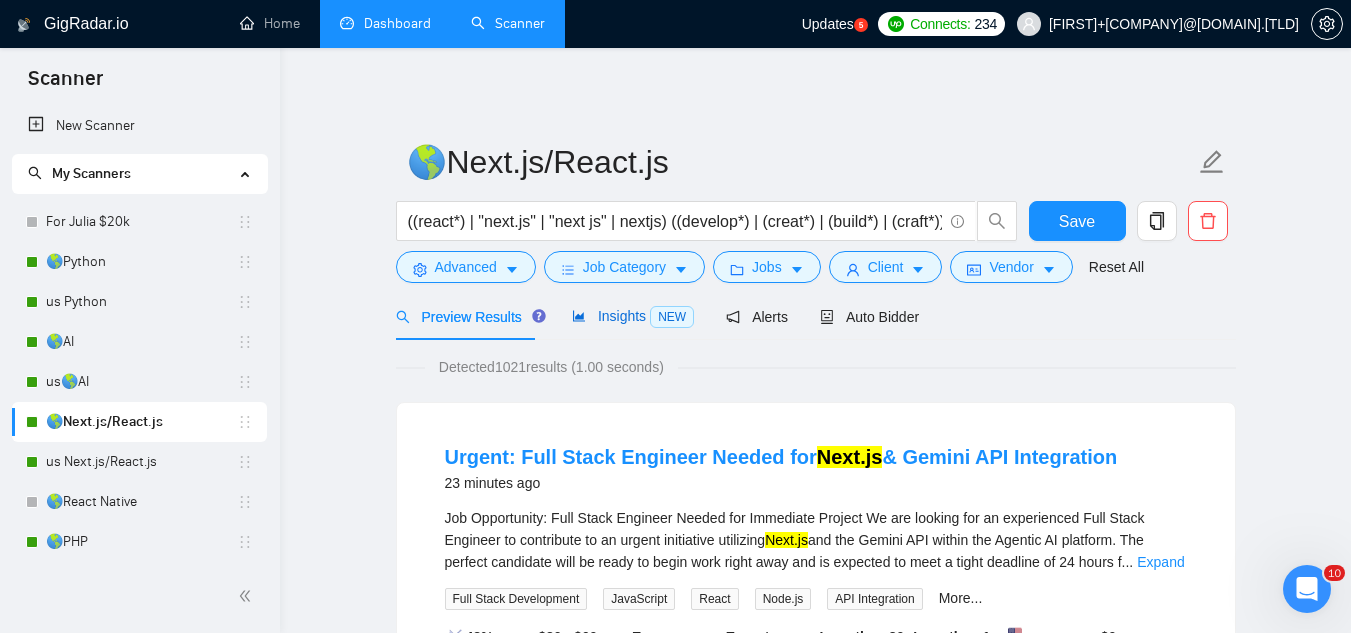 click on "Insights NEW" at bounding box center [633, 316] 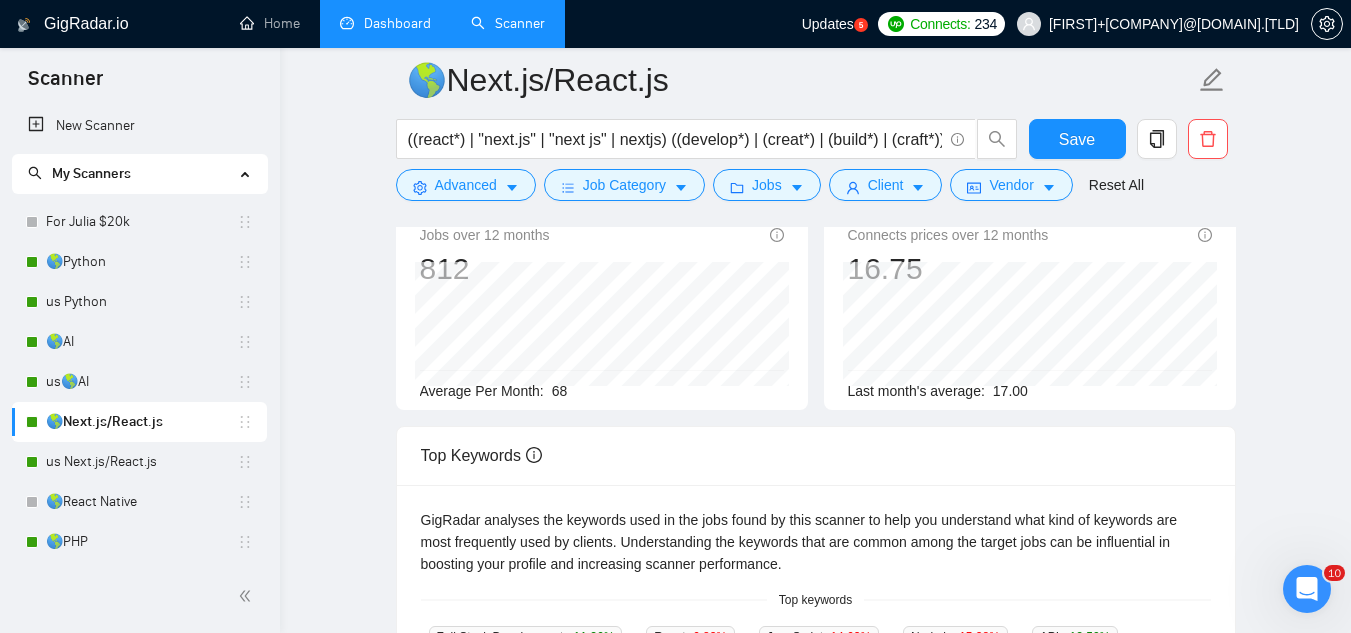 scroll, scrollTop: 0, scrollLeft: 0, axis: both 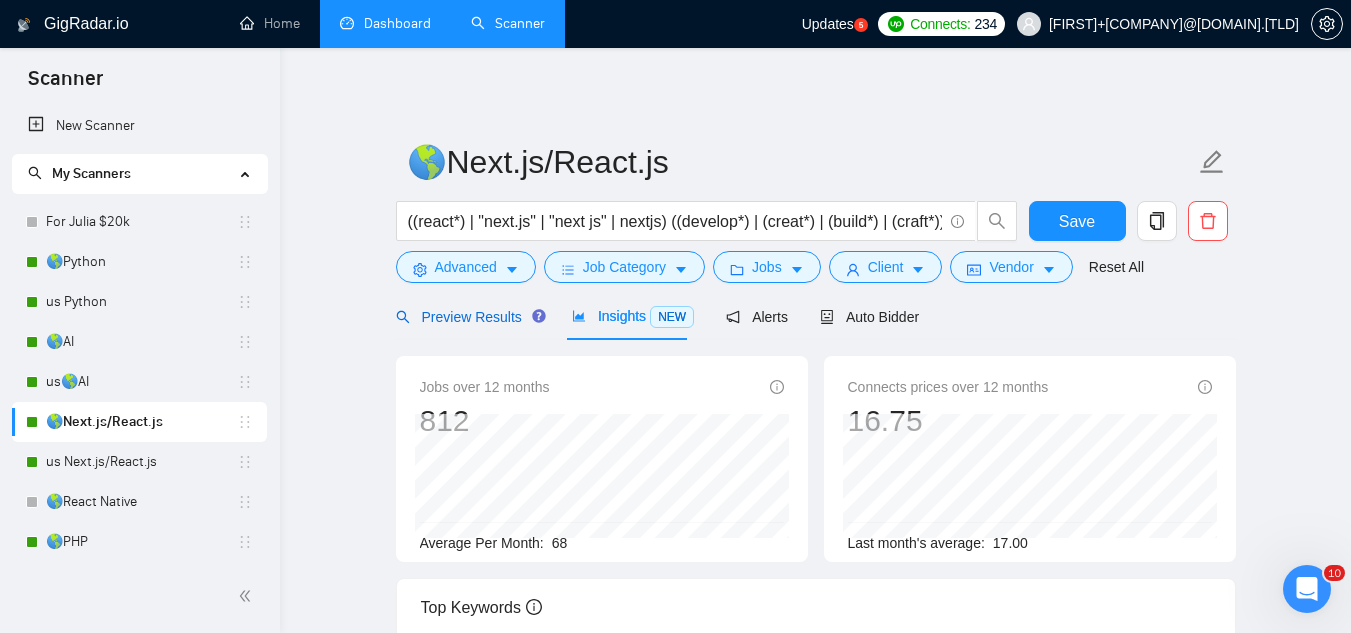 click on "Preview Results" at bounding box center (468, 317) 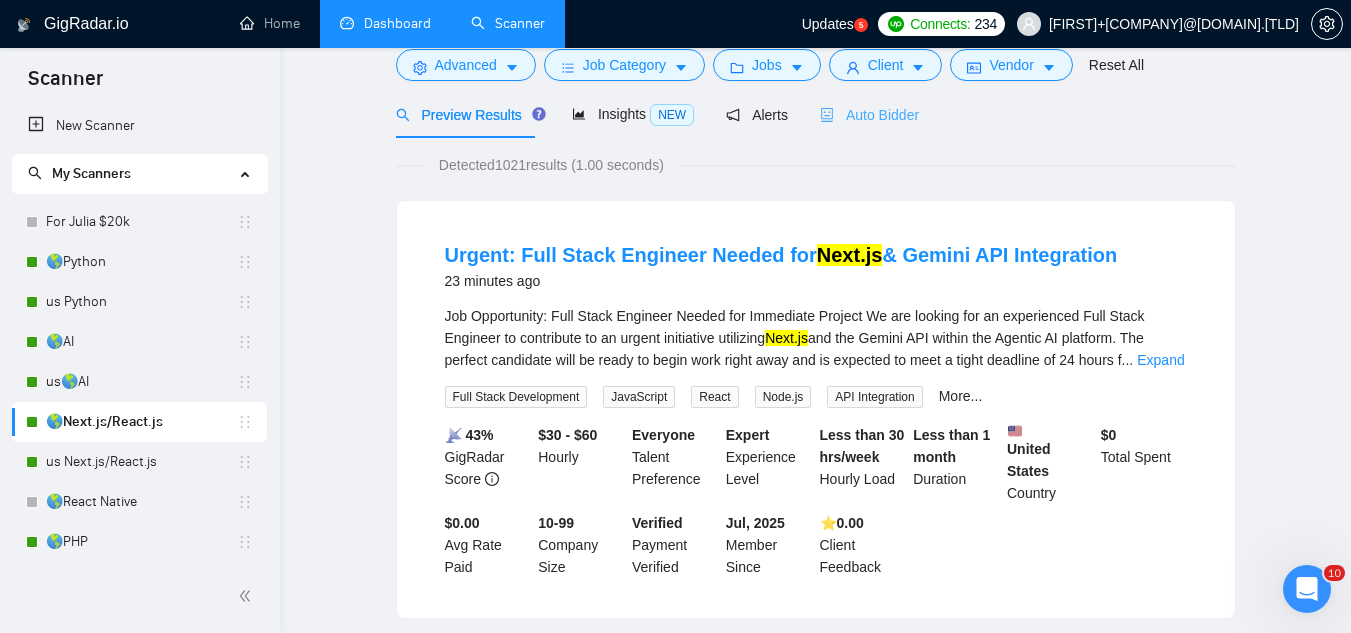 scroll, scrollTop: 0, scrollLeft: 0, axis: both 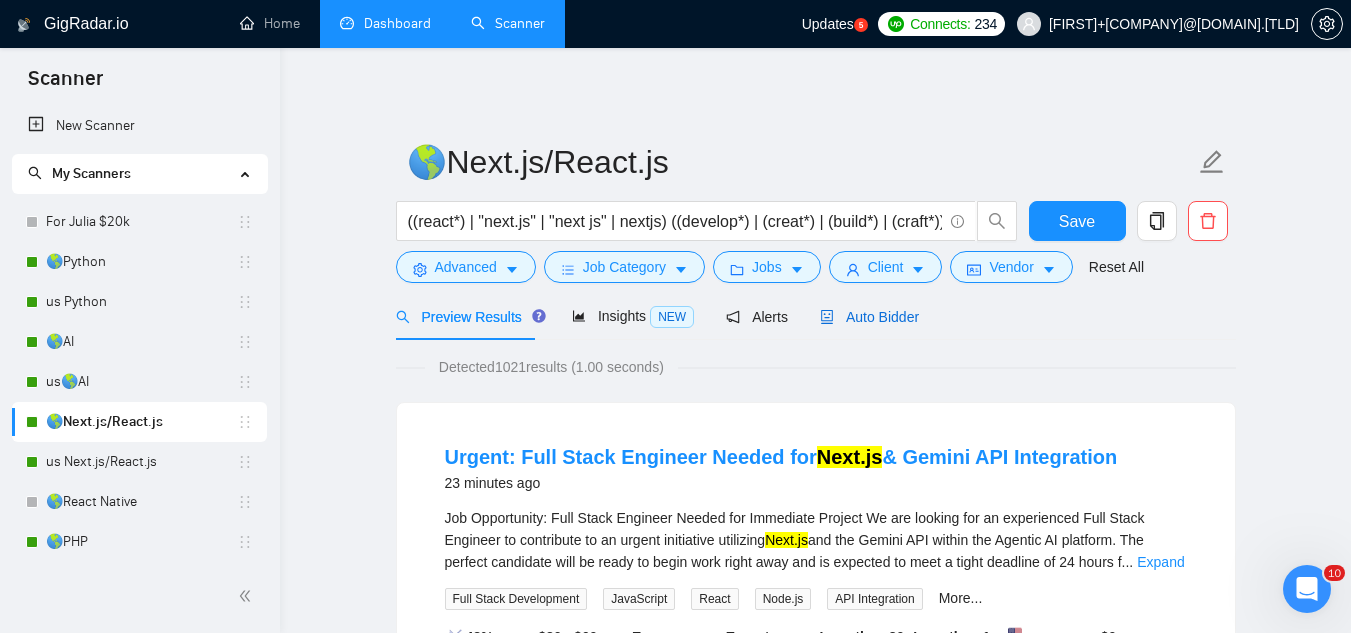 click on "Auto Bidder" at bounding box center [869, 317] 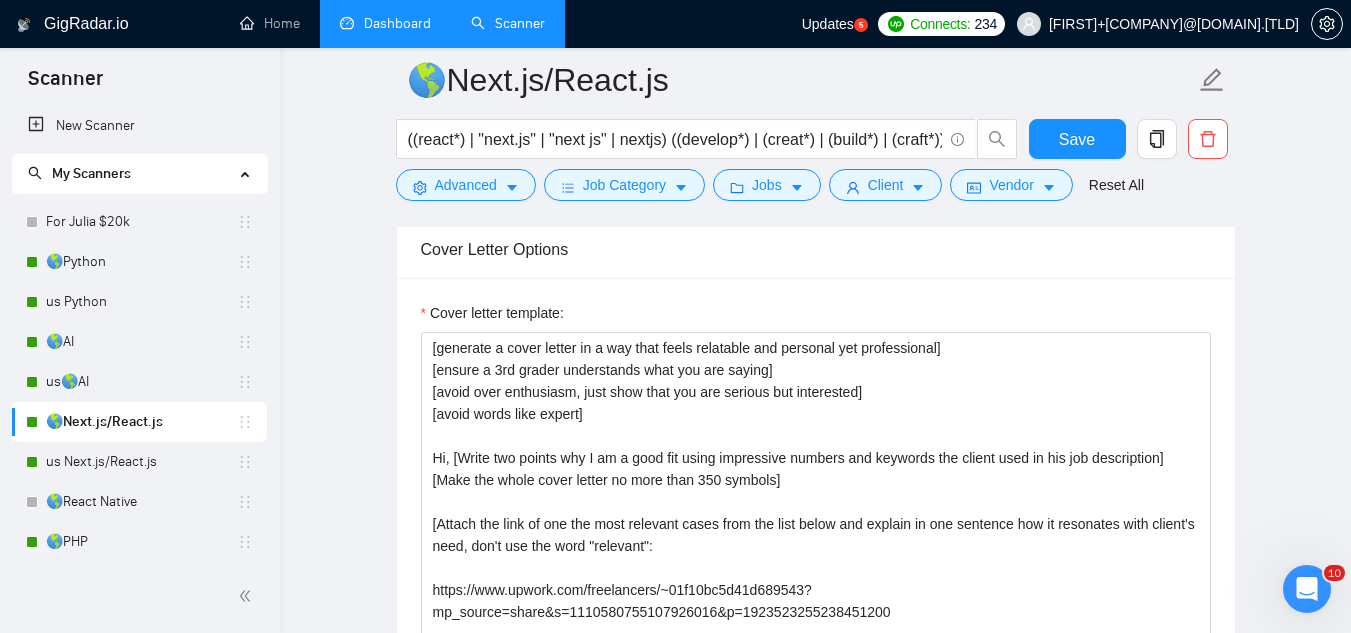 scroll, scrollTop: 1500, scrollLeft: 0, axis: vertical 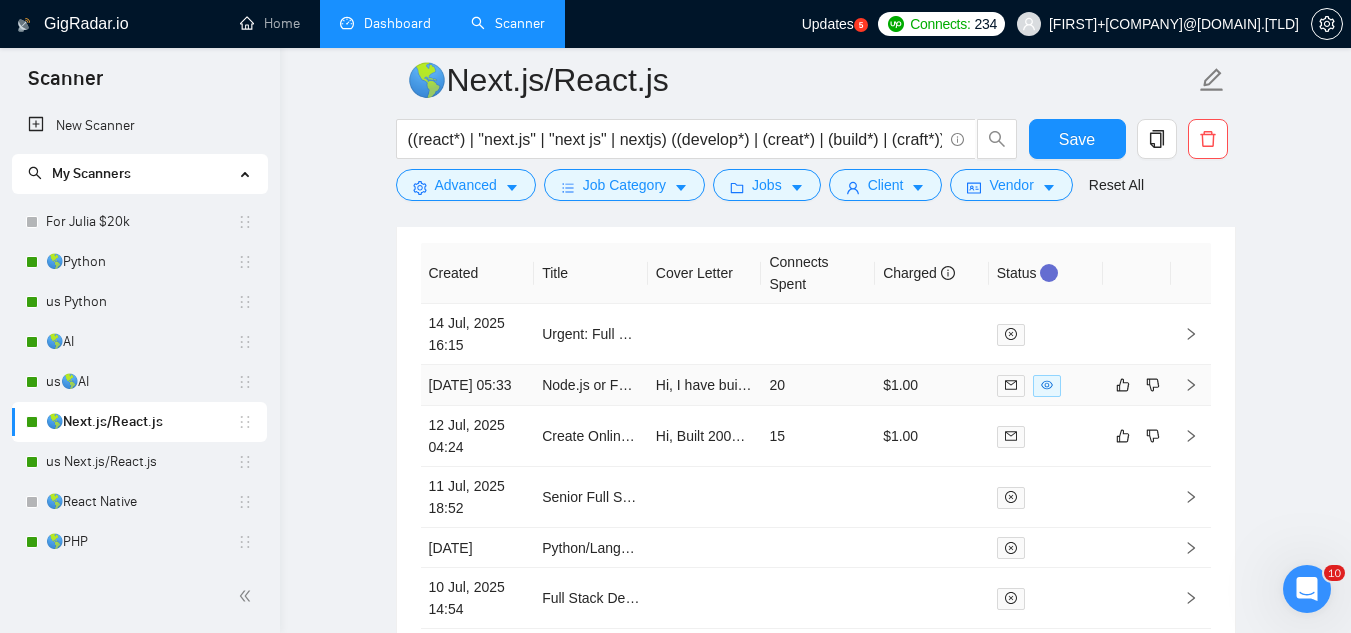 click on "Node.js or Full Stack Developer to Finalize SaaS" at bounding box center [591, 385] 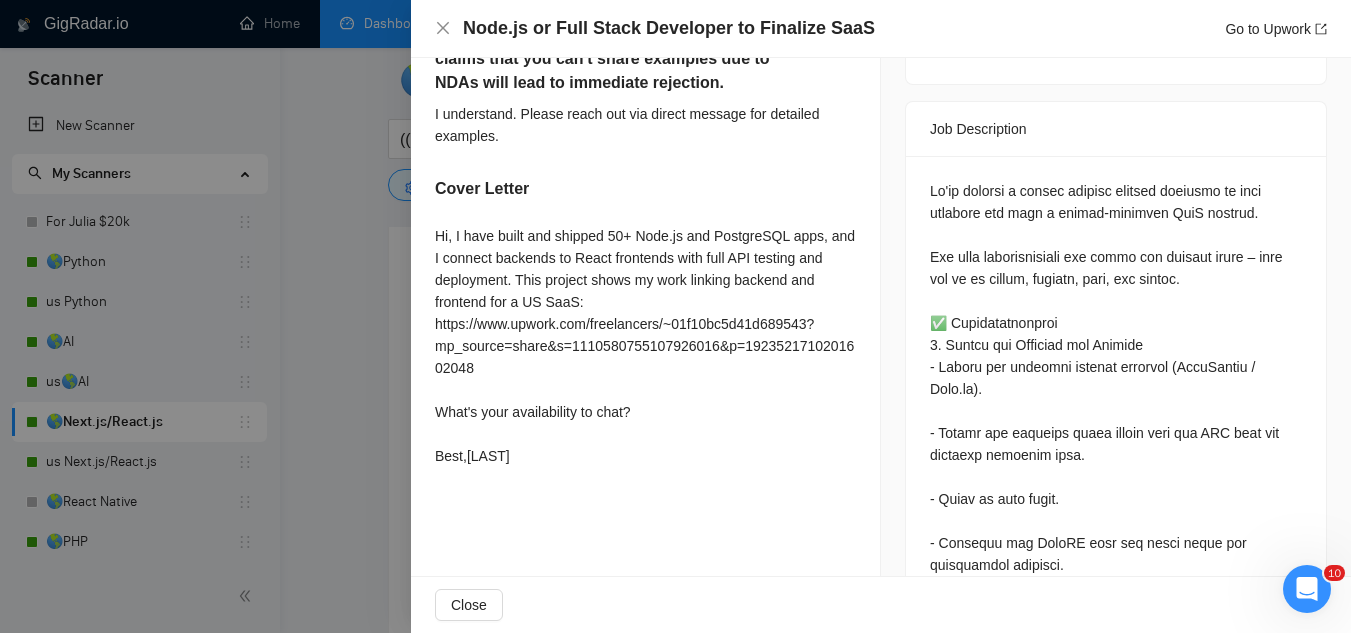 scroll, scrollTop: 800, scrollLeft: 0, axis: vertical 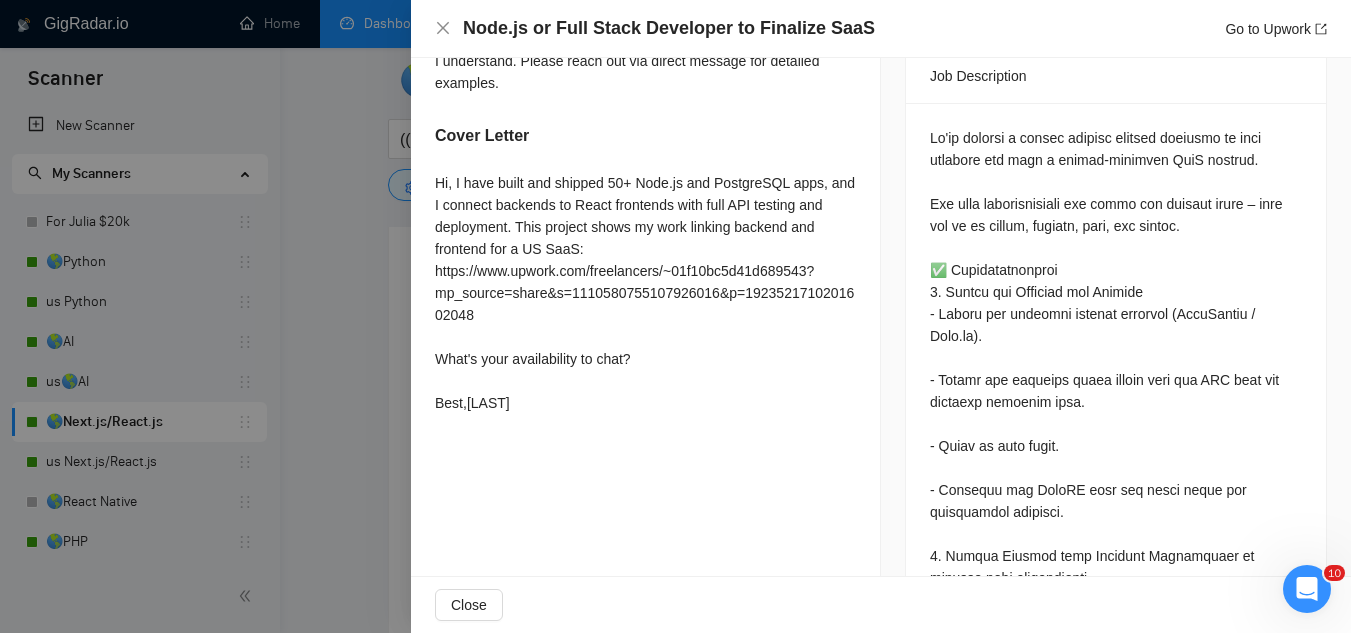 click at bounding box center [675, 316] 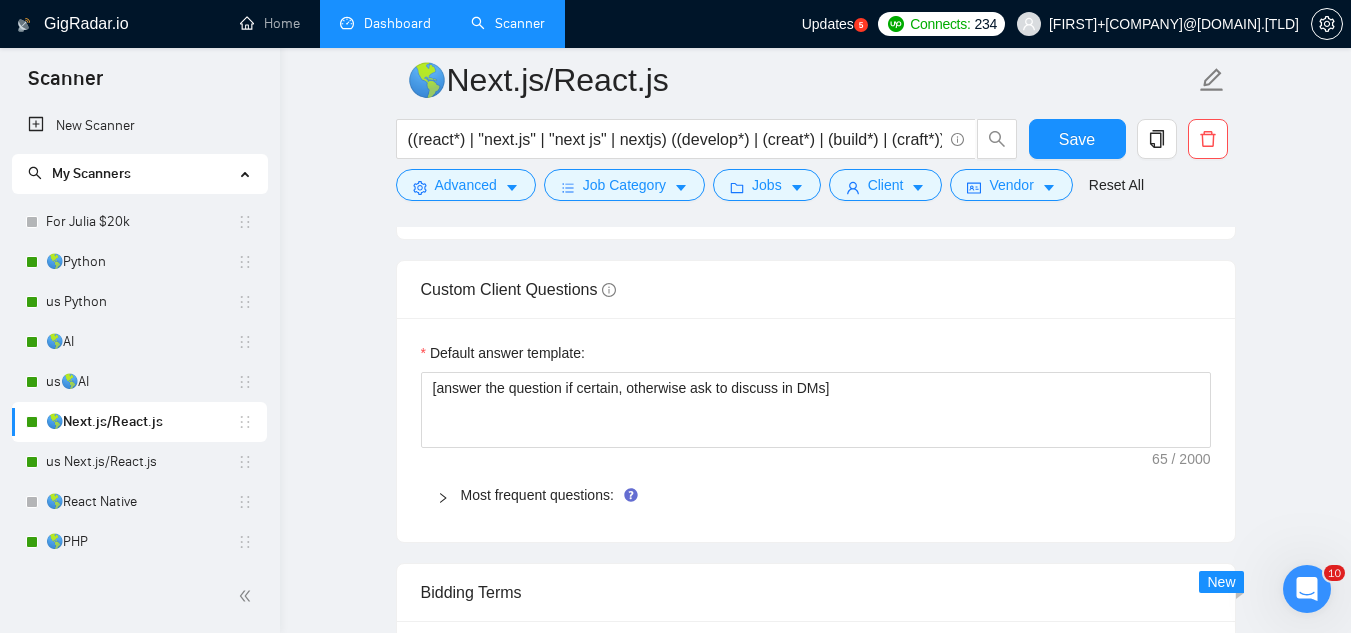 scroll, scrollTop: 2000, scrollLeft: 0, axis: vertical 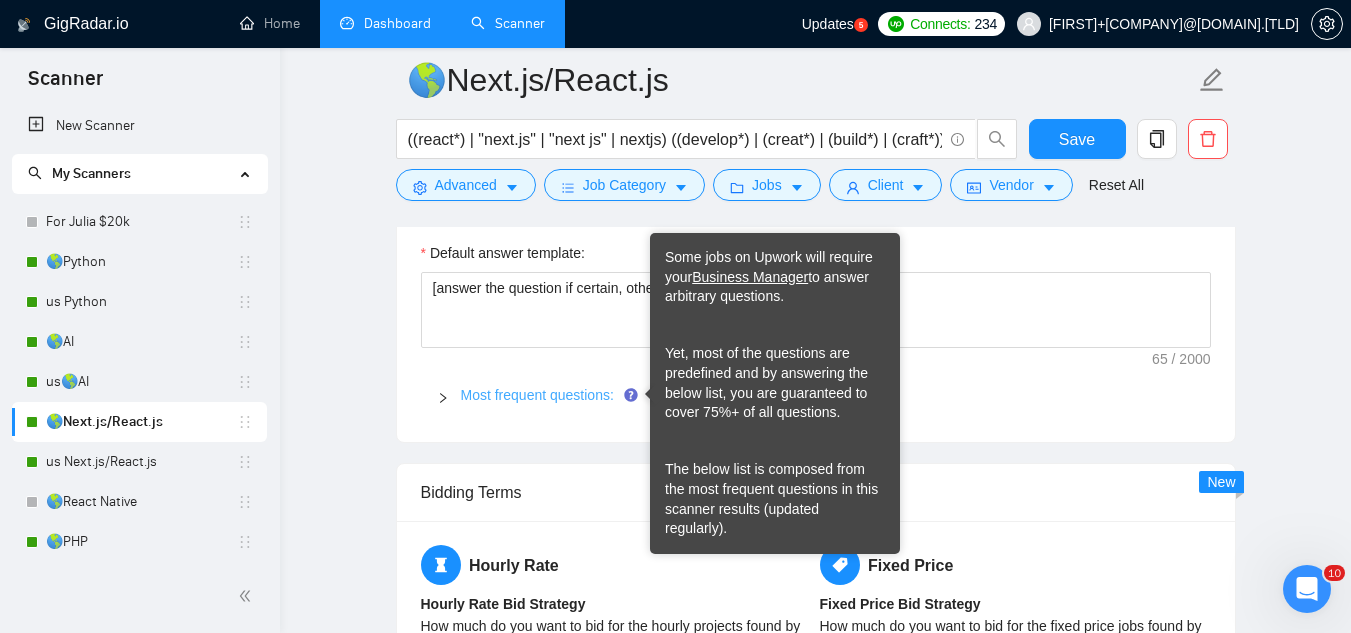 click on "Most frequent questions:" at bounding box center (537, 395) 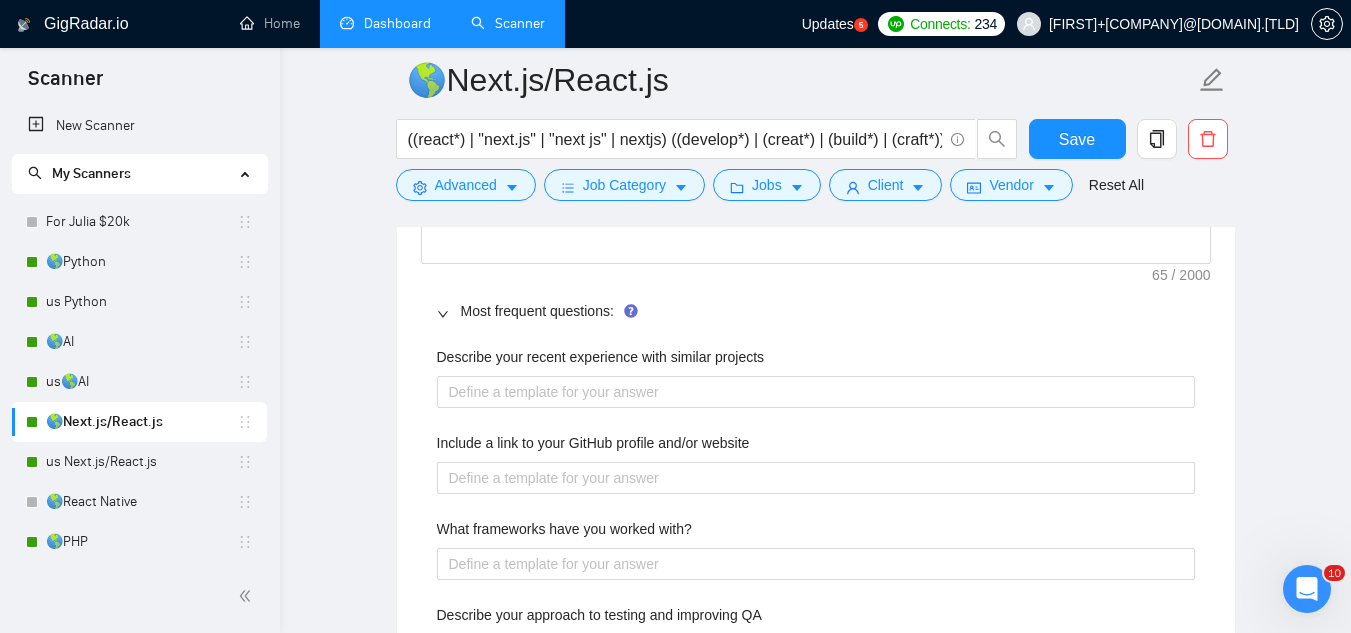 scroll, scrollTop: 2300, scrollLeft: 0, axis: vertical 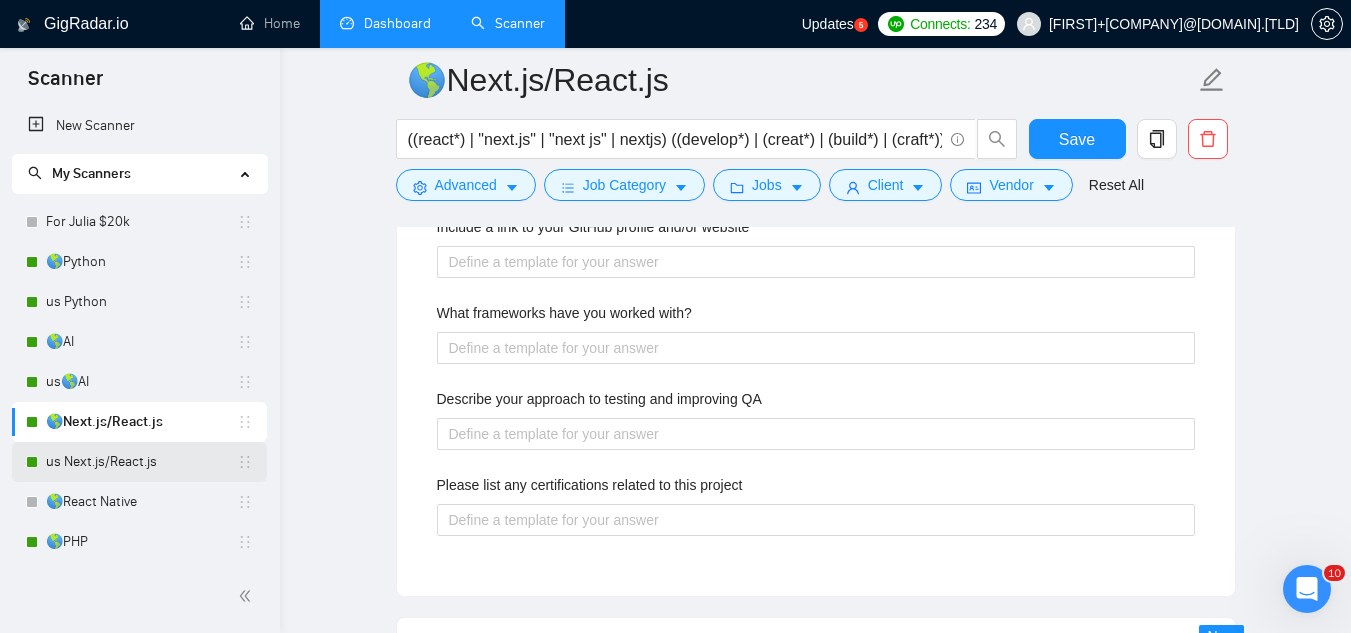 click on "us Next.js/React.js" at bounding box center (141, 462) 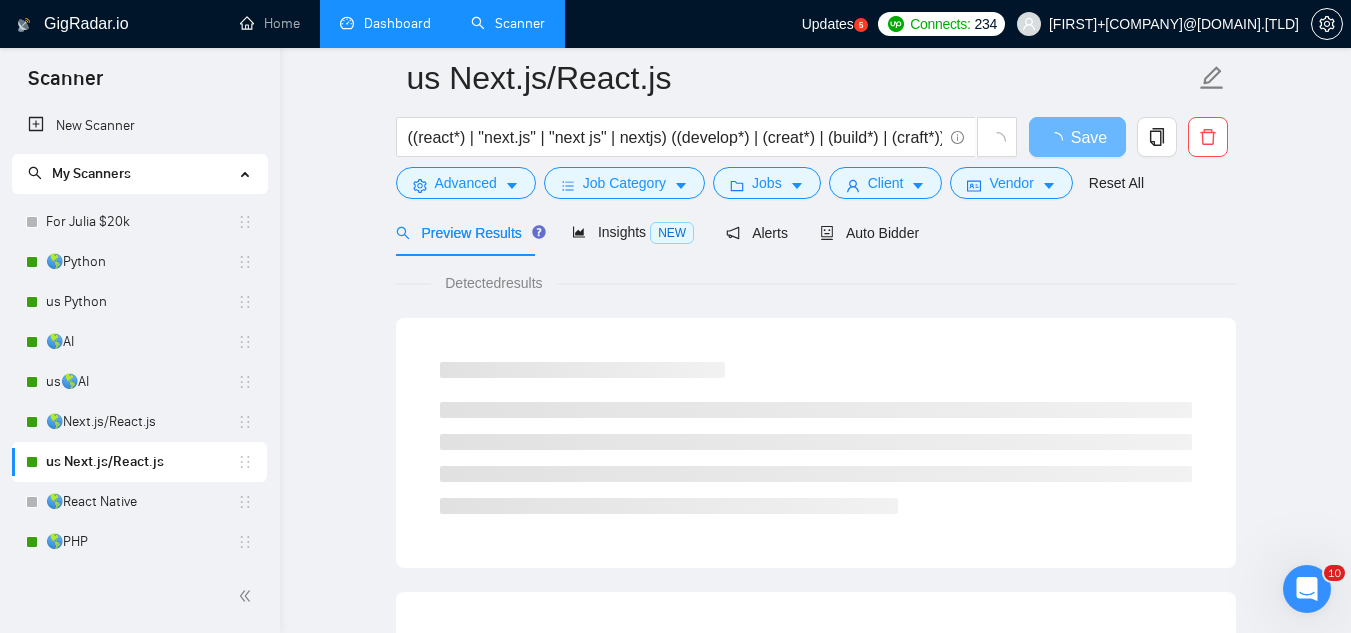scroll, scrollTop: 0, scrollLeft: 0, axis: both 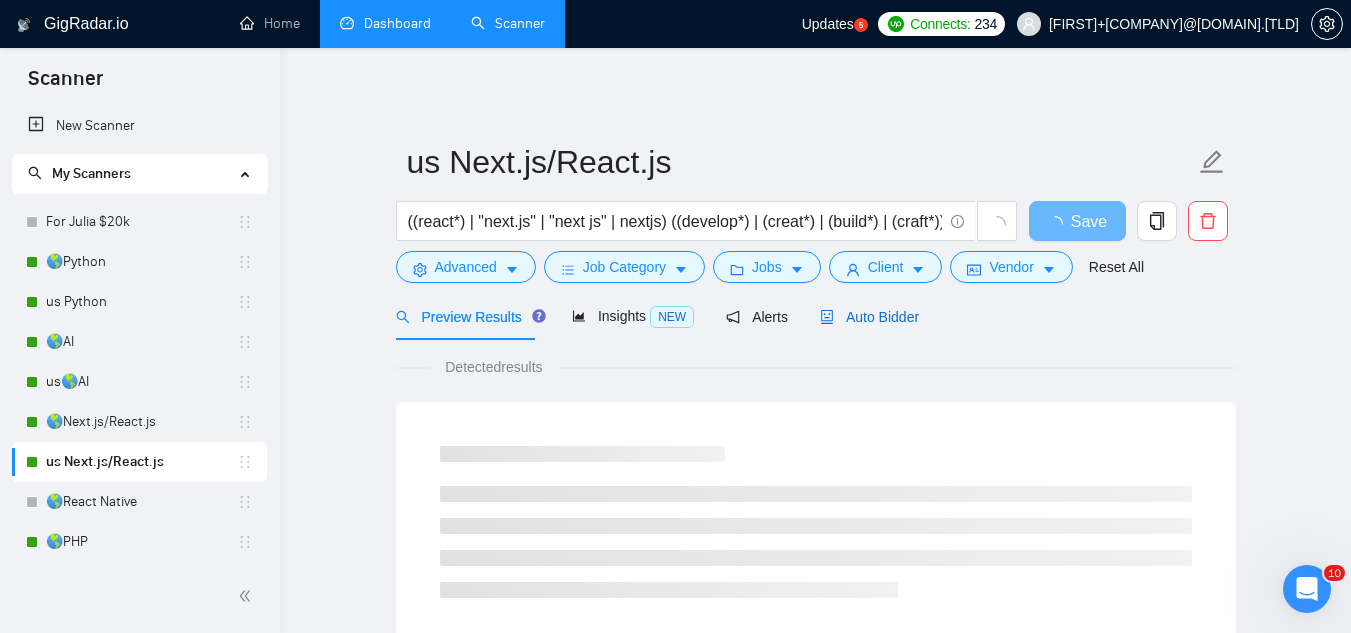 click on "Auto Bidder" at bounding box center [869, 317] 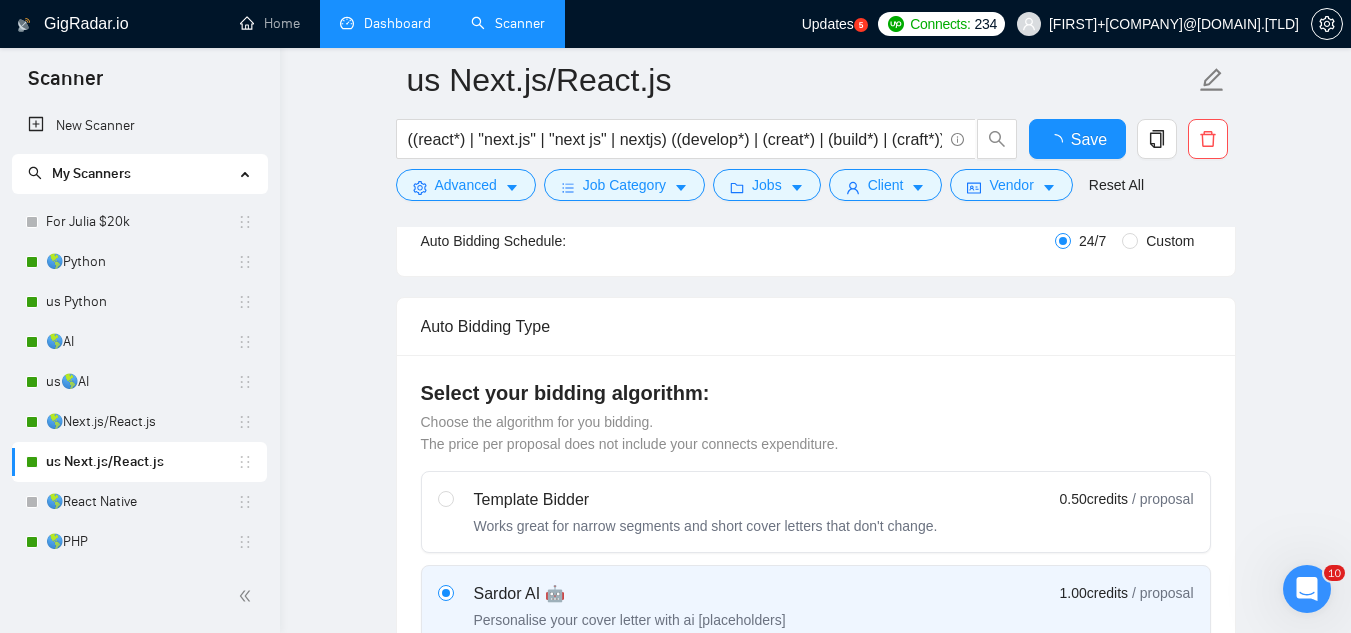 type 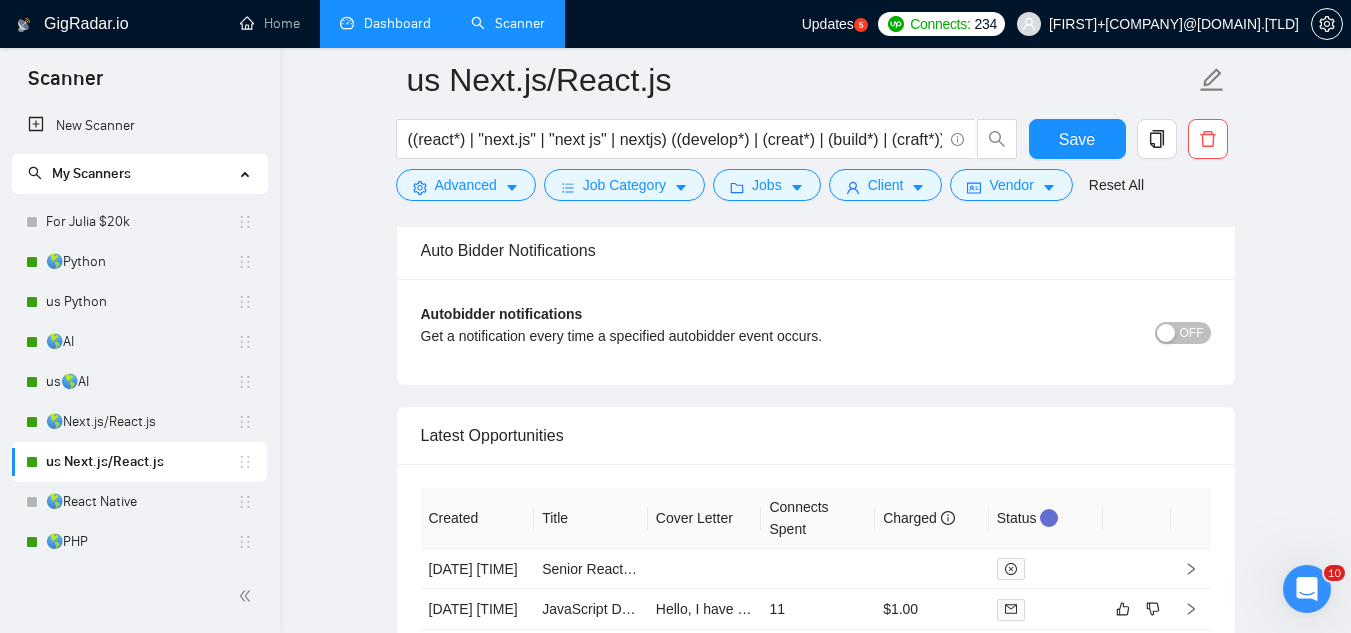 scroll, scrollTop: 4100, scrollLeft: 0, axis: vertical 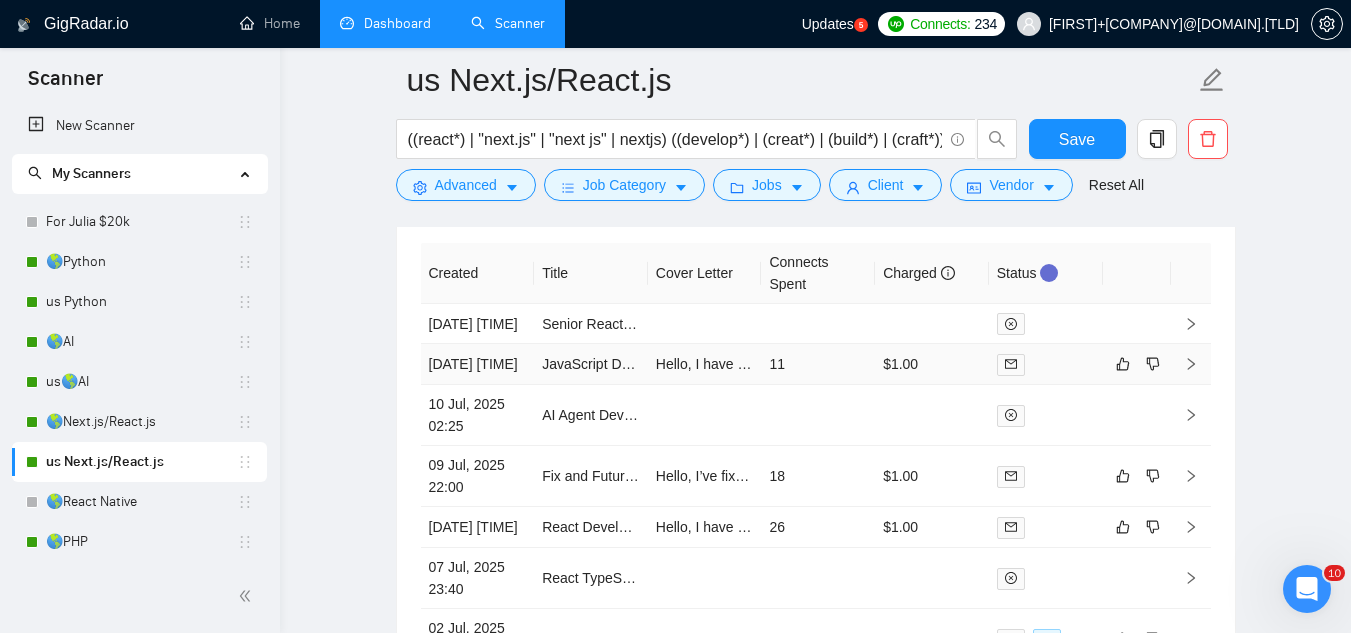 click on "JavaScript Developer for Custom Plugin Work" at bounding box center (591, 364) 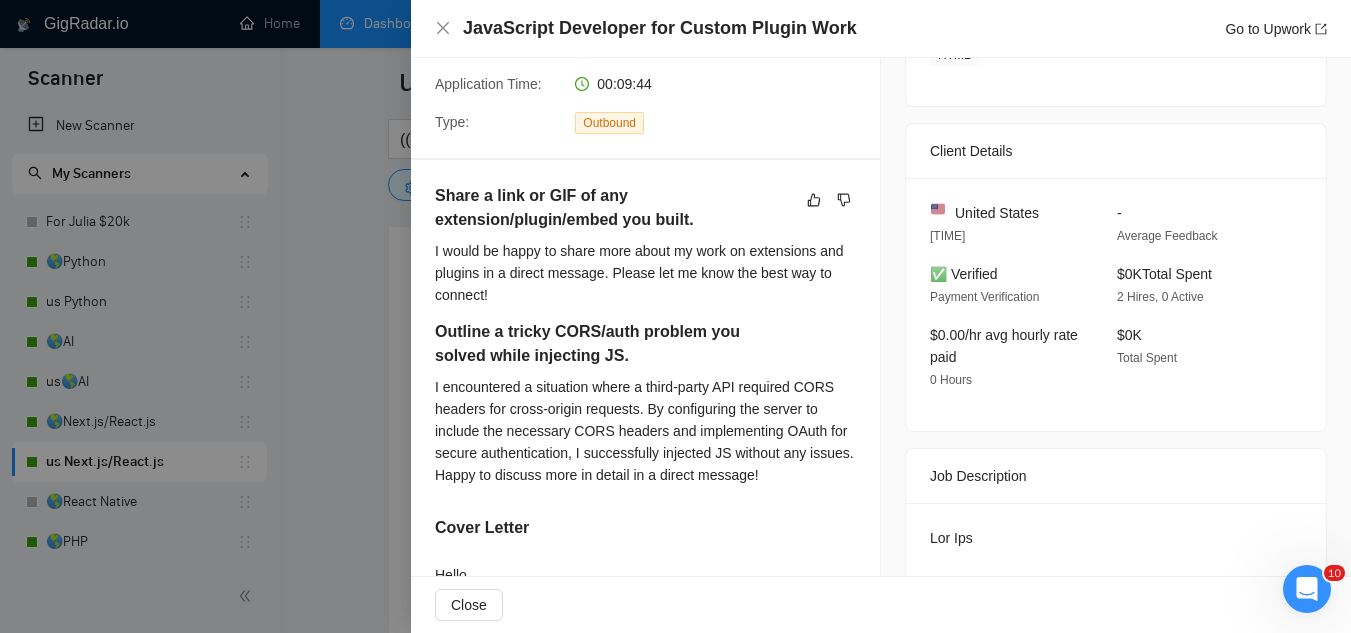 scroll, scrollTop: 700, scrollLeft: 0, axis: vertical 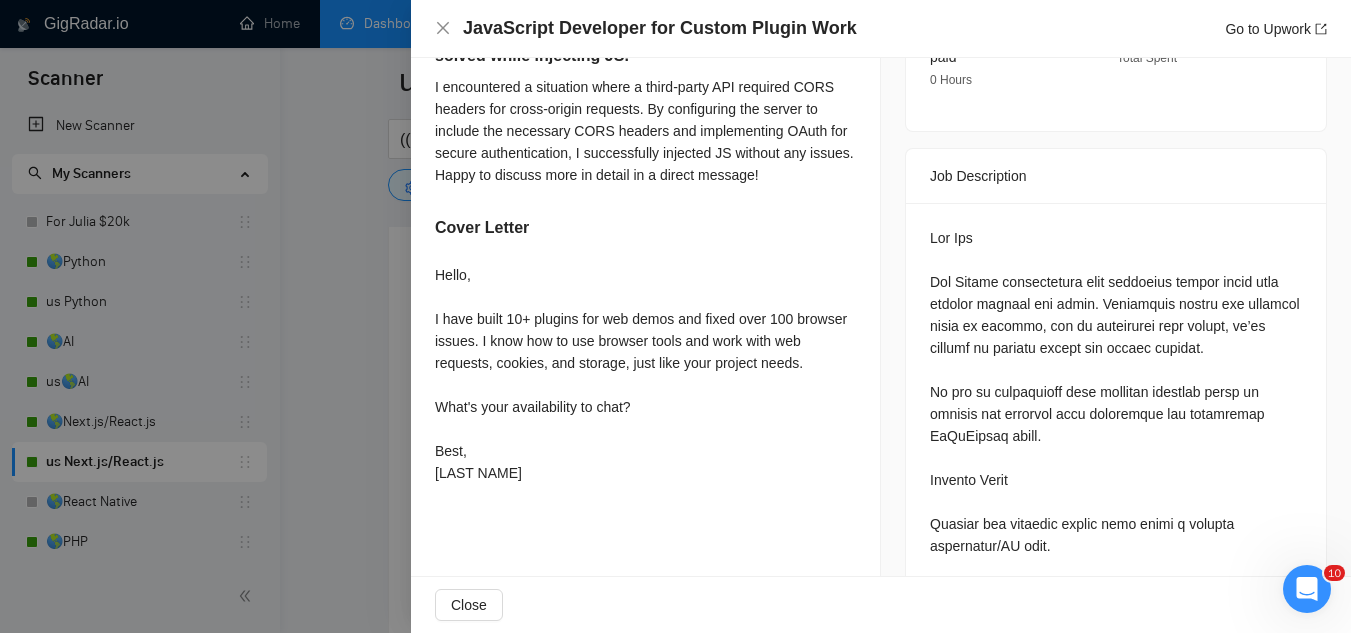 click at bounding box center (675, 316) 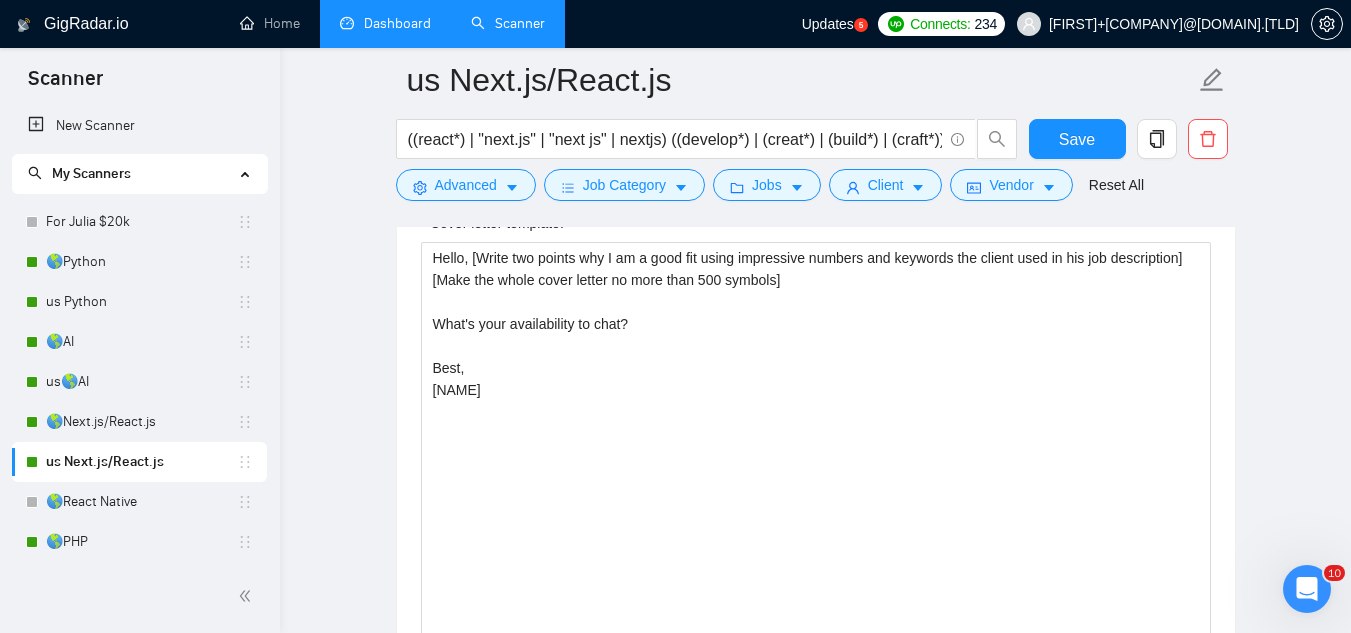 scroll, scrollTop: 1400, scrollLeft: 0, axis: vertical 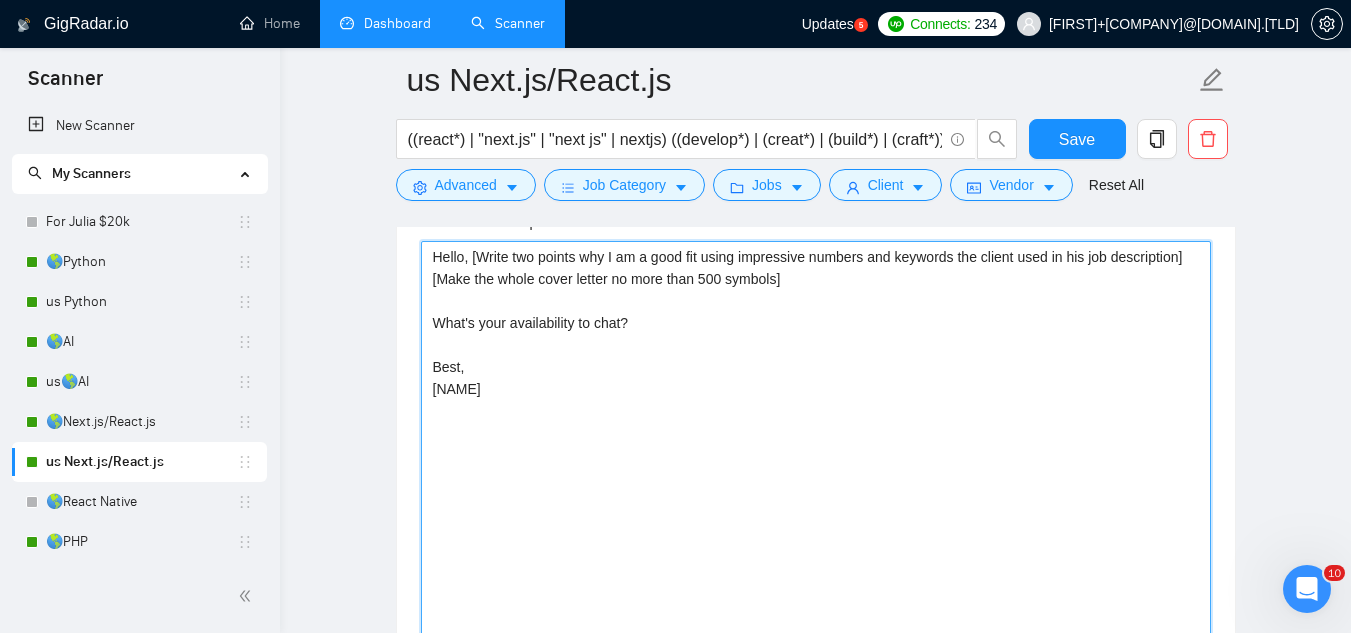 click on "Hello, [Write two points why I am a good fit using impressive numbers and keywords the client used in his job description]
[Make the whole cover letter no more than 500 symbols]
What's your availability to chat?
Best,
[NAME]" at bounding box center (816, 466) 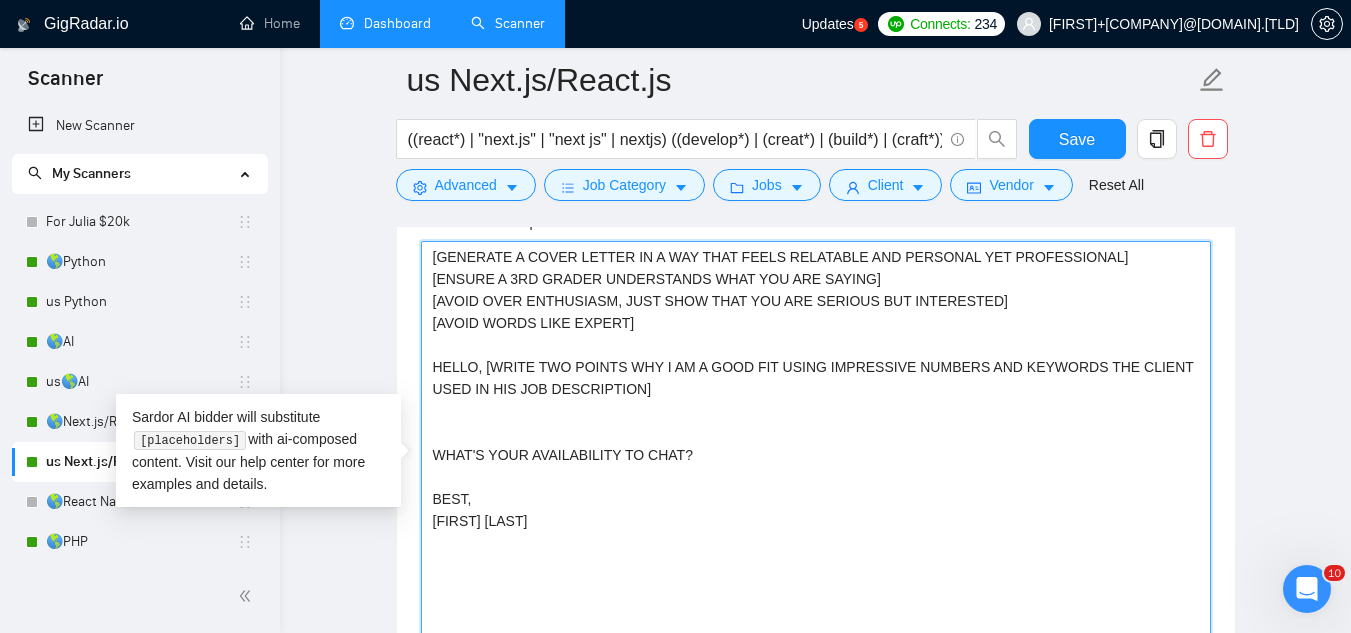 type on "[generate a cover letter in a way that feels relatable and personal yet professional]
[ensure a 3rd grader understands what you are saying]
[avoid over enthusiasm, just show that you are serious but interested]
[avoid words like expert]
Hello, [Write two points why I am a good fit using impressive numbers and keywords the client used in his job description]
What's your availability to chat?
Best,
[FIRST] [LAST]" 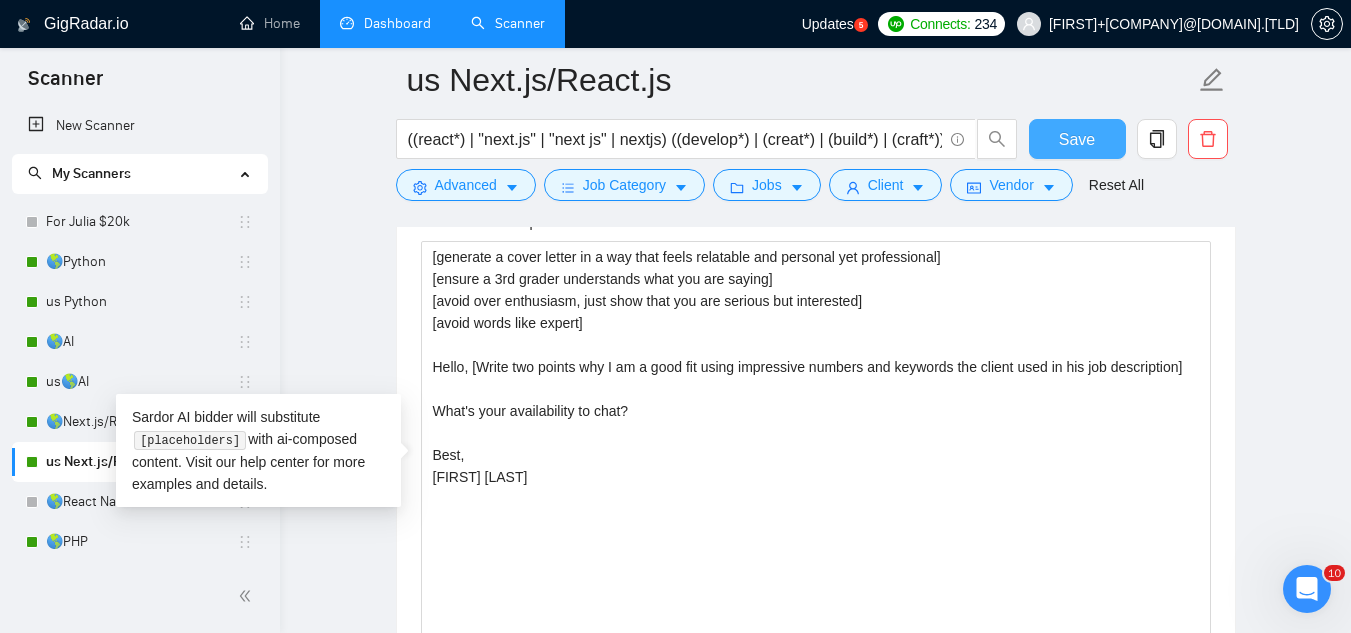 click on "Save" at bounding box center [1077, 139] 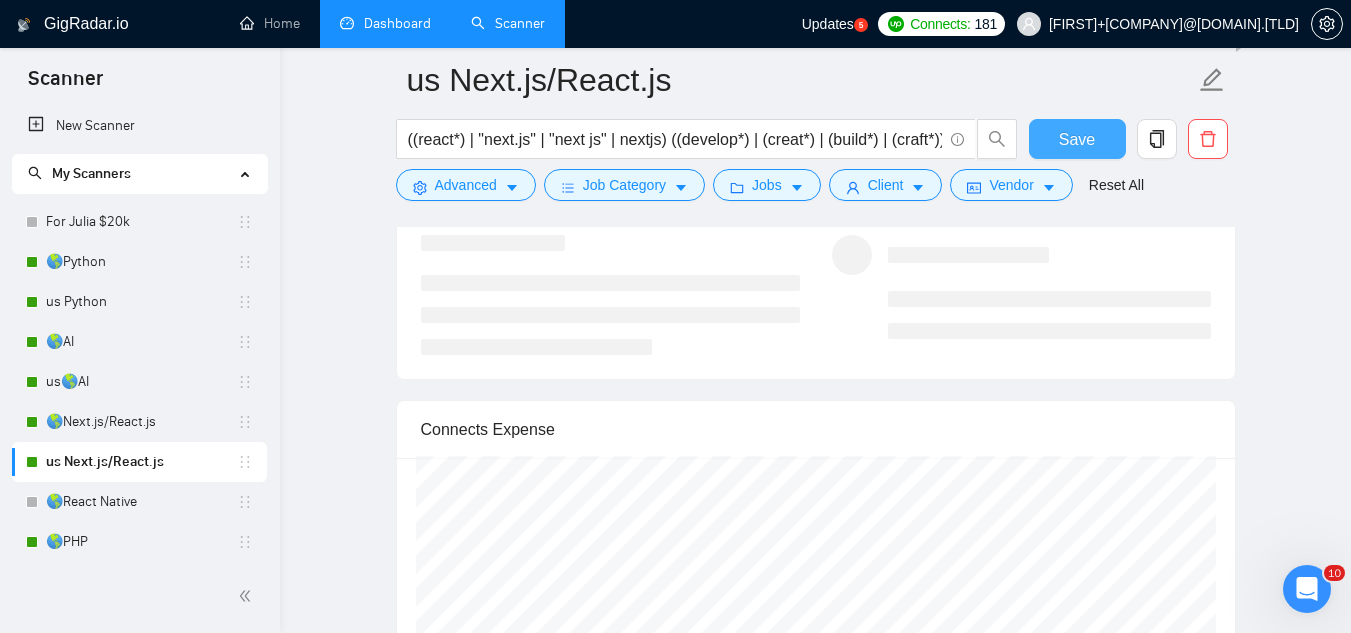 scroll, scrollTop: 2800, scrollLeft: 0, axis: vertical 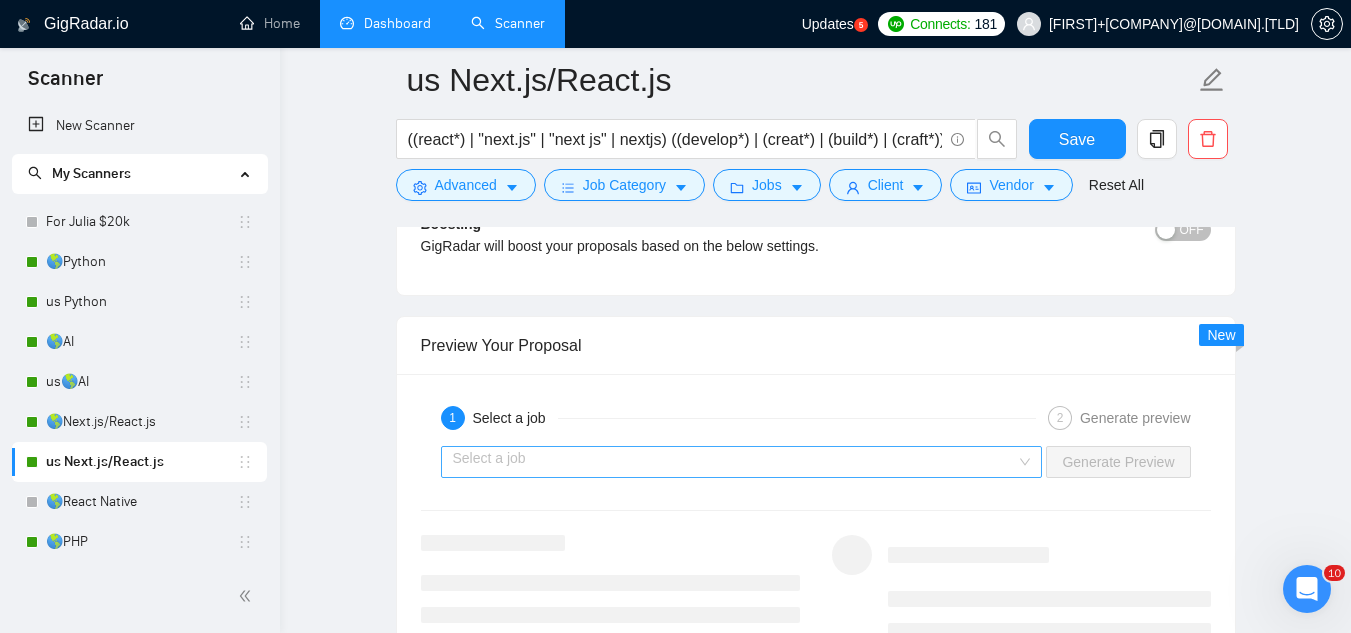 click at bounding box center [735, 462] 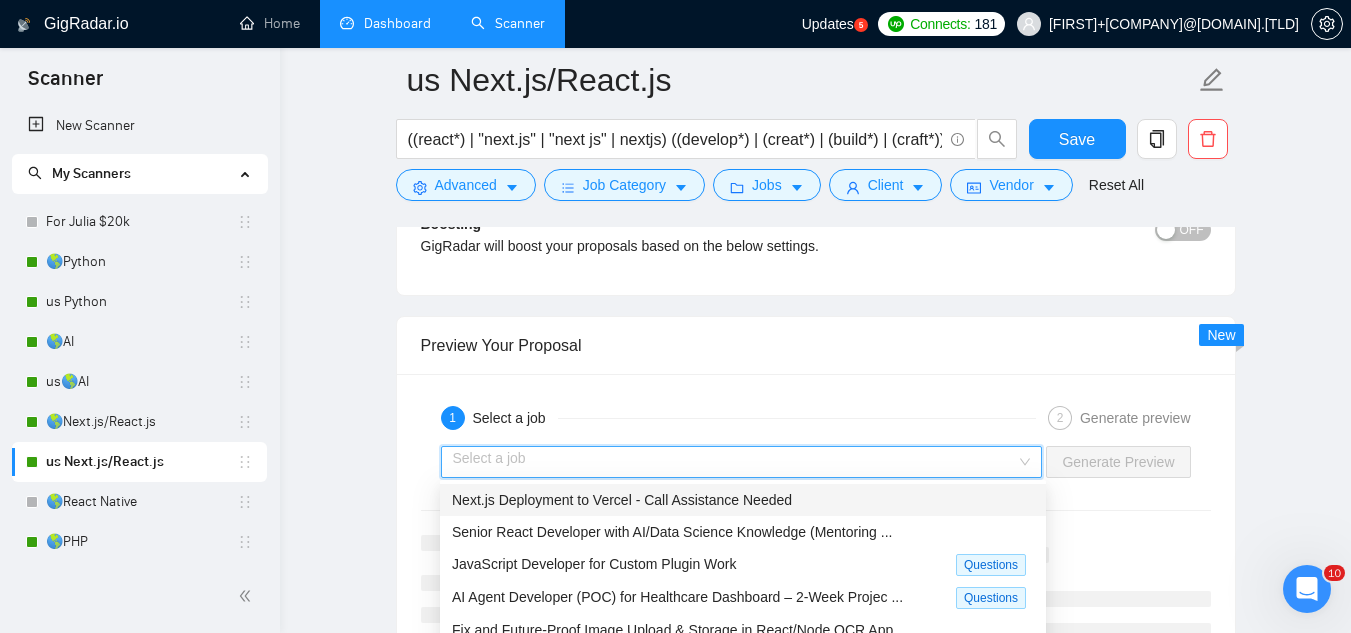 click on "1 Select a job 2 Generate preview Select a job Generate Preview" at bounding box center [816, 526] 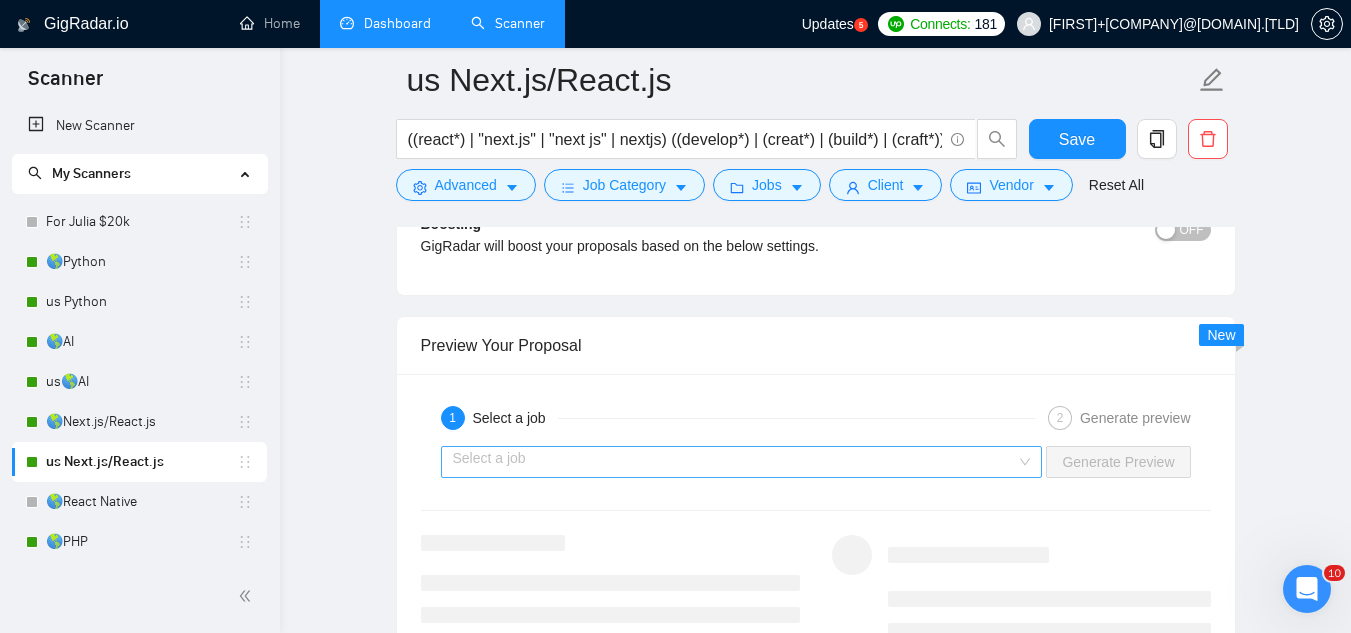 click at bounding box center (735, 462) 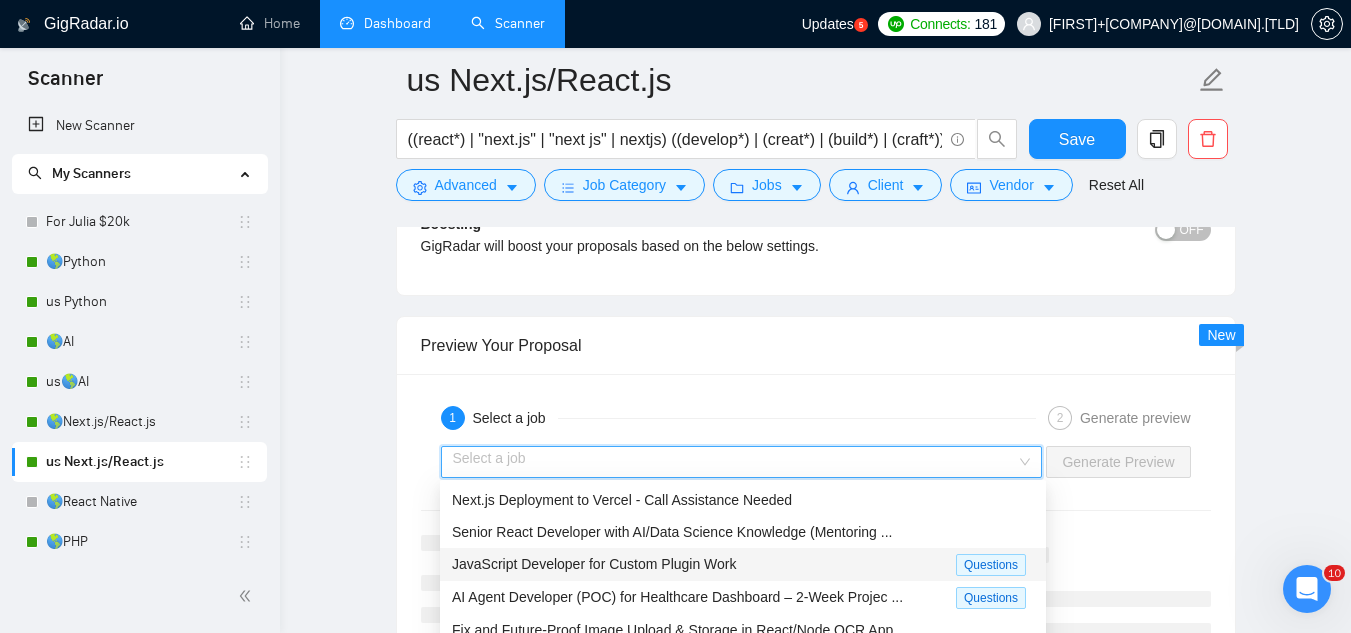 click on "JavaScript Developer for Custom Plugin Work" at bounding box center (704, 564) 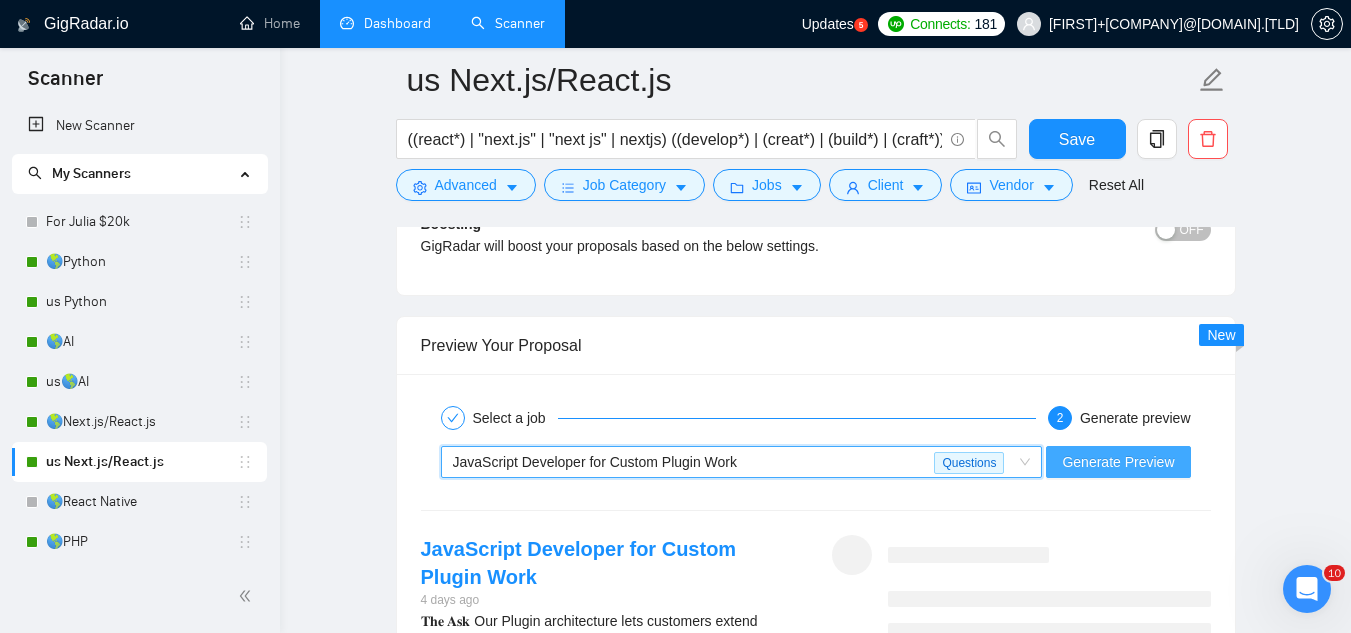 click on "Generate Preview" at bounding box center (1118, 462) 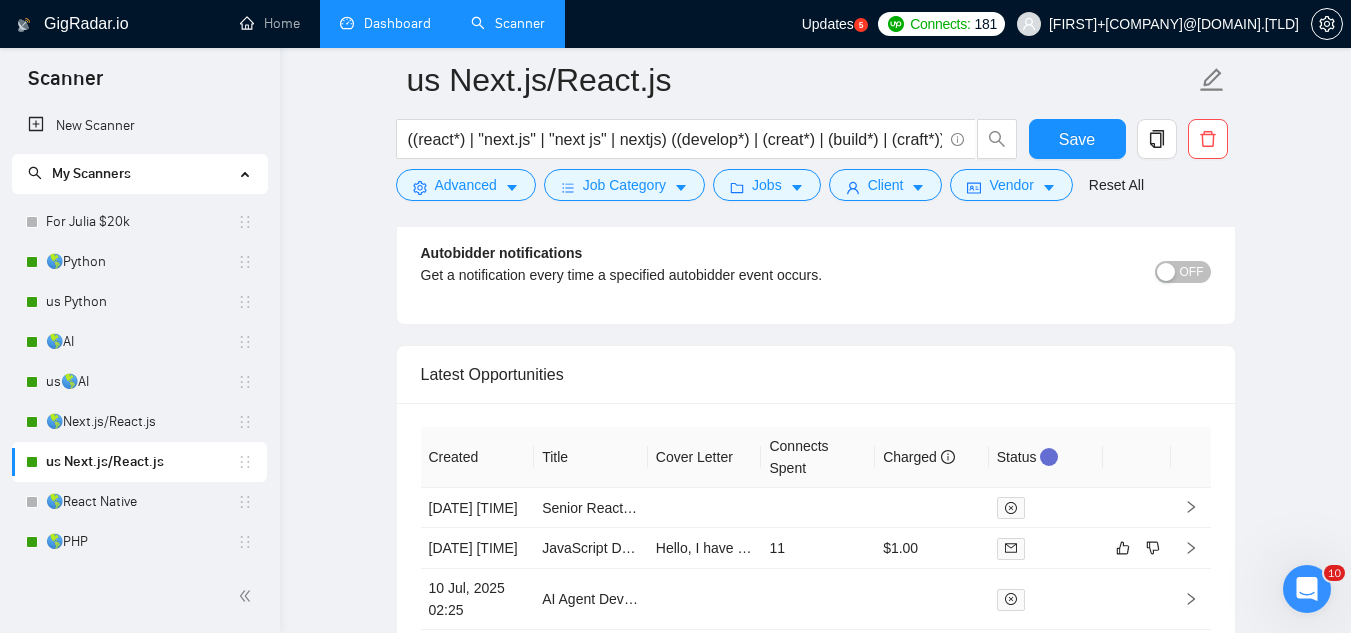 scroll, scrollTop: 4000, scrollLeft: 0, axis: vertical 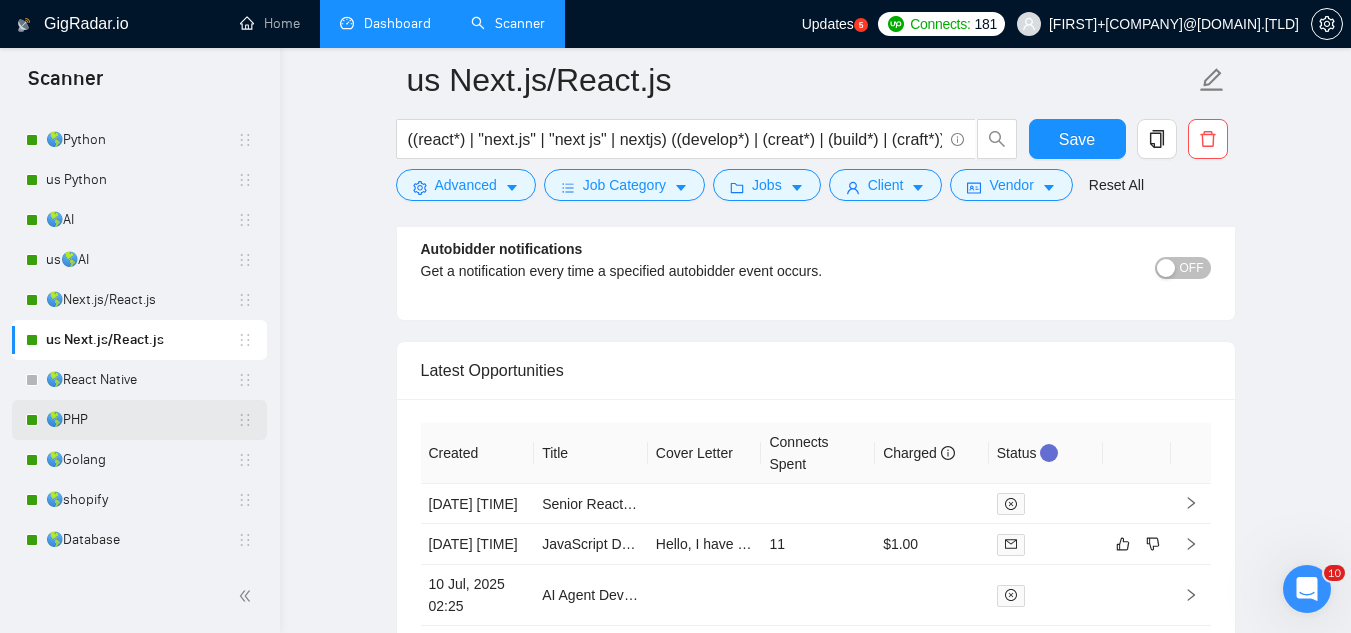 click on "🌎PHP" at bounding box center (141, 420) 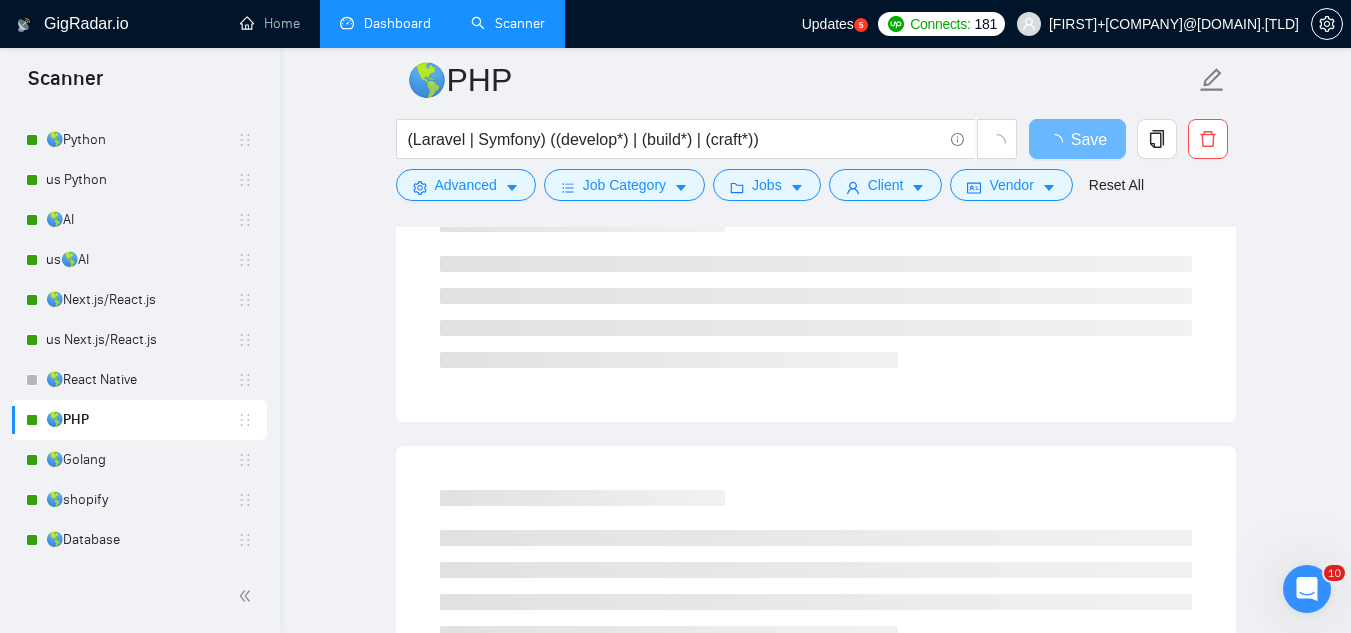scroll, scrollTop: 0, scrollLeft: 0, axis: both 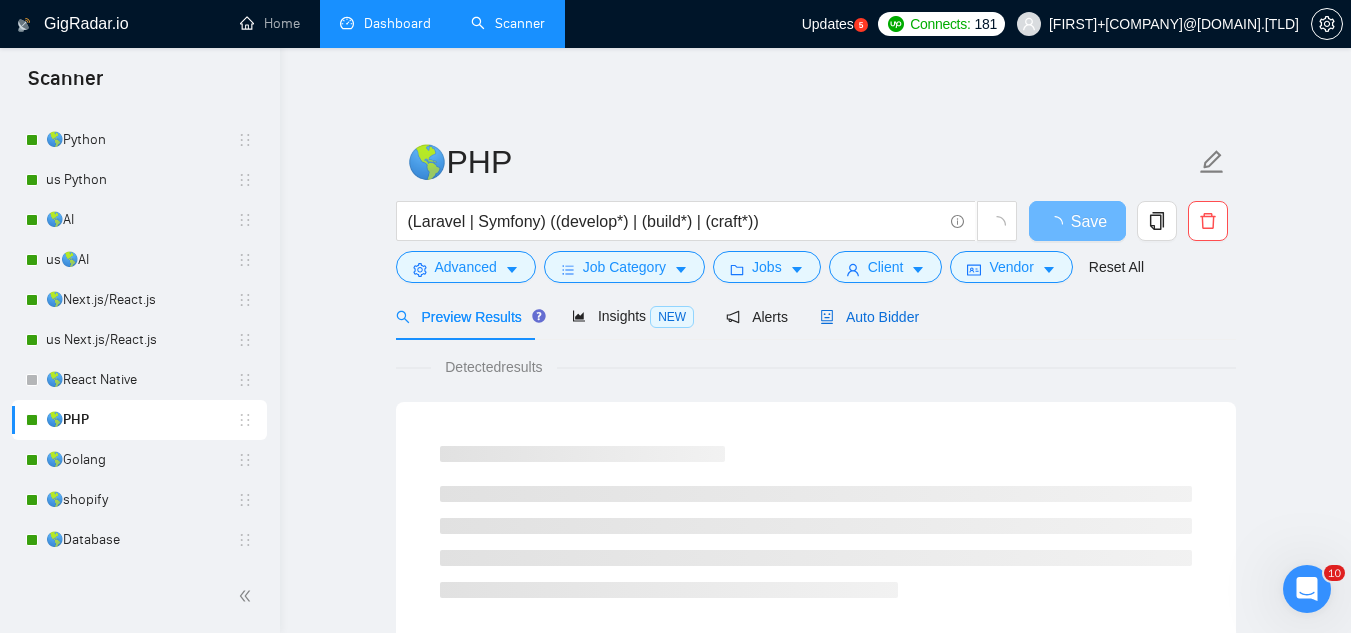 click on "Auto Bidder" at bounding box center (869, 317) 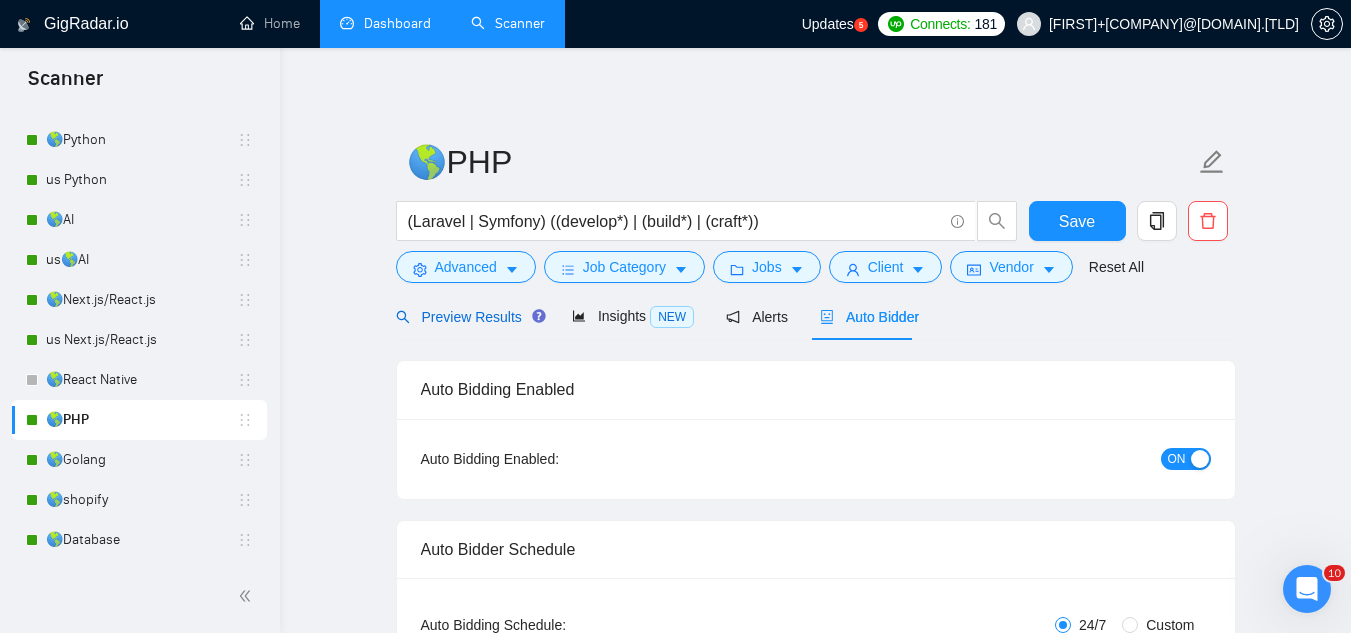 click on "Preview Results" at bounding box center [468, 317] 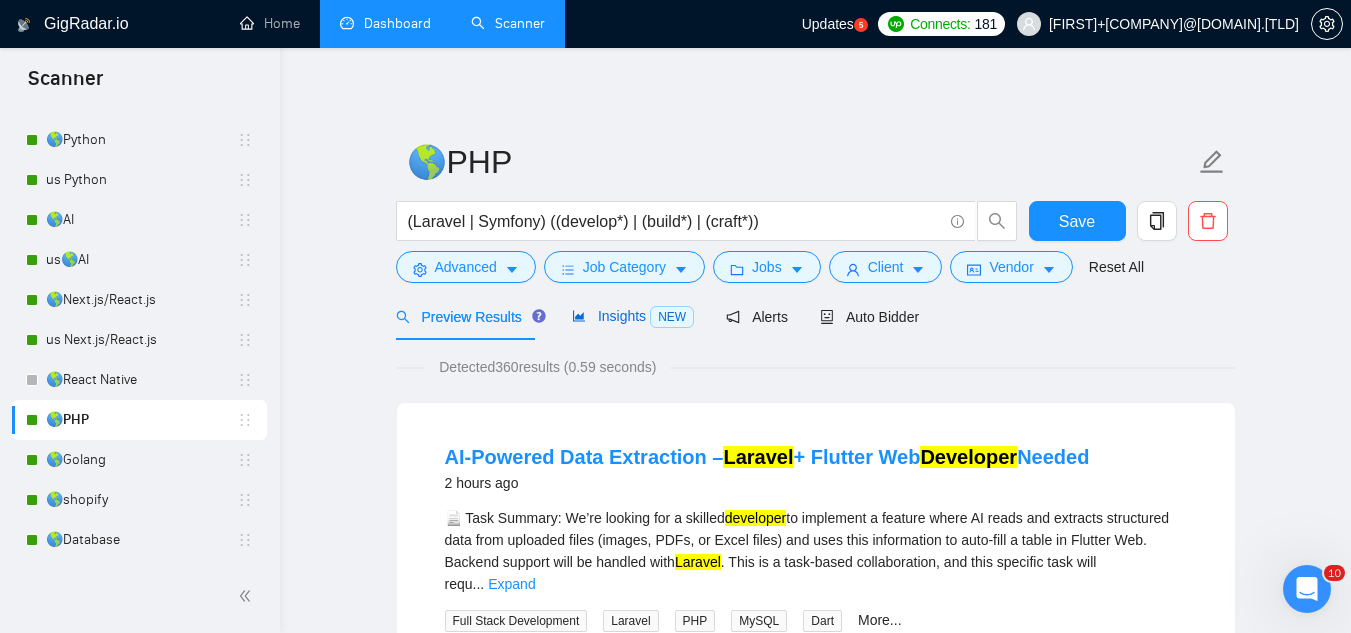 click on "Insights NEW" at bounding box center (633, 316) 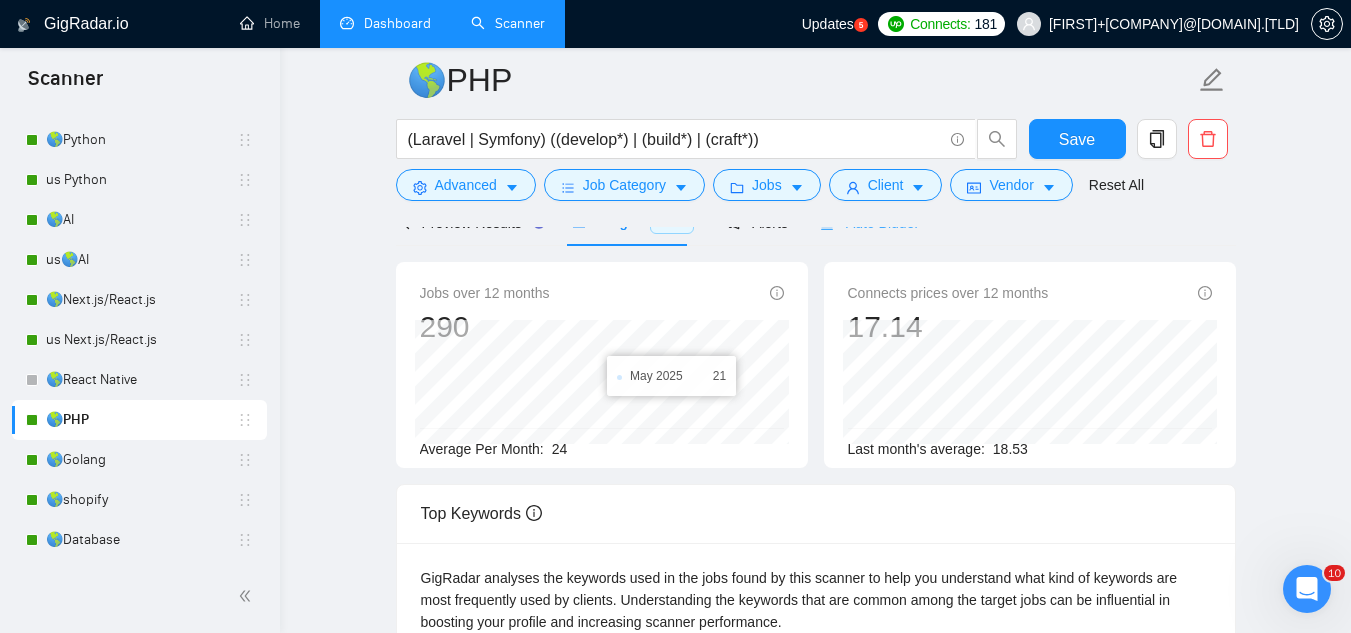 scroll, scrollTop: 0, scrollLeft: 0, axis: both 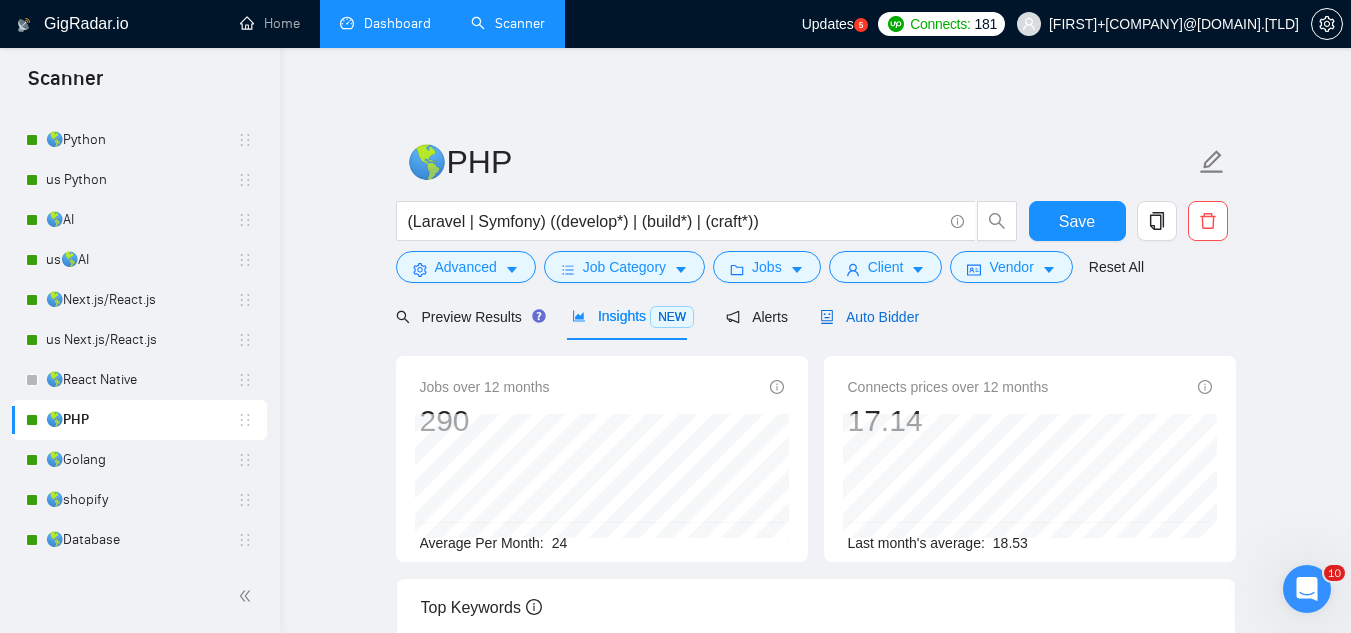 click on "Auto Bidder" at bounding box center [869, 317] 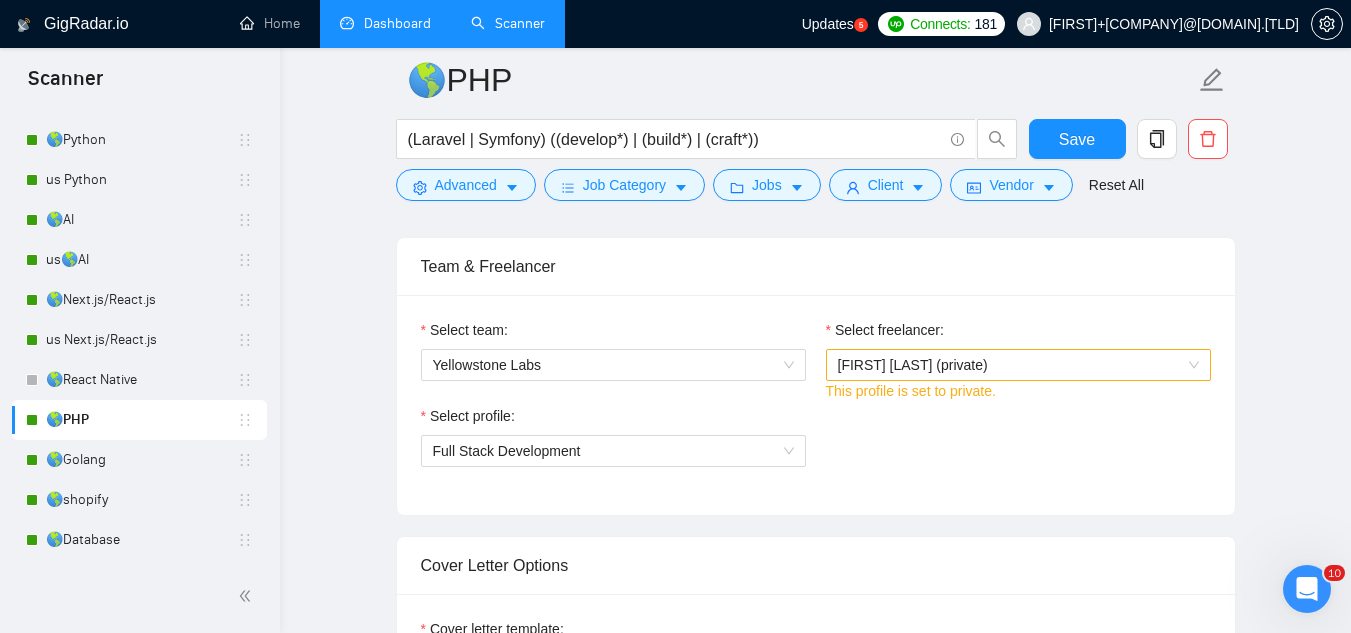 scroll, scrollTop: 1000, scrollLeft: 0, axis: vertical 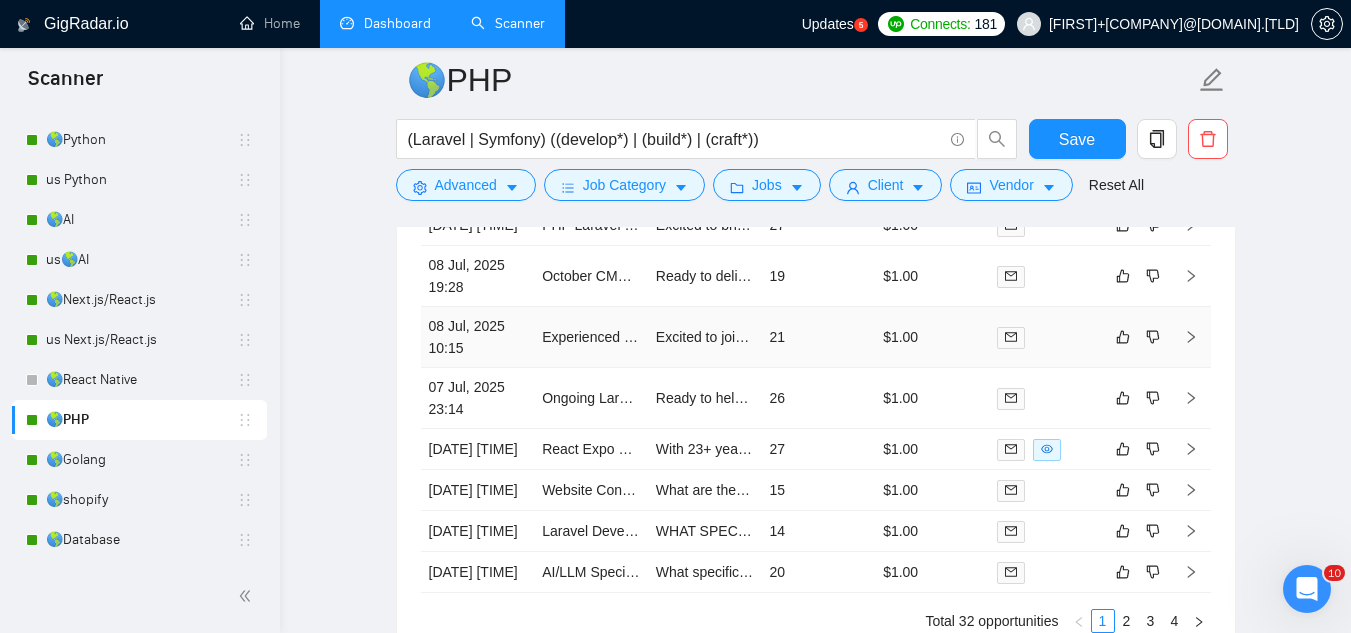 click on "Experienced Laravel Developer with FilamentPHP & React Native Skills" at bounding box center [591, 337] 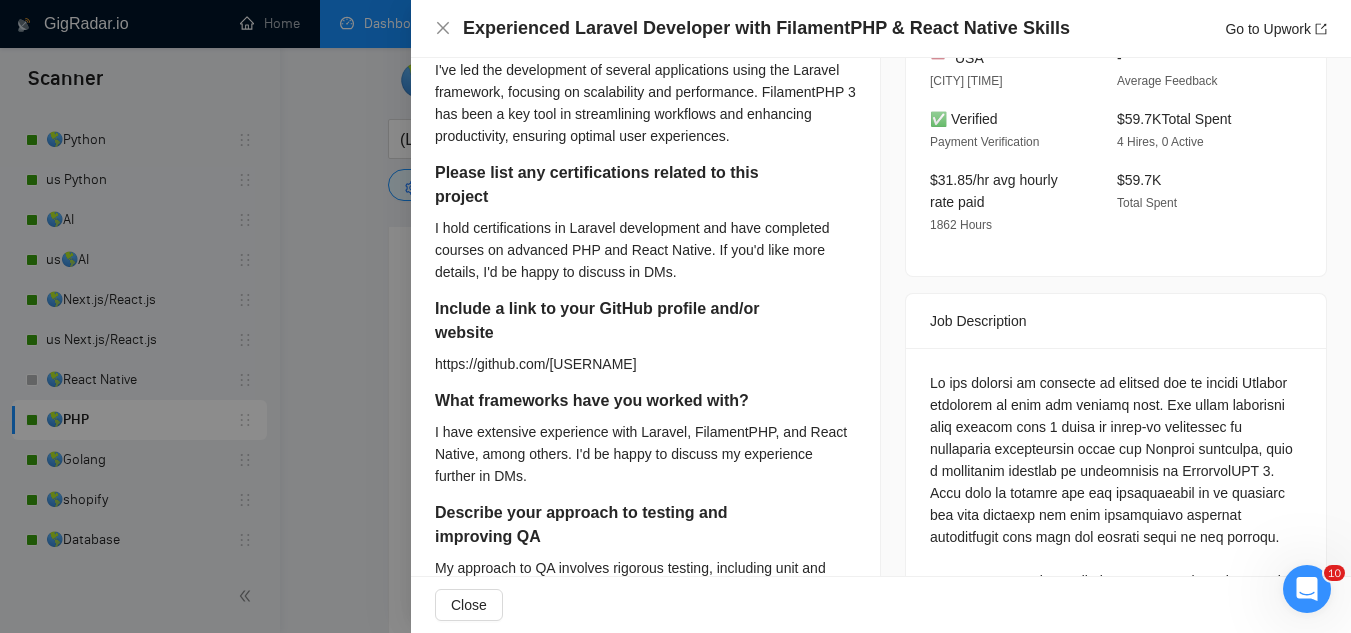 scroll, scrollTop: 572, scrollLeft: 0, axis: vertical 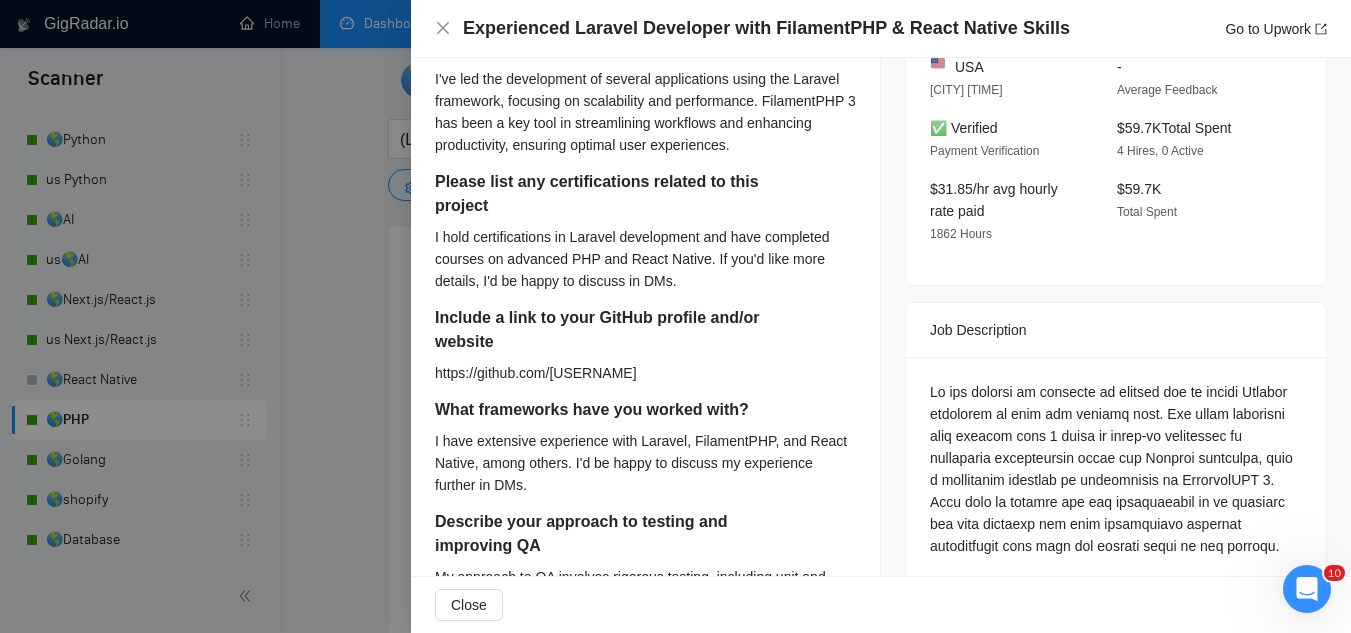 click at bounding box center [675, 316] 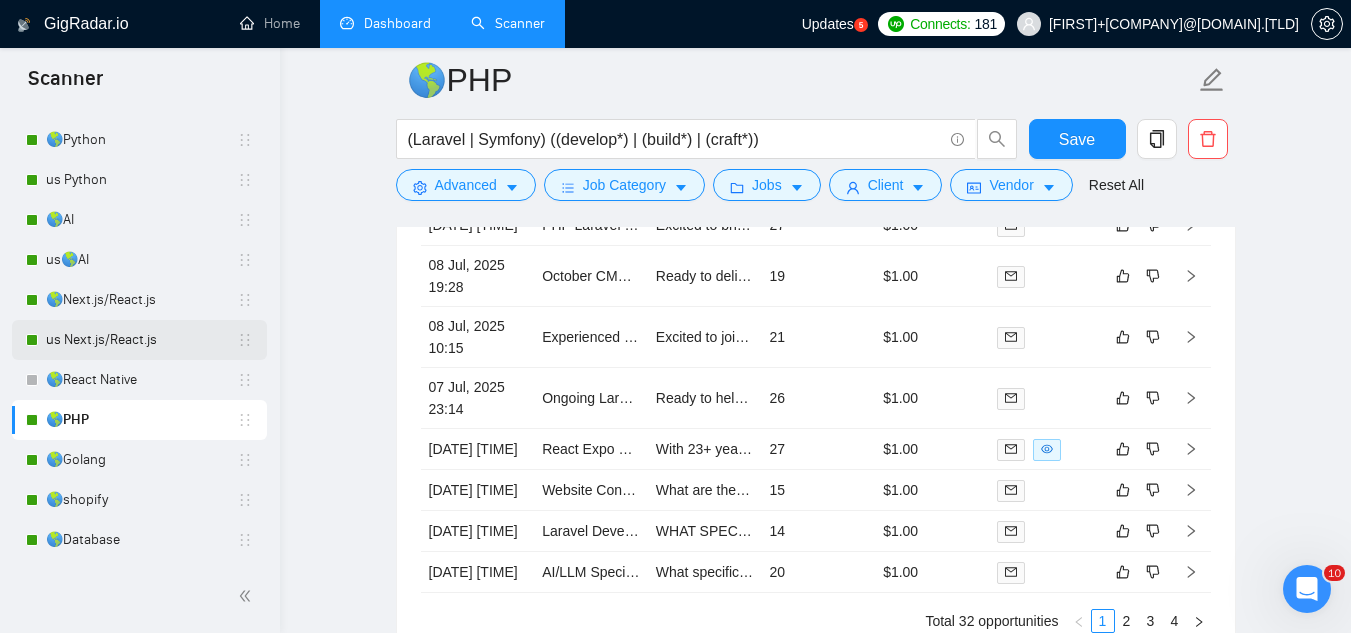click on "us Next.js/React.js" at bounding box center (141, 340) 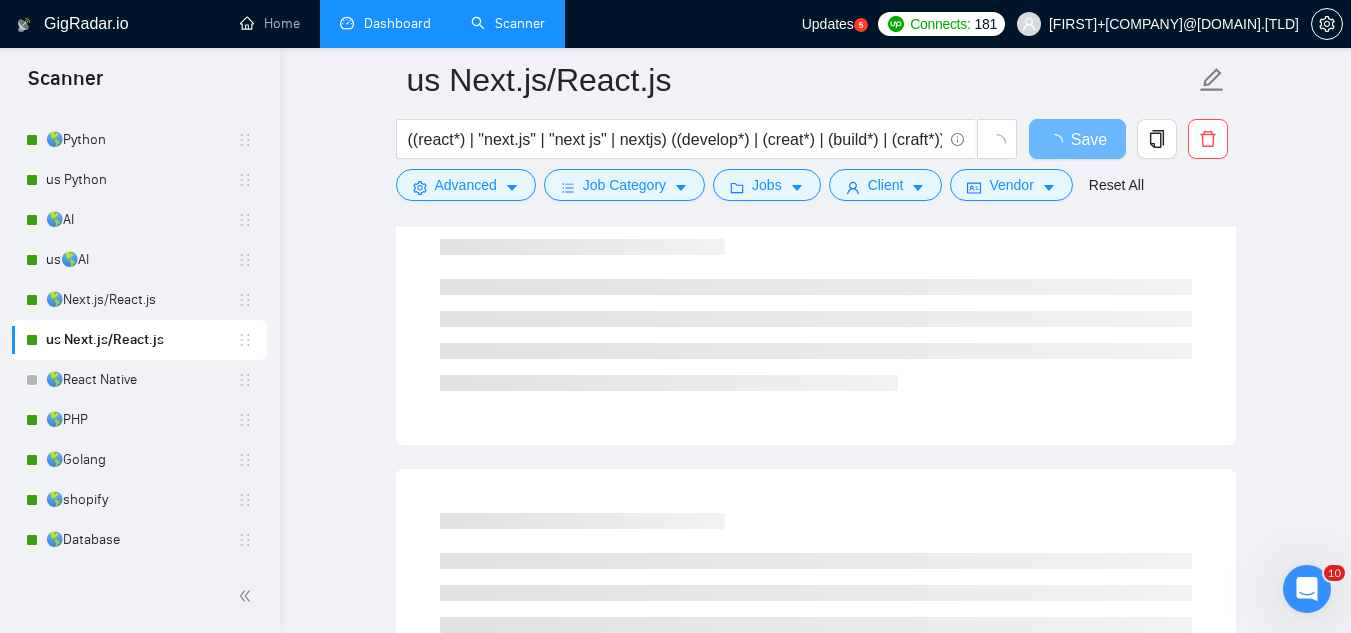 scroll, scrollTop: 0, scrollLeft: 0, axis: both 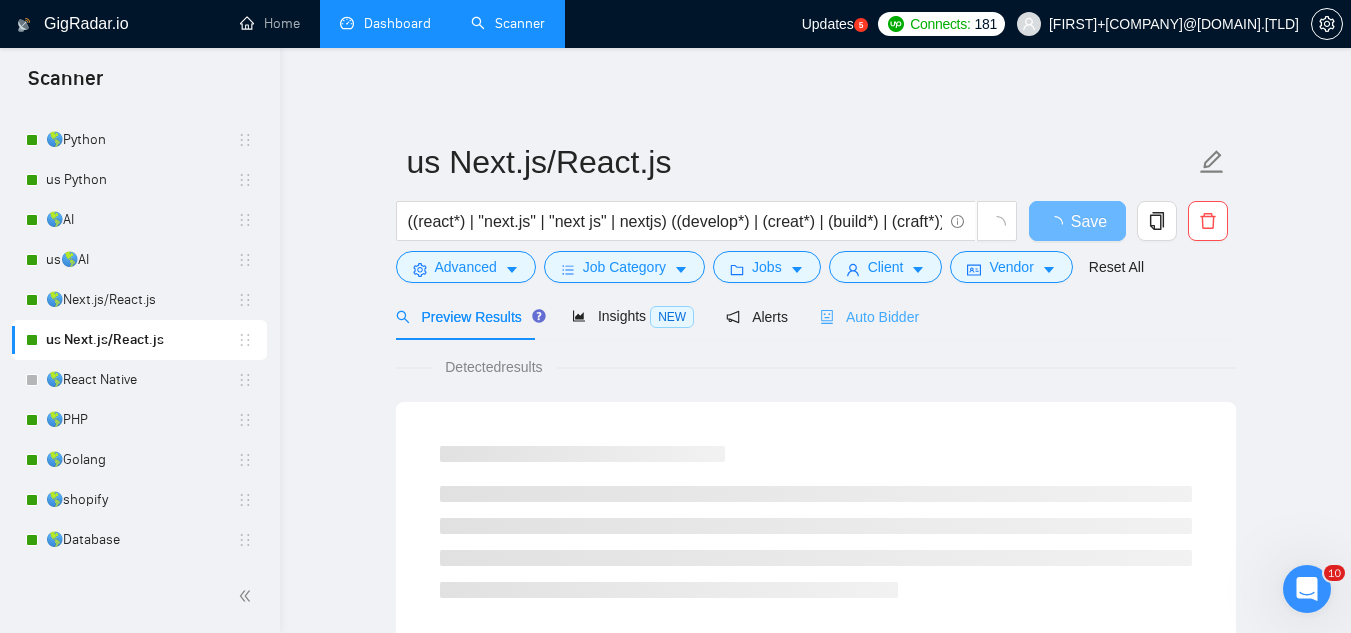 click on "Auto Bidder" at bounding box center [869, 316] 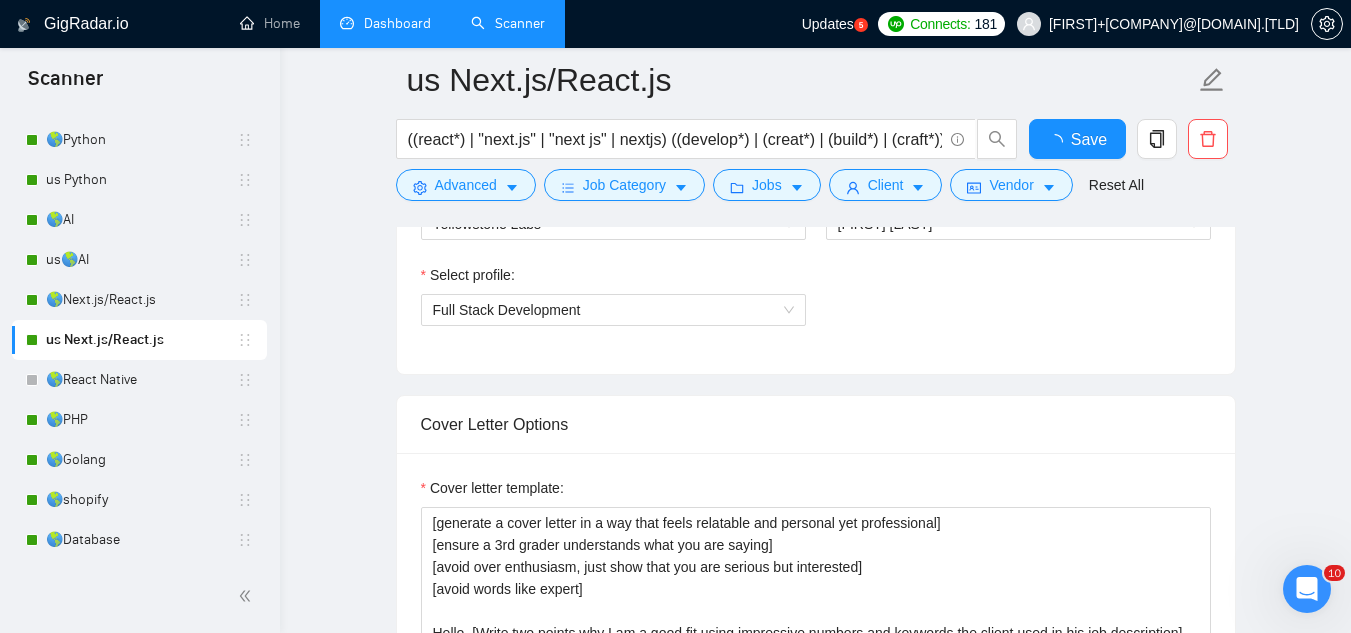 type 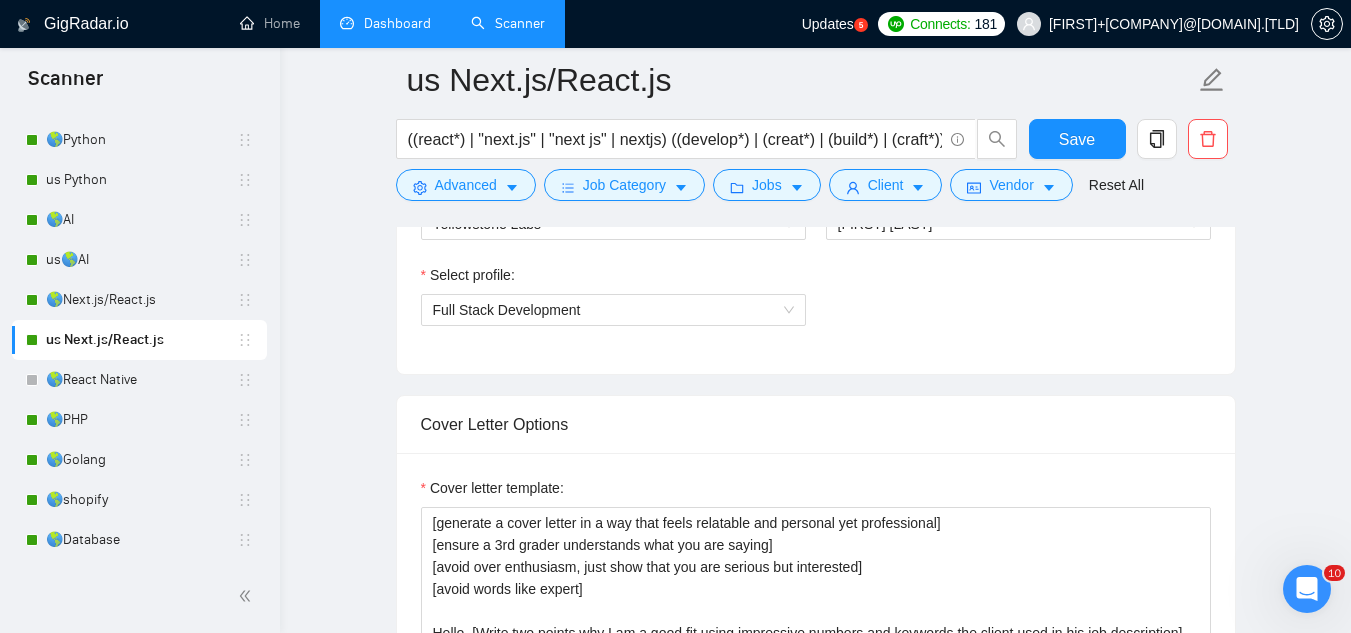 scroll, scrollTop: 1000, scrollLeft: 0, axis: vertical 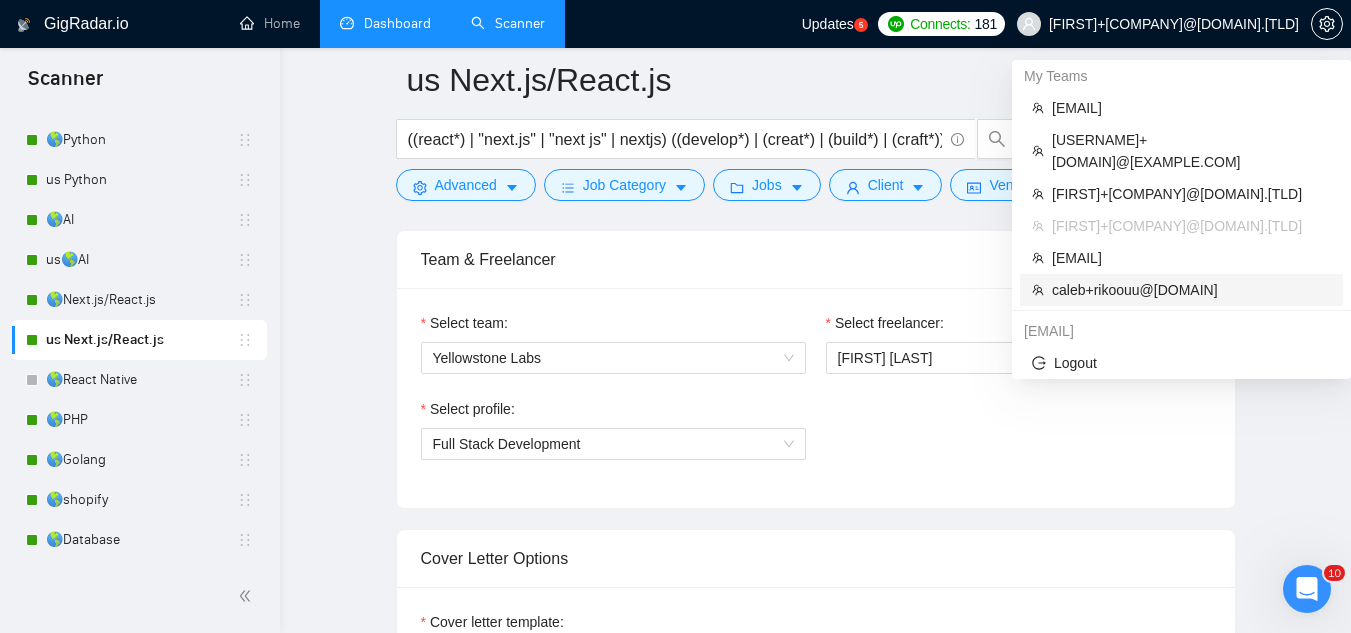 click on "caleb+rikoouu@[DOMAIN]" at bounding box center [1181, 290] 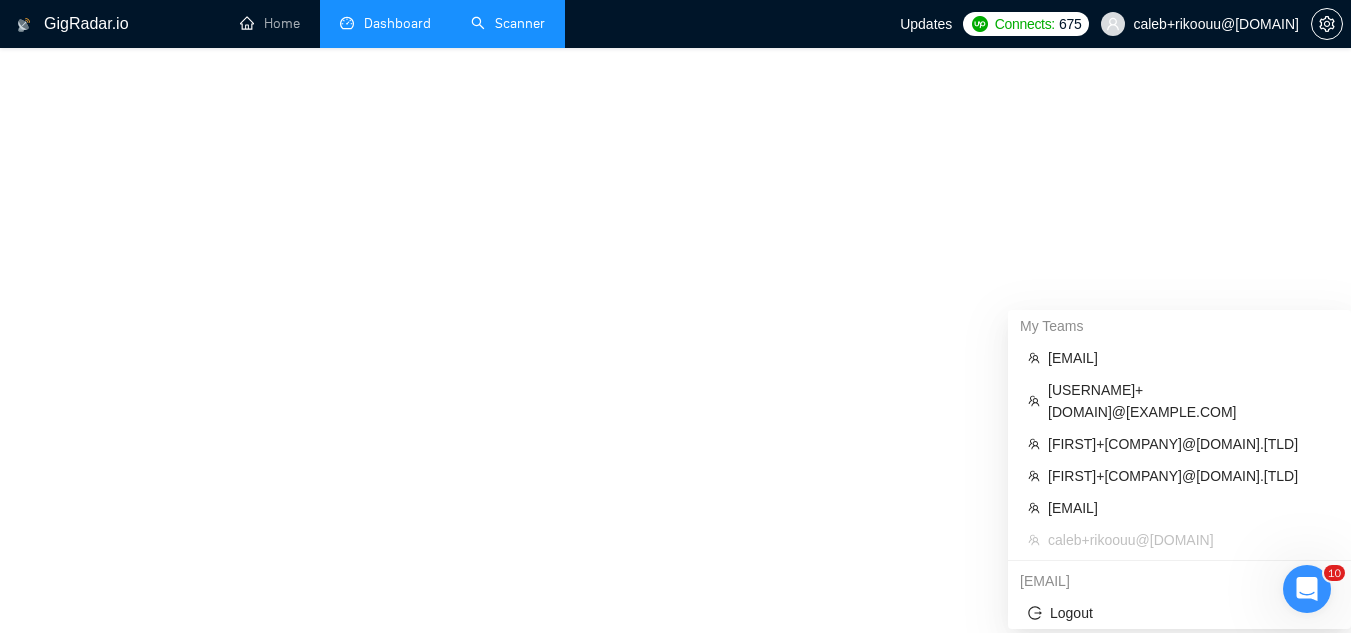 scroll, scrollTop: 728, scrollLeft: 0, axis: vertical 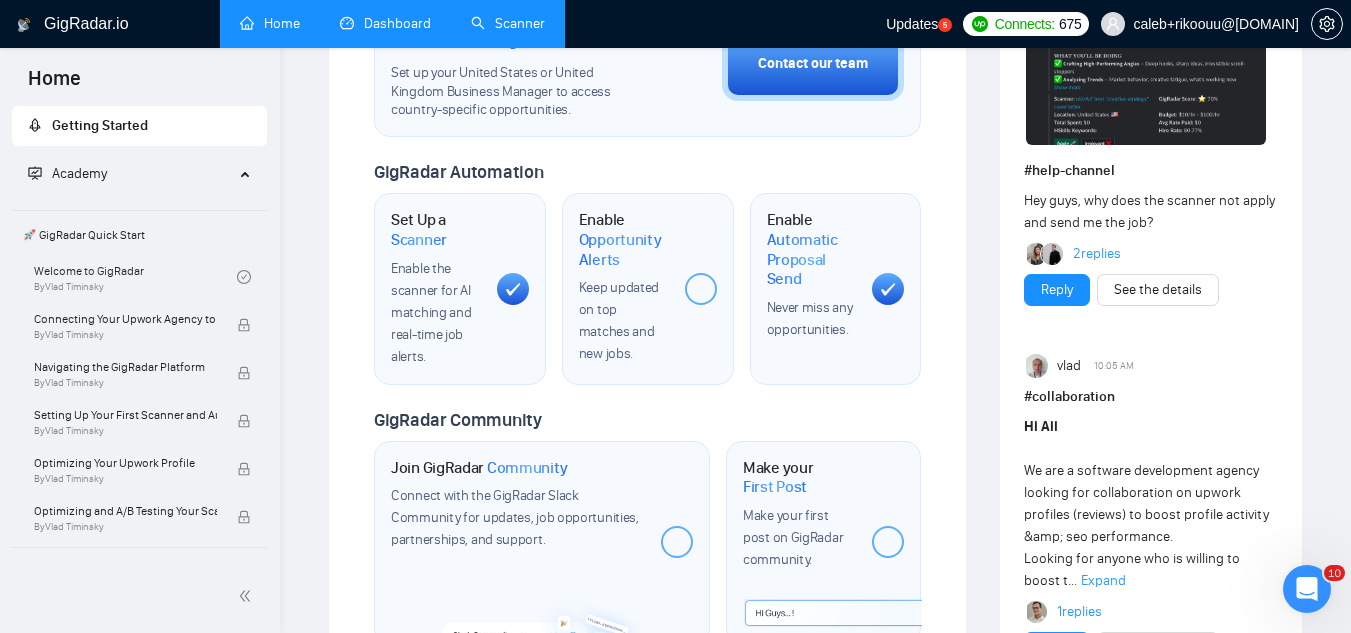 click on "Dashboard" at bounding box center (385, 23) 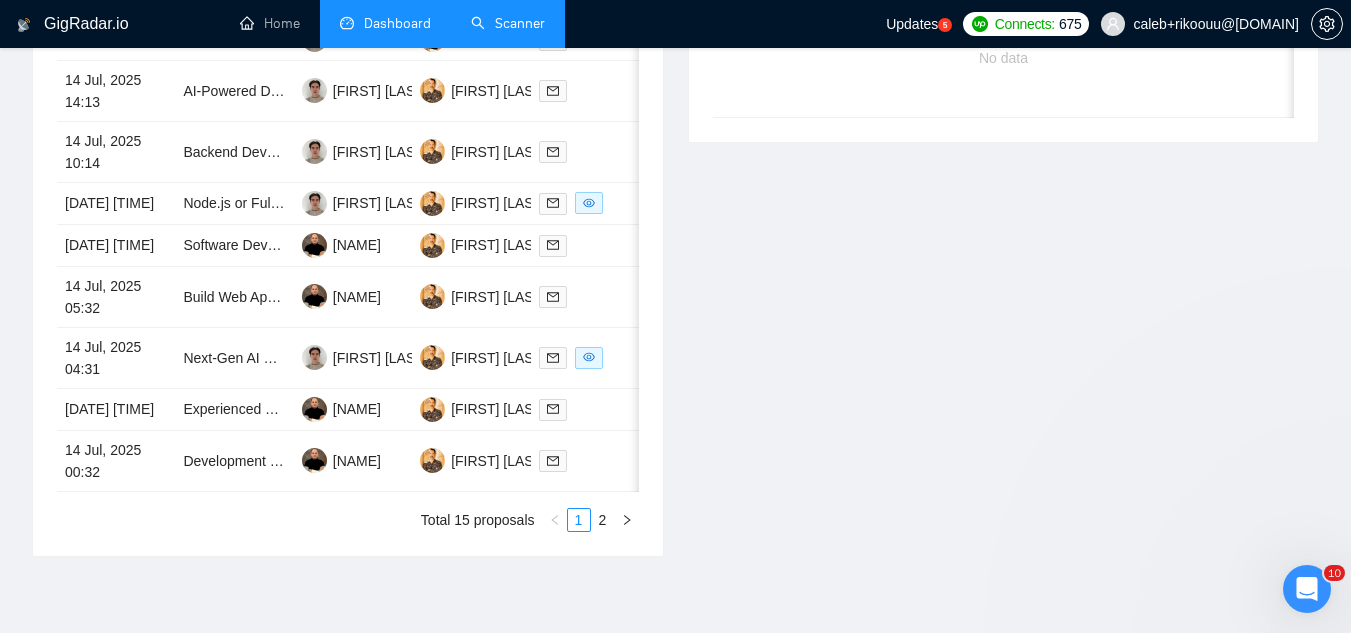 scroll, scrollTop: 521, scrollLeft: 0, axis: vertical 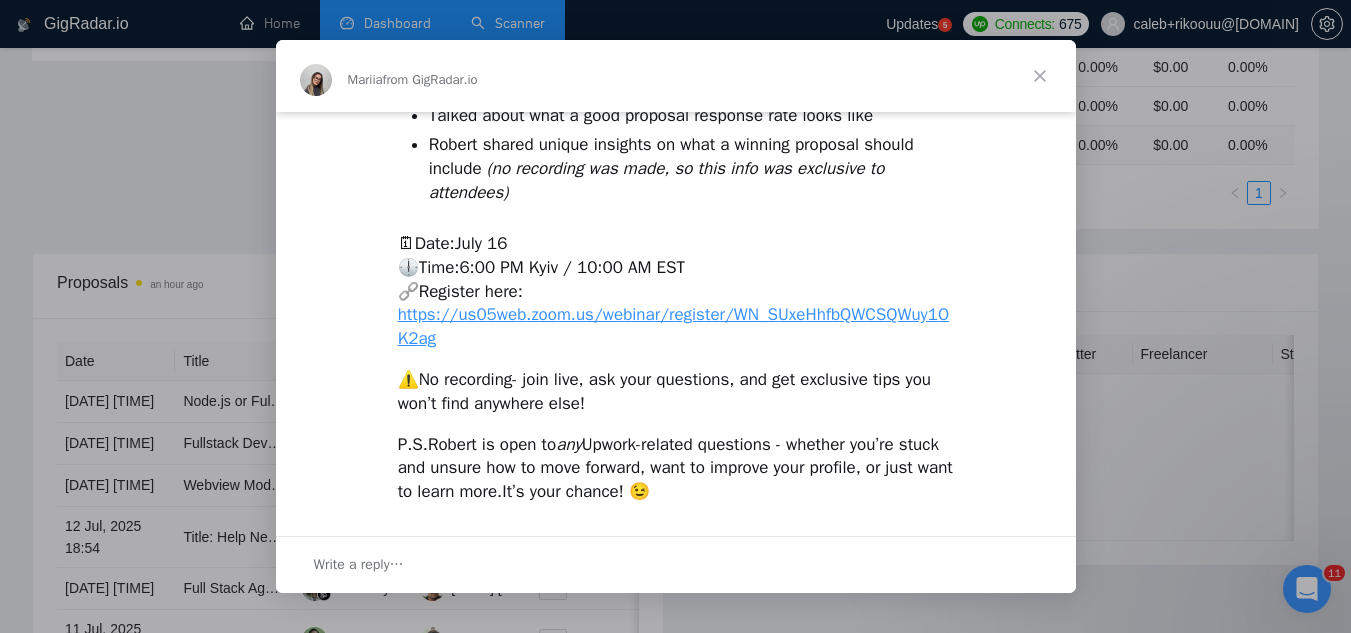 click at bounding box center (1040, 76) 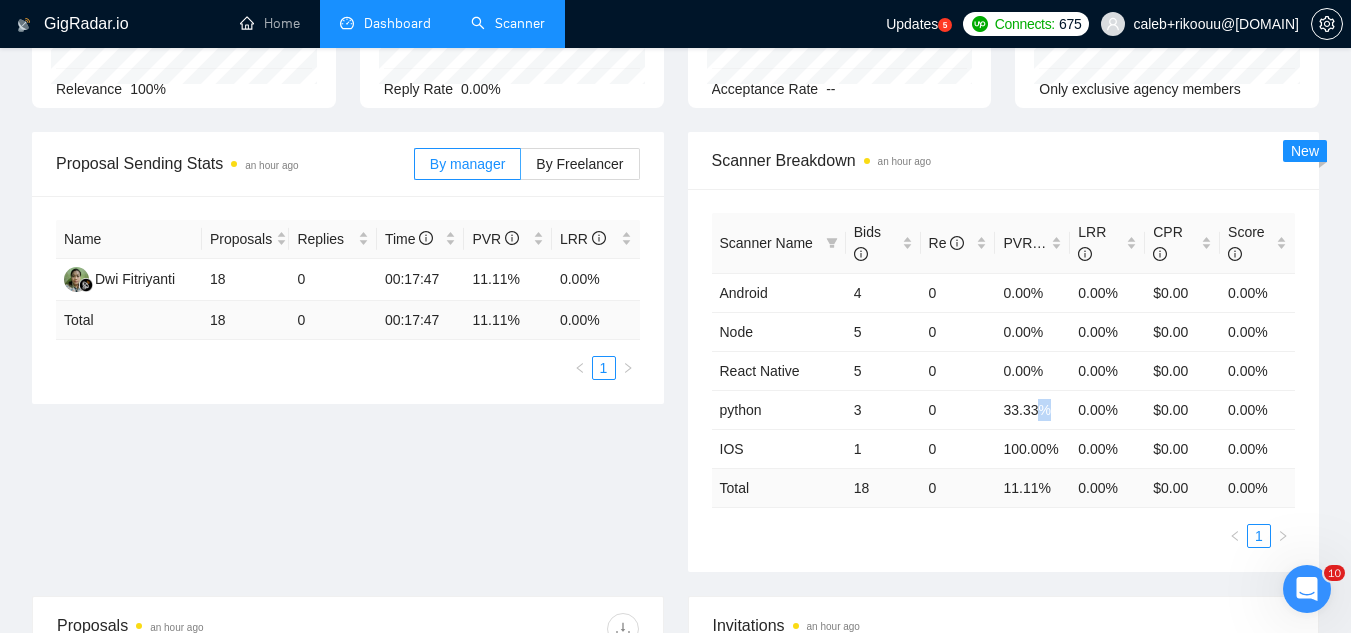 scroll, scrollTop: 0, scrollLeft: 0, axis: both 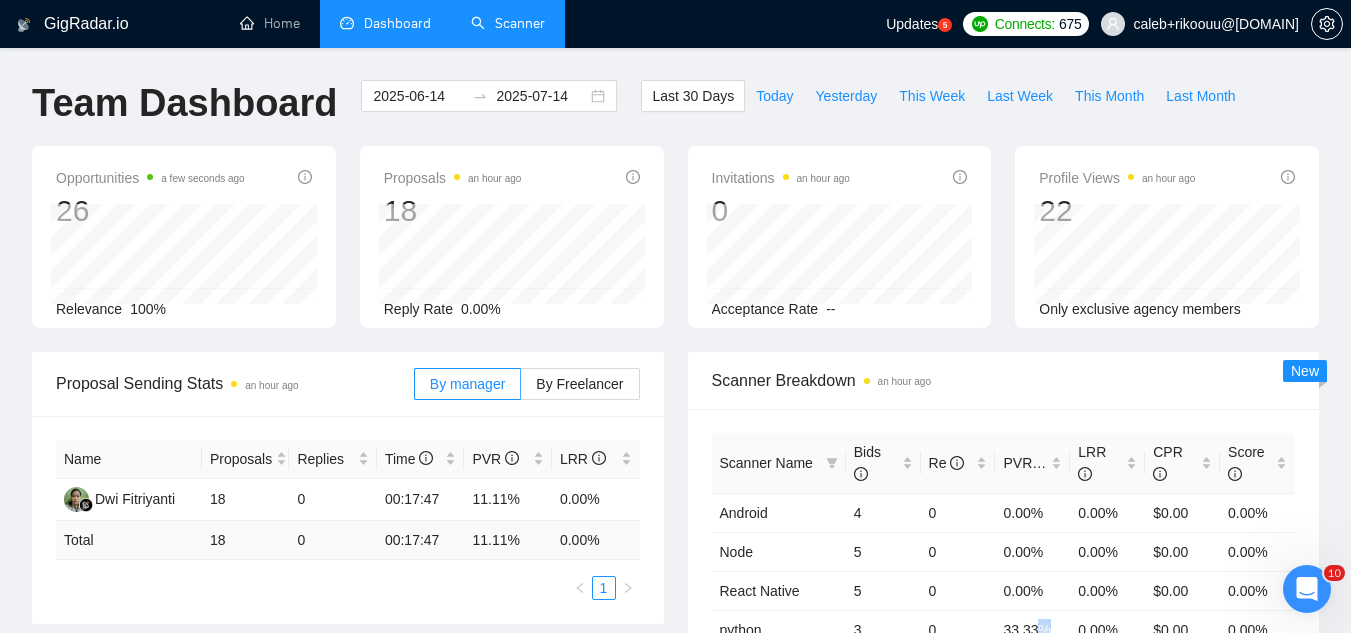 click on "Scanner" at bounding box center [508, 23] 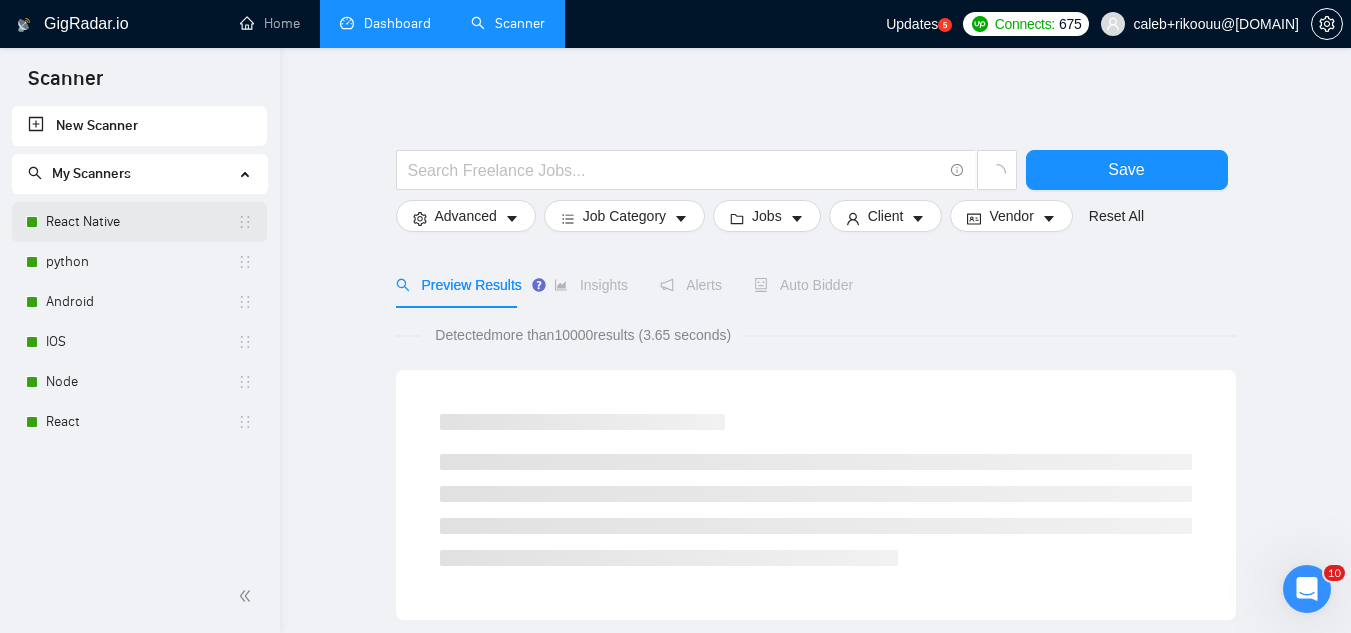 click on "React Native" at bounding box center (141, 222) 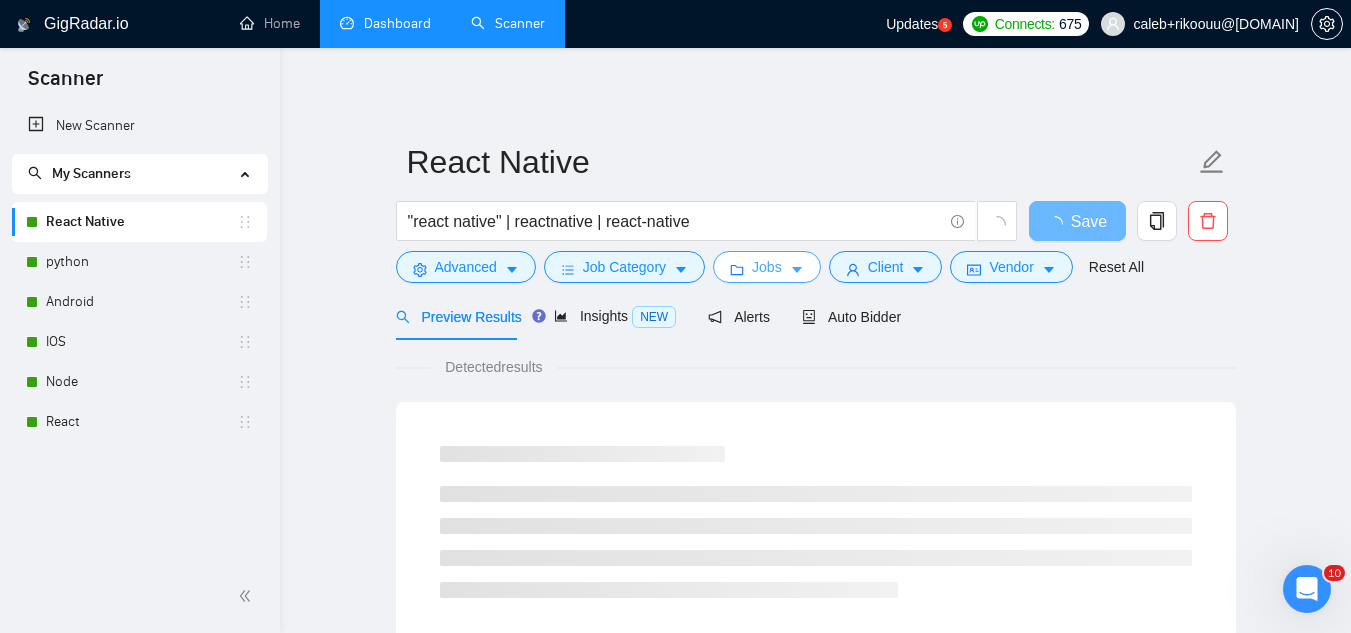 click on "Jobs" at bounding box center (767, 267) 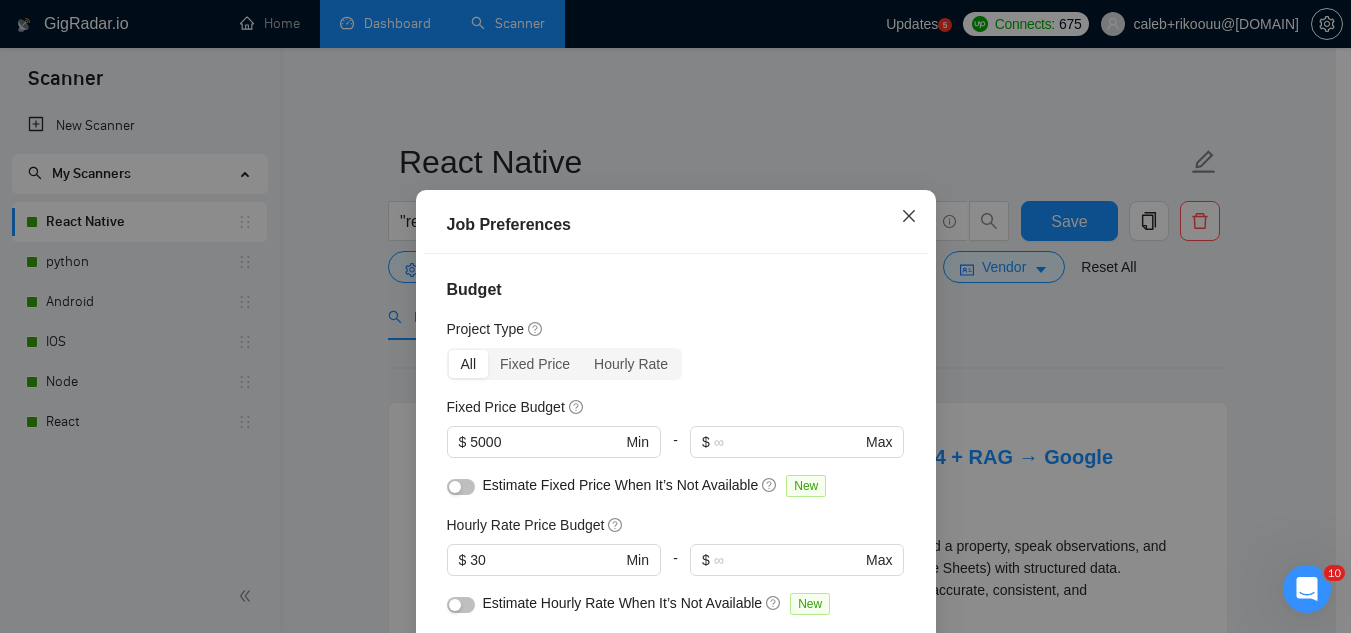click 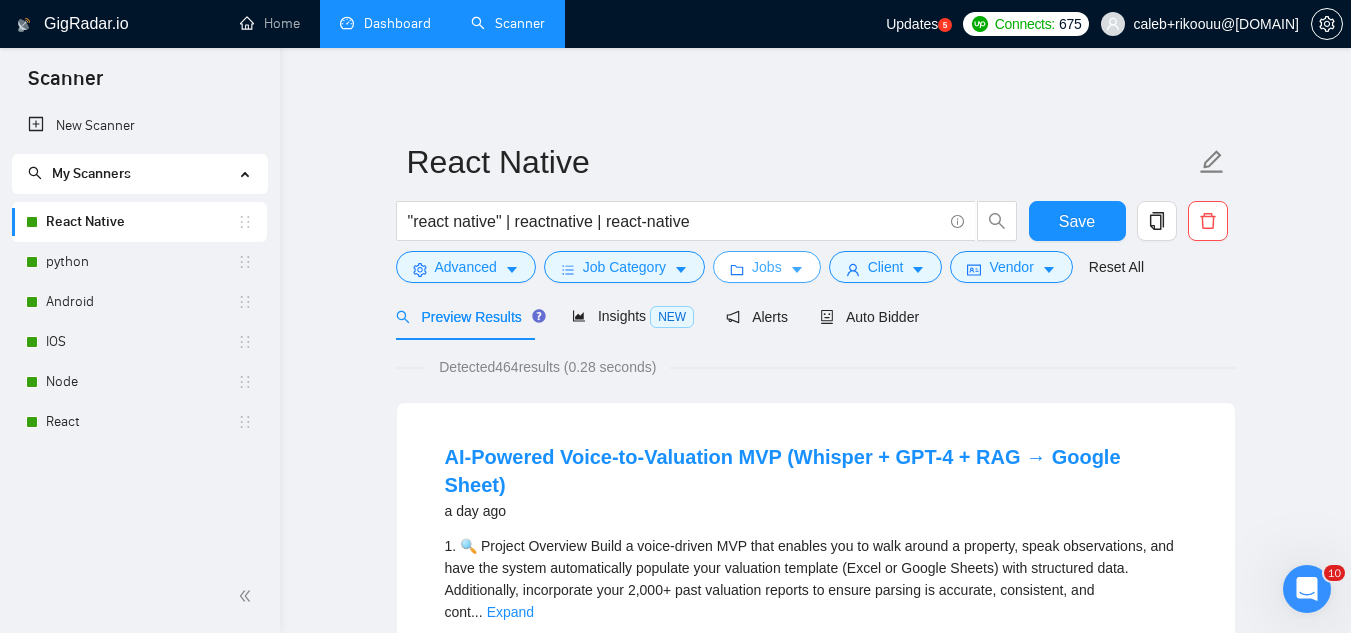 click on "Jobs" at bounding box center [767, 267] 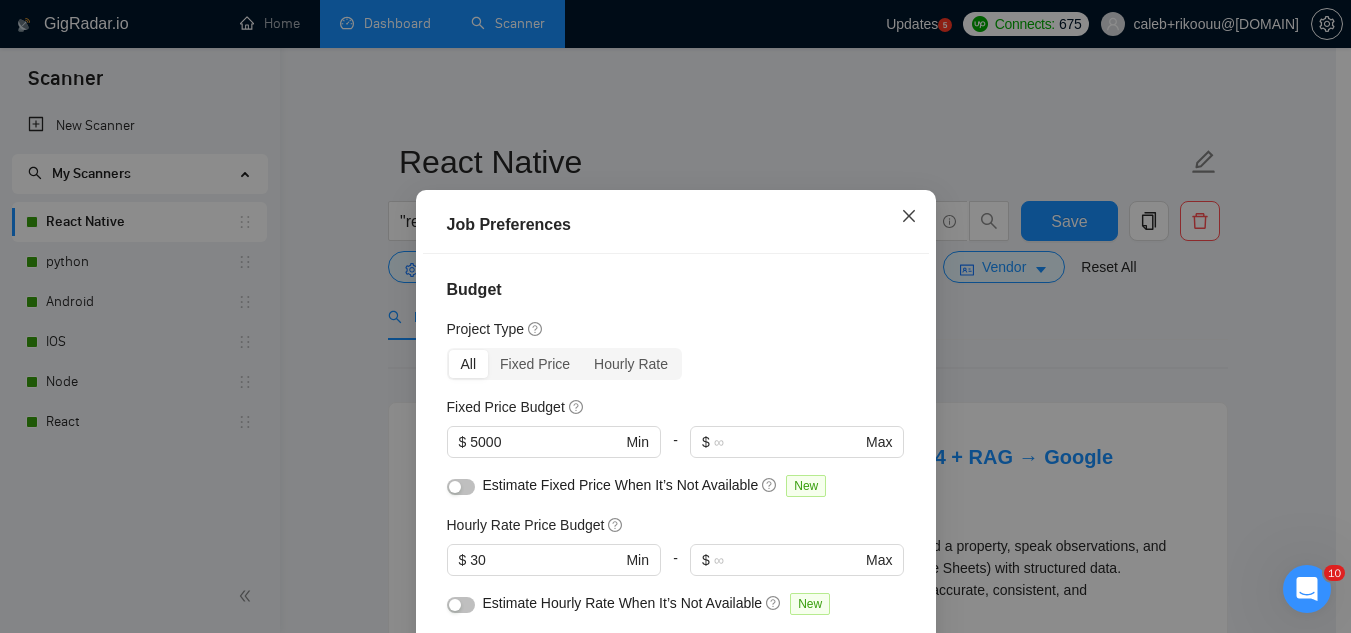 click 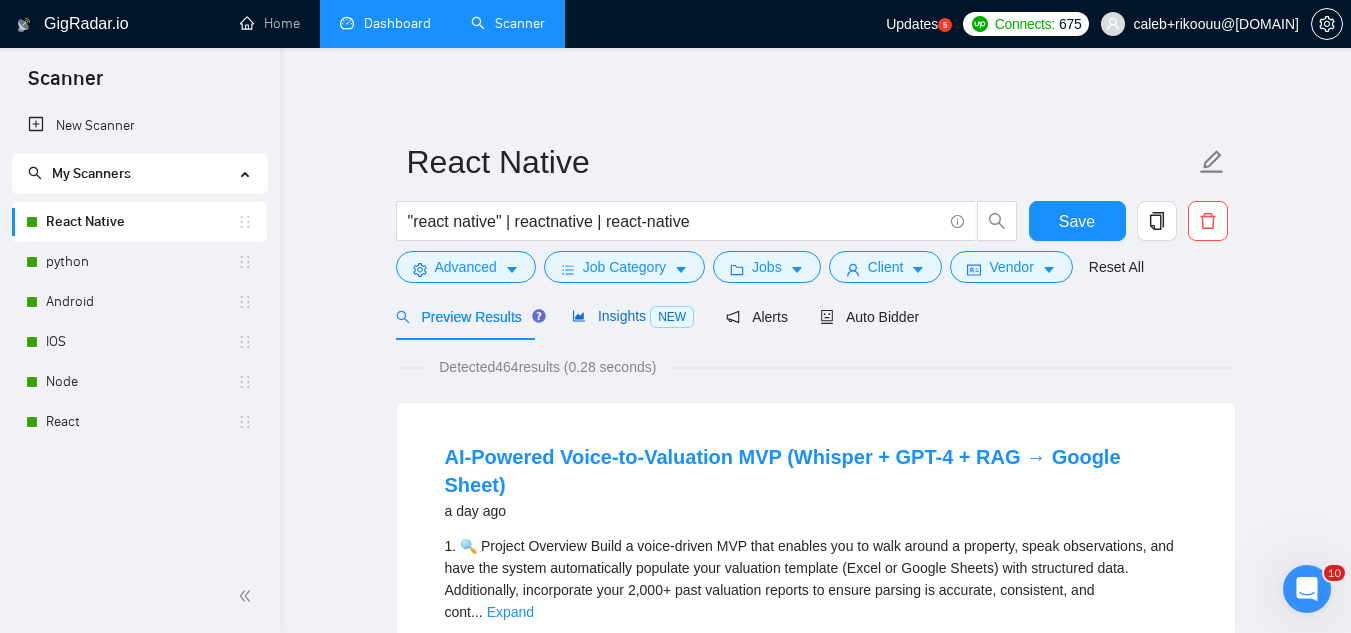 click on "Insights NEW" at bounding box center (633, 316) 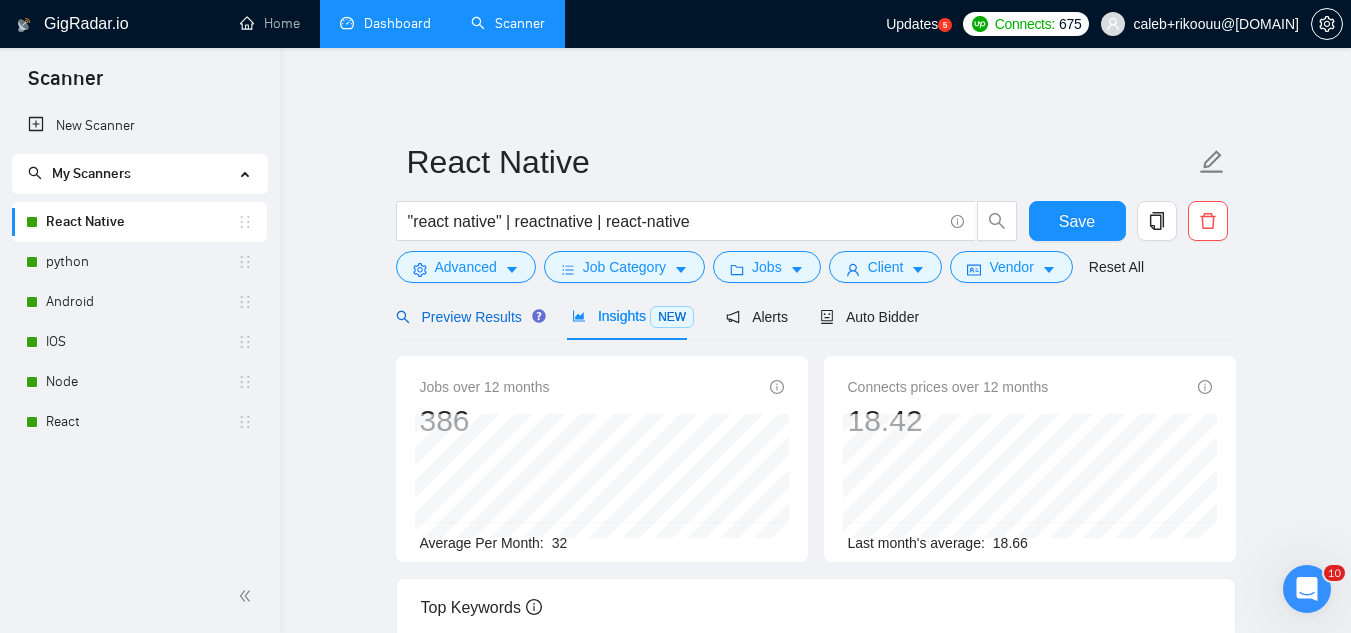 click on "Preview Results" at bounding box center [468, 317] 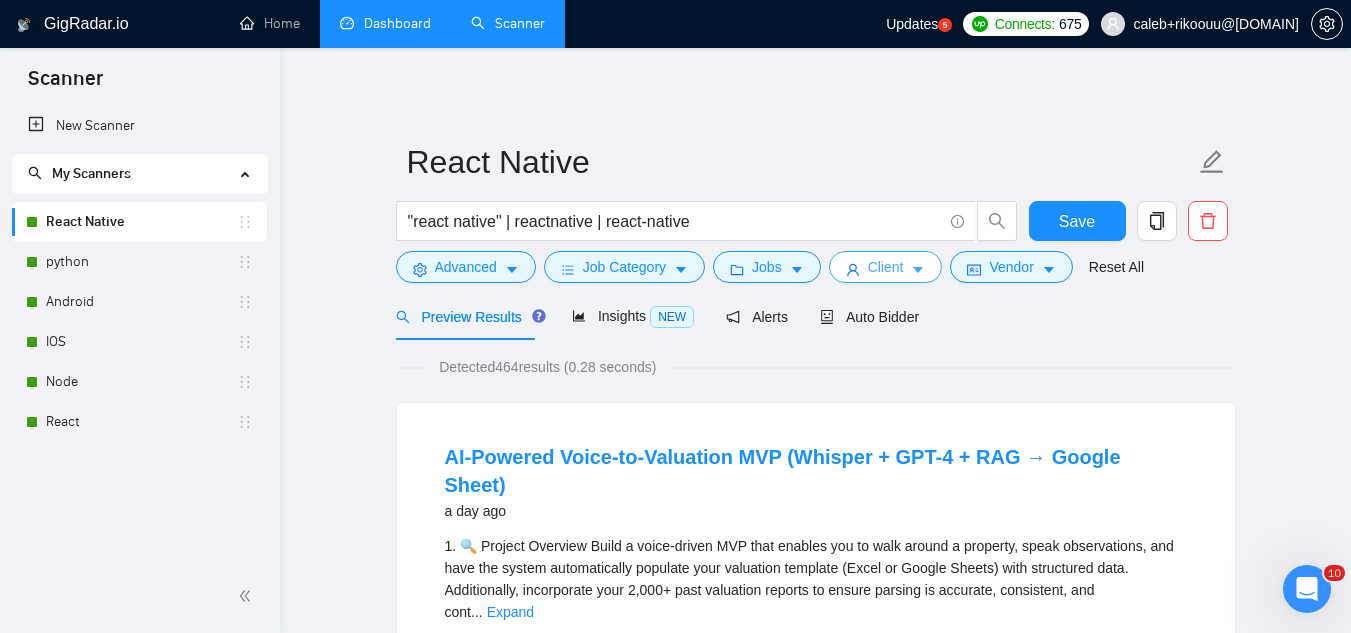 click on "Client" at bounding box center (886, 267) 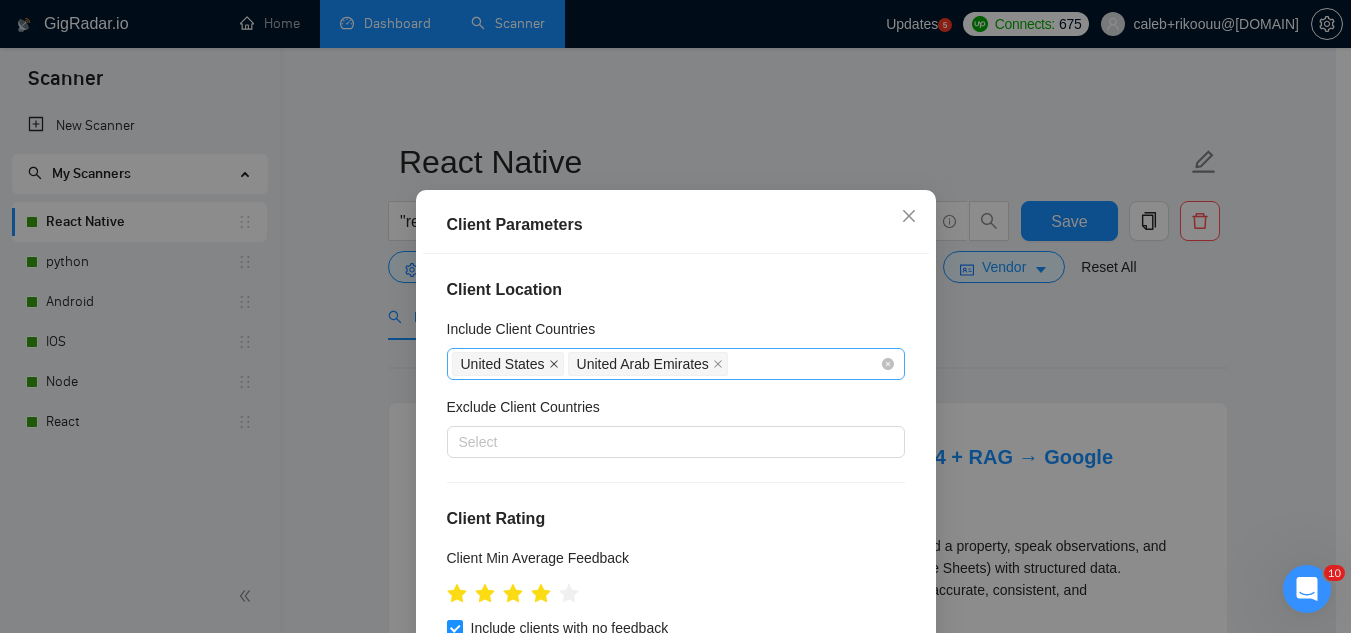 click 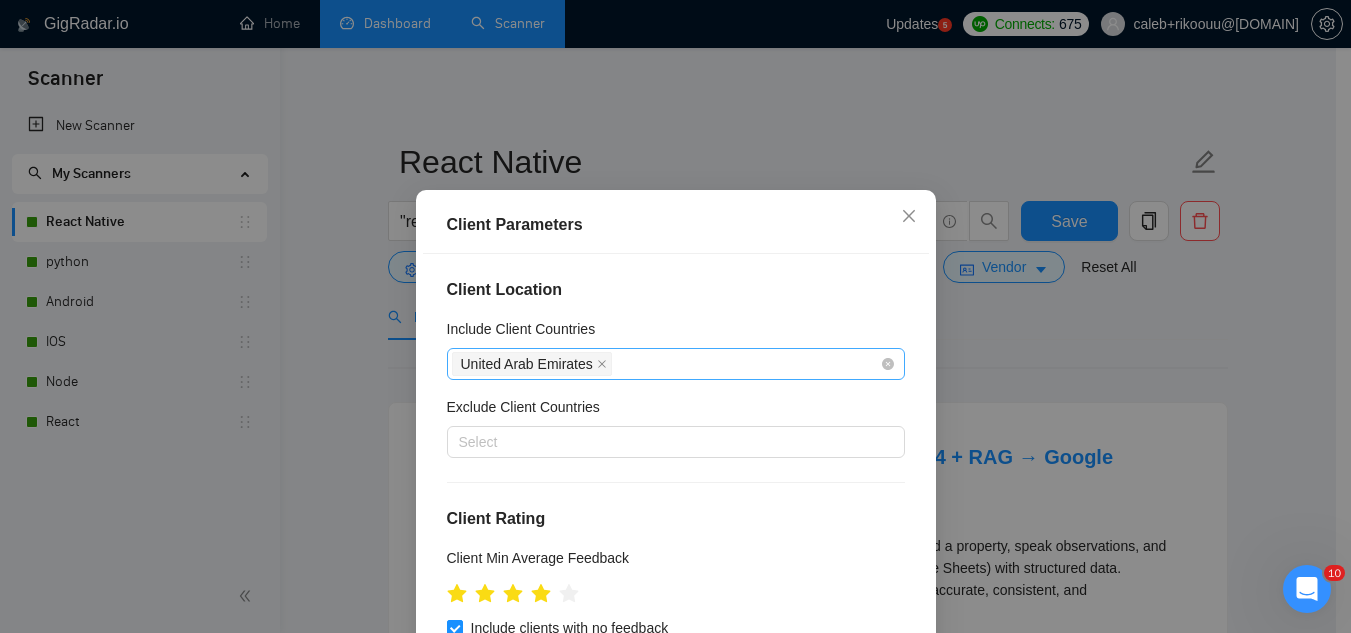 click on "United Arab Emirates" at bounding box center [666, 364] 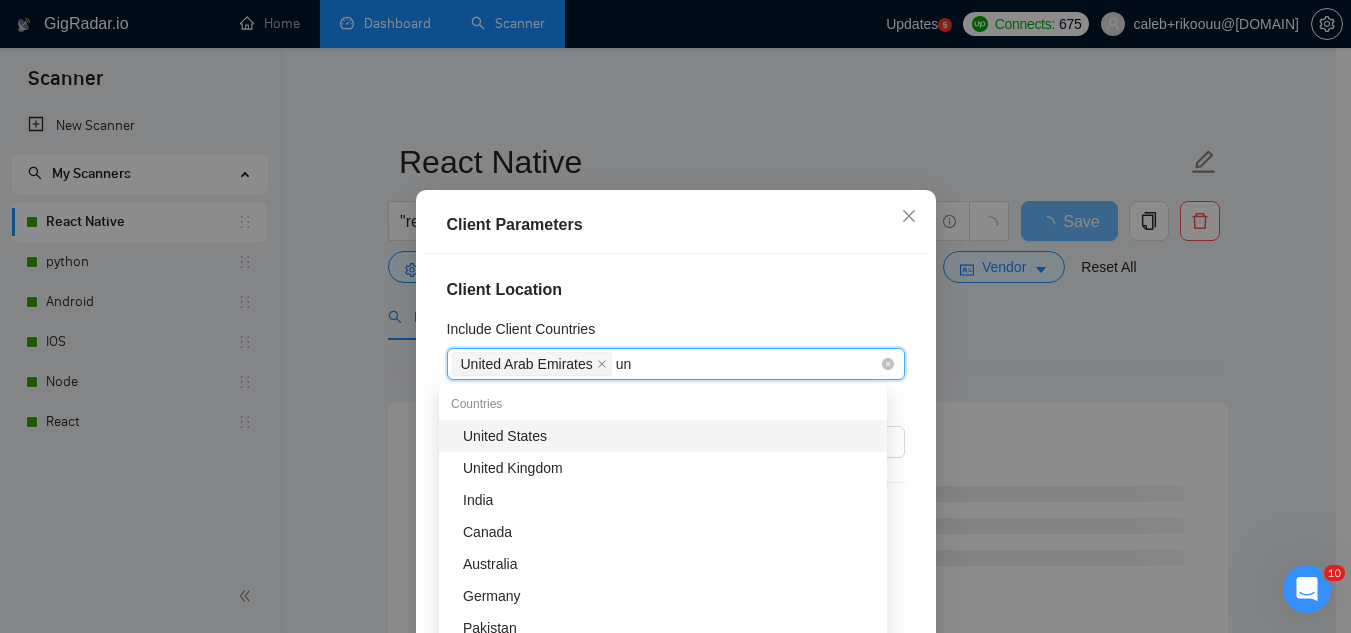 type on "uni" 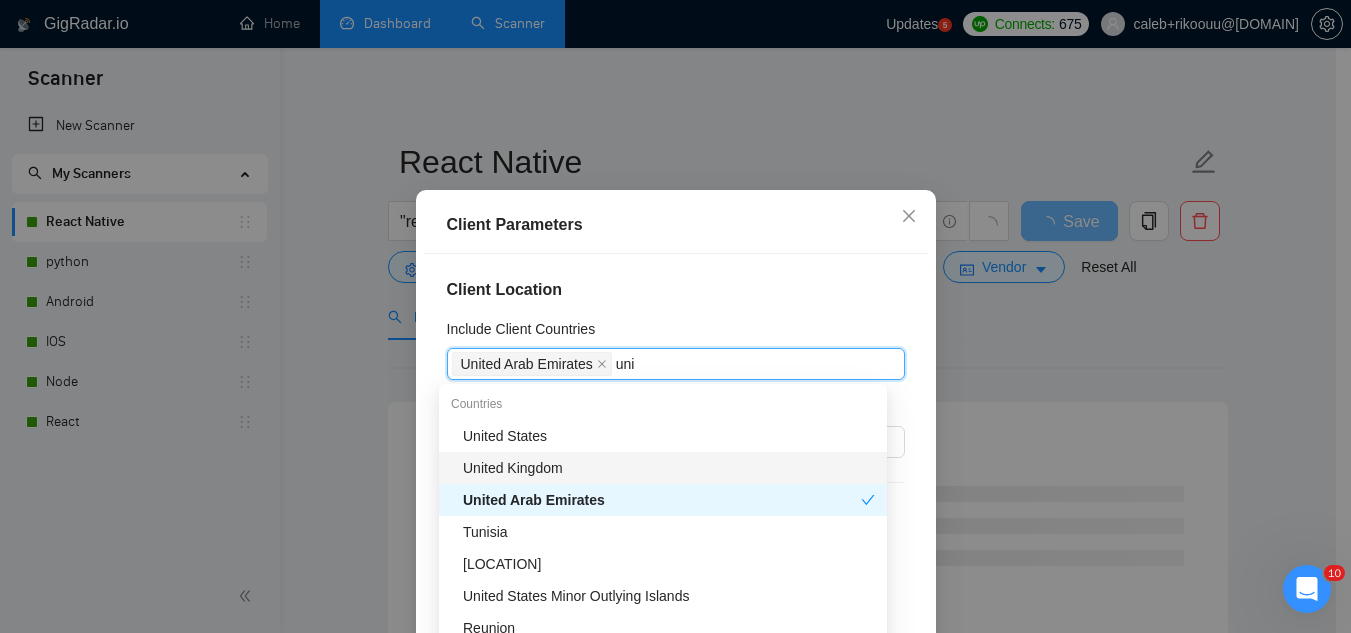 click on "United Kingdom" at bounding box center (663, 468) 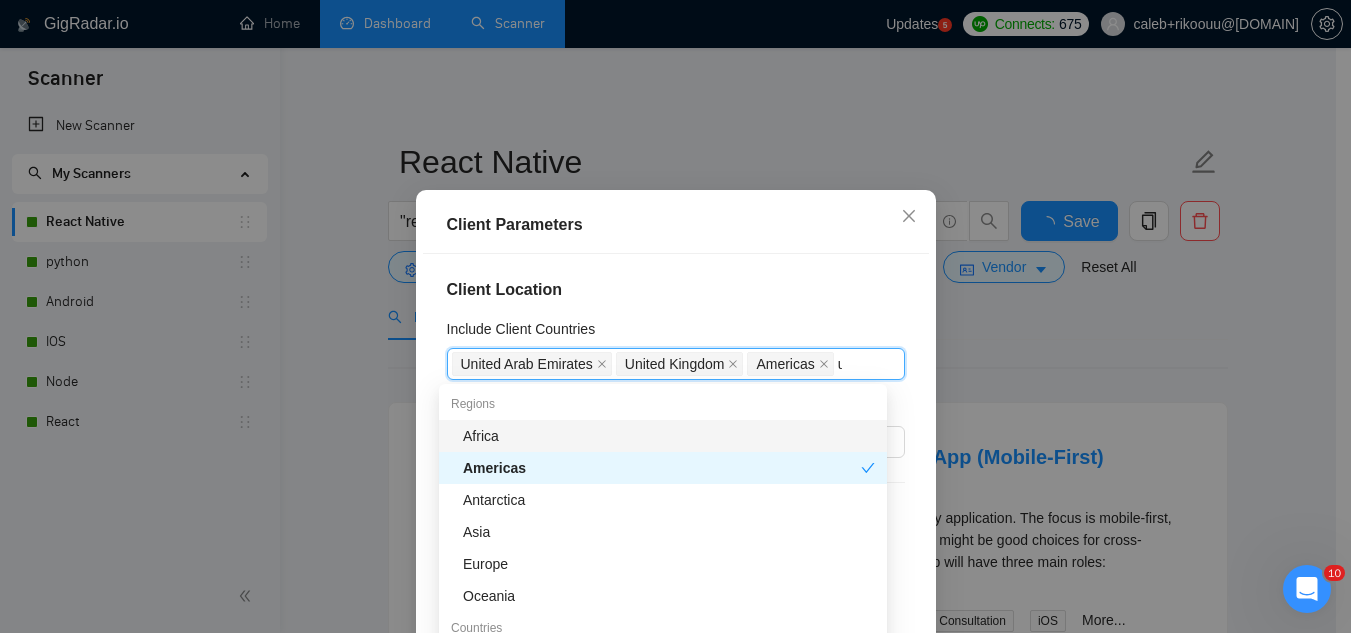 type 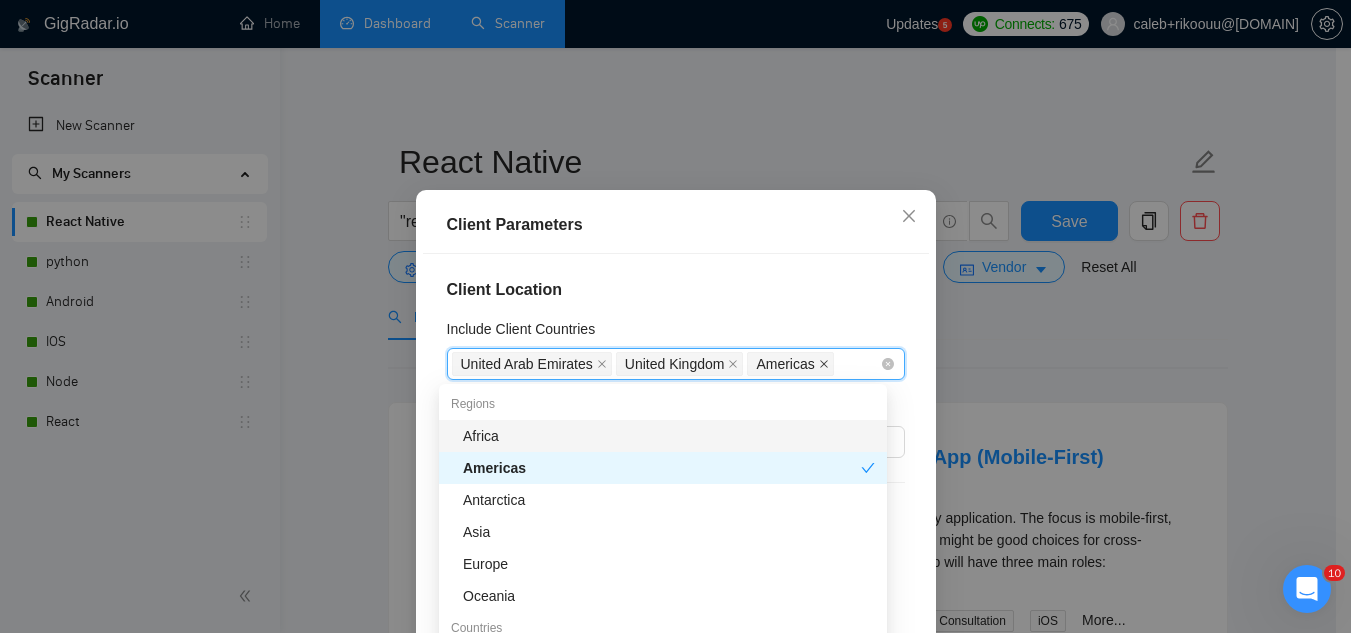 click 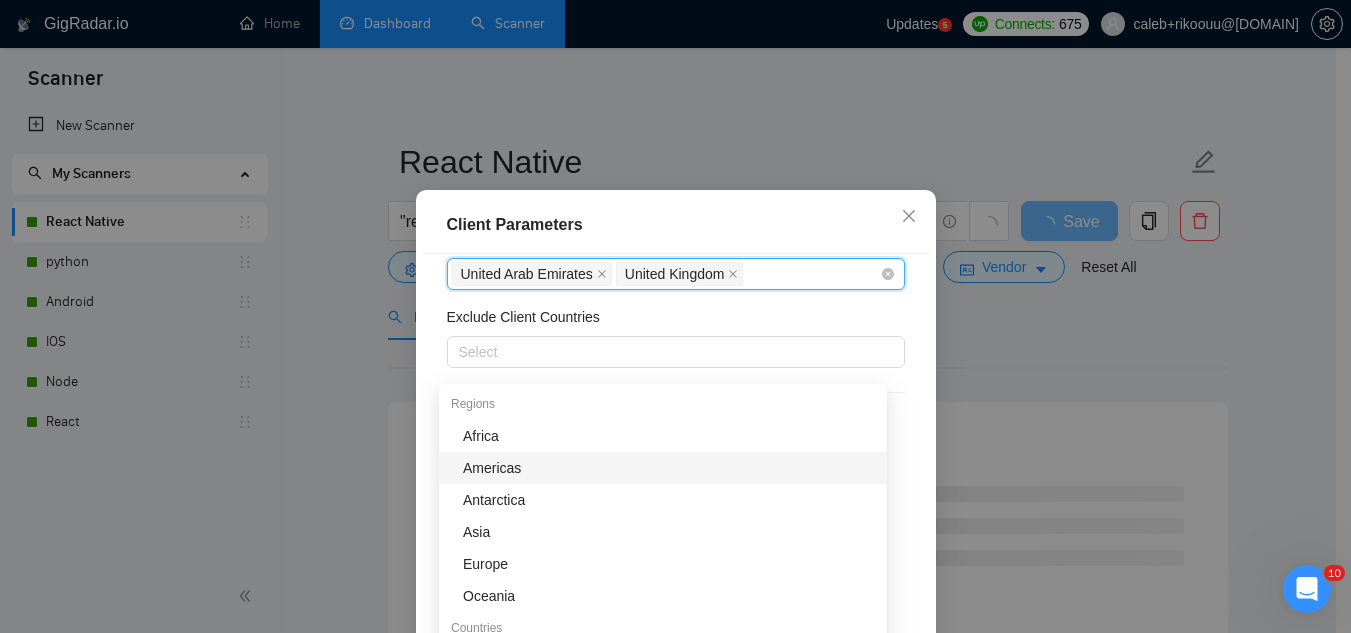 scroll, scrollTop: 0, scrollLeft: 0, axis: both 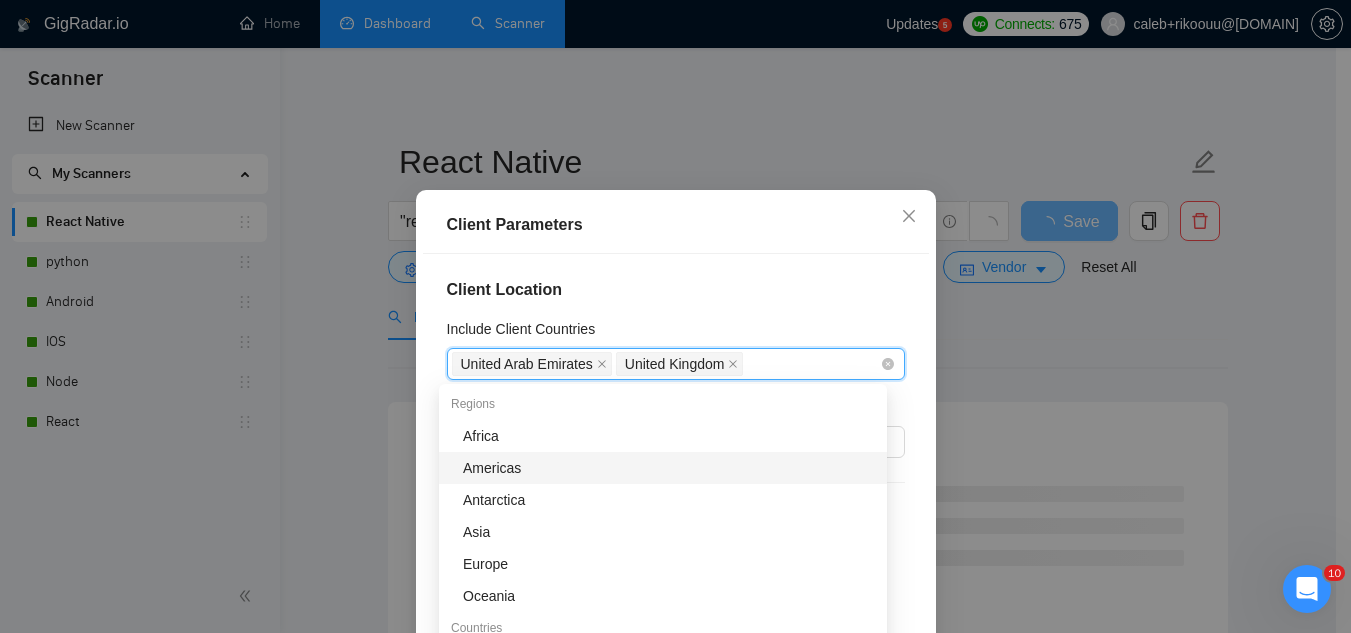 click on "Client Location Include Client Countries United Arab Emirates United Kingdom   Exclude Client Countries   Select Client Rating Client Min Average Feedback Include clients with no feedback Client Payment Details Payment Verified Hire Rate Stats   Client Total Spent $ 1000 Min - $ Max Client Hire Rate New Max Rates High Rates Mid Rates     Avg Hourly Rate Paid New $ Min - $ Max Include Clients without Sufficient History Client Profile Client Industry New   Any industry Client Company Size   Any company size Enterprise Clients New   Any clients" at bounding box center (676, 475) 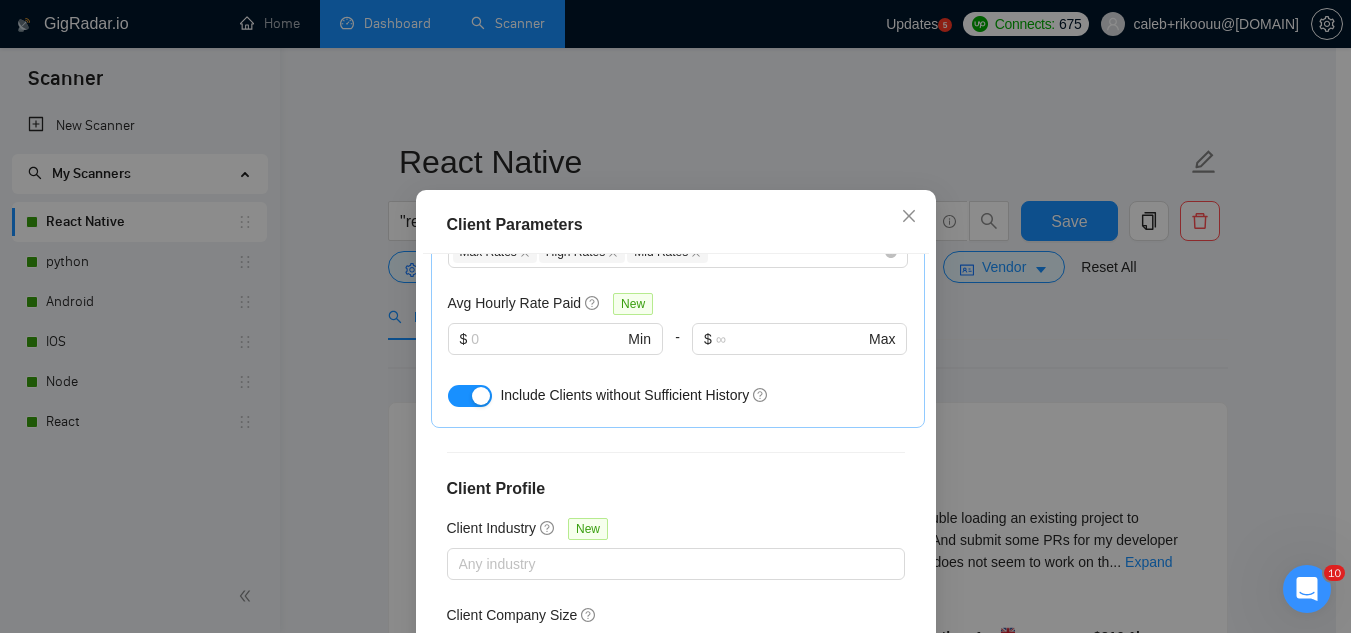 scroll, scrollTop: 801, scrollLeft: 0, axis: vertical 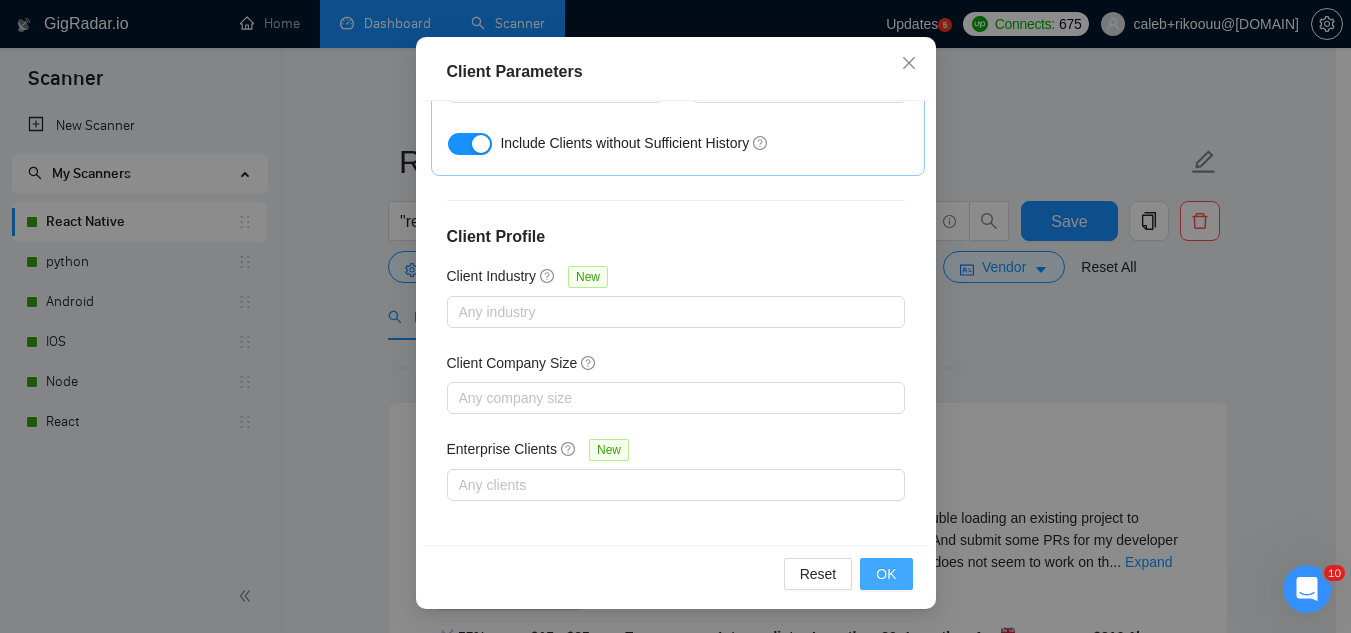 click on "OK" at bounding box center (886, 574) 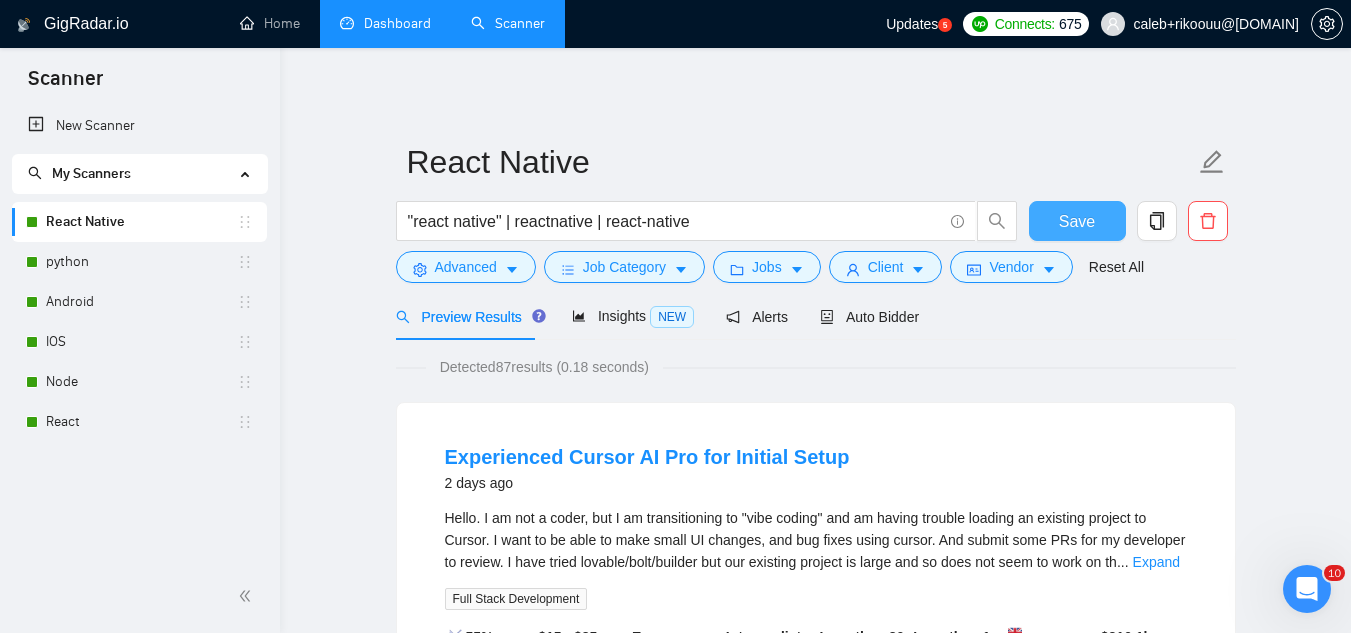 click on "Save" at bounding box center [1077, 221] 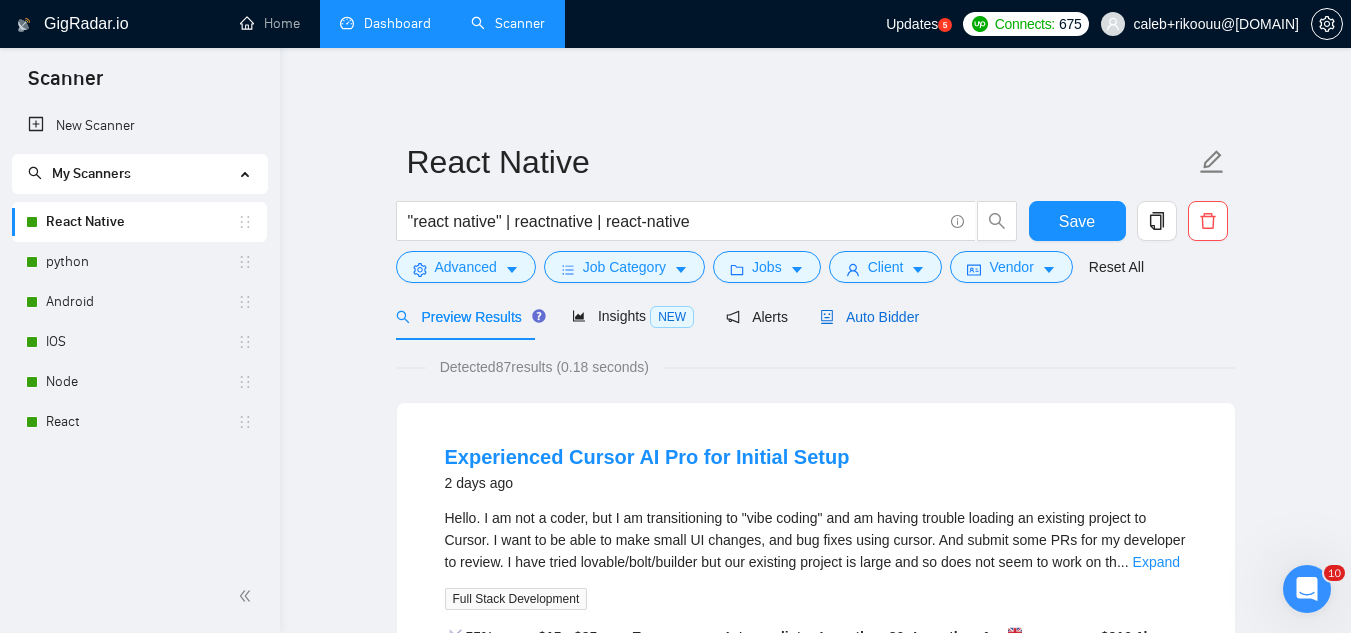 click on "Auto Bidder" at bounding box center (869, 317) 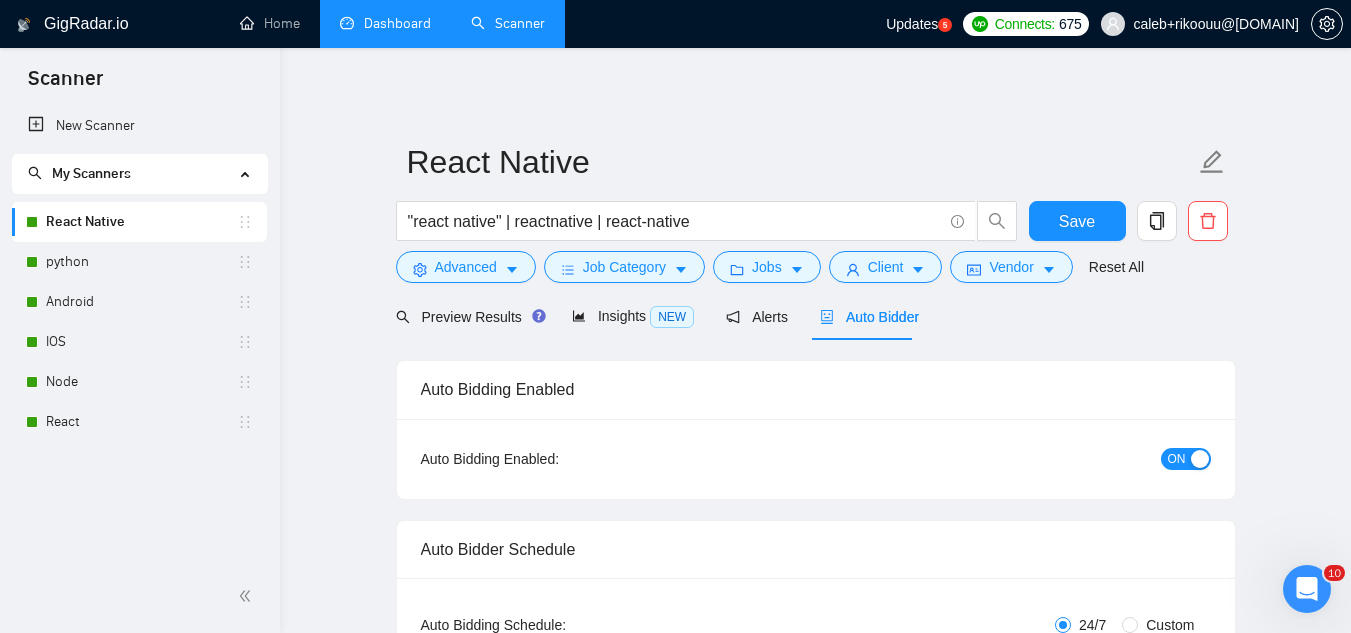 type 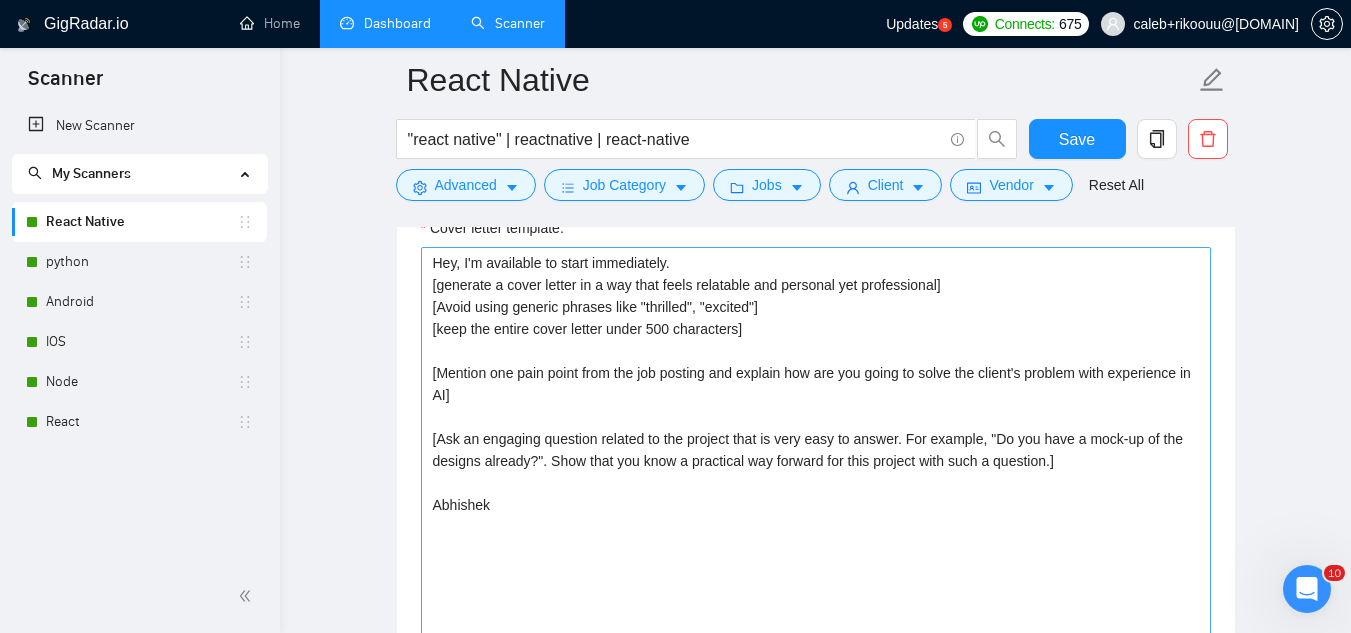 scroll, scrollTop: 1400, scrollLeft: 0, axis: vertical 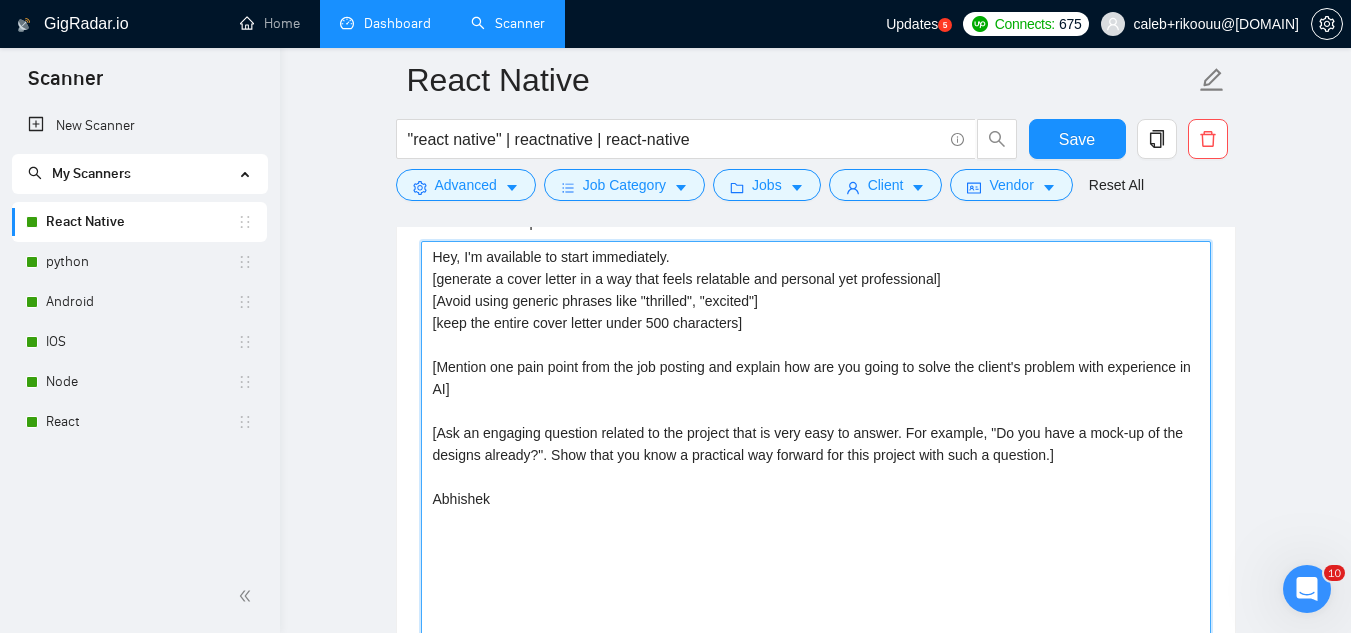 click on "Hey, I'm available to start immediately.
[generate a cover letter in a way that feels relatable and personal yet professional]
[Avoid using generic phrases like "thrilled", "excited"]
[keep the entire cover letter under 500 characters]
[Mention one pain point from the job posting and explain how are you going to solve the client's problem with experience in AI]
[Ask an engaging question related to the project that is very easy to answer. For example, "Do you have a mock-up of the designs already?". Show that you know a practical way forward for this project with such a question.]
Abhishek" at bounding box center (816, 466) 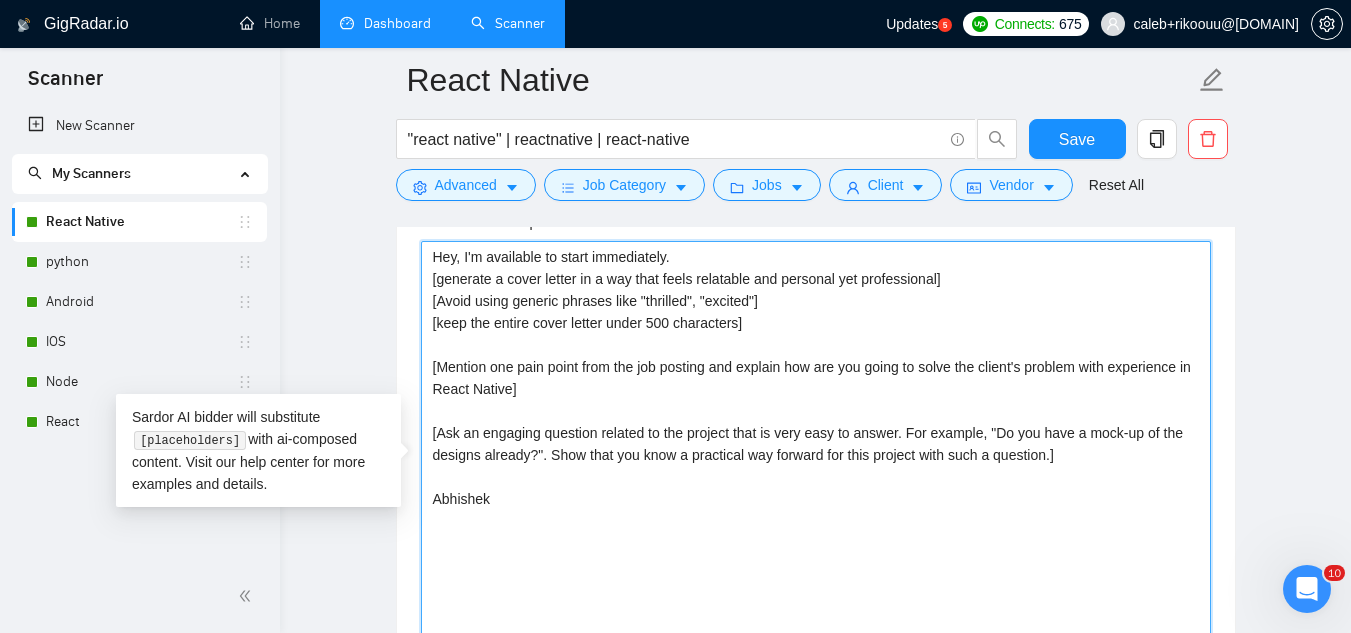 click on "Hey, I'm available to start immediately.
[generate a cover letter in a way that feels relatable and personal yet professional]
[Avoid using generic phrases like "thrilled", "excited"]
[keep the entire cover letter under 500 characters]
[Mention one pain point from the job posting and explain how are you going to solve the client's problem with experience in React Native]
[Ask an engaging question related to the project that is very easy to answer. For example, "Do you have a mock-up of the designs already?". Show that you know a practical way forward for this project with such a question.]
Abhishek" at bounding box center (816, 466) 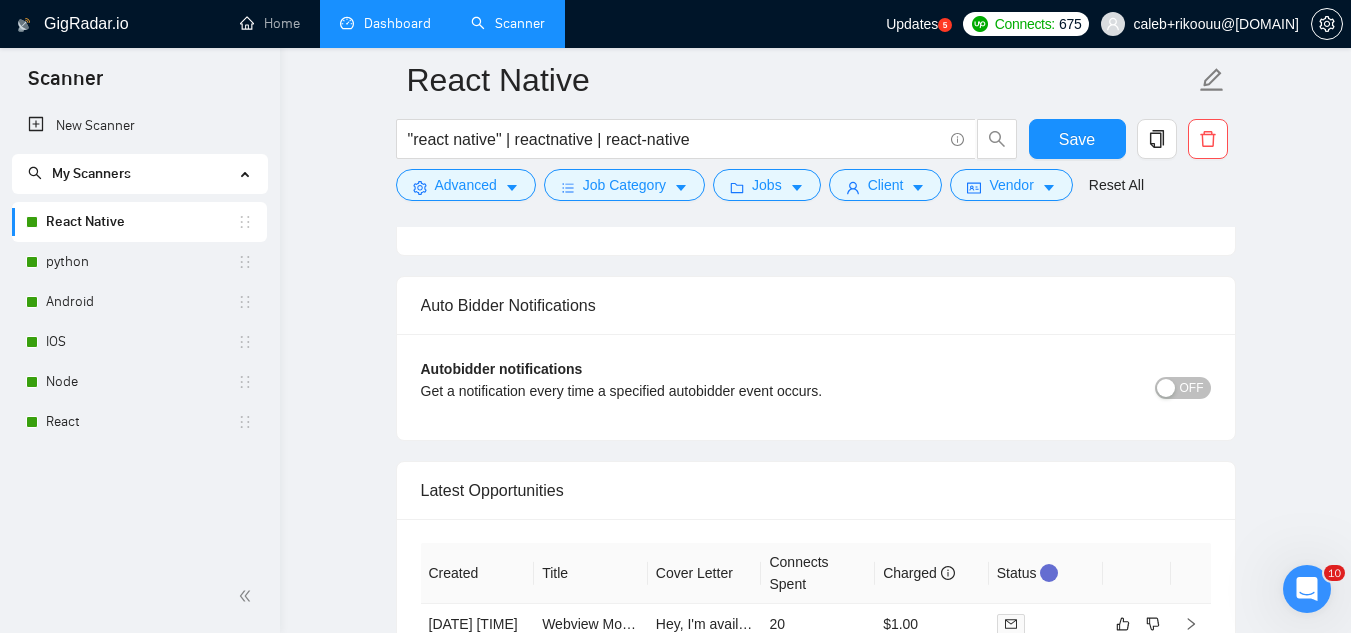 scroll, scrollTop: 4000, scrollLeft: 0, axis: vertical 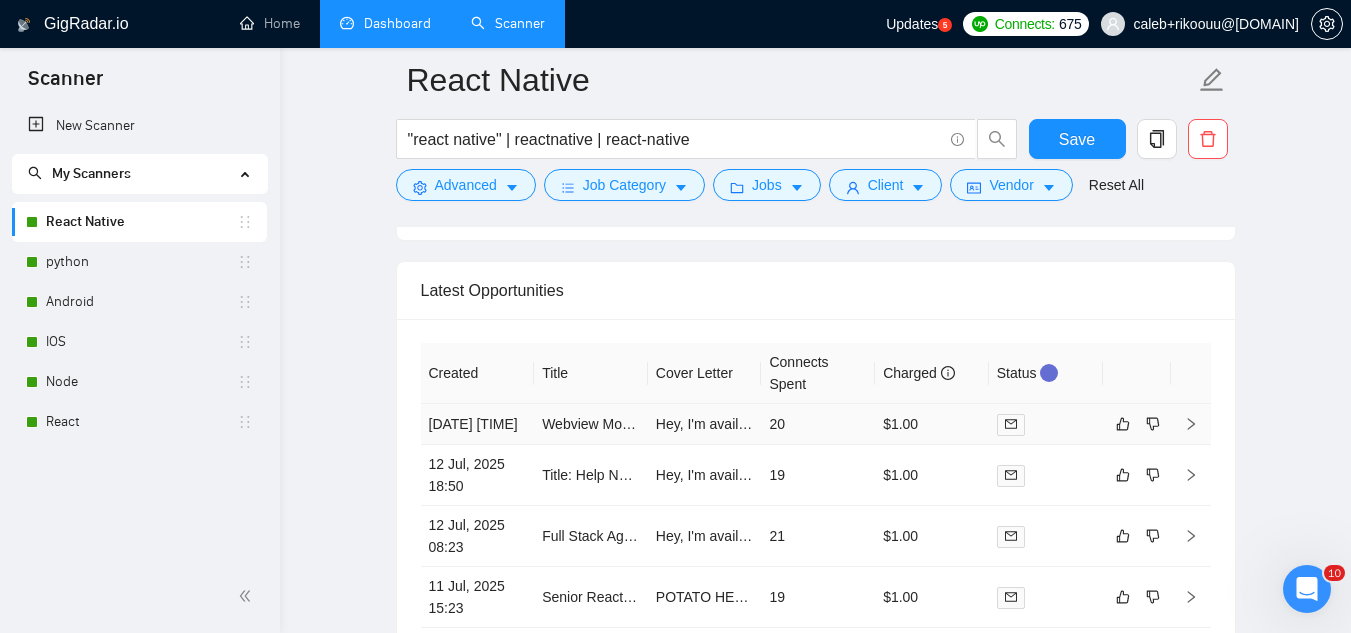 type on "Hey, I'm available to start immediately.
[generate a cover letter in a way that feels relatable and personal yet professional]
[Avoid using generic phrases like "thrilled", "excited"]
[keep the entire cover letter under 500 characters]
[Mention one pain point from the job posting and explain how are you going to solve the client's problem with experience in React Native]
[Ask an engaging question related to the project that is very easy to answer. For example, "Do you have a mock-up of the designs already?". Show that you know a practical way forward for this project with such a question.]
Abhishek" 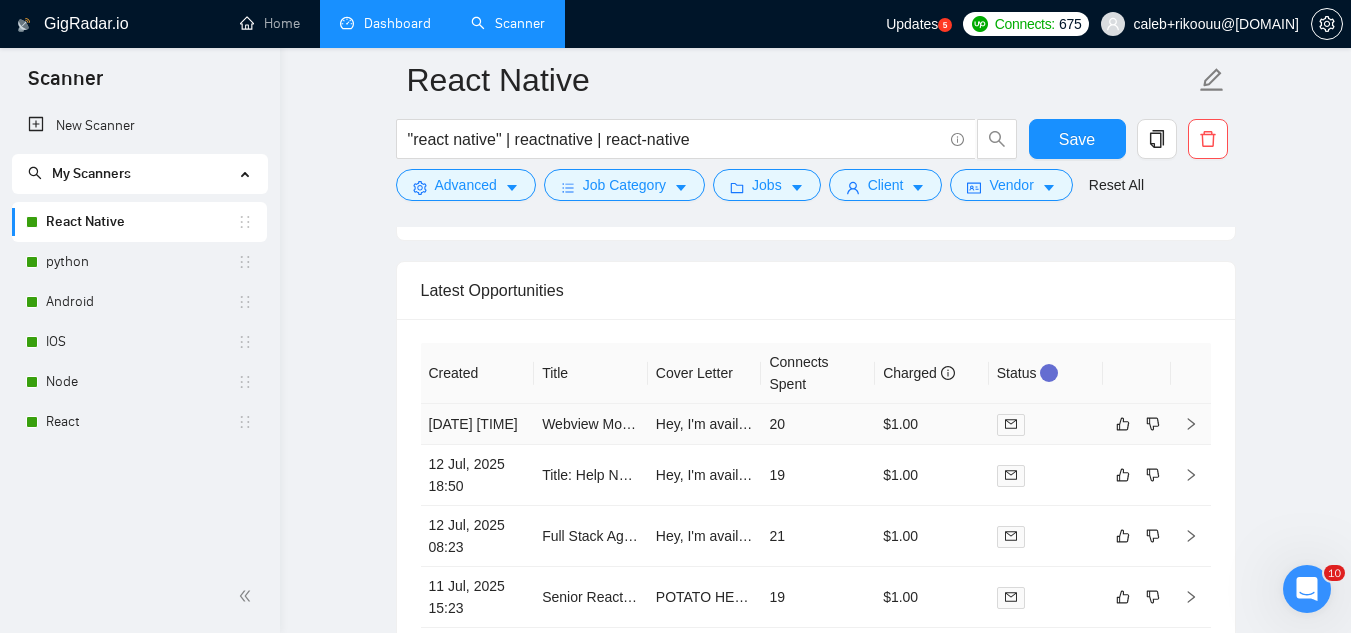 click on "Webview Module Development for React Native Windows App" at bounding box center (591, 424) 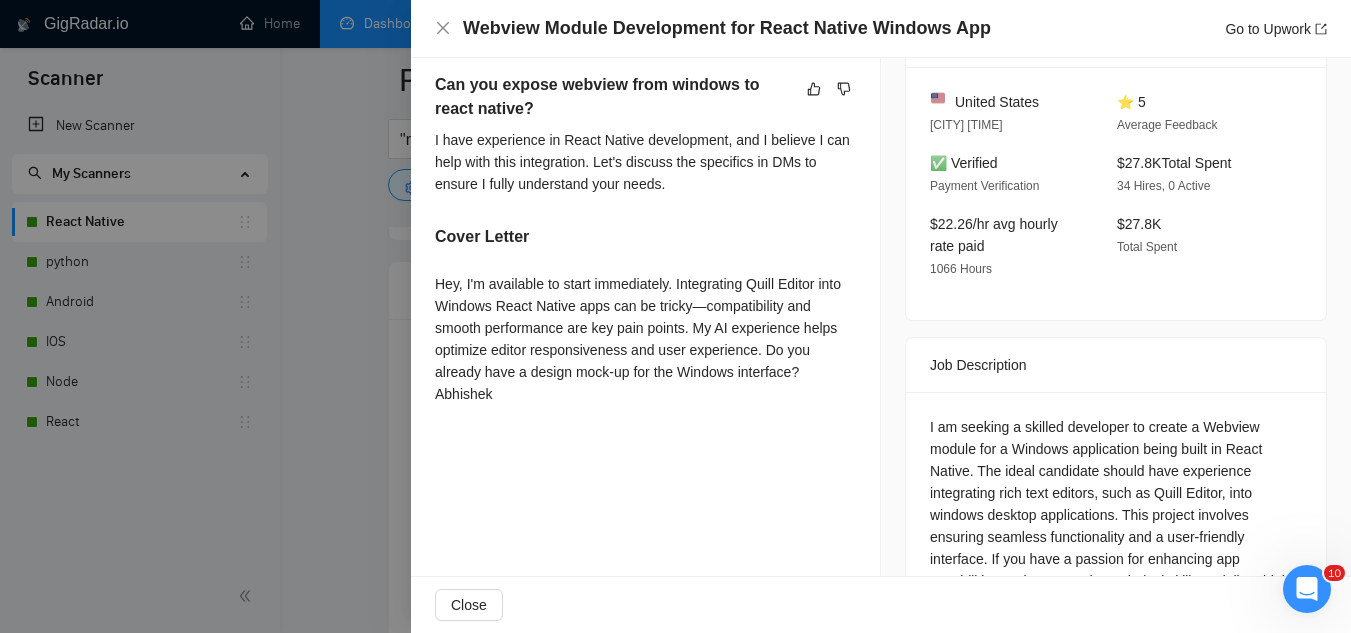 scroll, scrollTop: 460, scrollLeft: 0, axis: vertical 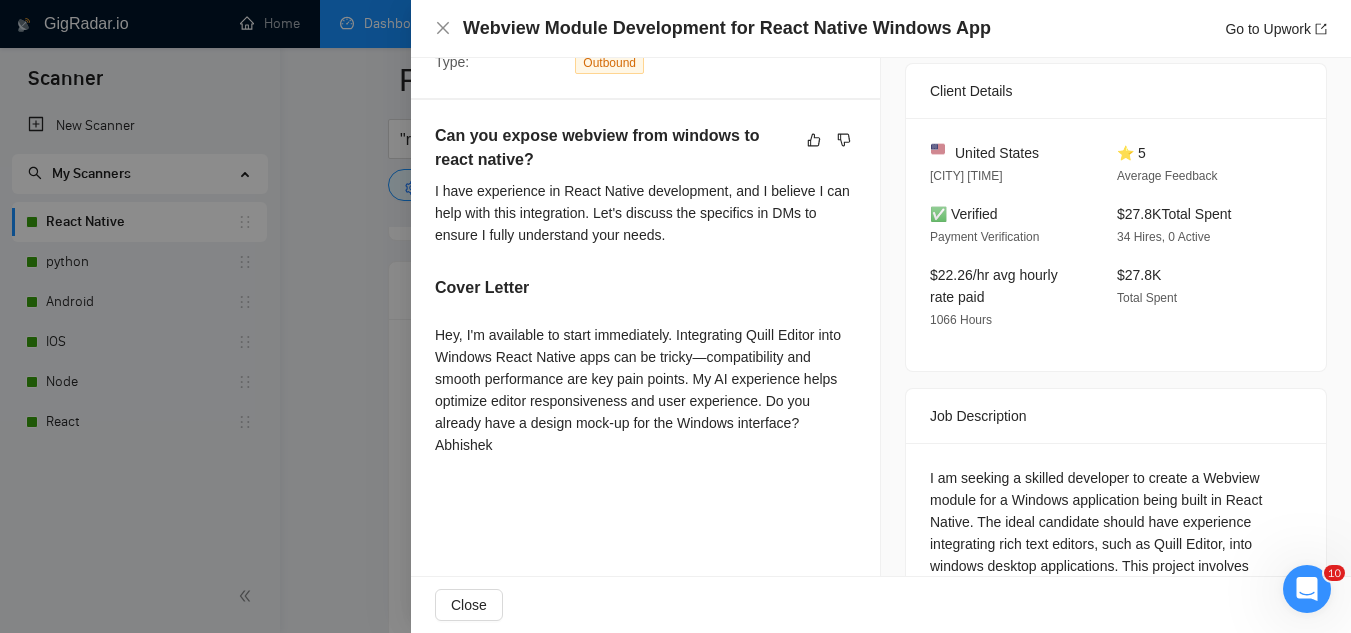 click at bounding box center (675, 316) 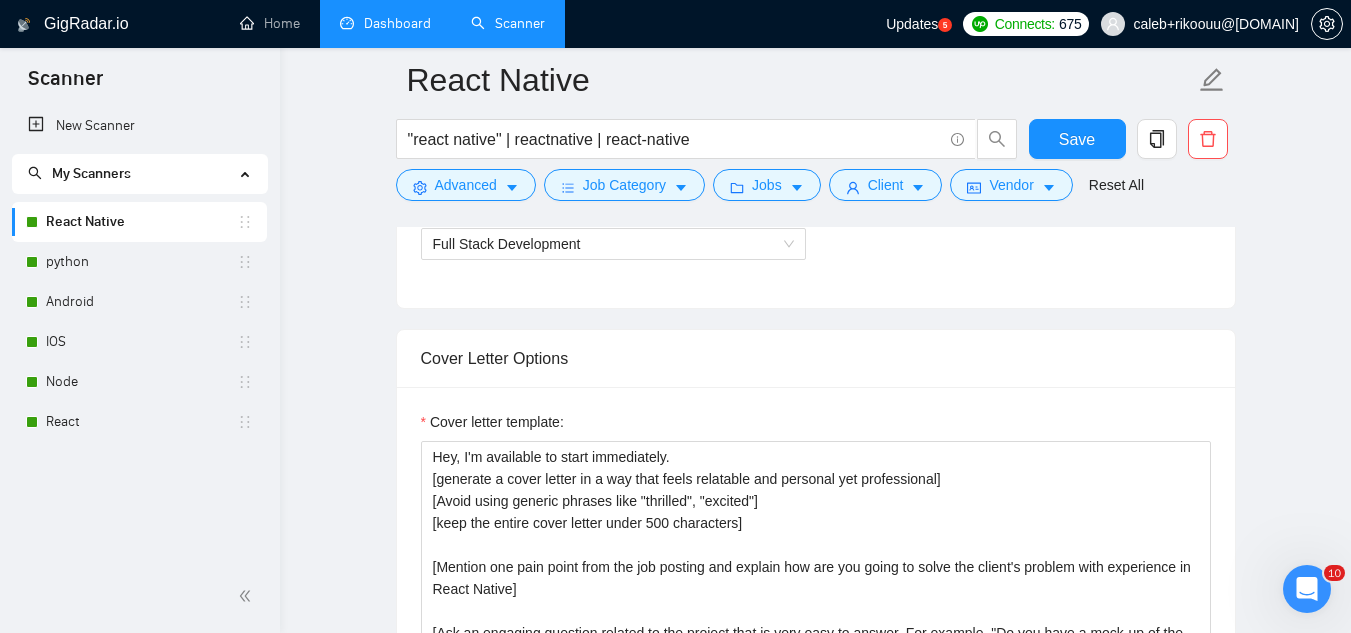 scroll, scrollTop: 1300, scrollLeft: 0, axis: vertical 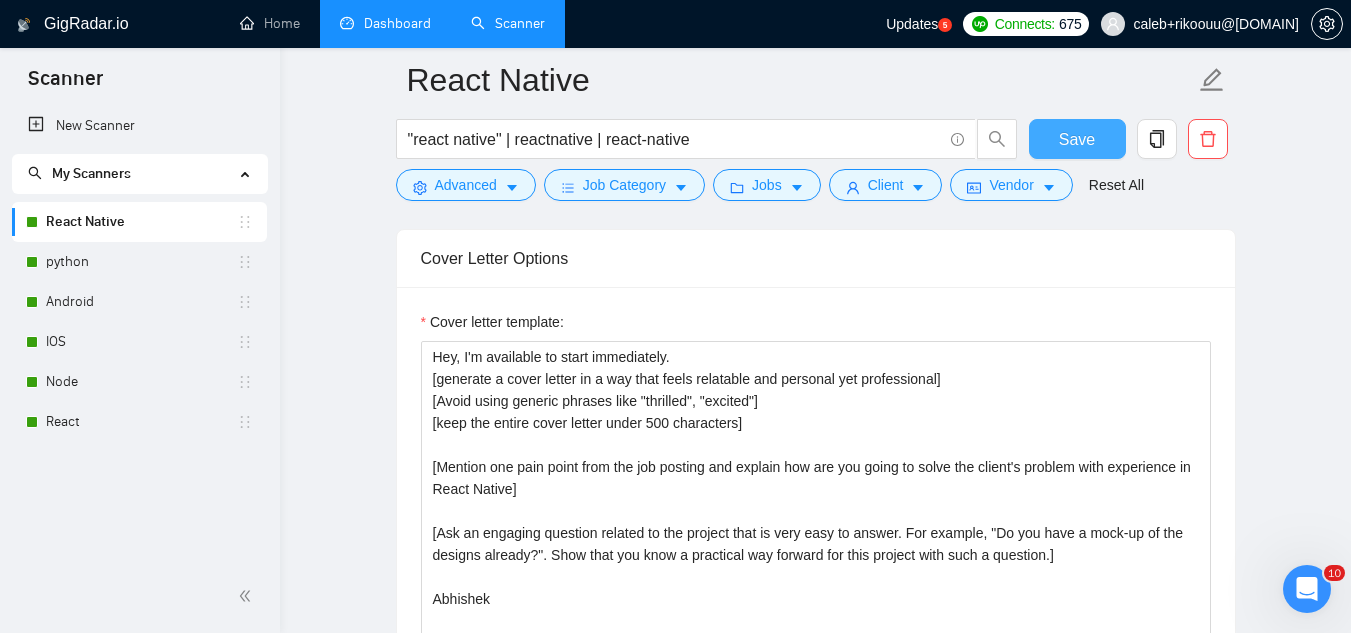 click on "Save" at bounding box center [1077, 139] 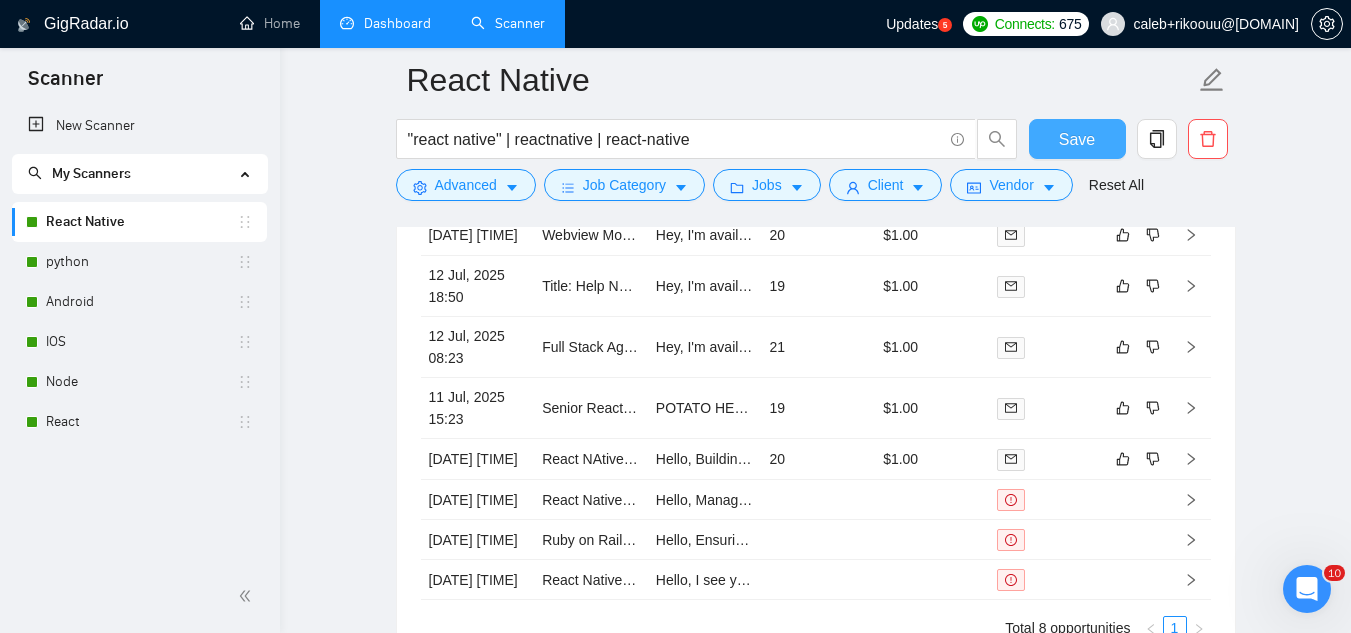scroll, scrollTop: 4200, scrollLeft: 0, axis: vertical 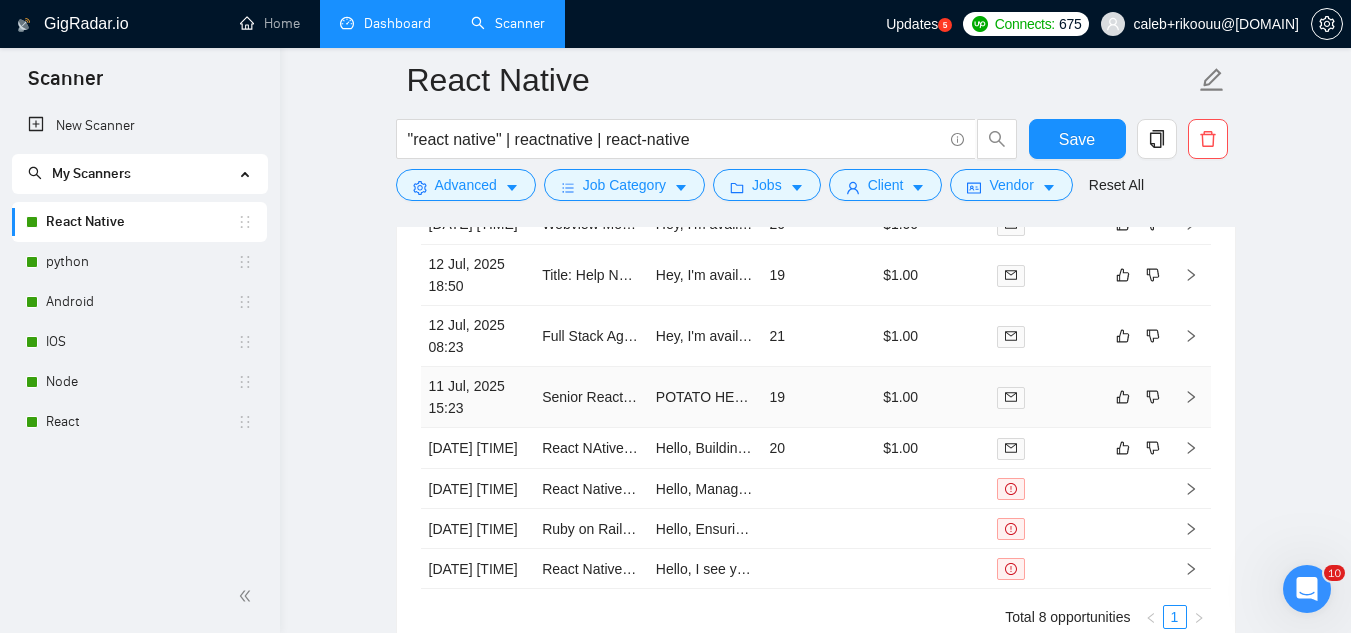 click on "Senior React Native developer" at bounding box center (591, 397) 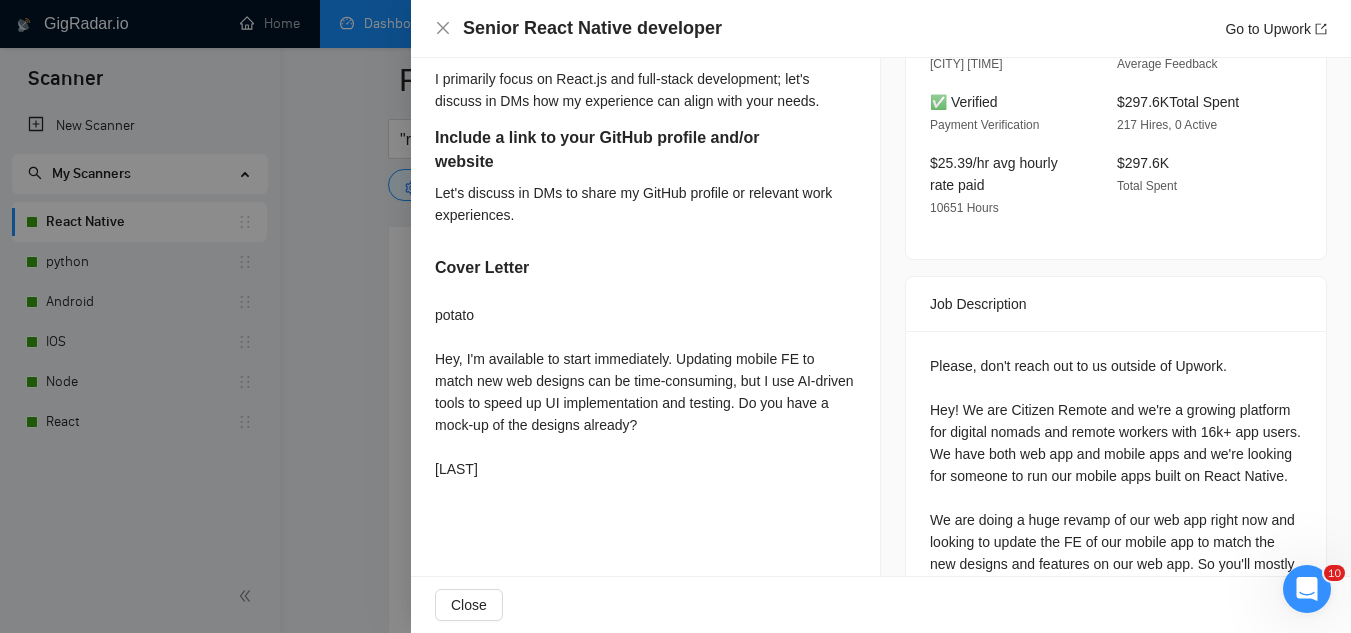 scroll, scrollTop: 760, scrollLeft: 0, axis: vertical 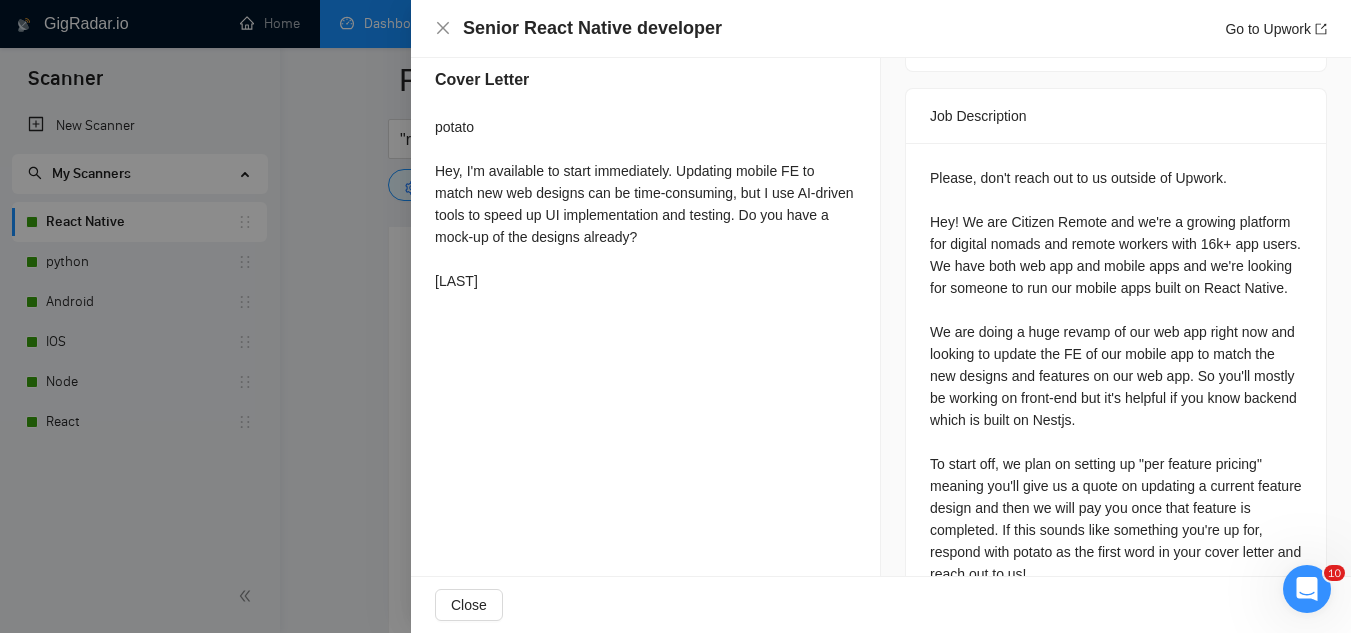 click at bounding box center (675, 316) 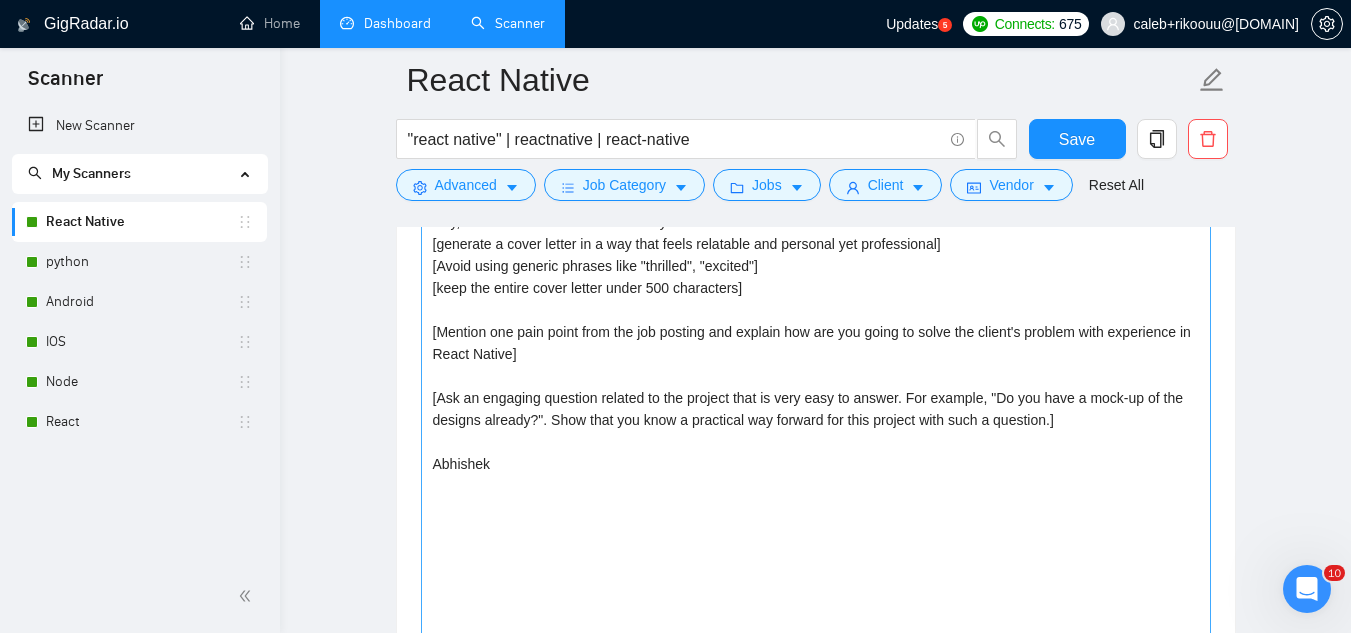 scroll, scrollTop: 1400, scrollLeft: 0, axis: vertical 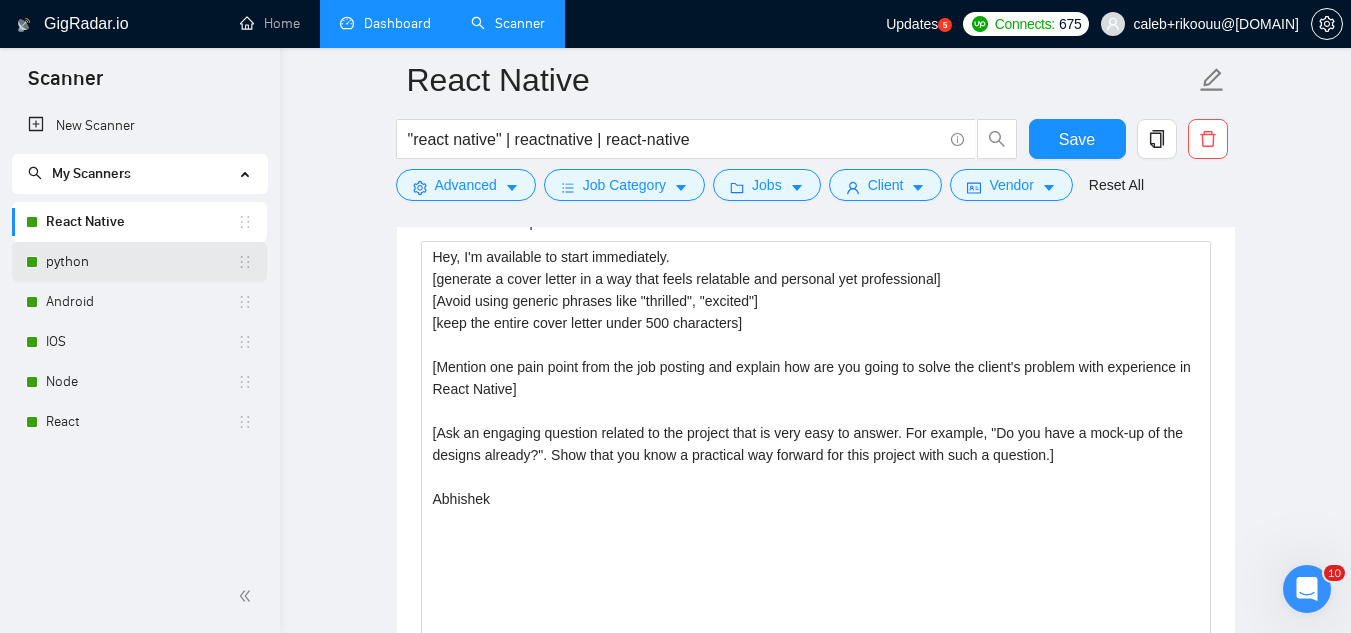 click on "python" at bounding box center (141, 262) 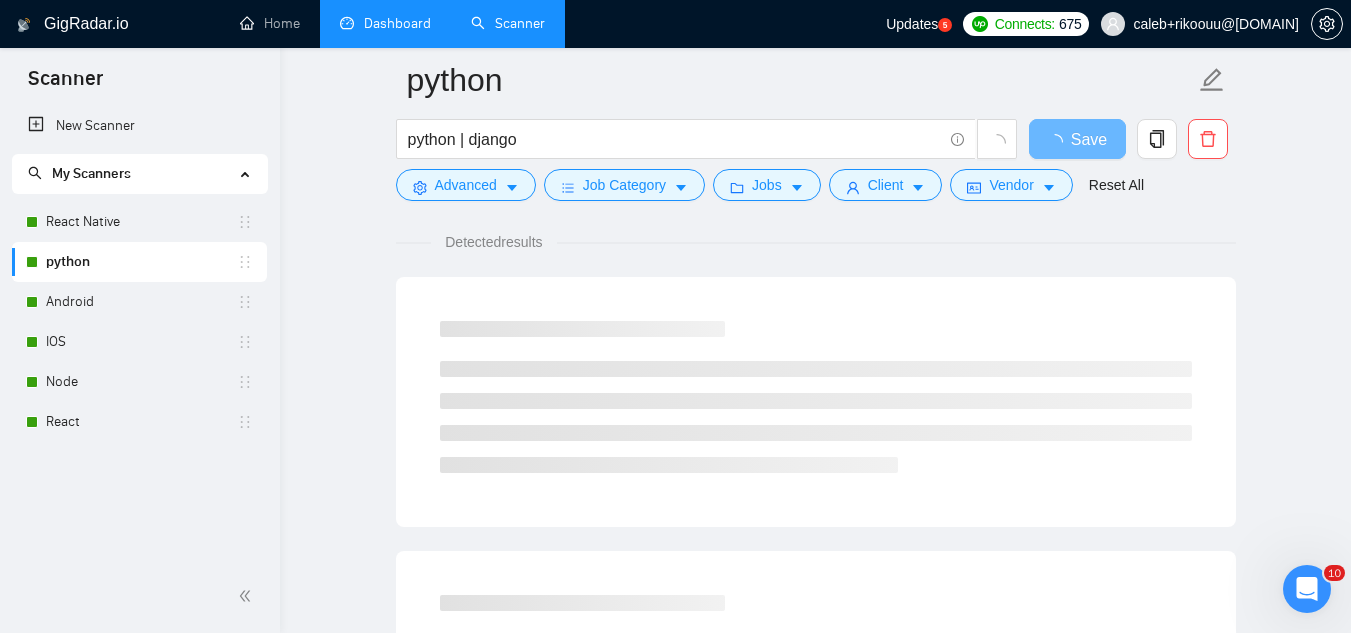 scroll, scrollTop: 0, scrollLeft: 0, axis: both 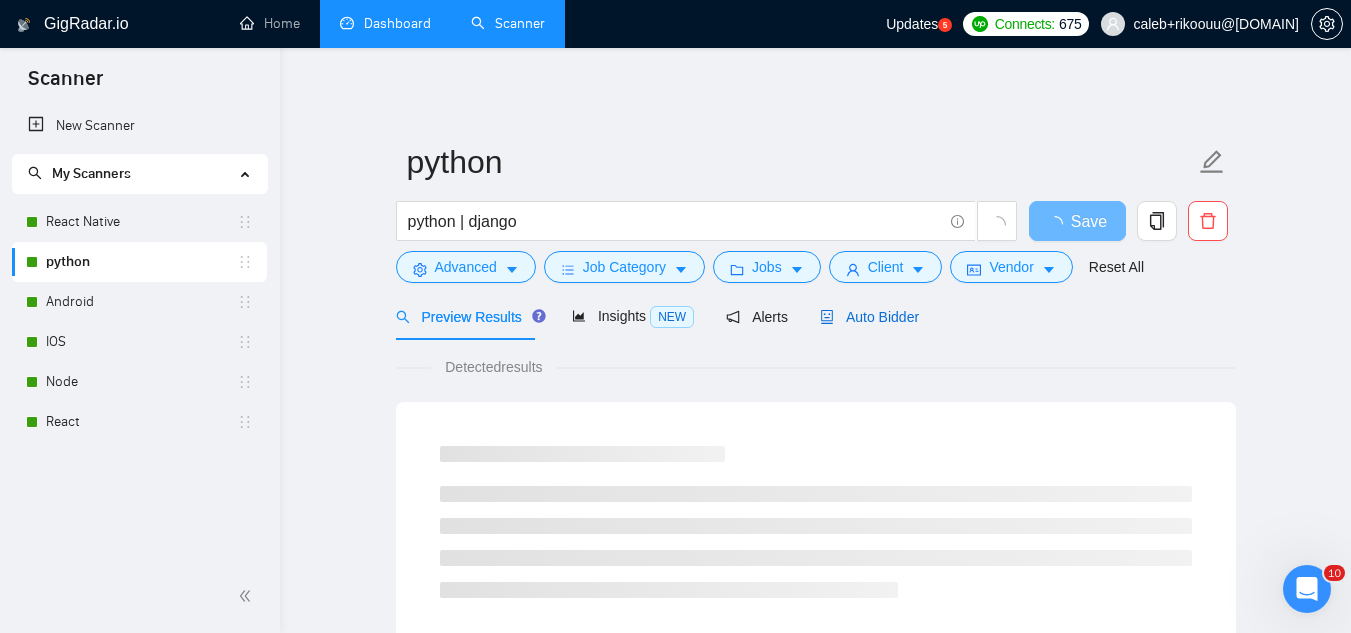 click on "Auto Bidder" at bounding box center (869, 317) 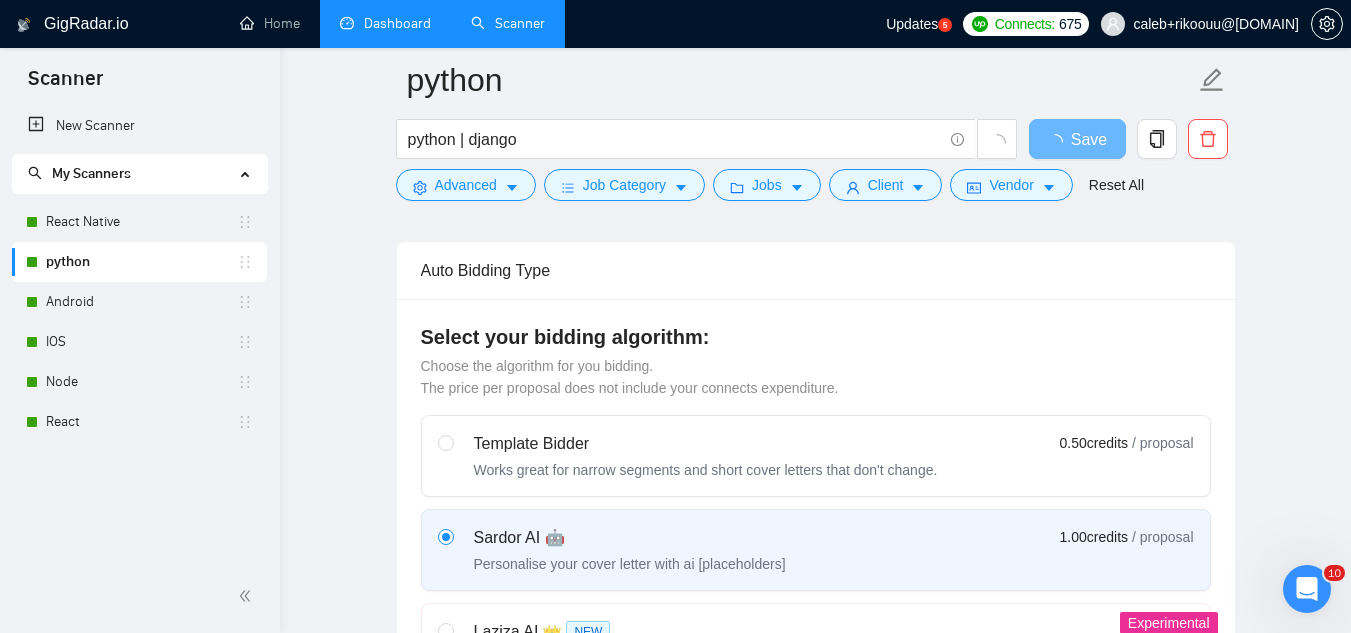 type 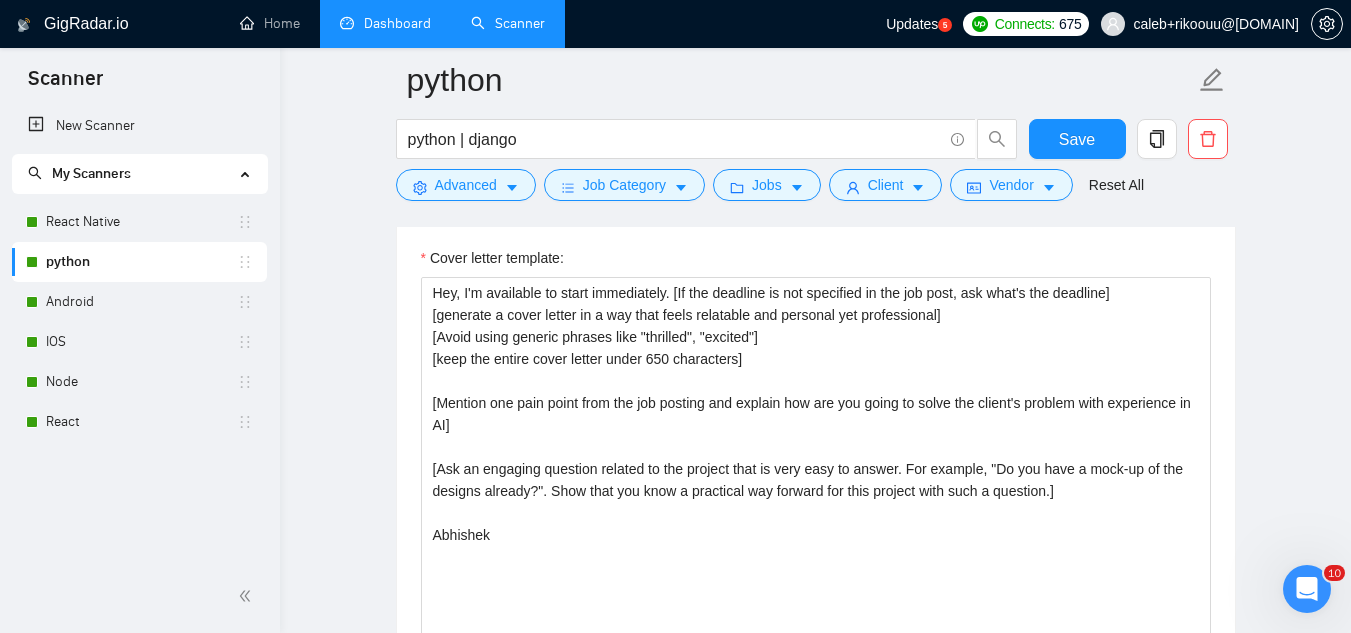 scroll, scrollTop: 1400, scrollLeft: 0, axis: vertical 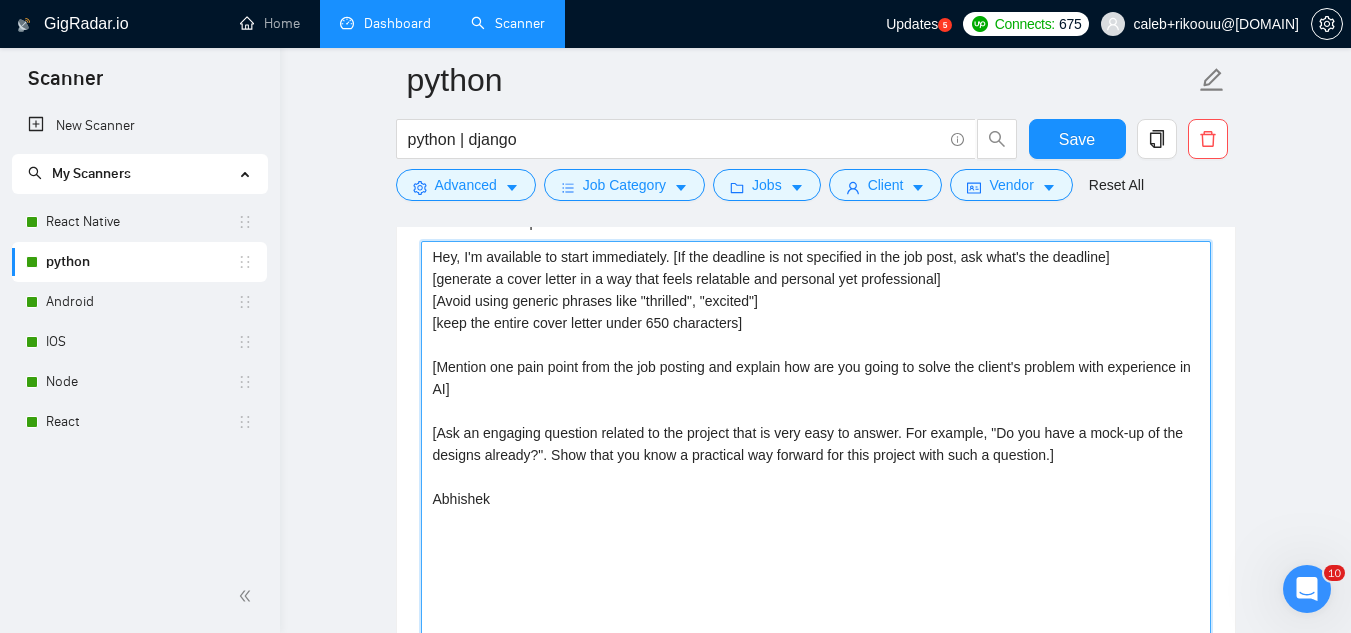 click on "Hey, I'm available to start immediately. [If the deadline is not specified in the job post, ask what's the deadline]
[generate a cover letter in a way that feels relatable and personal yet professional]
[Avoid using generic phrases like "thrilled", "excited"]
[keep the entire cover letter under 650 characters]
[Mention one pain point from the job posting and explain how are you going to solve the client's problem with experience in AI]
[Ask an engaging question related to the project that is very easy to answer. For example, "Do you have a mock-up of the designs already?". Show that you know a practical way forward for this project with such a question.]
Abhishek" at bounding box center [816, 466] 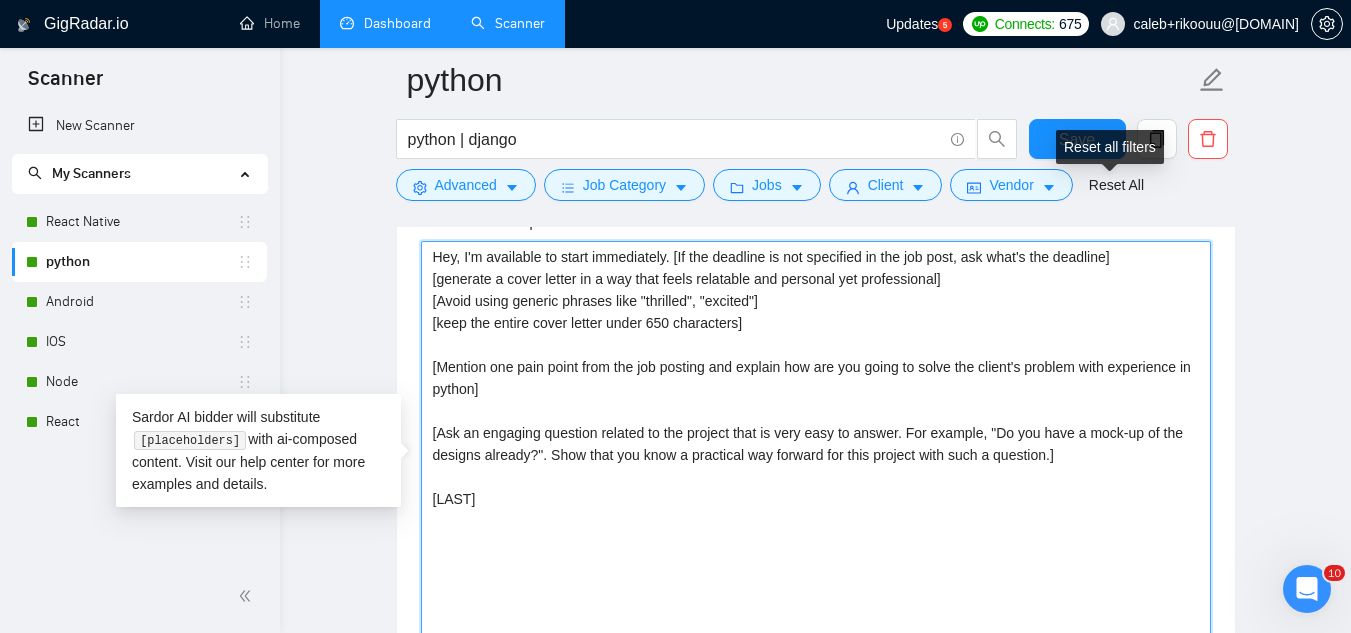 type on "Hey, I'm available to start immediately. [If the deadline is not specified in the job post, ask what's the deadline]
[generate a cover letter in a way that feels relatable and personal yet professional]
[Avoid using generic phrases like "thrilled", "excited"]
[keep the entire cover letter under 650 characters]
[Mention one pain point from the job posting and explain how are you going to solve the client's problem with experience in python]
[Ask an engaging question related to the project that is very easy to answer. For example, "Do you have a mock-up of the designs already?". Show that you know a practical way forward for this project with such a question.]
[LAST]" 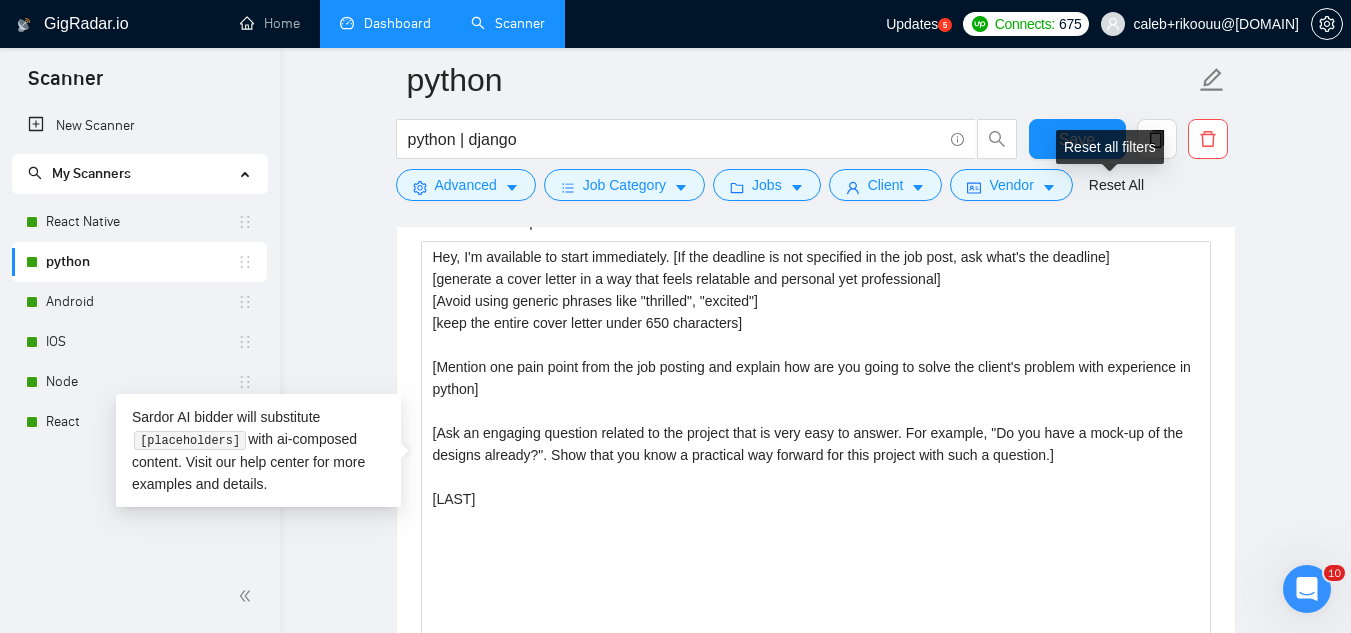 click on "Reset all filters" at bounding box center (1110, 147) 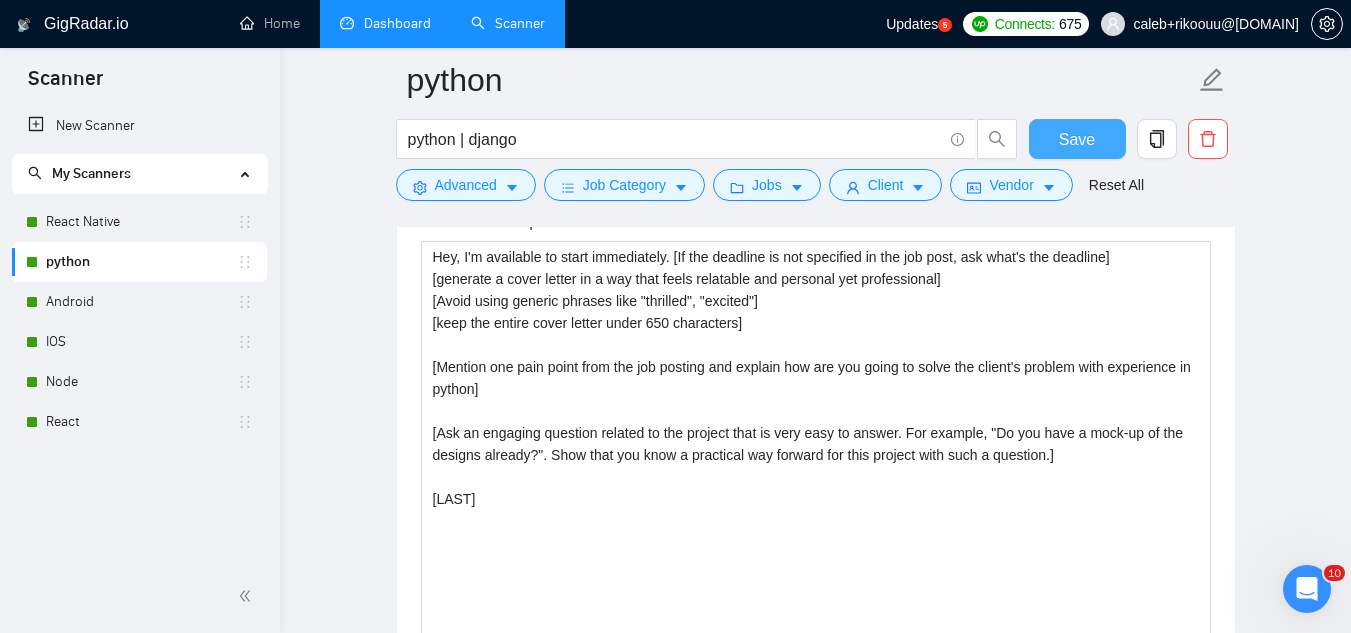 click on "Save" at bounding box center (1077, 139) 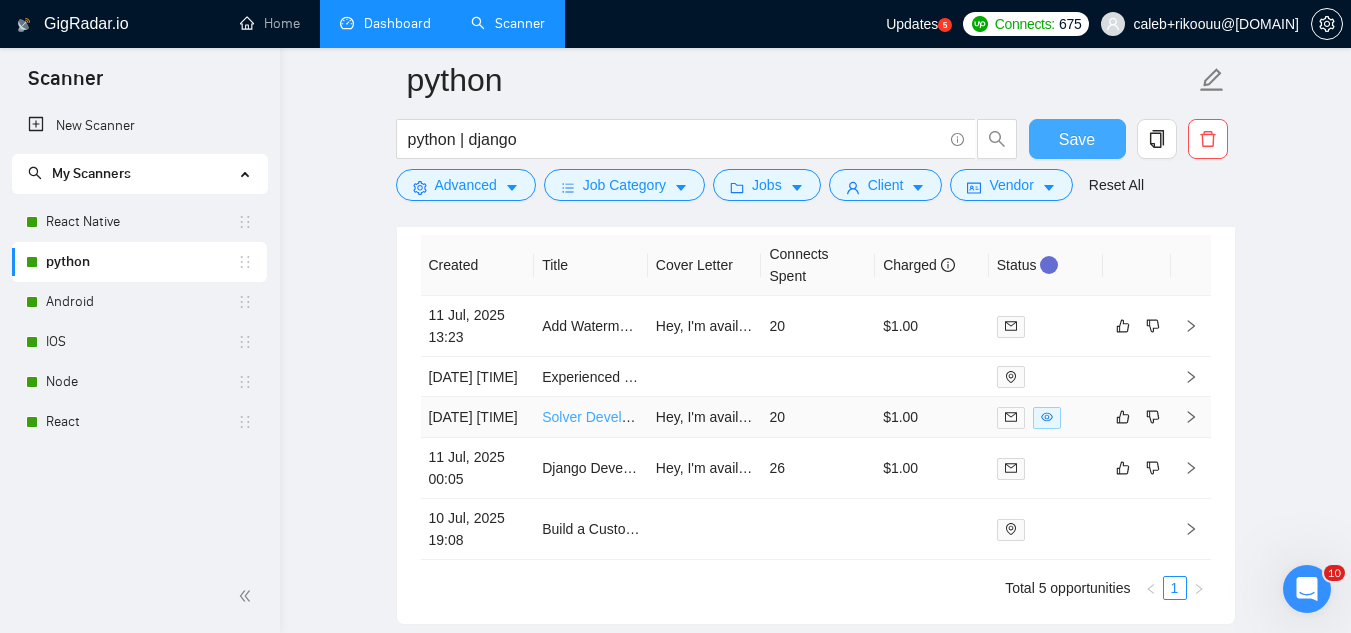 scroll, scrollTop: 4094, scrollLeft: 0, axis: vertical 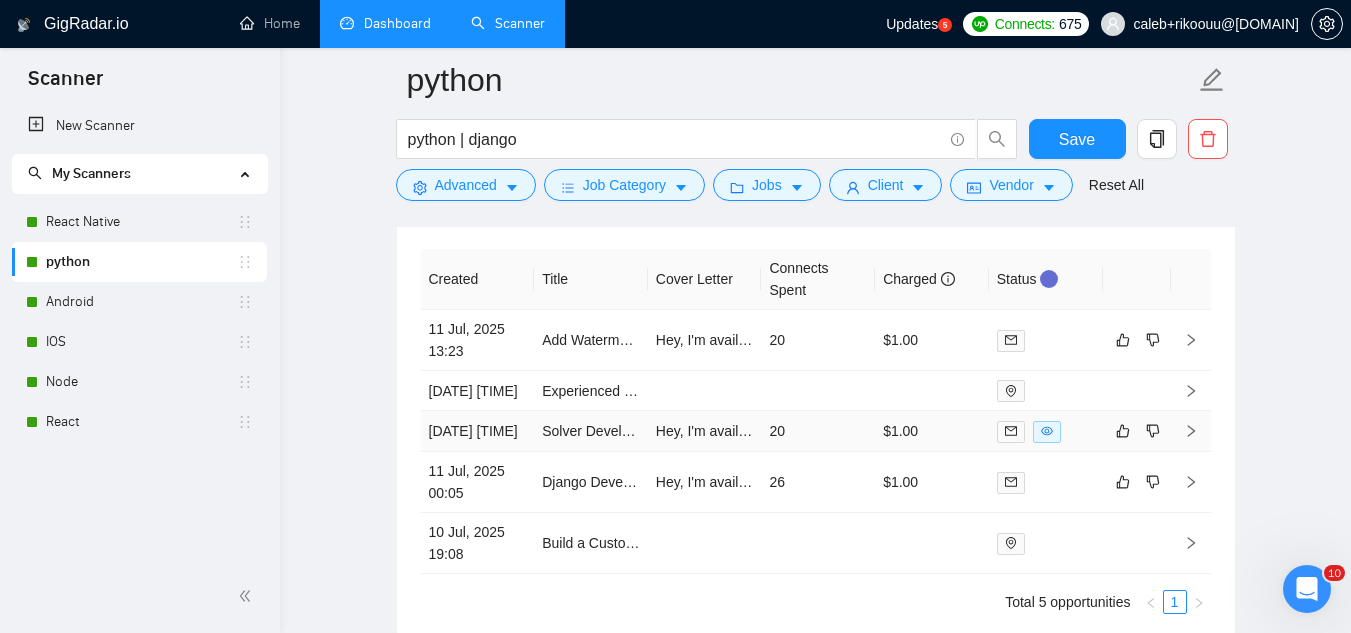 click on "Solver Development and Orchestration Specialist" at bounding box center (591, 431) 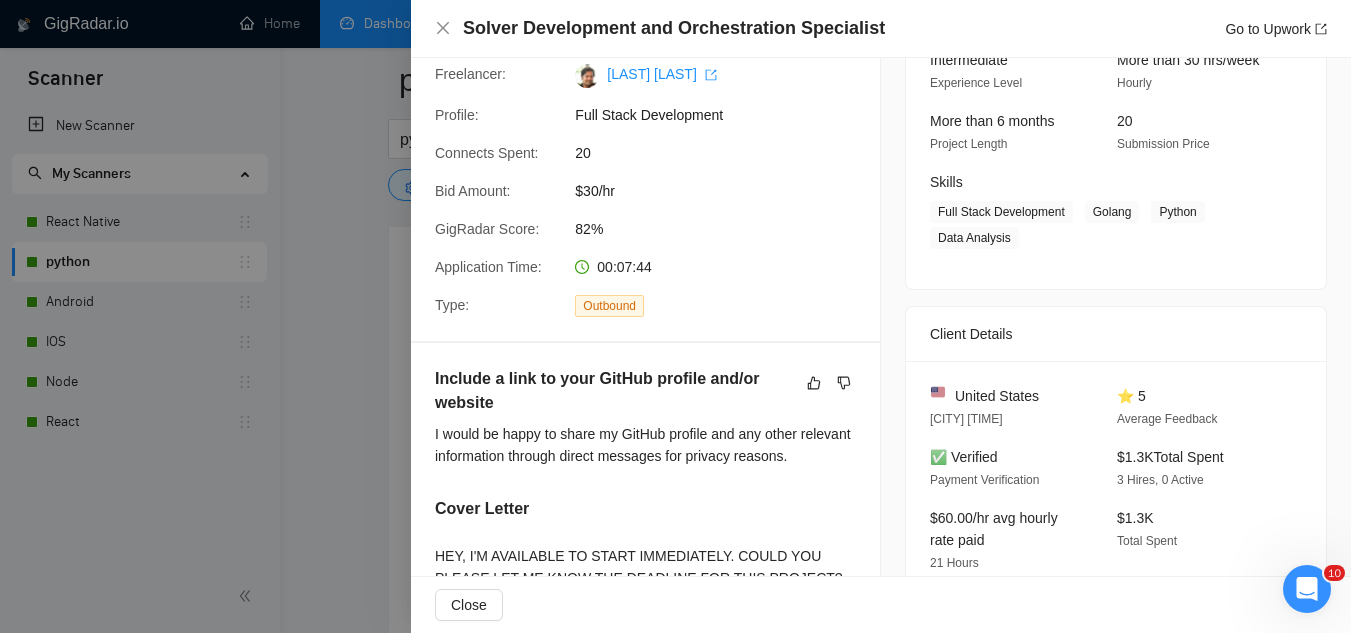 scroll, scrollTop: 500, scrollLeft: 0, axis: vertical 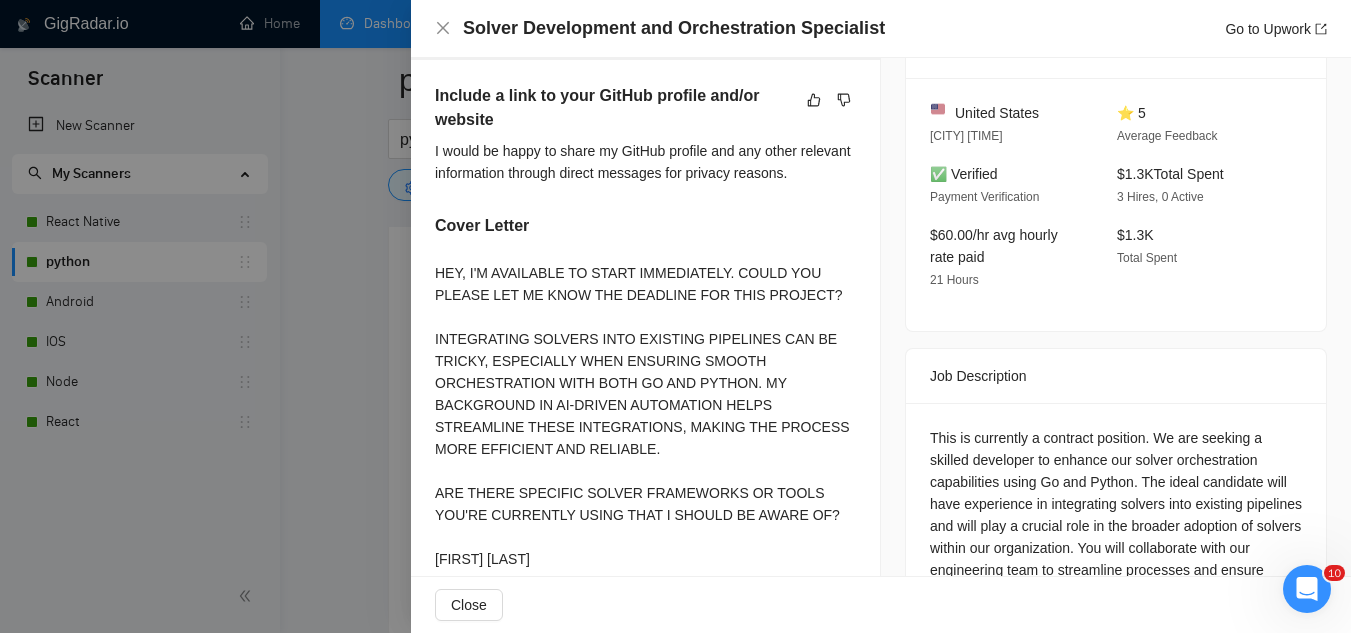 click at bounding box center (675, 316) 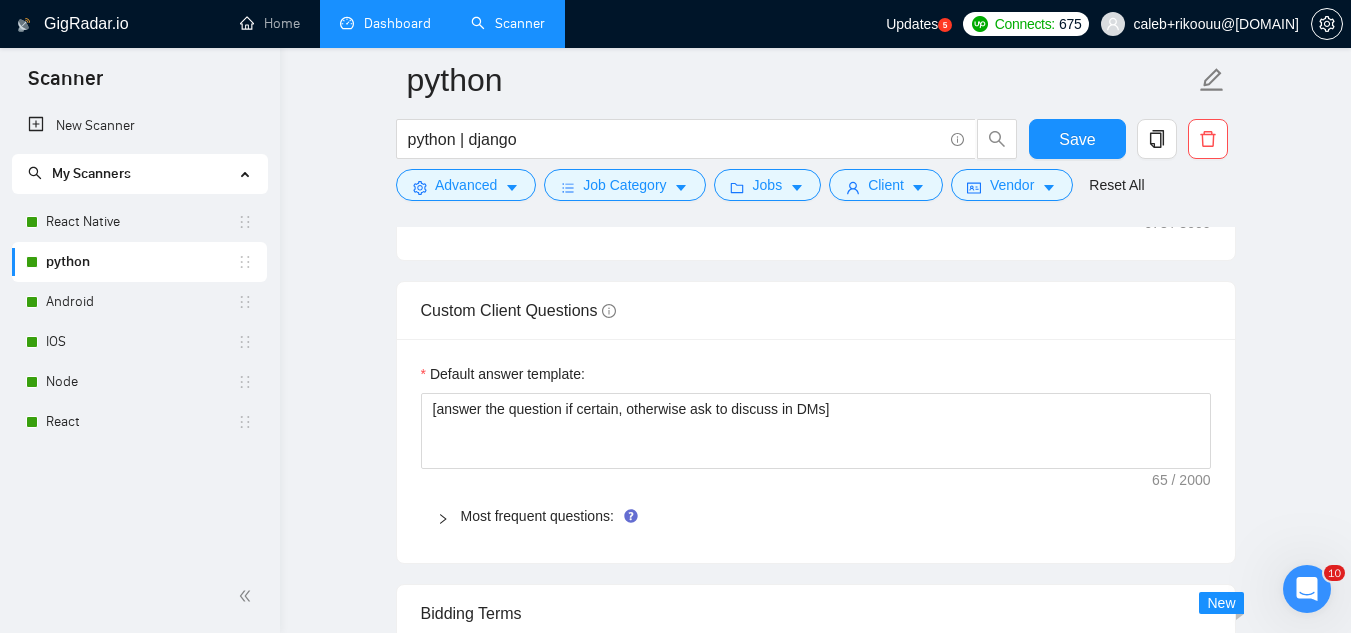 scroll, scrollTop: 1394, scrollLeft: 0, axis: vertical 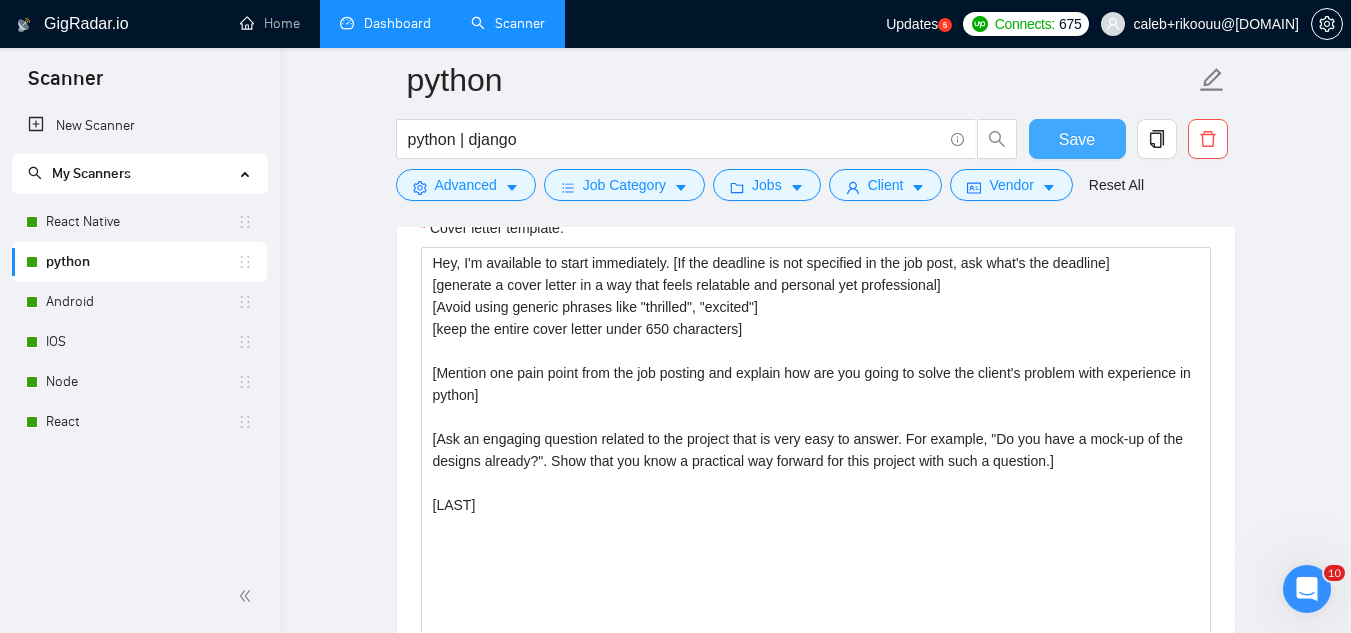 drag, startPoint x: 1094, startPoint y: 150, endPoint x: 0, endPoint y: 68, distance: 1097.0688 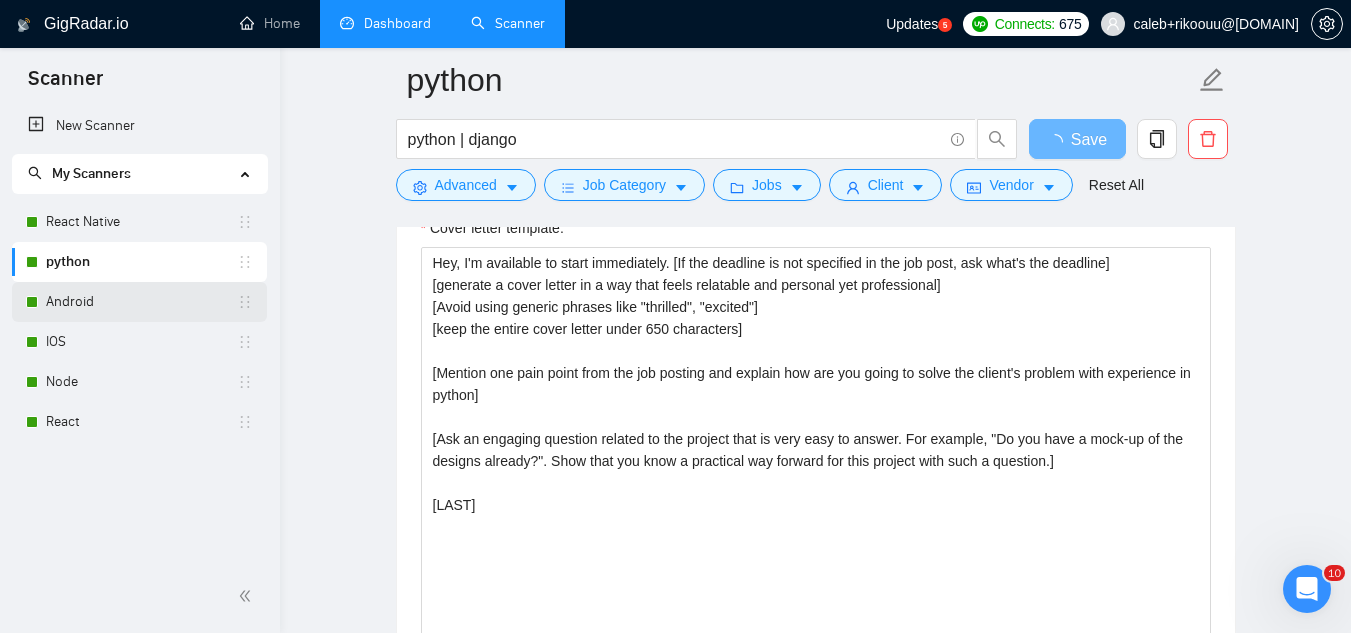 click on "Android" at bounding box center [141, 302] 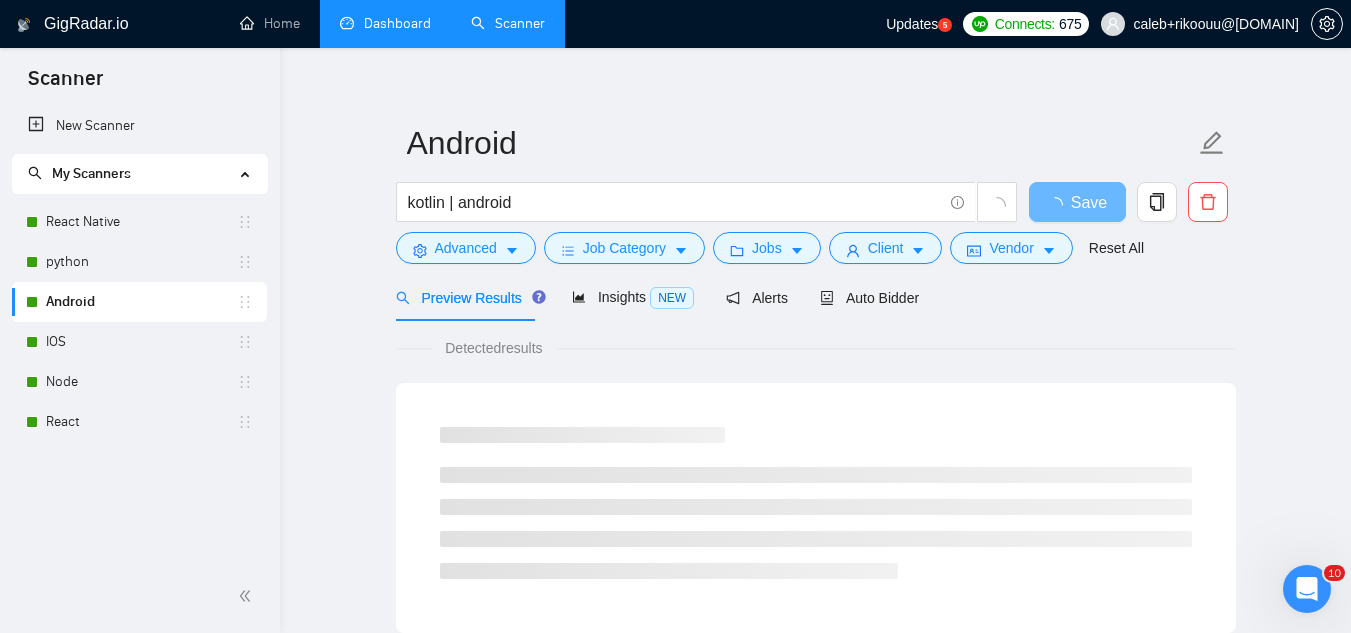 scroll, scrollTop: 0, scrollLeft: 0, axis: both 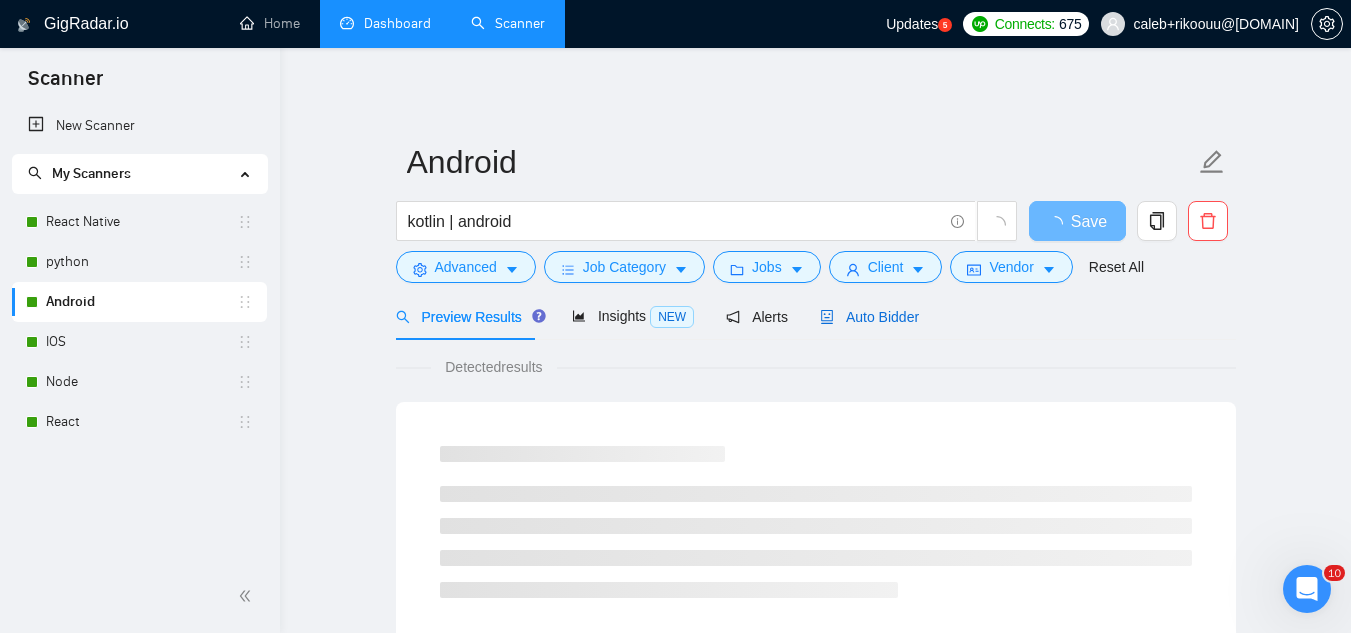 click on "Auto Bidder" at bounding box center [869, 317] 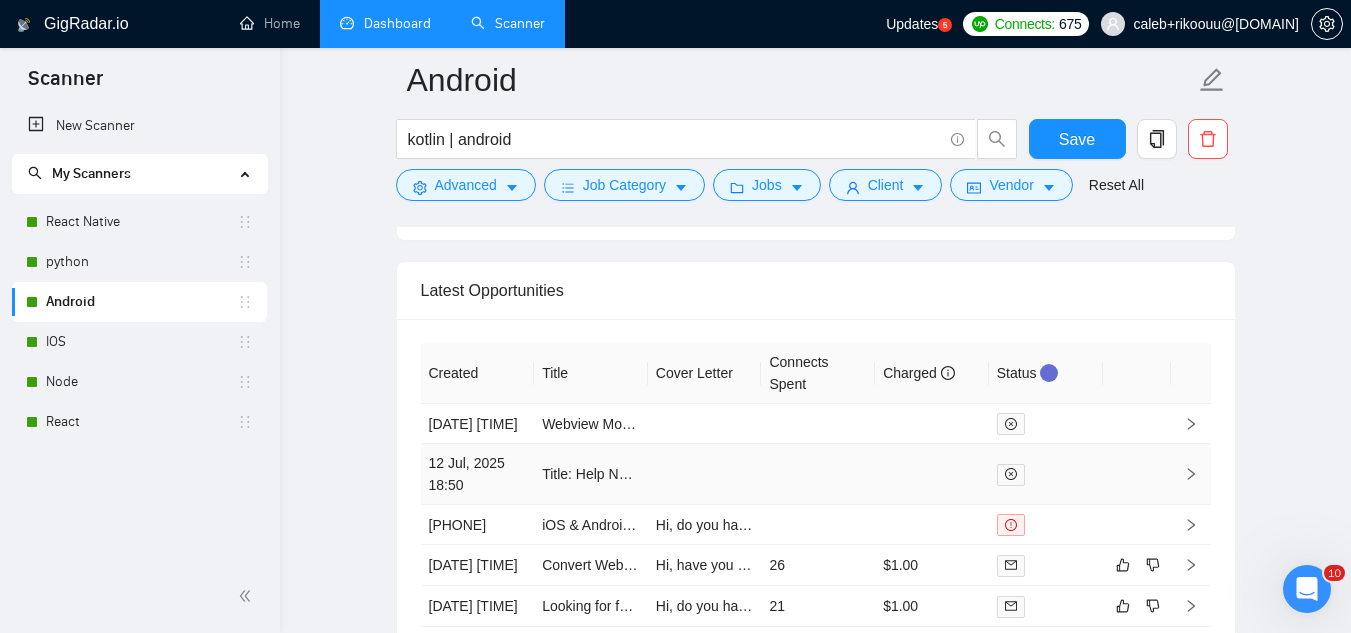 scroll, scrollTop: 4200, scrollLeft: 0, axis: vertical 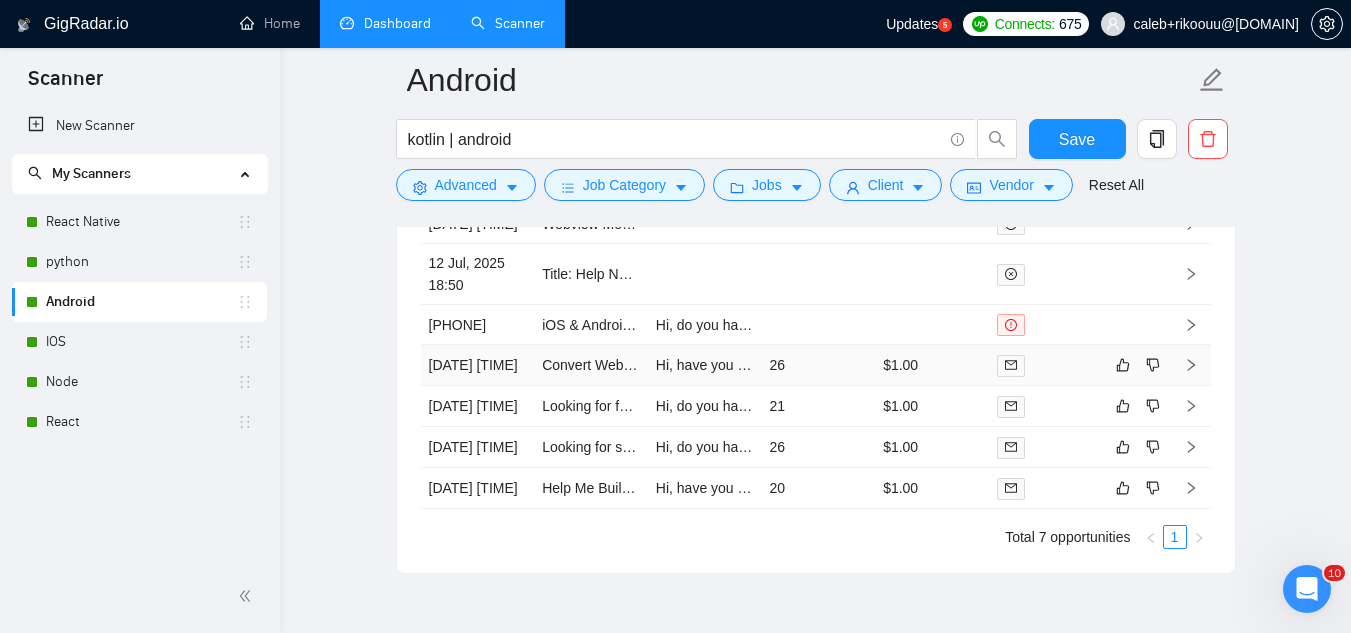 click on "Convert Web App to iOS/Android with GoodBarber + User Access Integration" at bounding box center (591, 365) 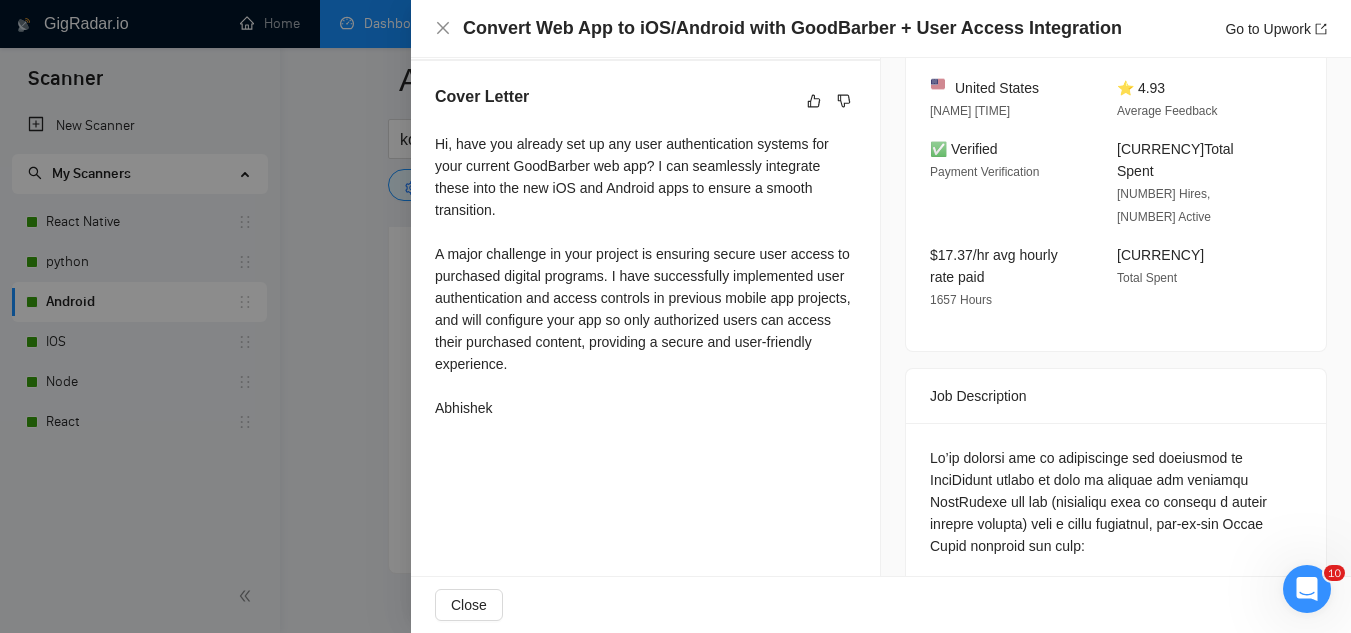 scroll, scrollTop: 500, scrollLeft: 0, axis: vertical 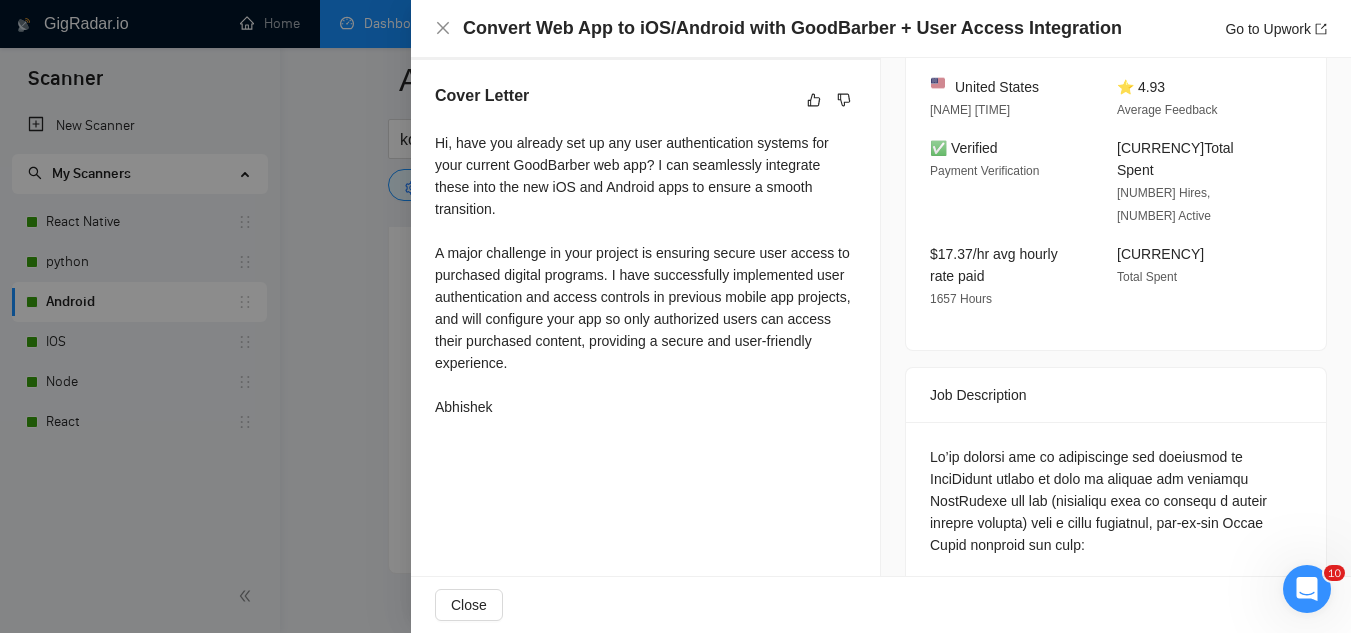 click at bounding box center (675, 316) 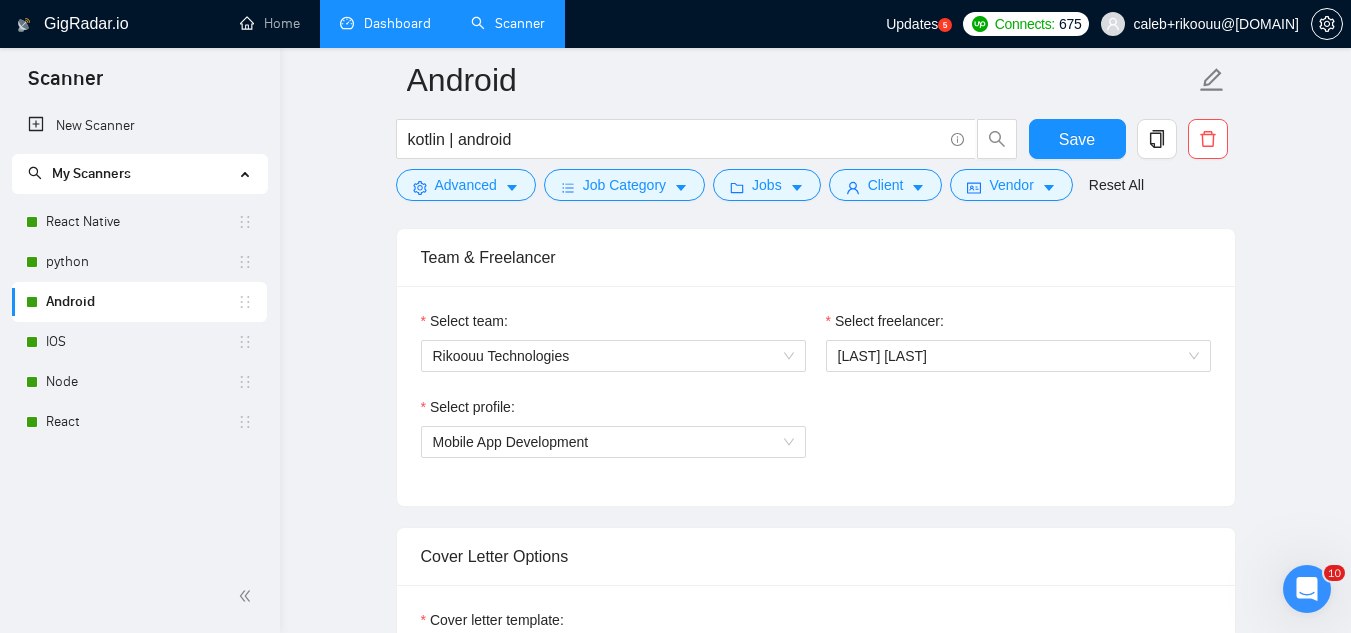scroll, scrollTop: 1300, scrollLeft: 0, axis: vertical 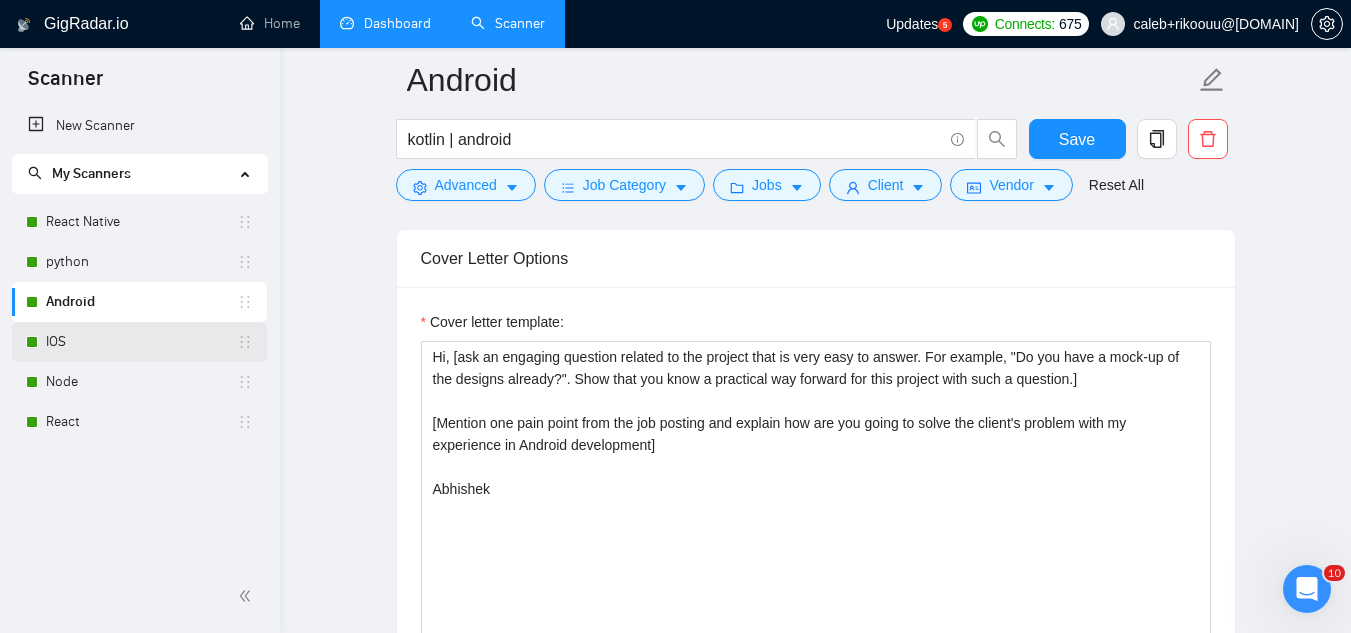 click on "IOS" at bounding box center [141, 342] 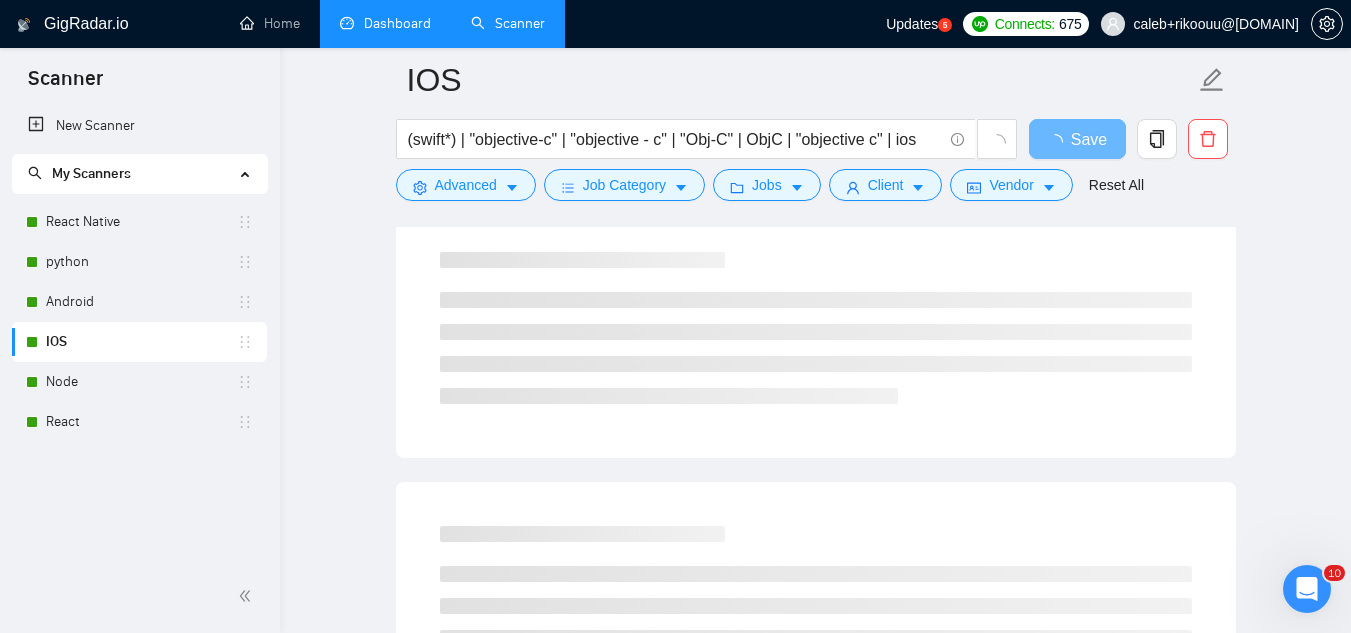 scroll, scrollTop: 0, scrollLeft: 0, axis: both 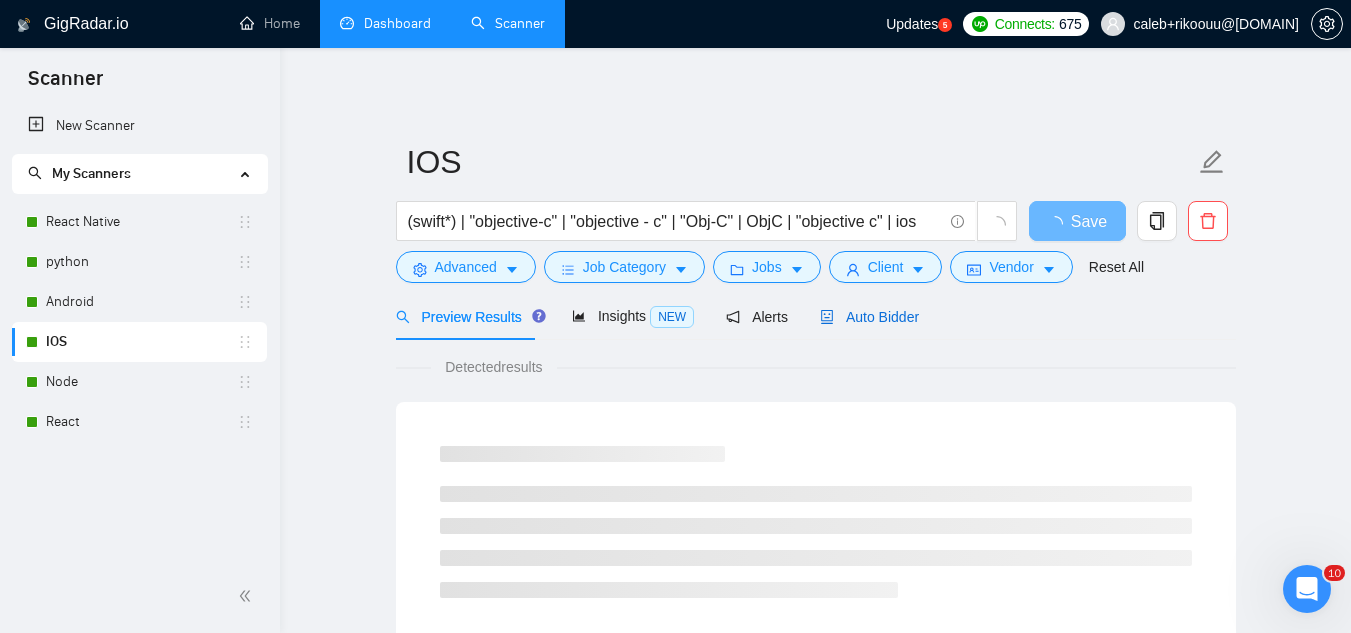 click on "Auto Bidder" at bounding box center [869, 317] 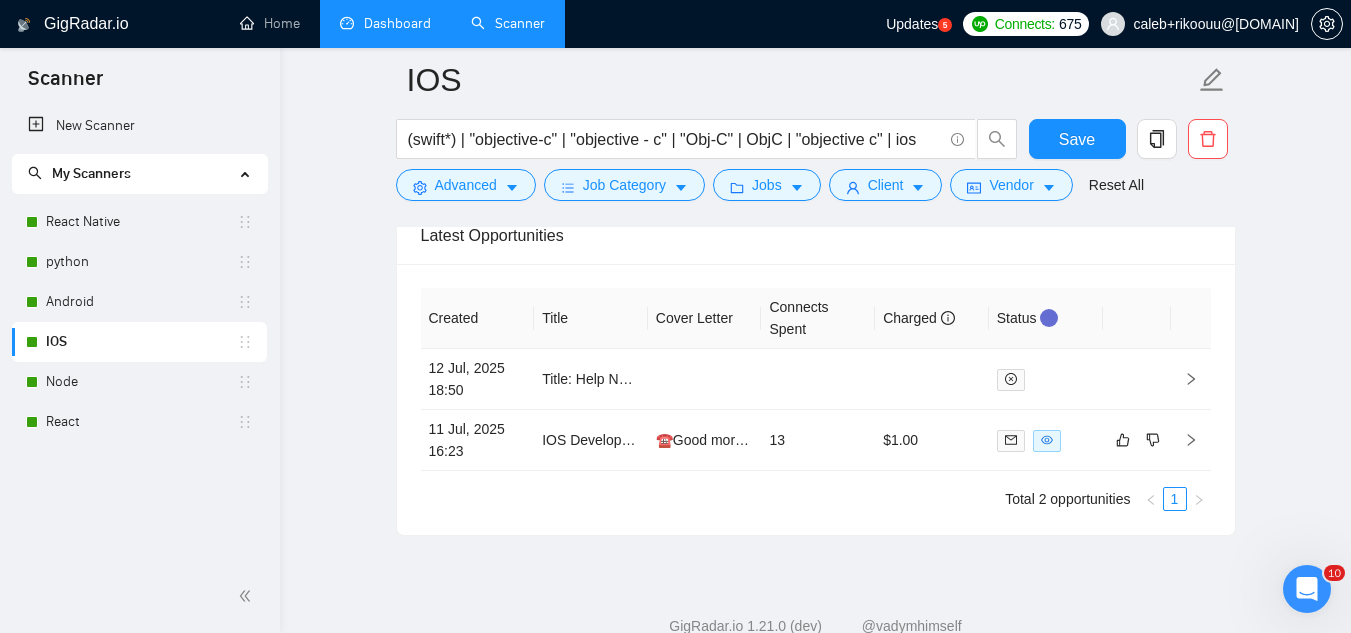 scroll, scrollTop: 4111, scrollLeft: 0, axis: vertical 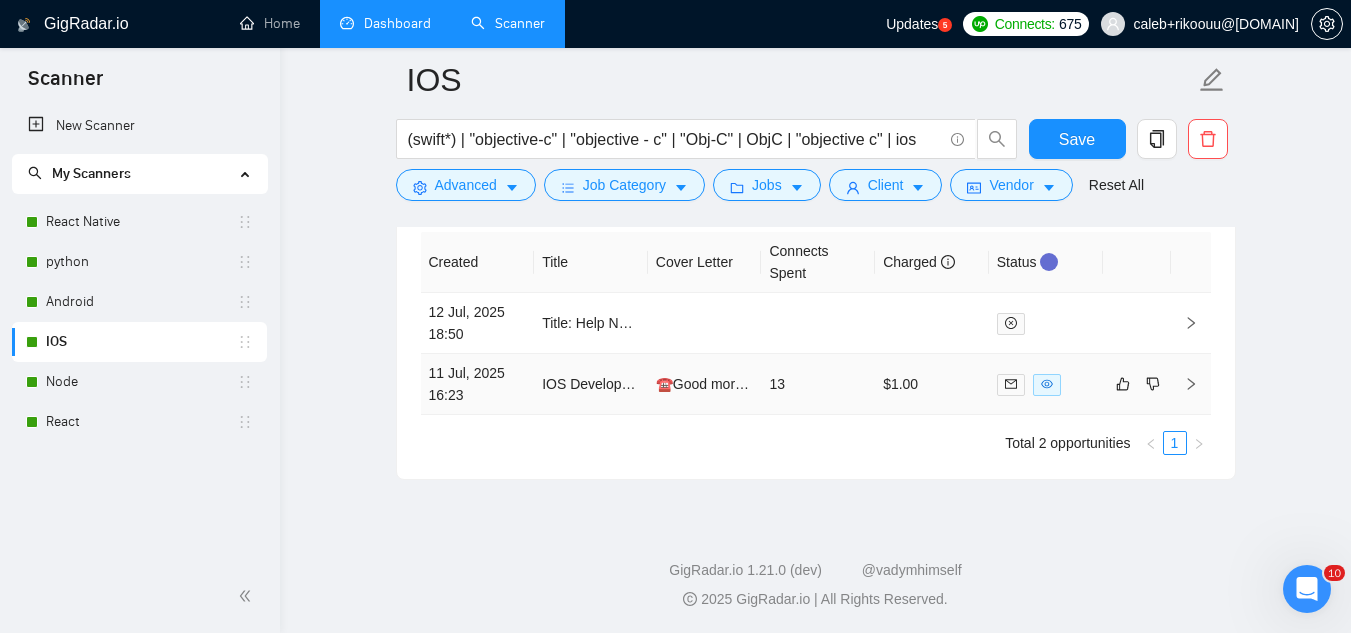 click on "IOS Developer for photo editing app" at bounding box center [591, 384] 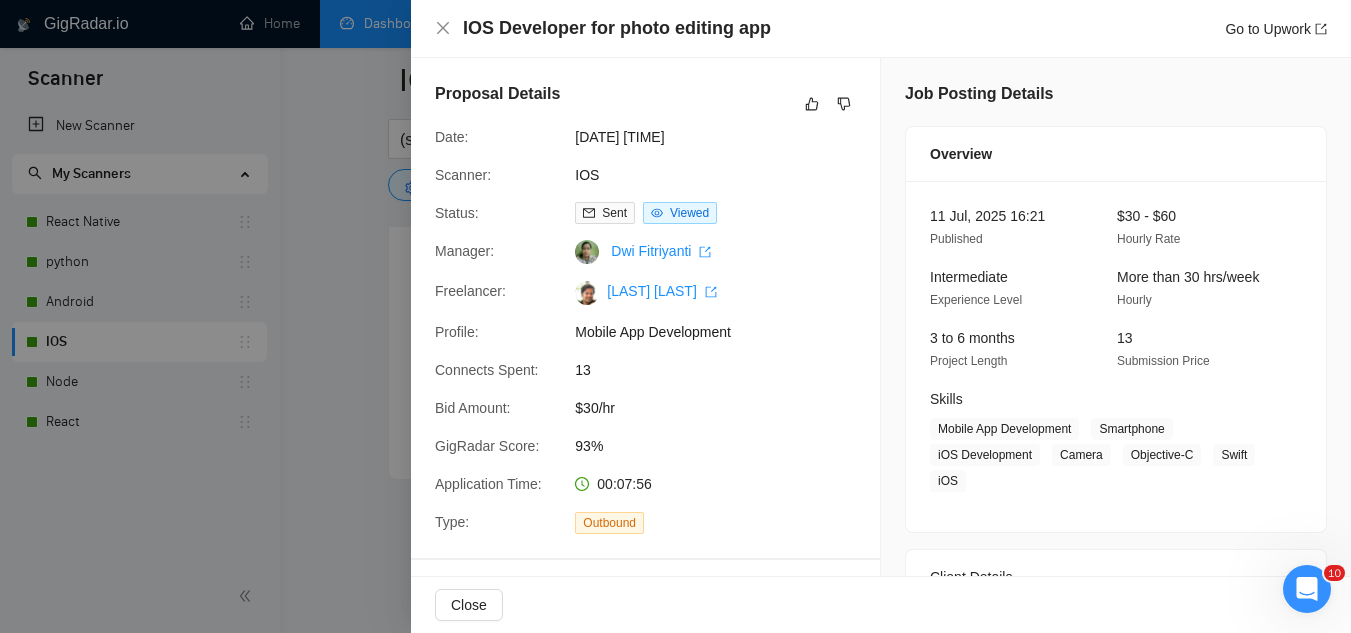 scroll, scrollTop: 500, scrollLeft: 0, axis: vertical 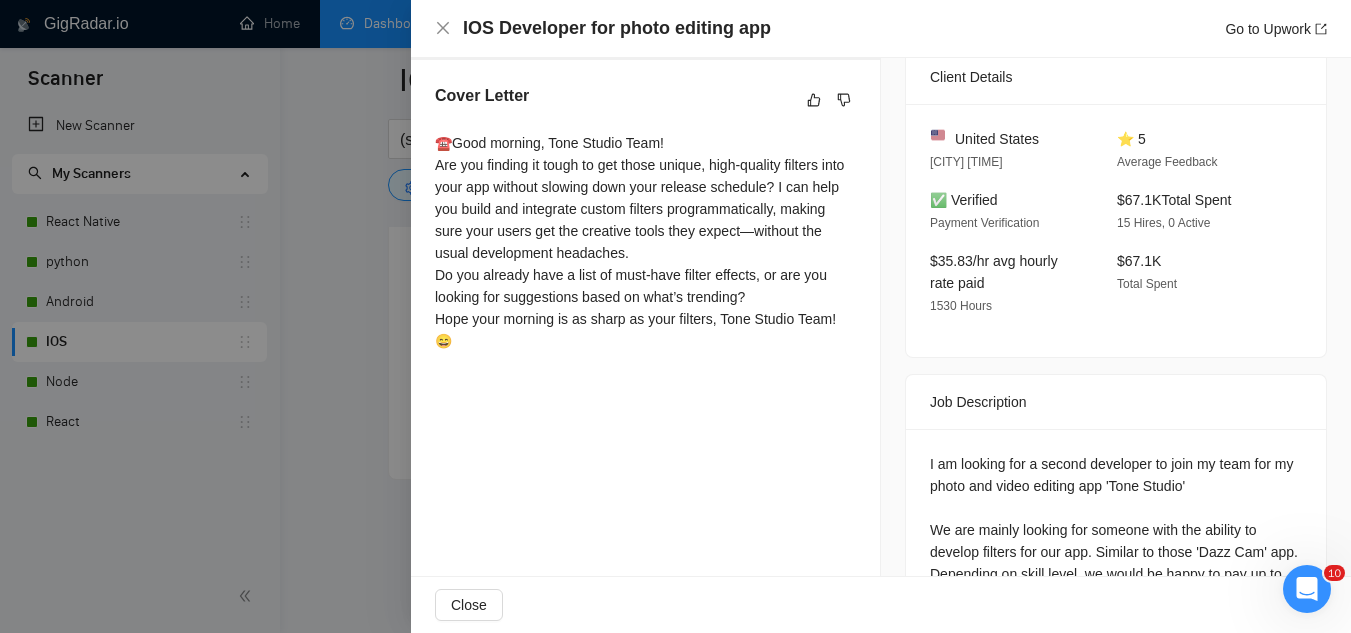 click at bounding box center (675, 316) 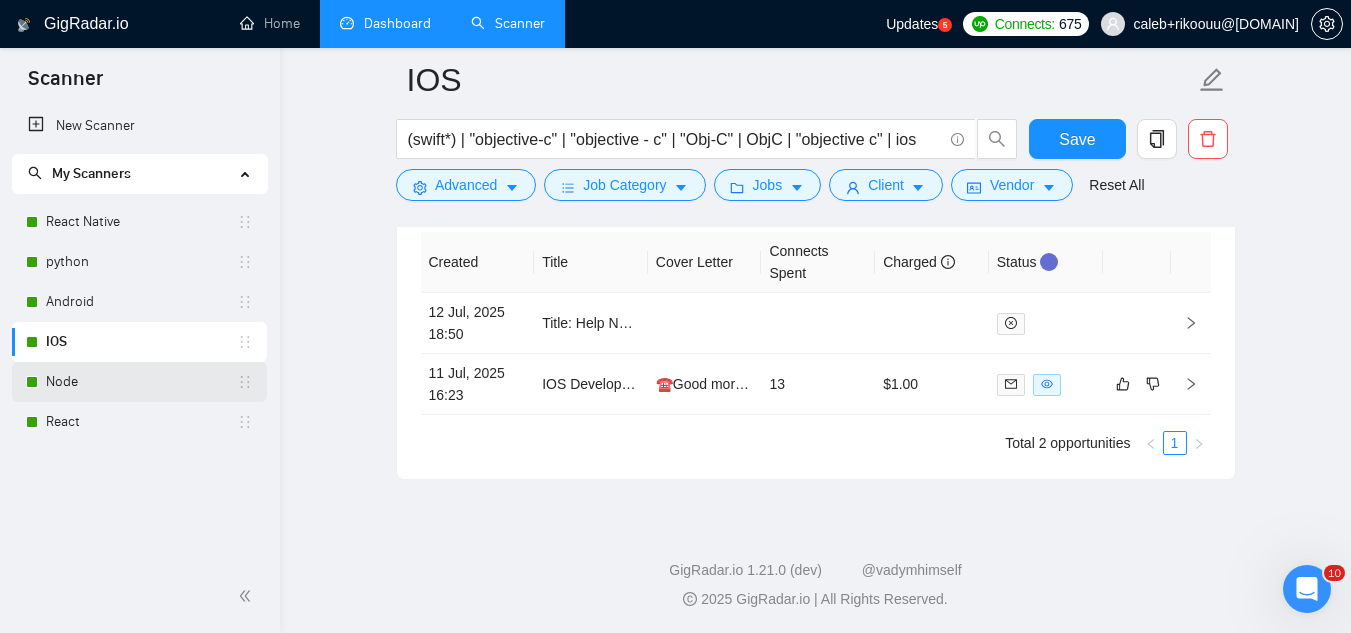 click on "Node" at bounding box center (141, 382) 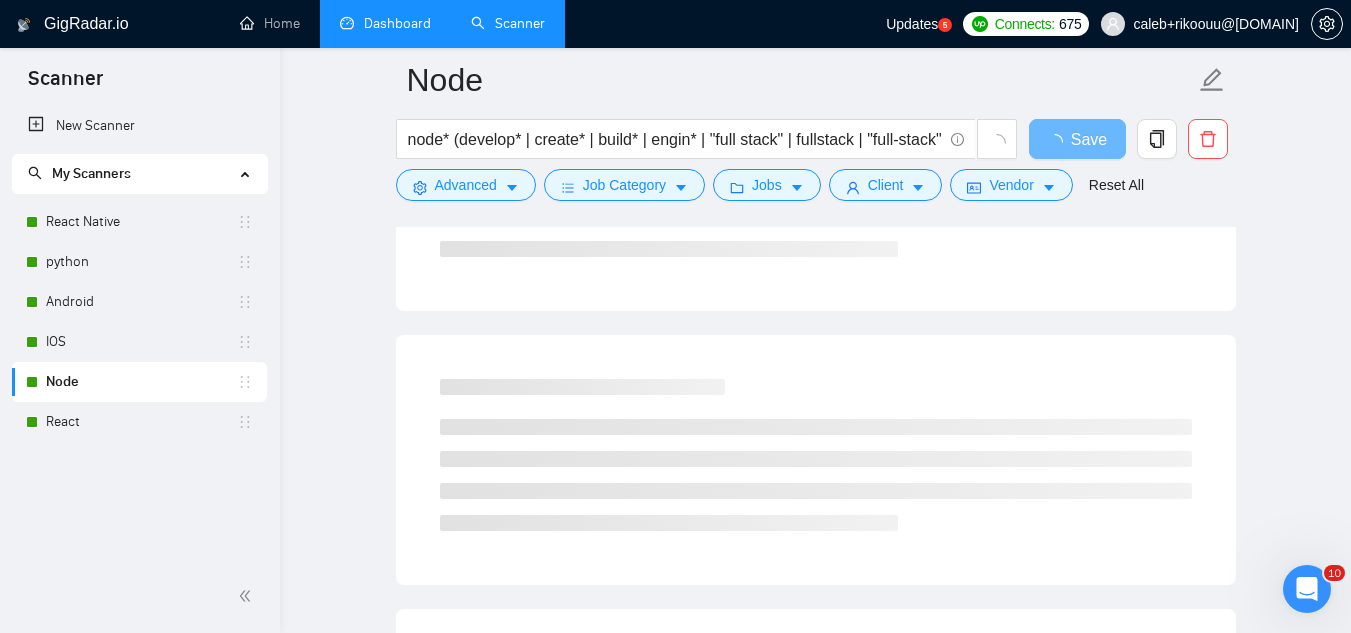 scroll, scrollTop: 0, scrollLeft: 0, axis: both 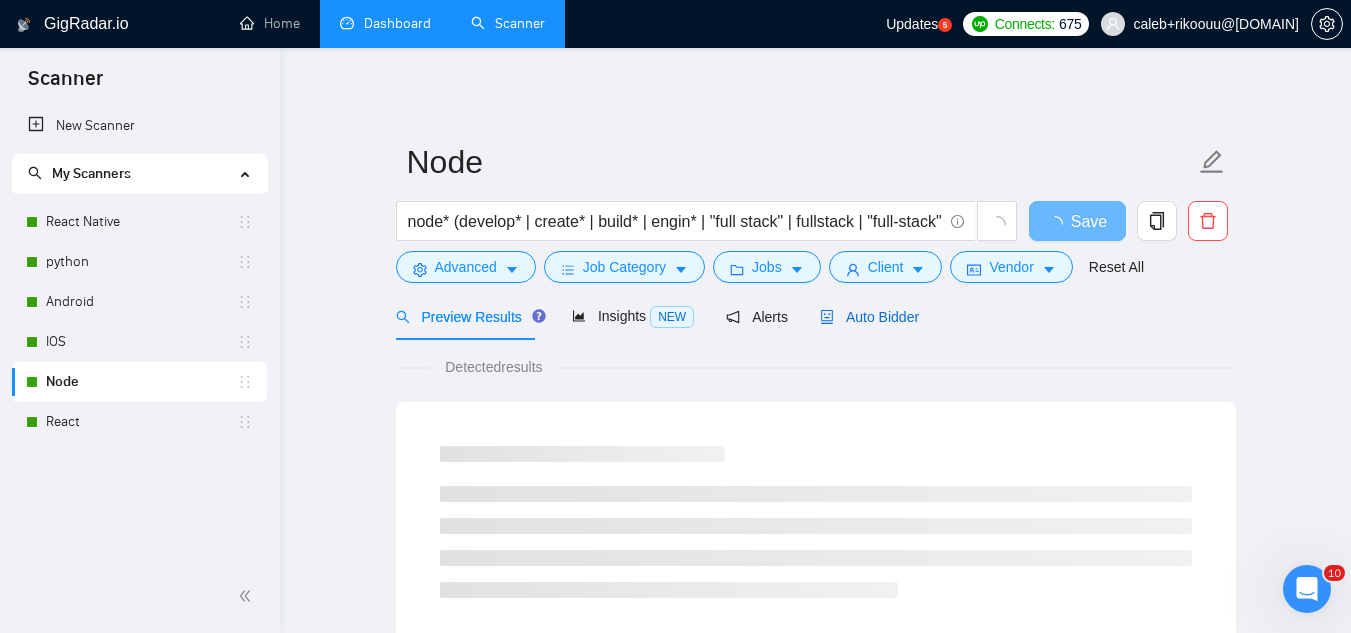 click on "Auto Bidder" at bounding box center (869, 317) 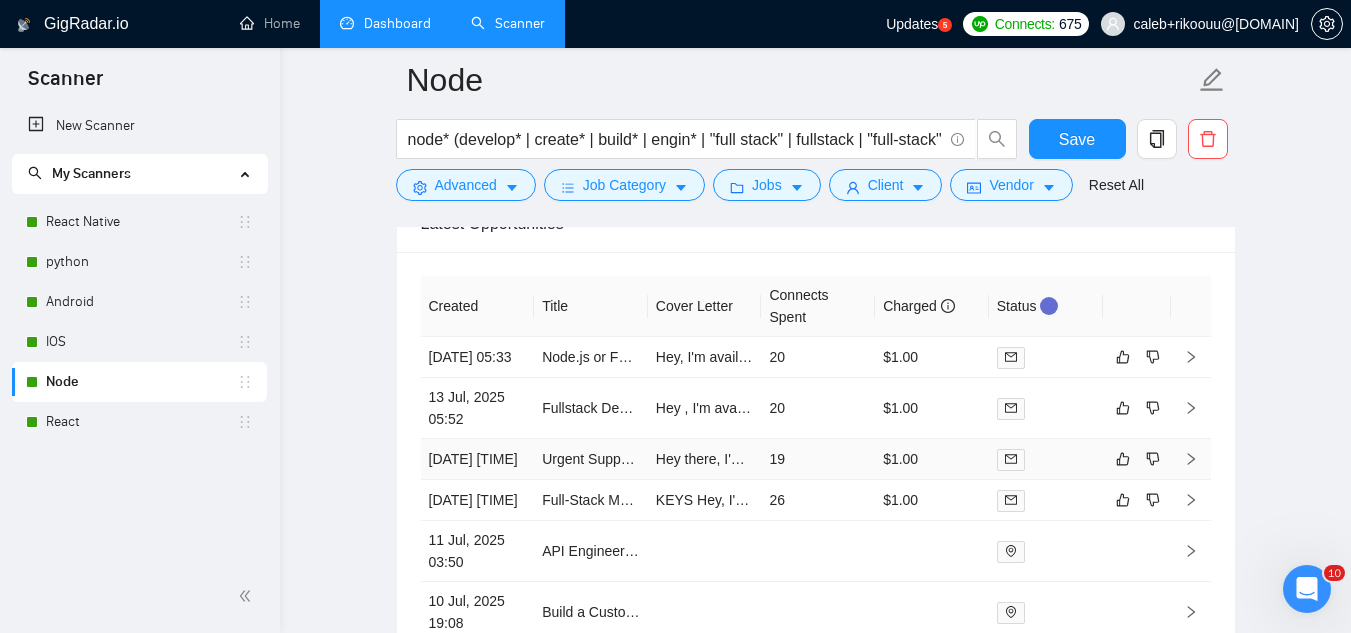 scroll, scrollTop: 4100, scrollLeft: 0, axis: vertical 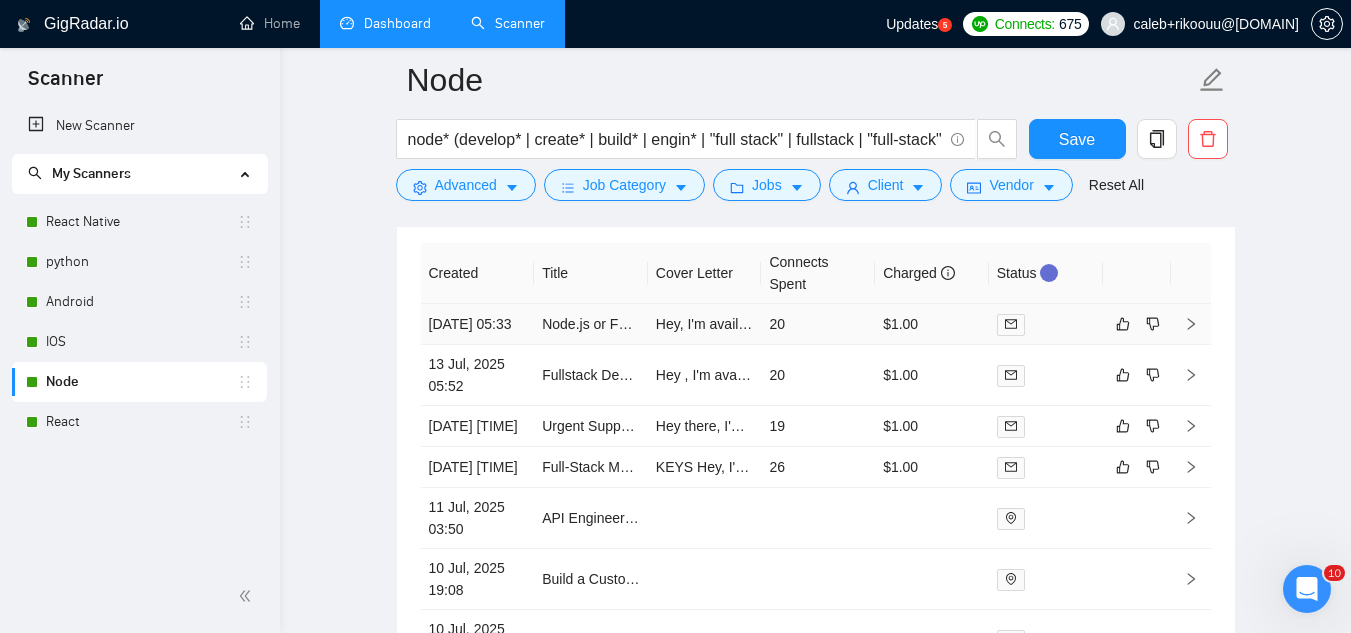 click on "Node.js or Full Stack Developer to Finalize SaaS" at bounding box center (591, 324) 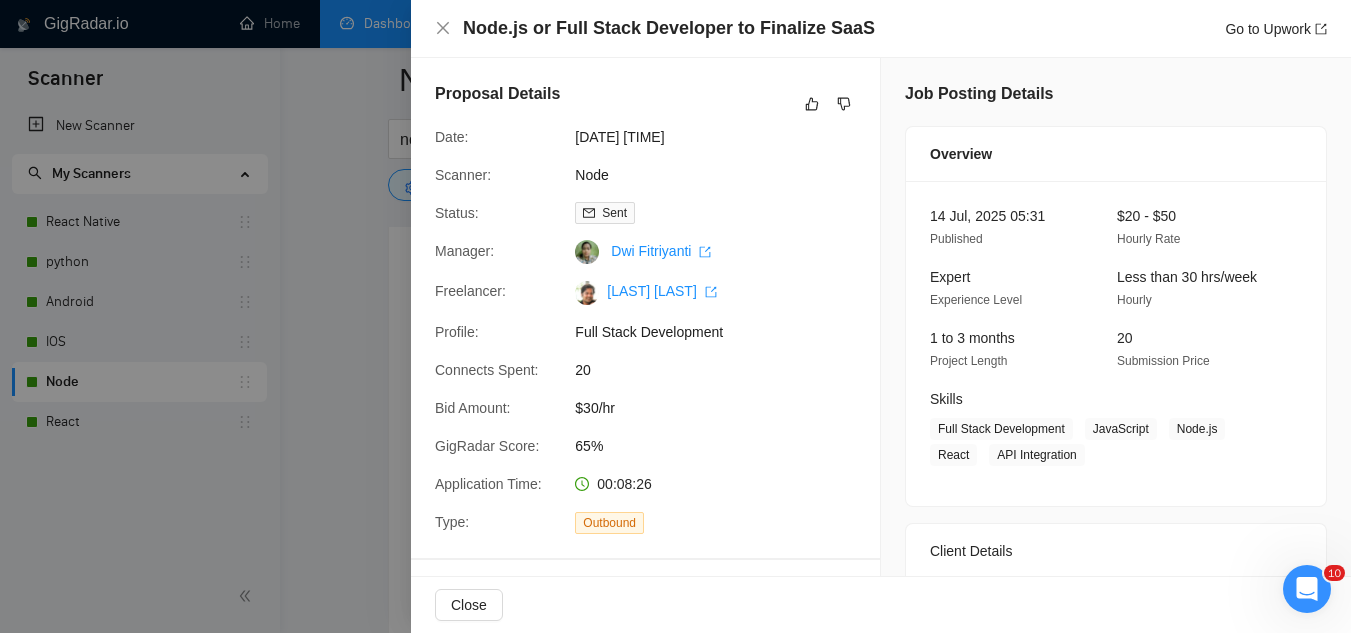 scroll, scrollTop: 400, scrollLeft: 0, axis: vertical 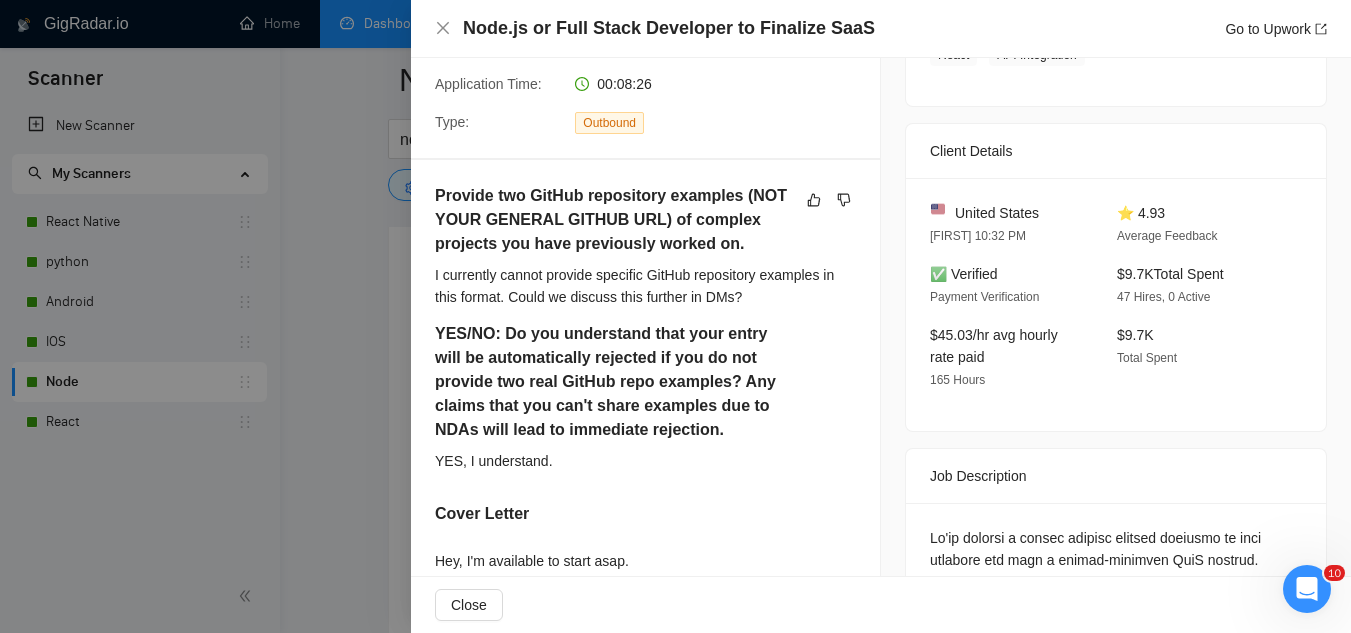 click at bounding box center (675, 316) 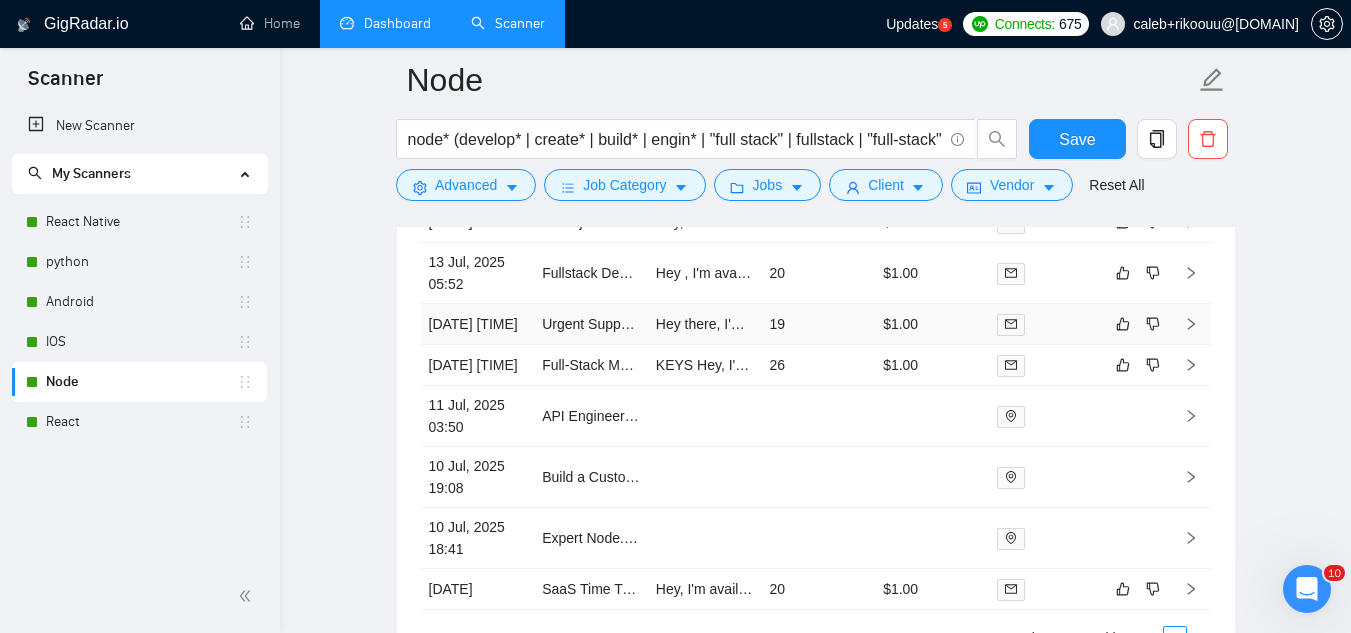 scroll, scrollTop: 4300, scrollLeft: 0, axis: vertical 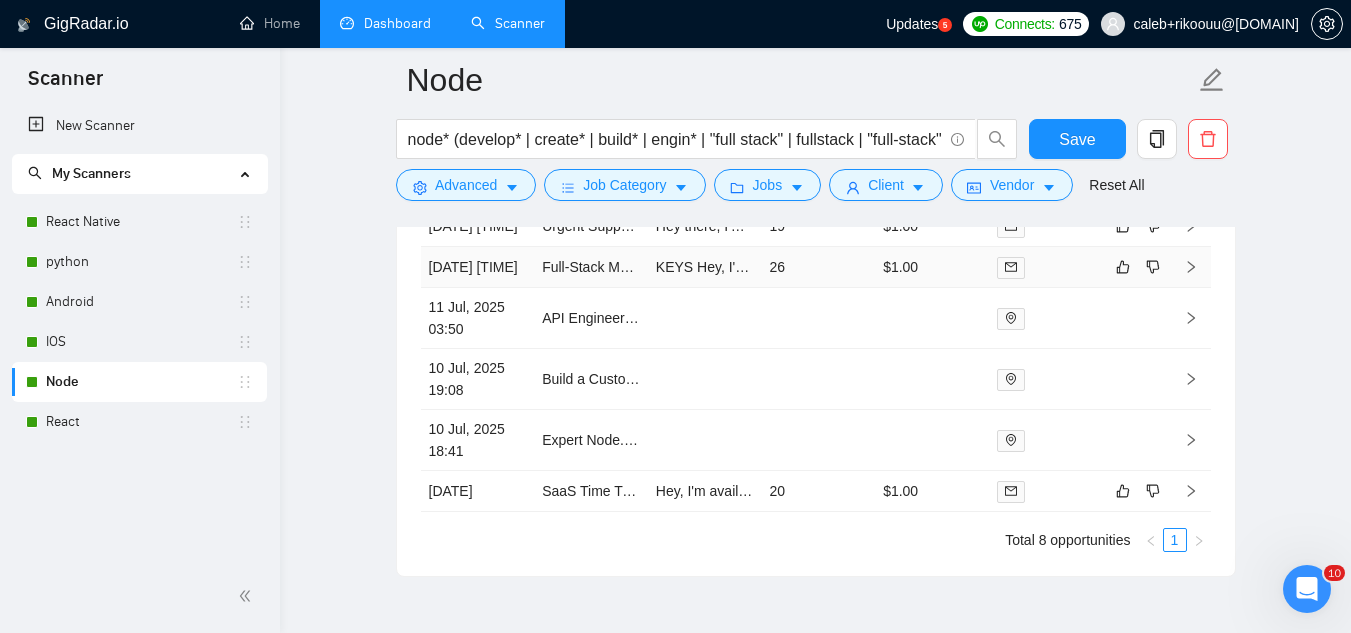 click on "Full-Stack MERN Developer for Secure Financial Web App" at bounding box center [591, 267] 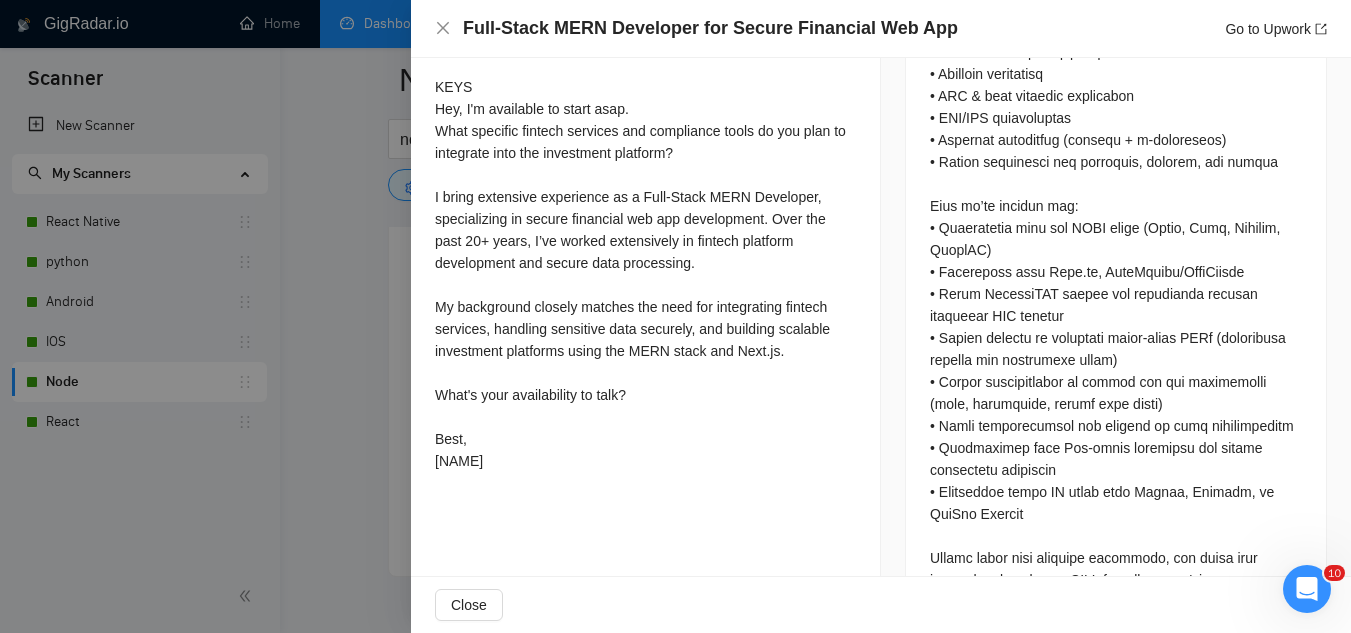 scroll, scrollTop: 1100, scrollLeft: 0, axis: vertical 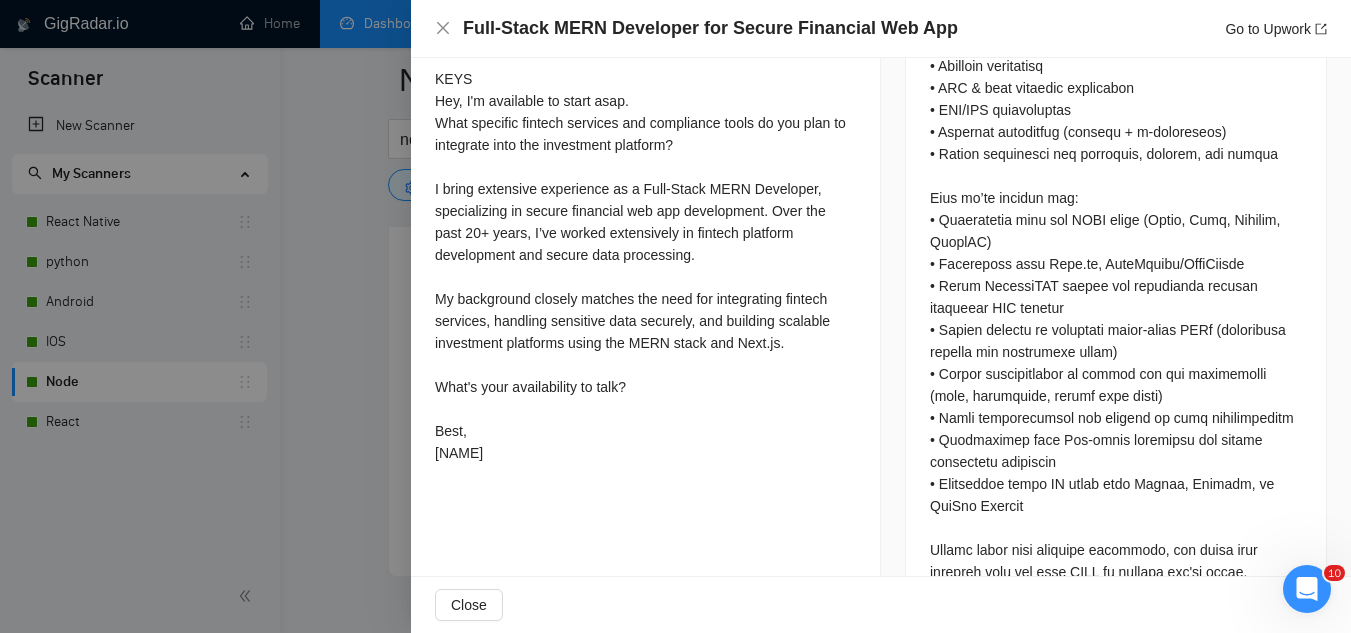 click at bounding box center [675, 316] 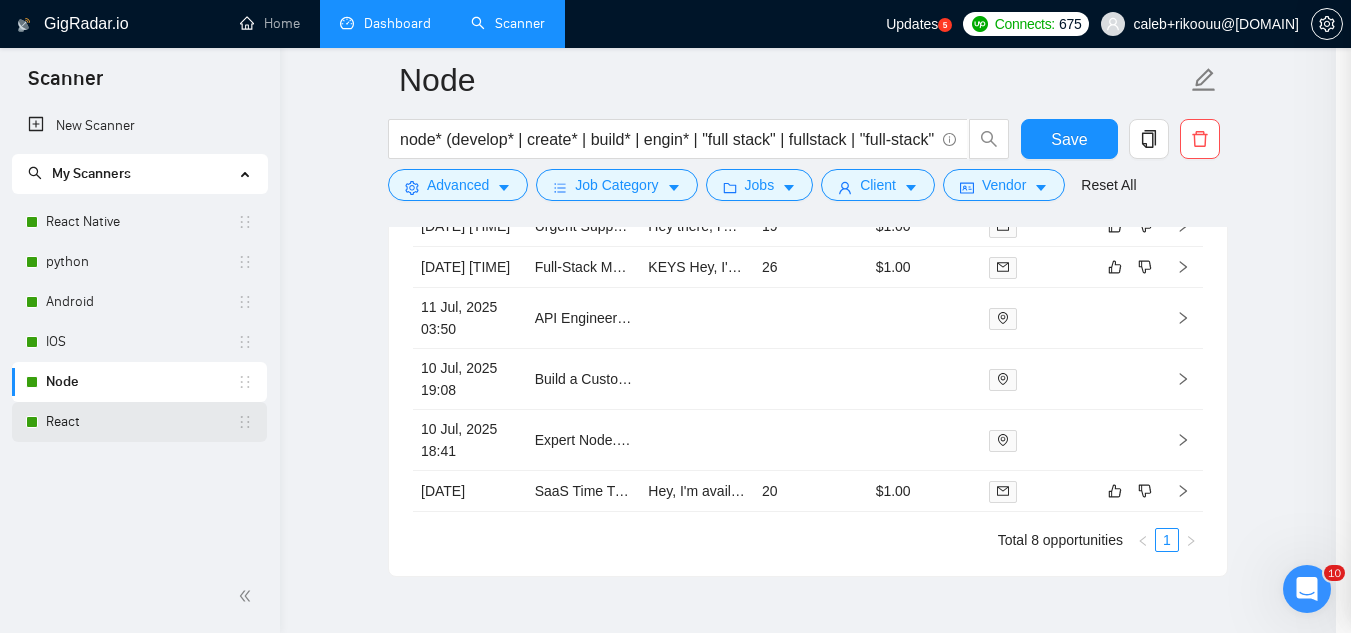 click on "React" at bounding box center (141, 422) 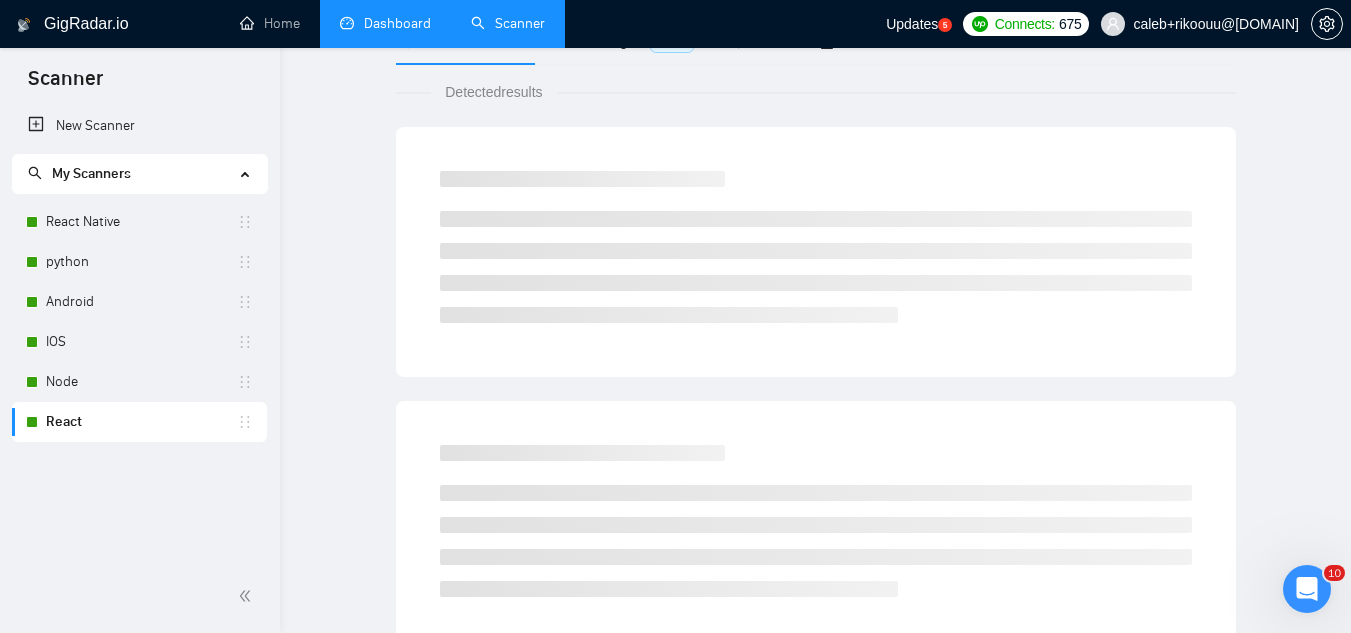 scroll, scrollTop: 0, scrollLeft: 0, axis: both 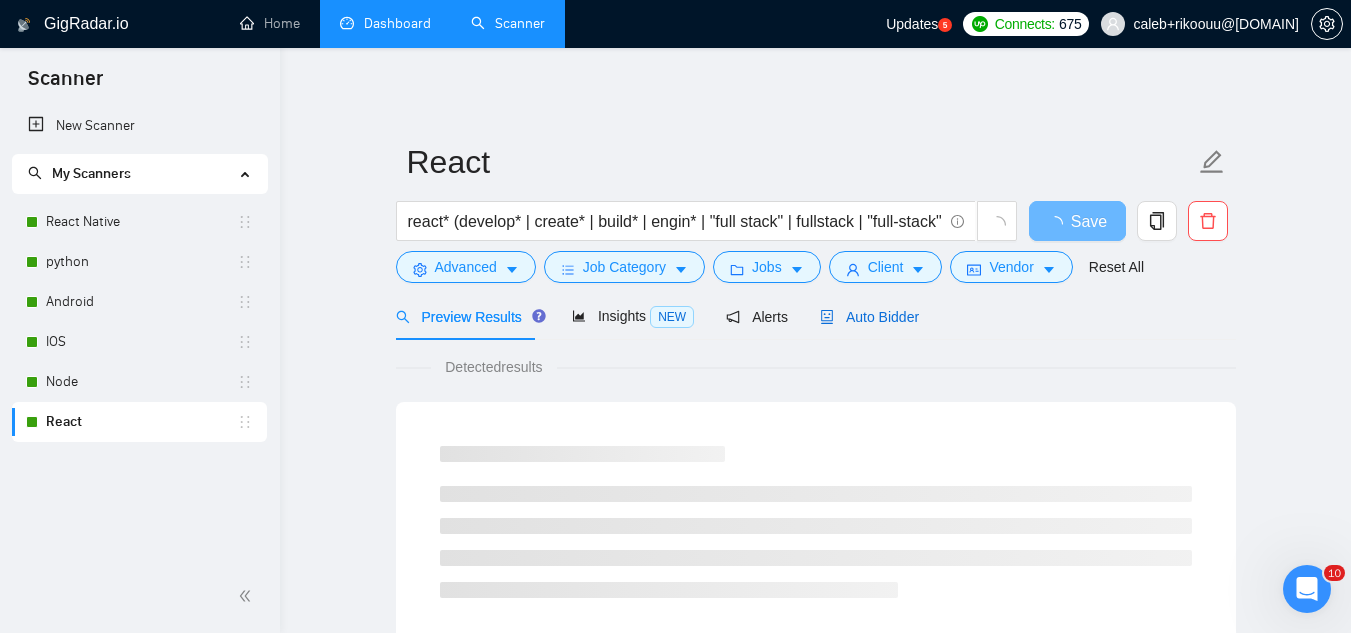 click on "Auto Bidder" at bounding box center (869, 317) 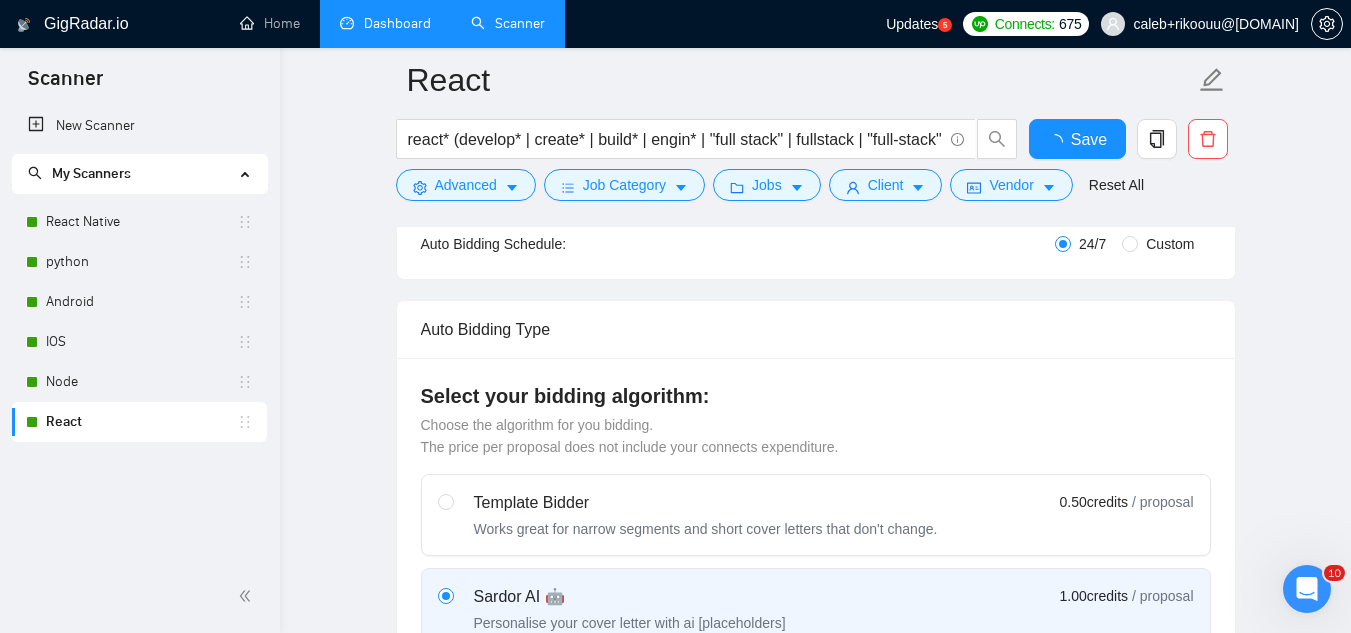 type 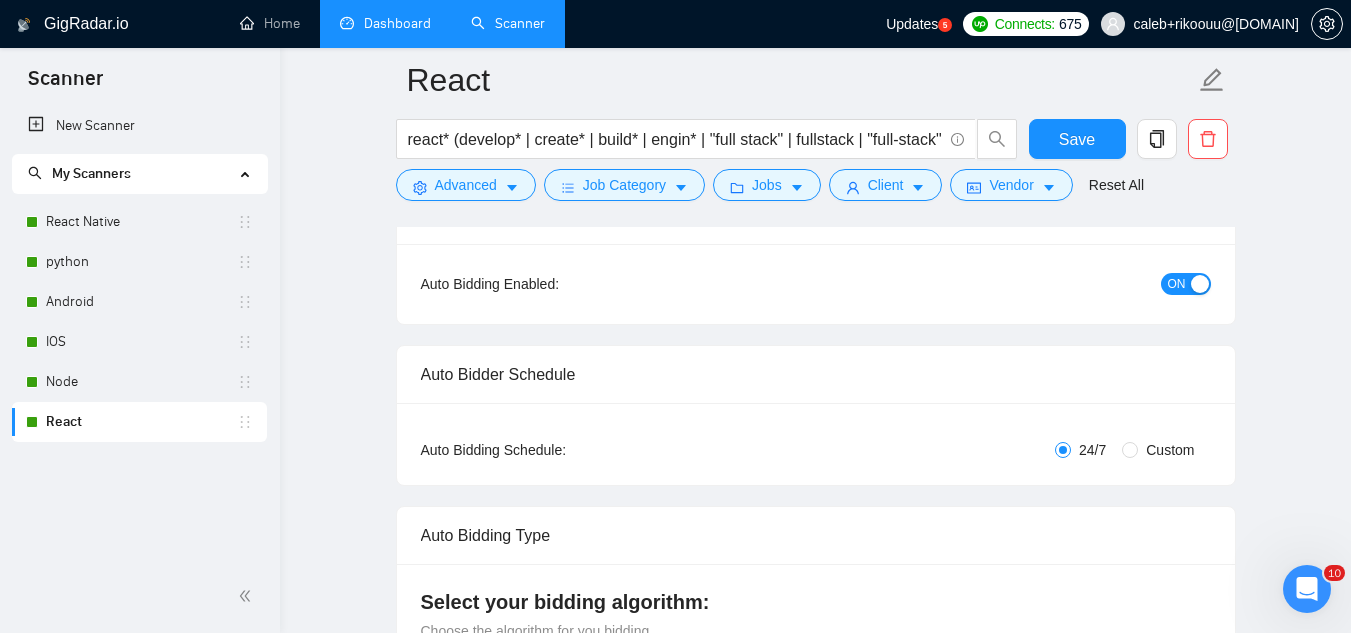 scroll, scrollTop: 0, scrollLeft: 0, axis: both 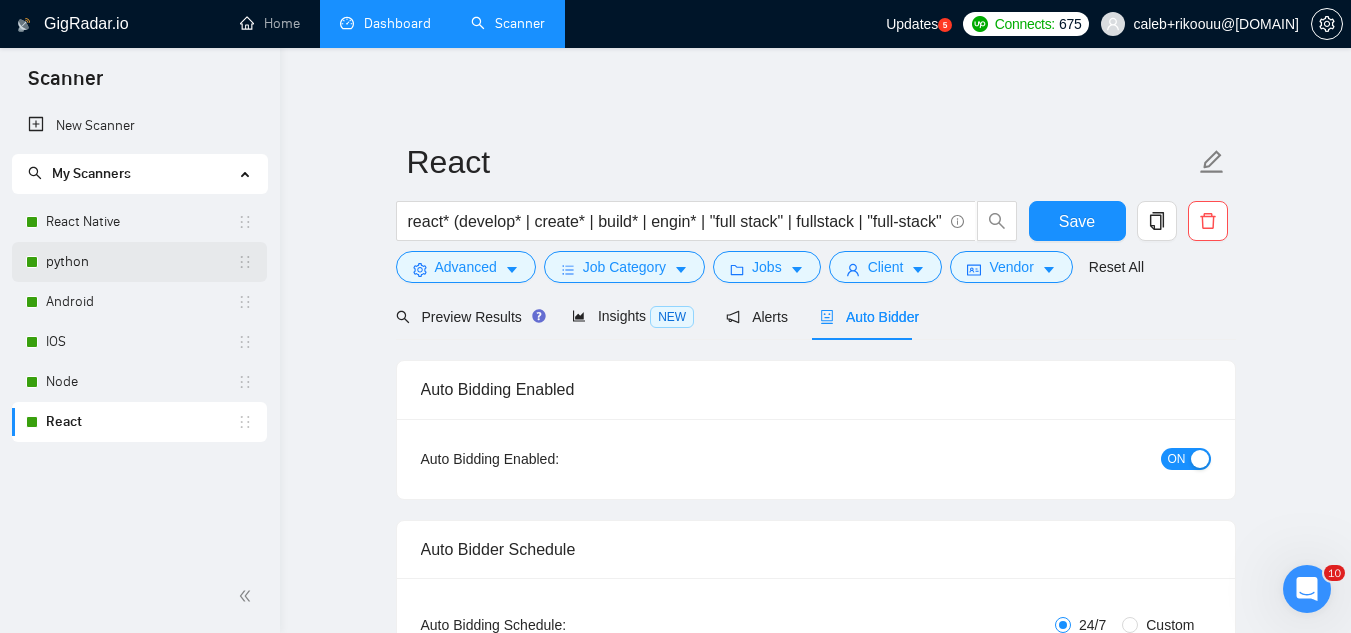 click on "python" at bounding box center [141, 262] 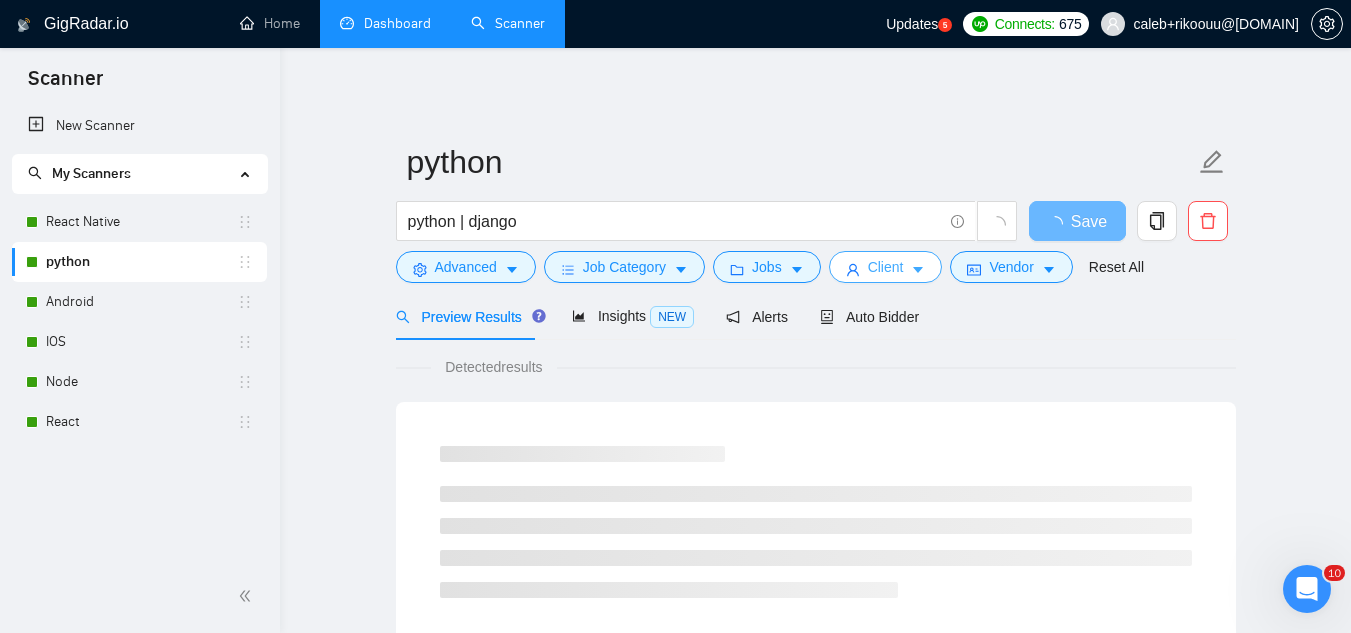 click on "Client" at bounding box center (886, 267) 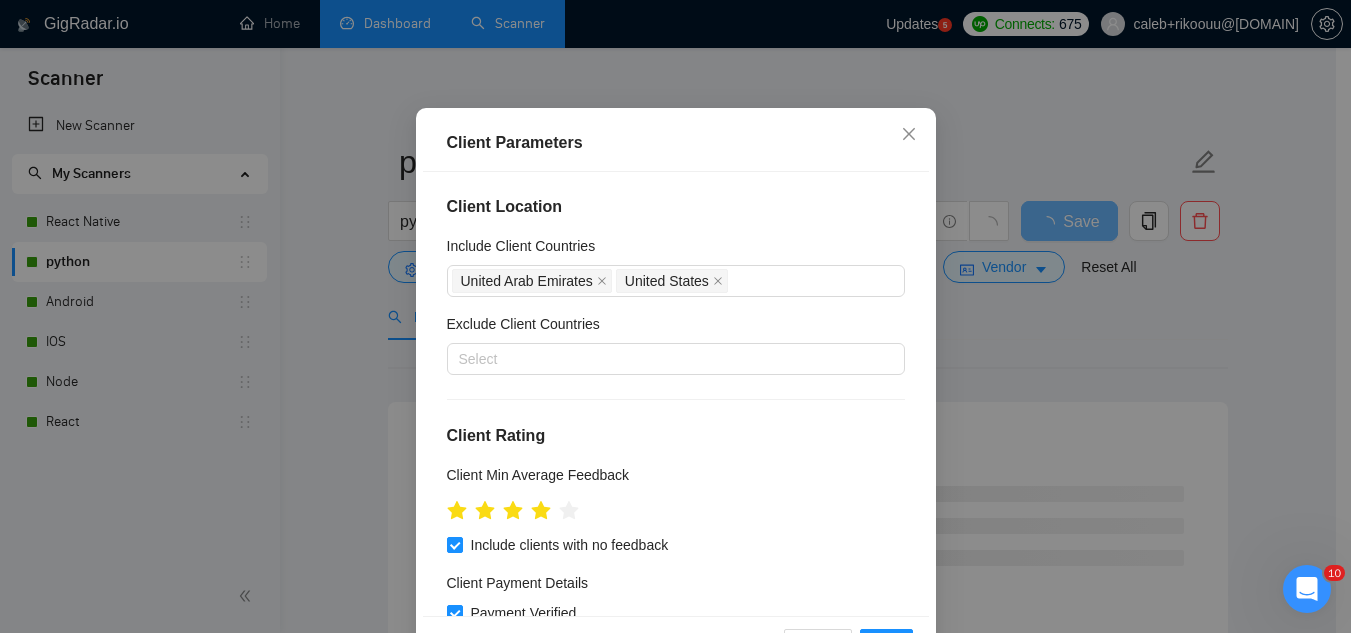 scroll, scrollTop: 0, scrollLeft: 0, axis: both 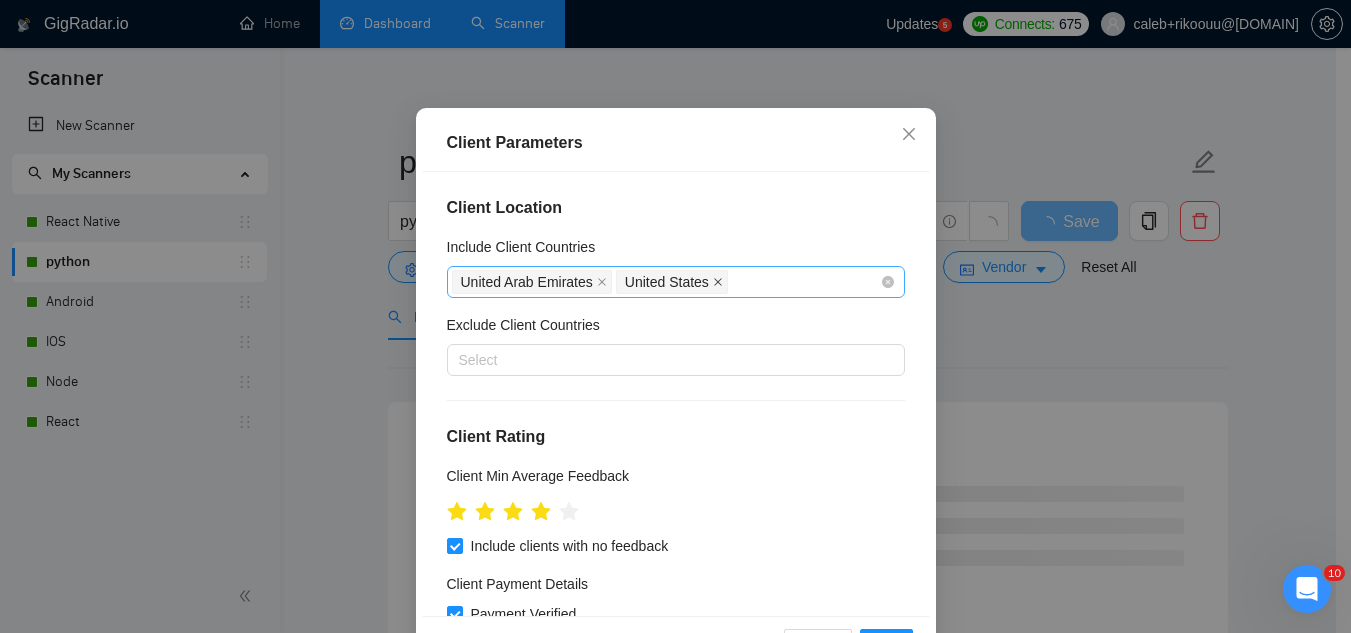 click 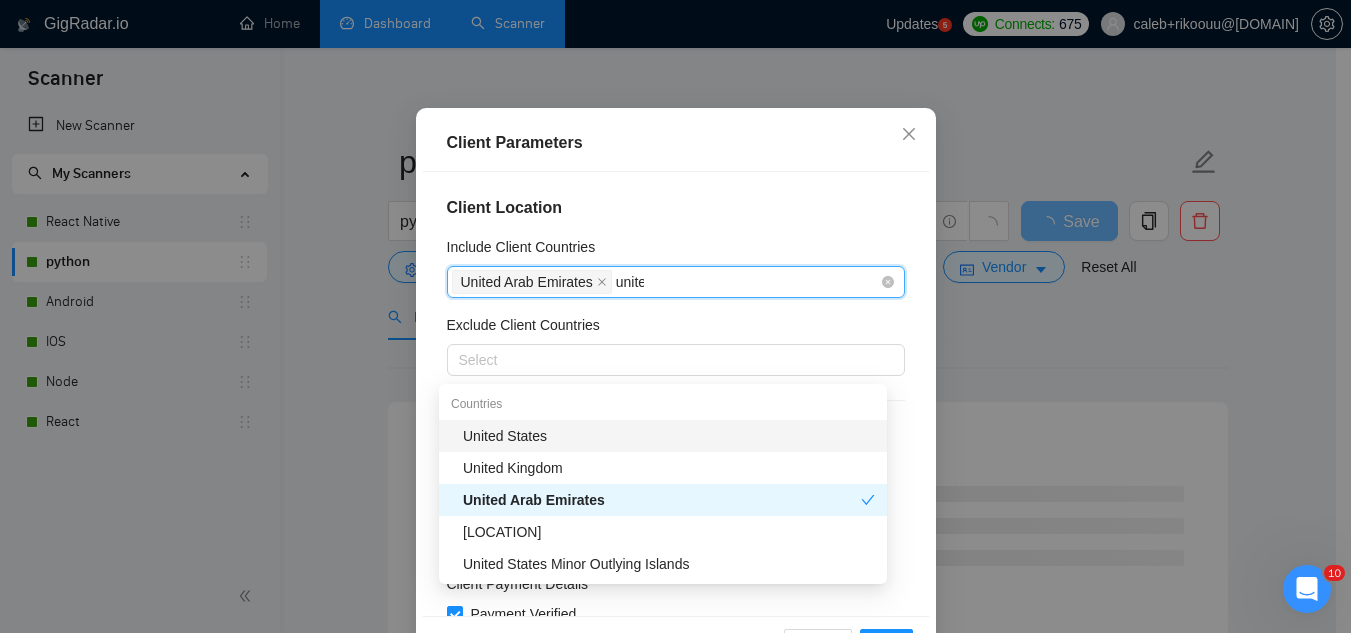type on "united" 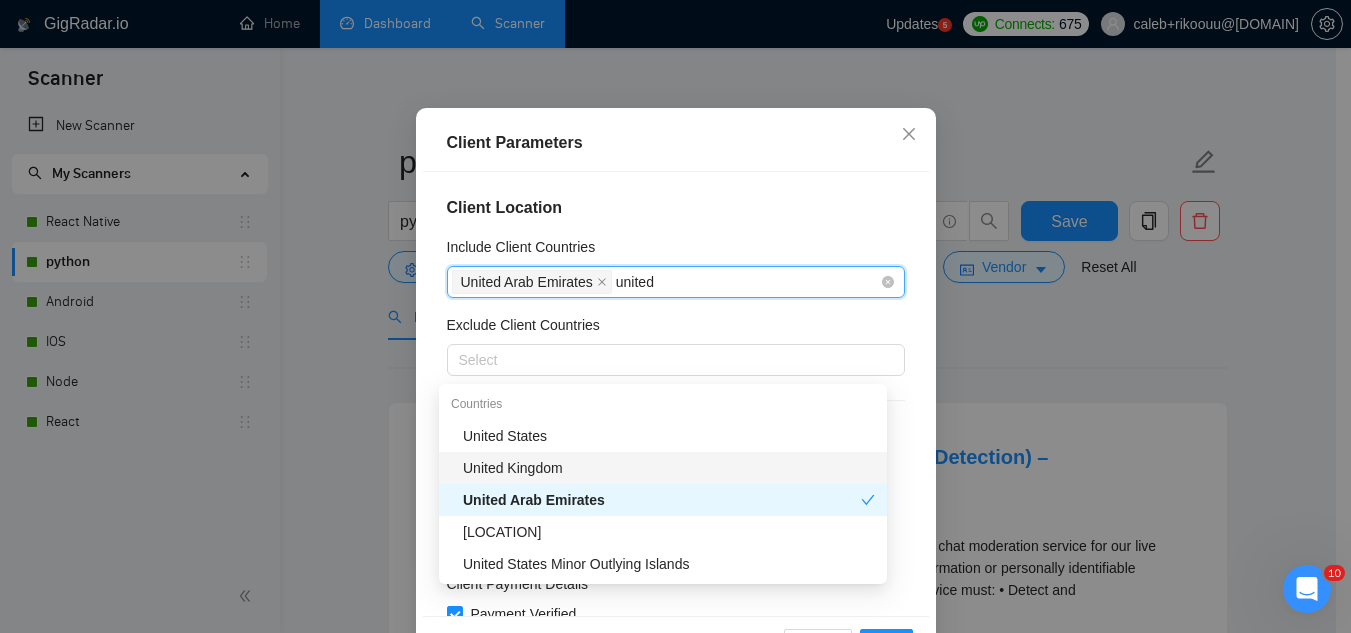 click on "United Kingdom" at bounding box center (669, 468) 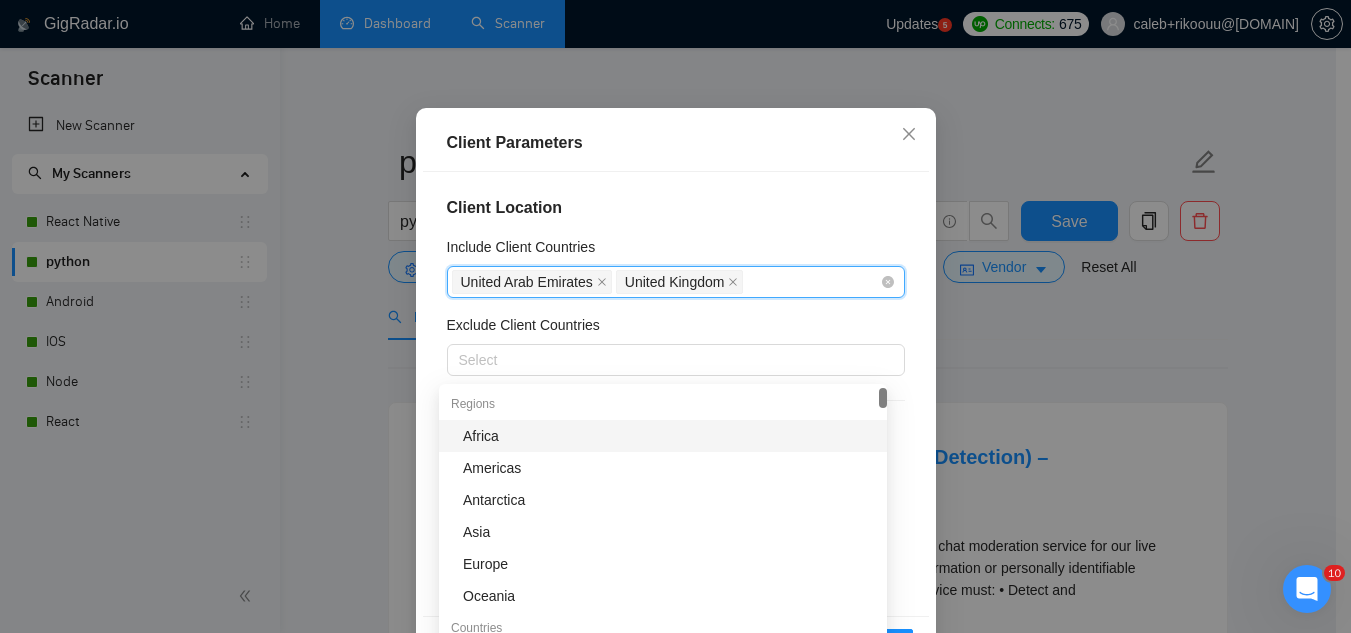 click on "Client Location" at bounding box center (676, 208) 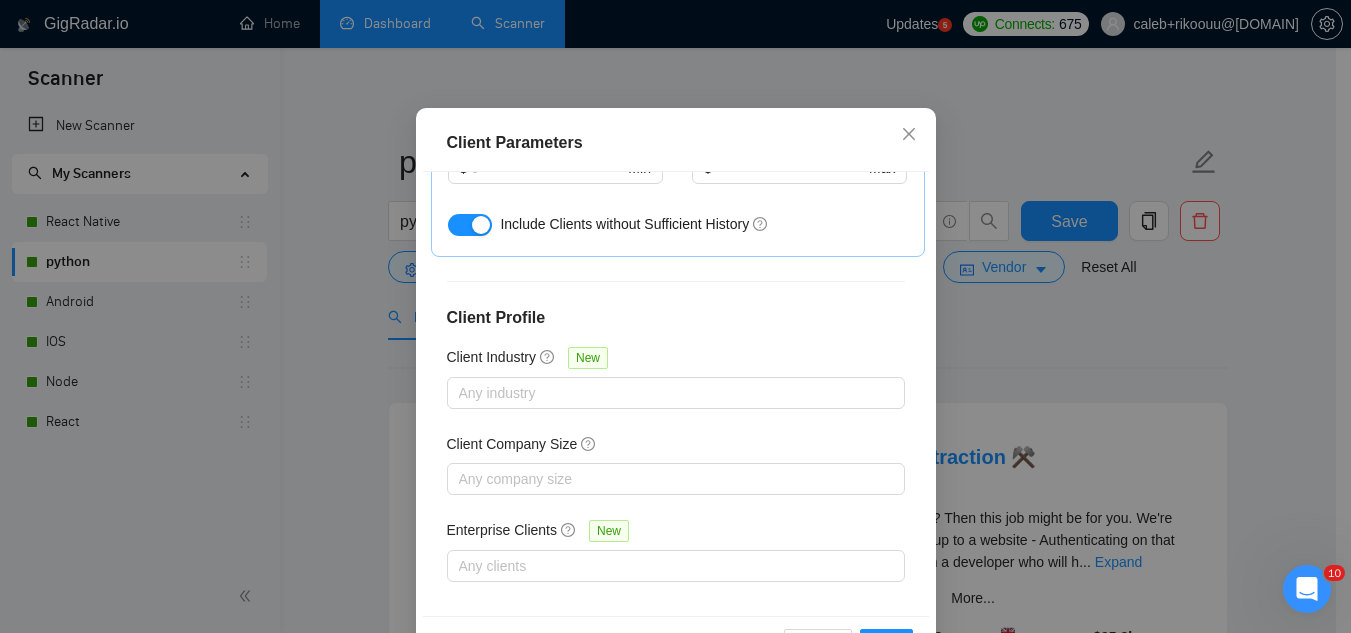 scroll, scrollTop: 801, scrollLeft: 0, axis: vertical 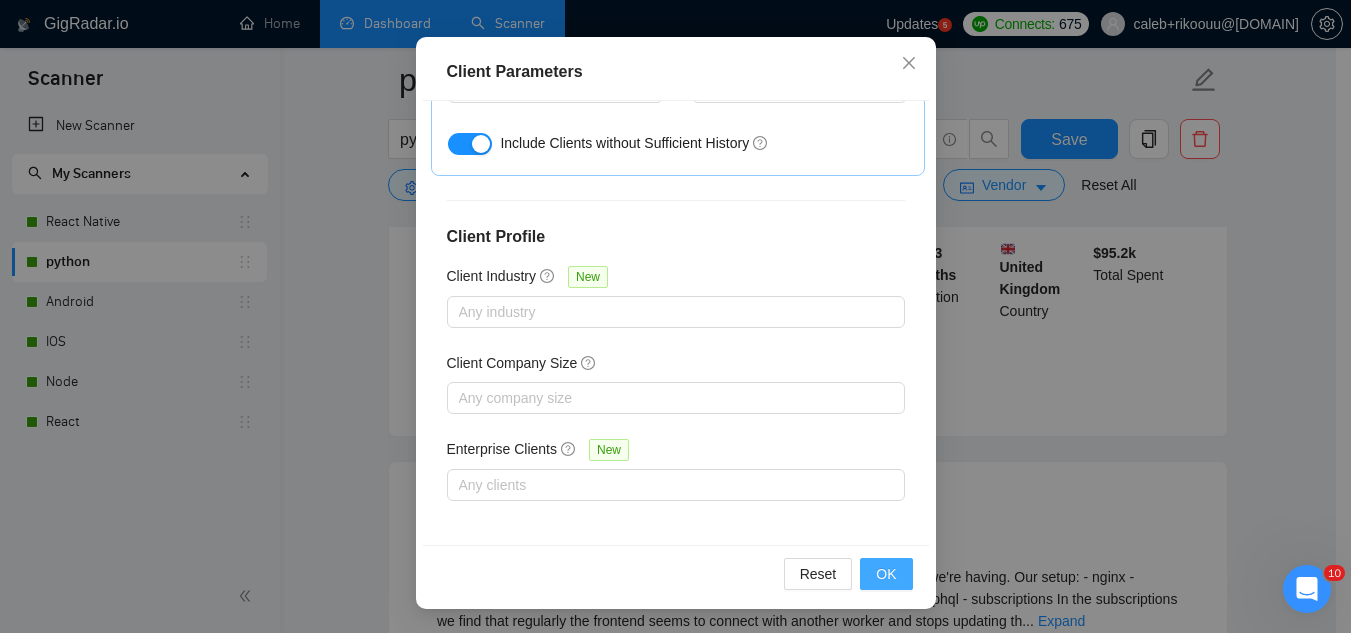 click on "OK" at bounding box center (886, 574) 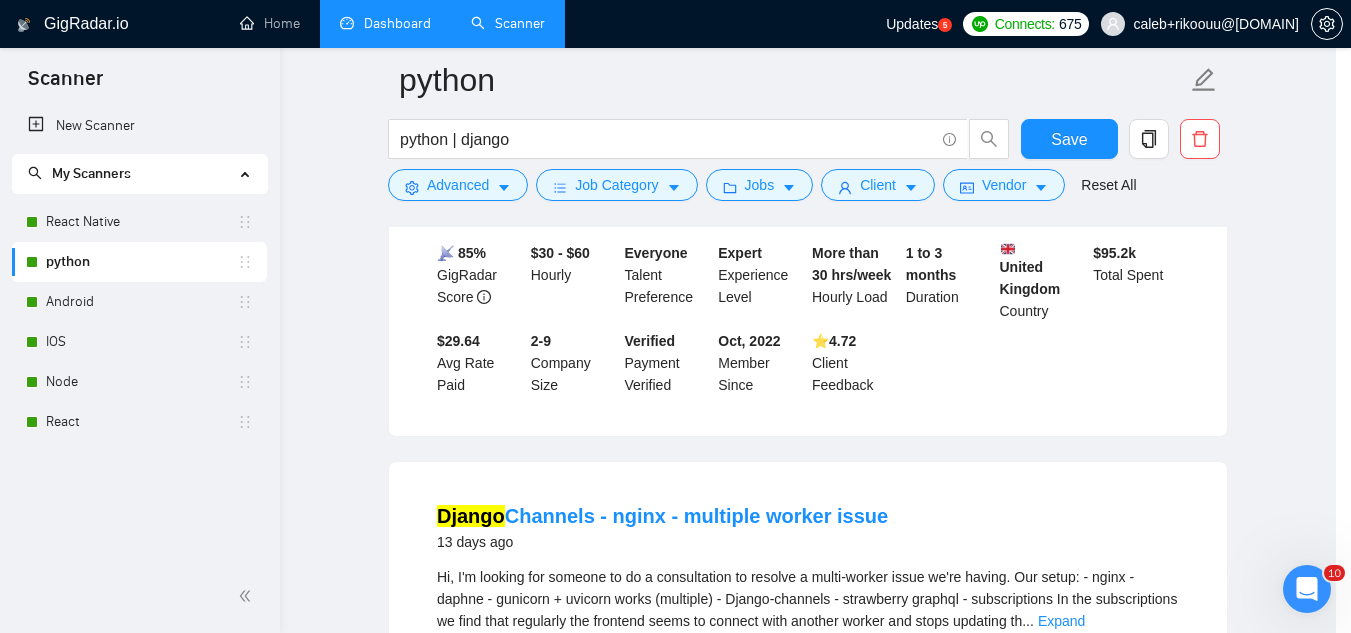 scroll, scrollTop: 82, scrollLeft: 0, axis: vertical 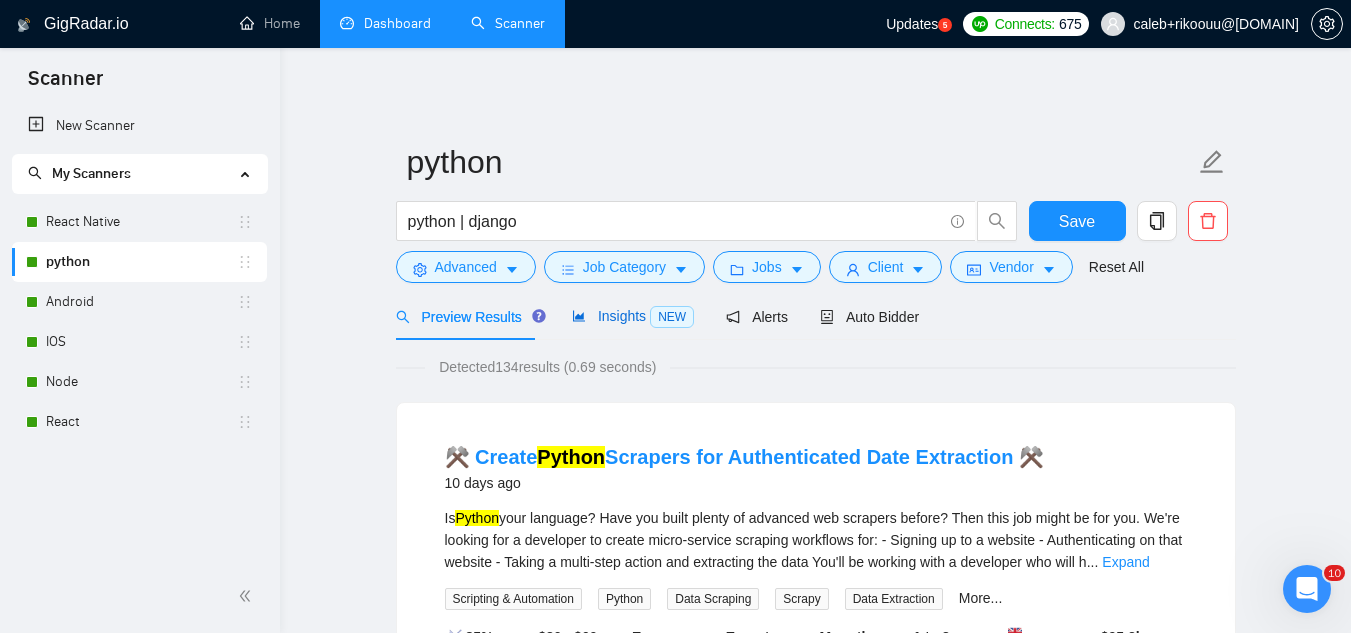 click on "Insights NEW" at bounding box center (633, 316) 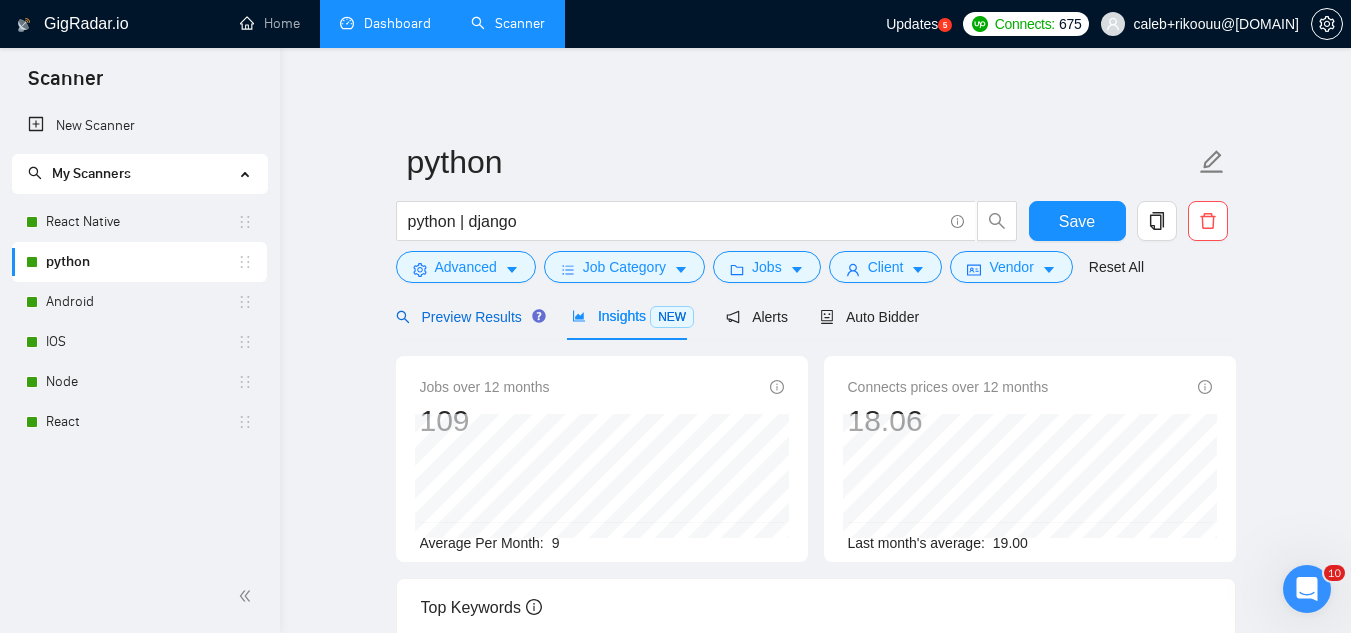 click on "Preview Results" at bounding box center (468, 317) 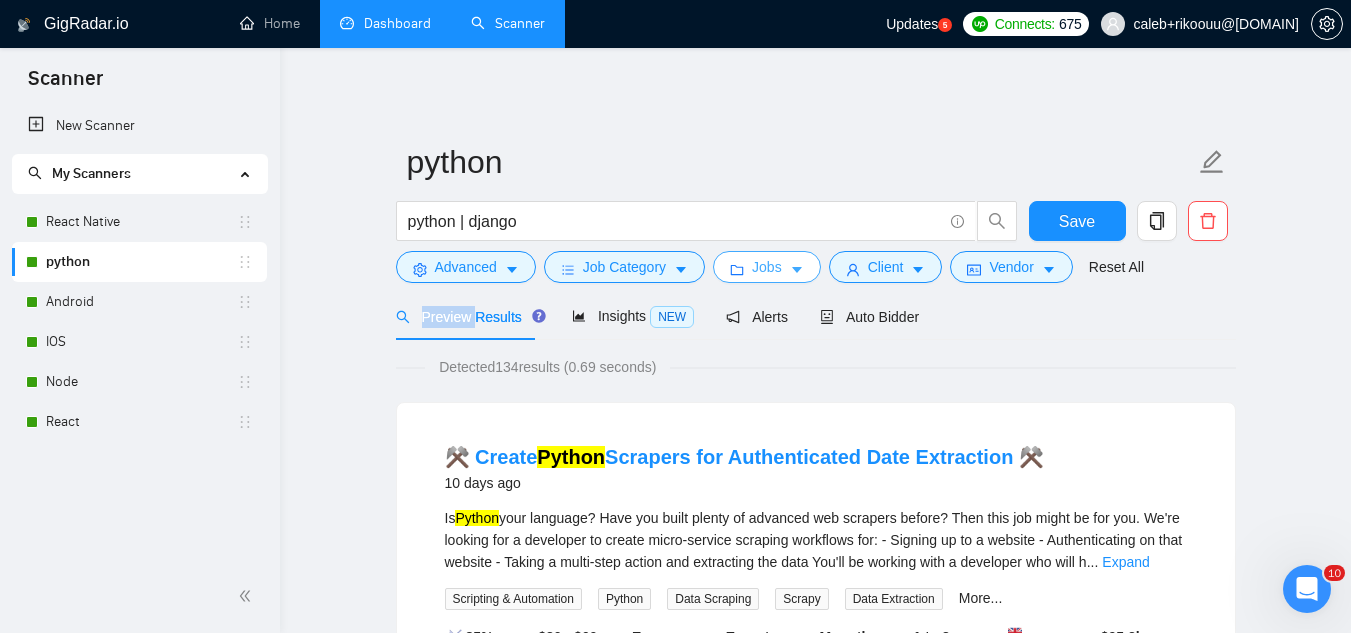 click on "Jobs" at bounding box center (767, 267) 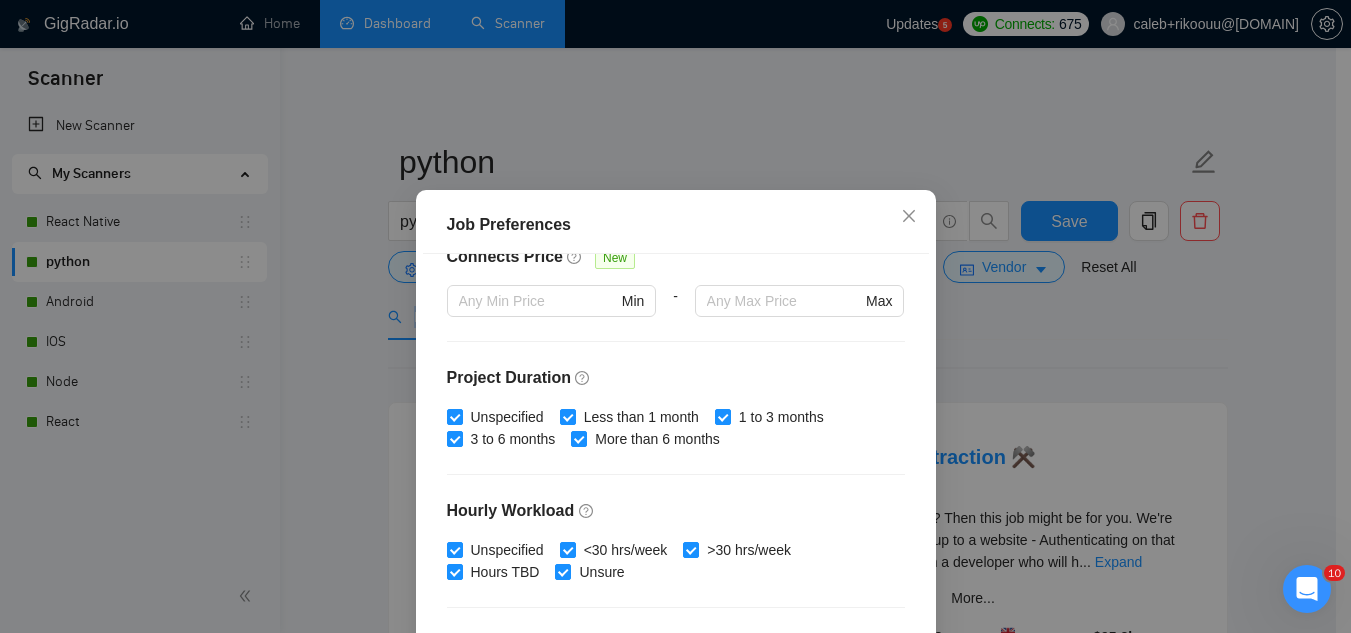 scroll, scrollTop: 683, scrollLeft: 0, axis: vertical 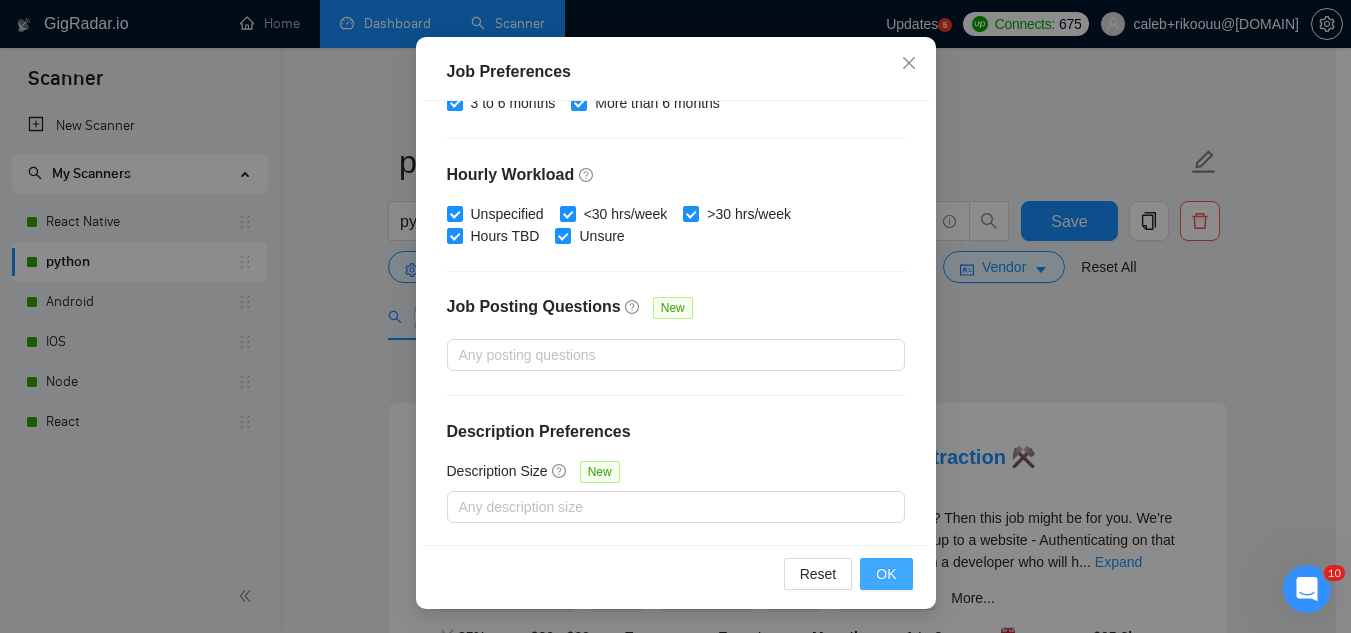 click on "OK" at bounding box center (886, 574) 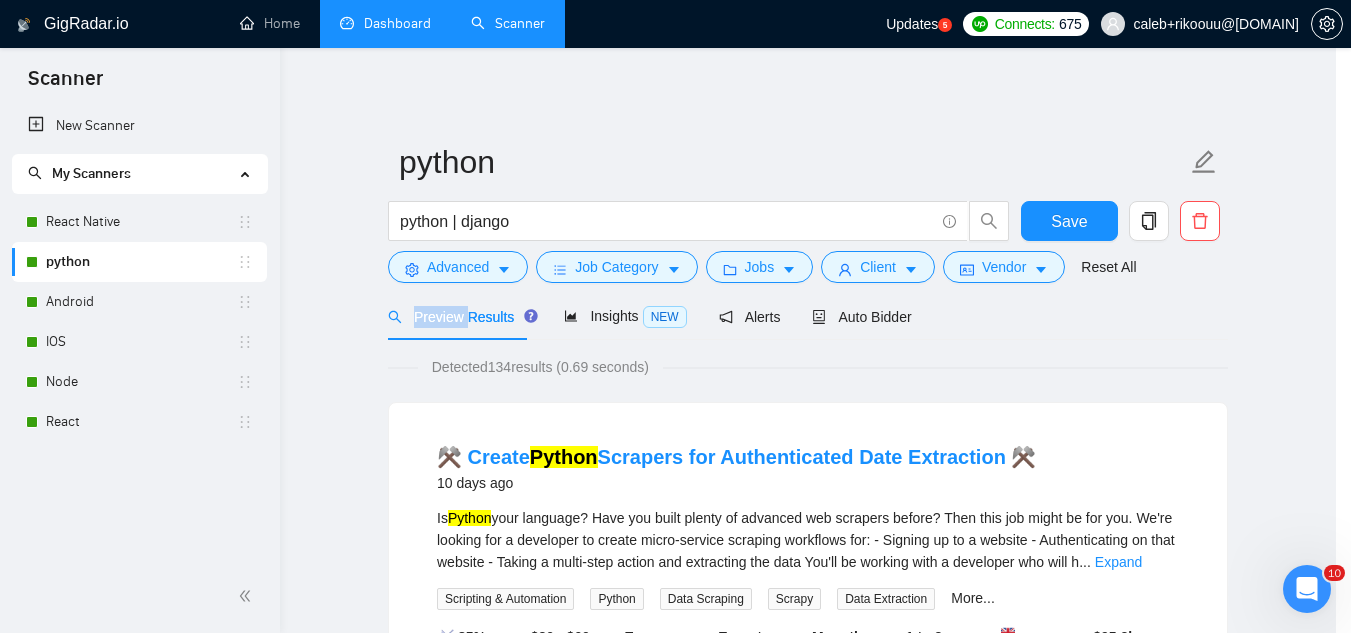 scroll, scrollTop: 82, scrollLeft: 0, axis: vertical 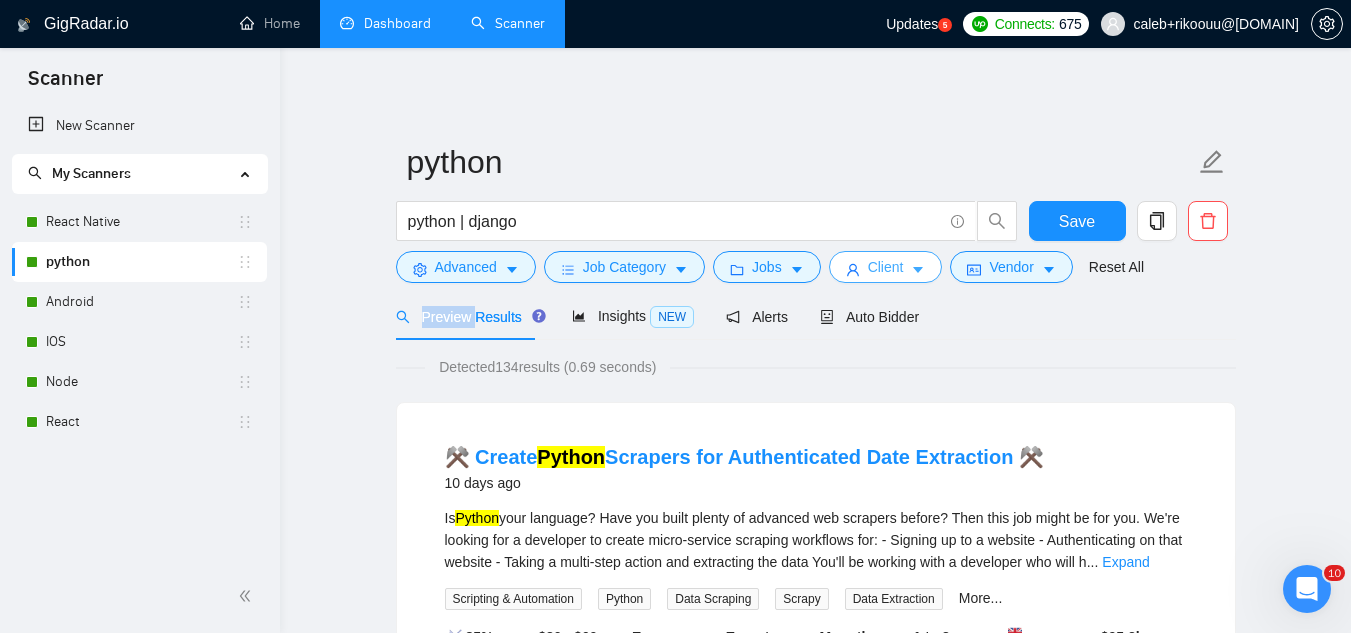 click on "Client" at bounding box center [886, 267] 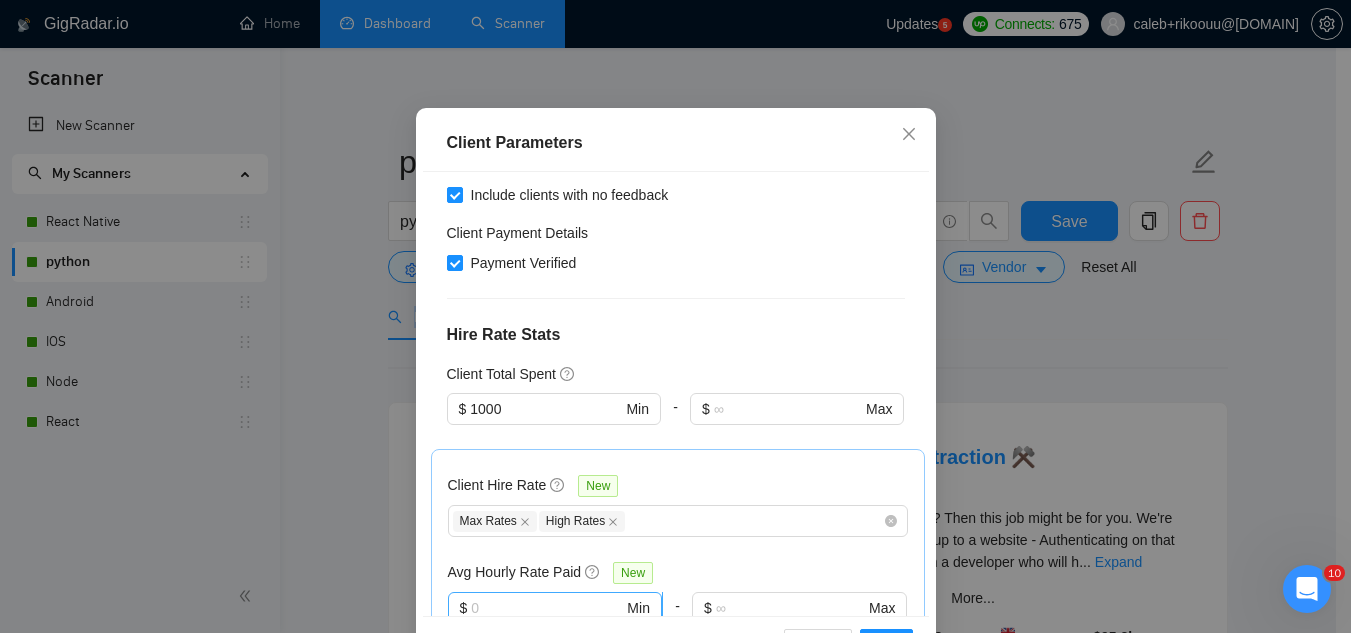 scroll, scrollTop: 400, scrollLeft: 0, axis: vertical 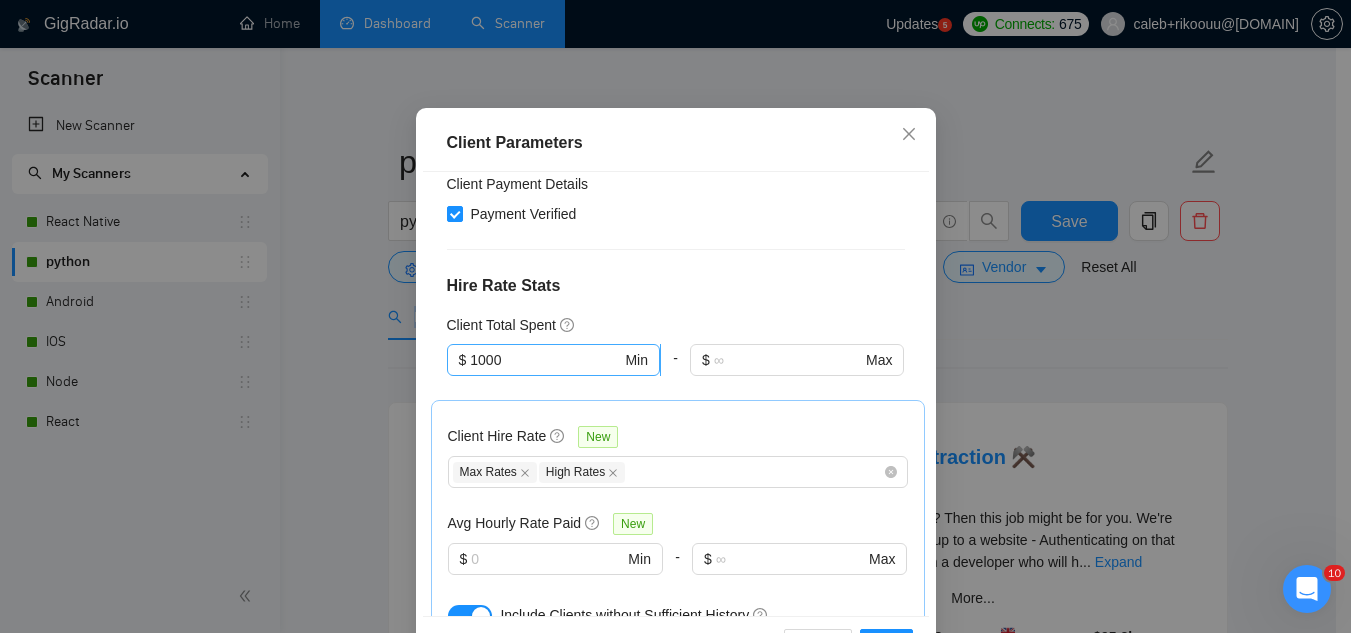 click on "1000" at bounding box center (545, 360) 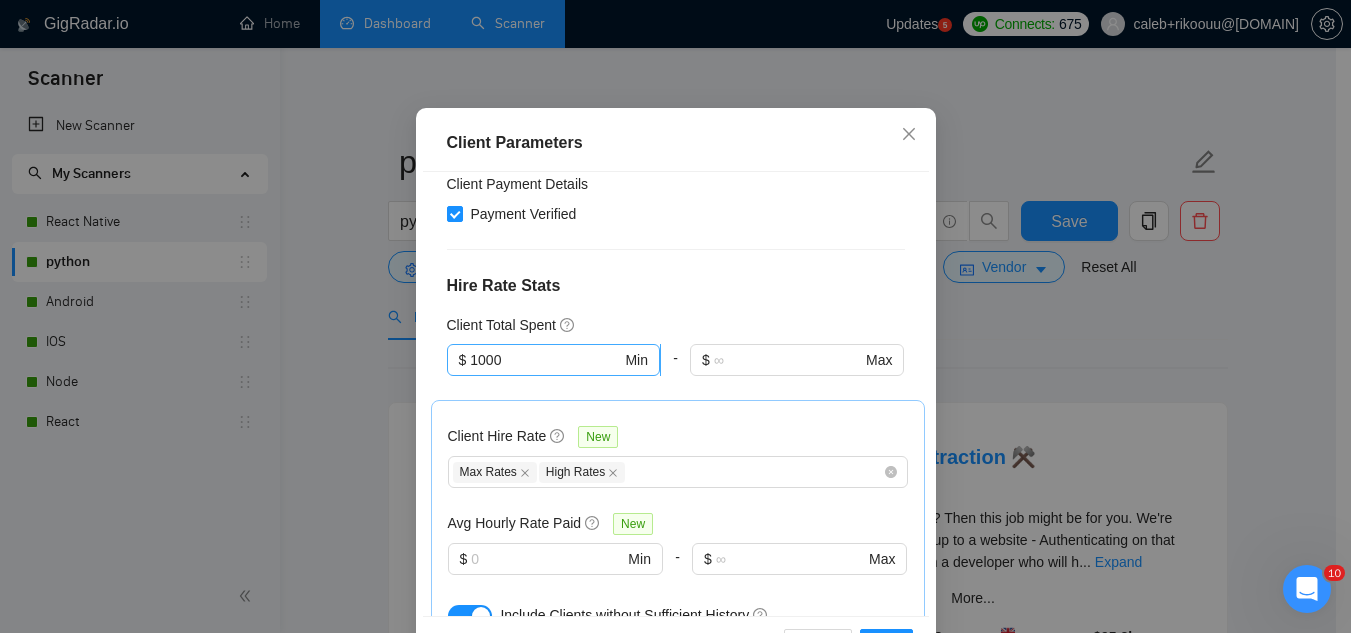 click on "1000" at bounding box center [545, 360] 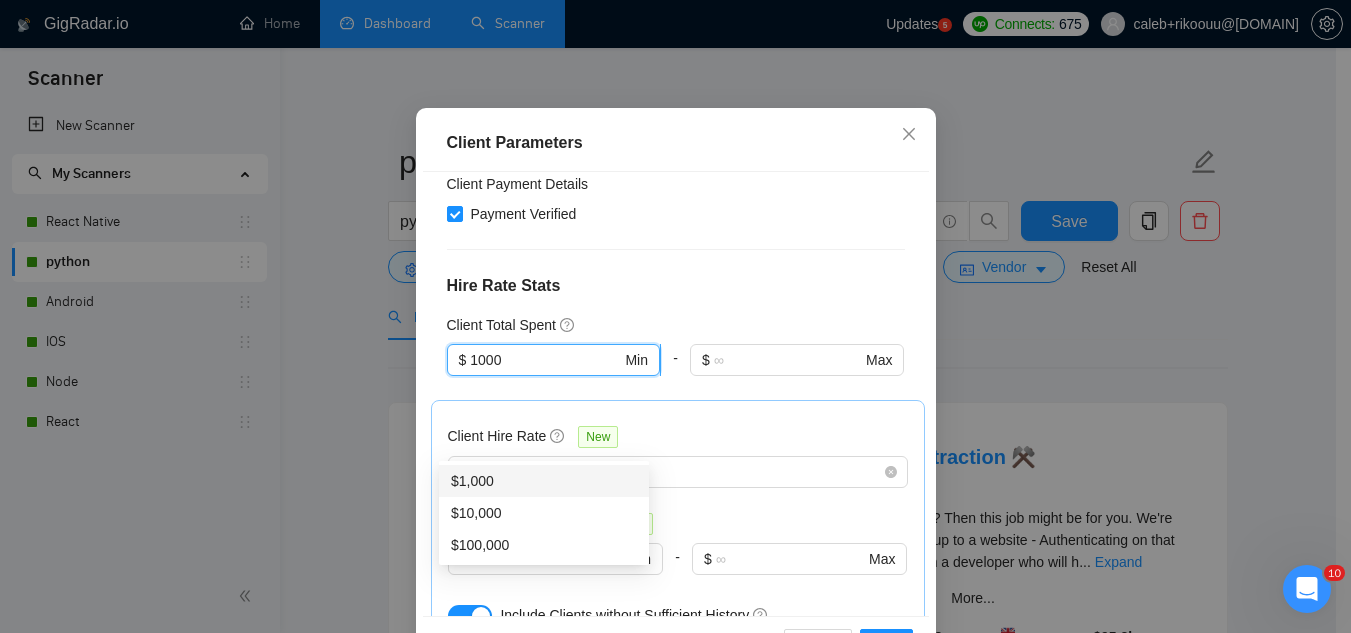 type on "0" 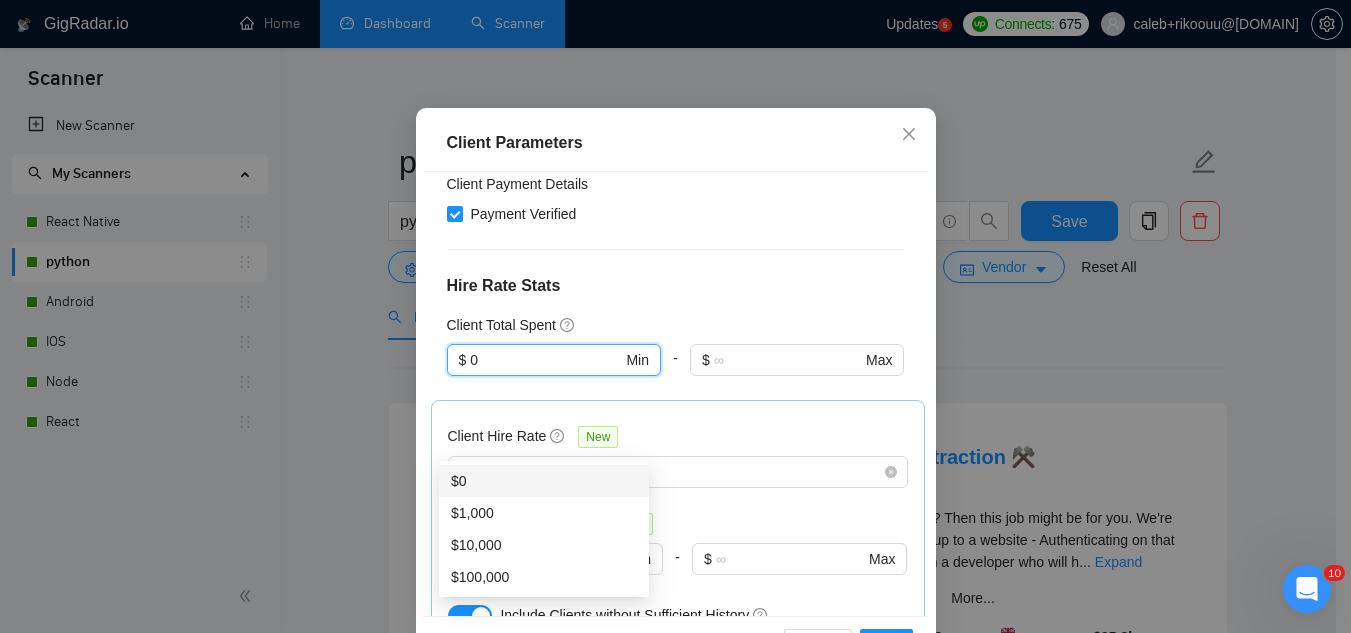 click on "$0" at bounding box center [544, 481] 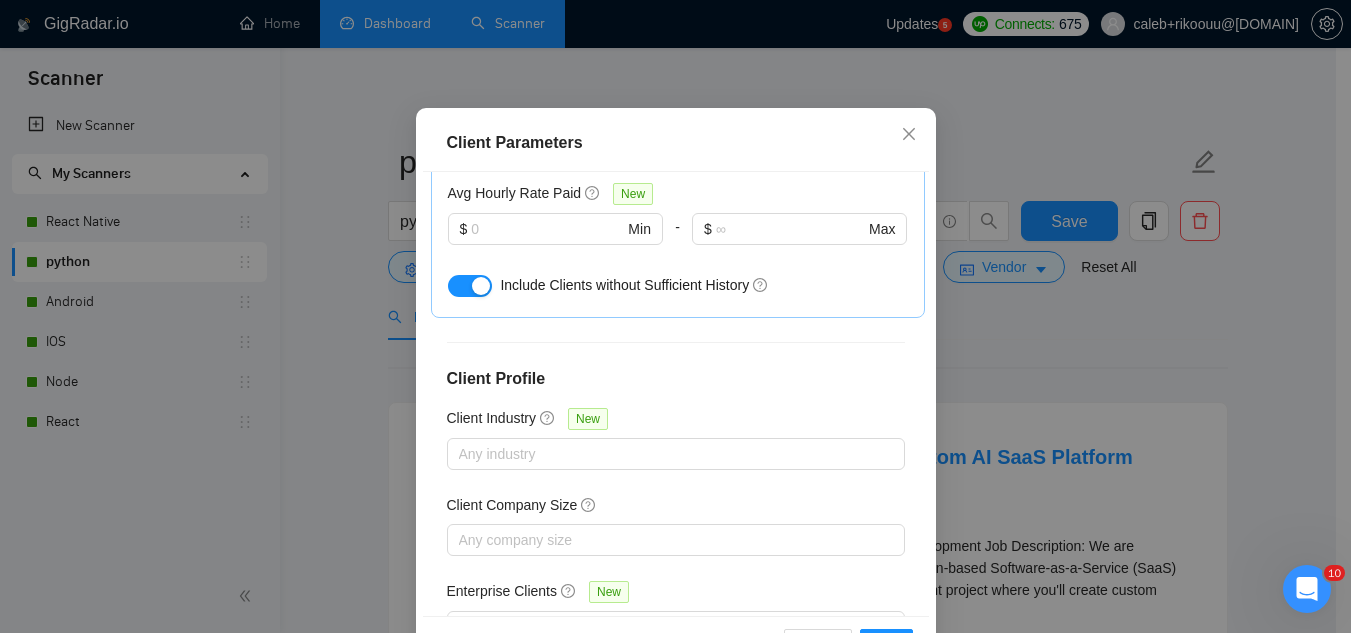 scroll, scrollTop: 801, scrollLeft: 0, axis: vertical 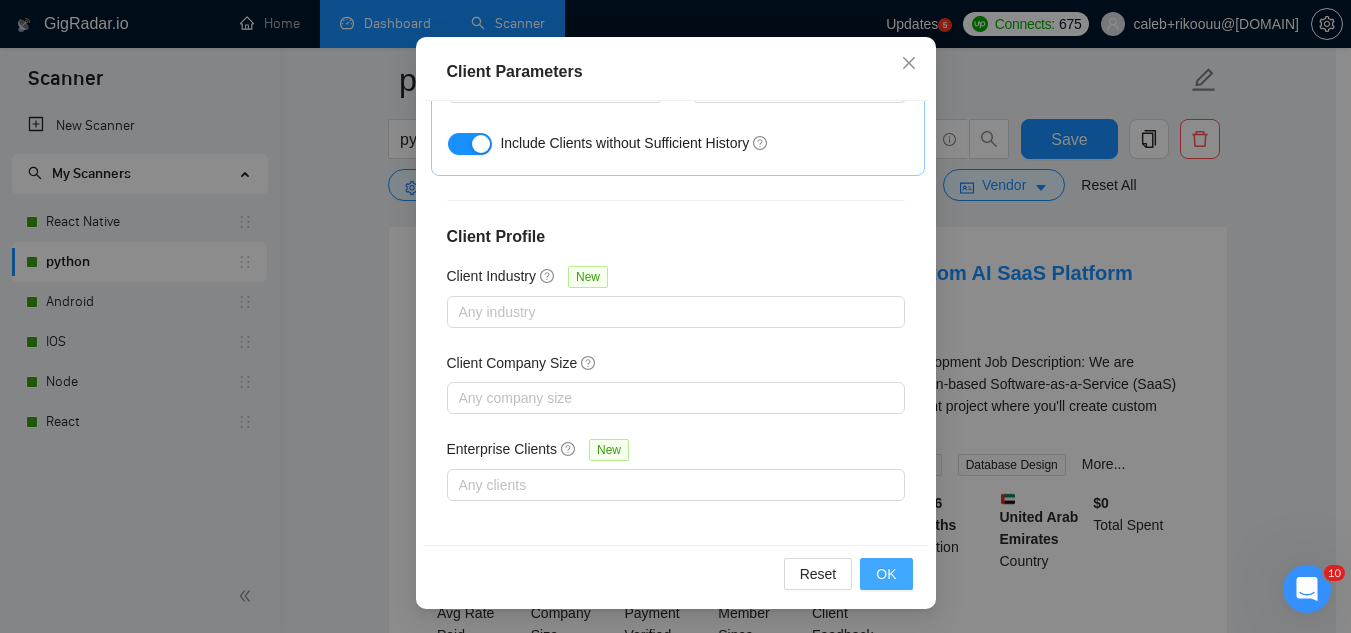 type 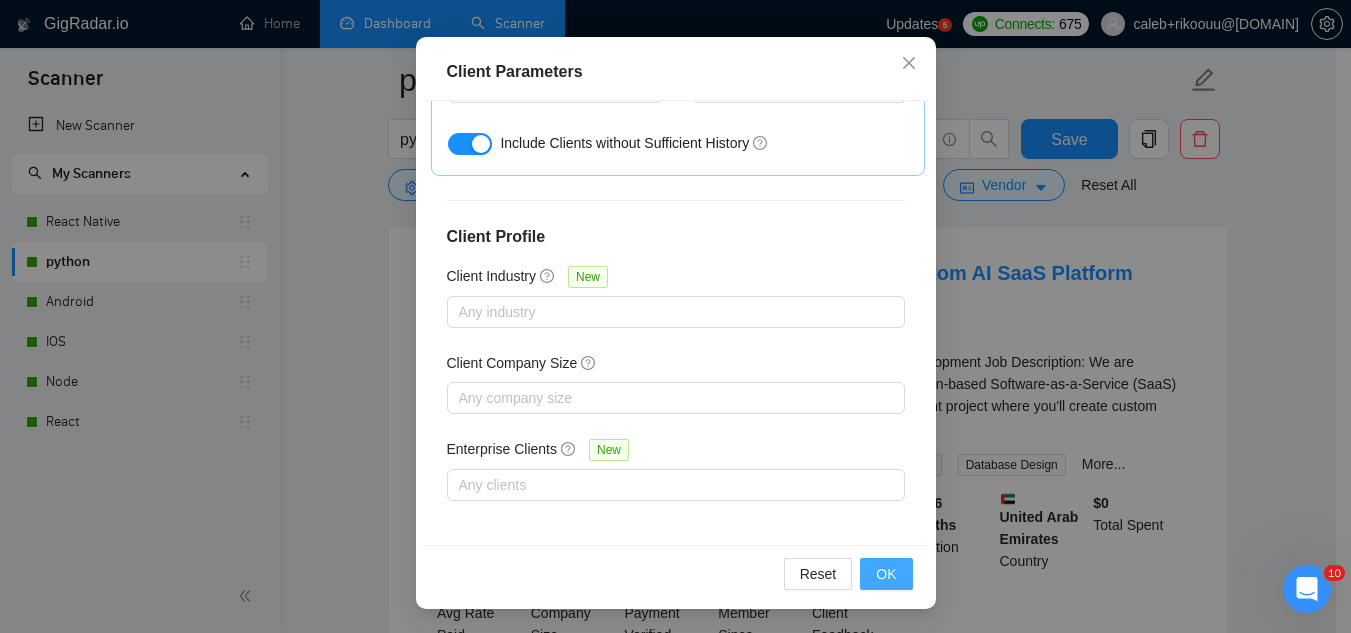click on "OK" at bounding box center (886, 574) 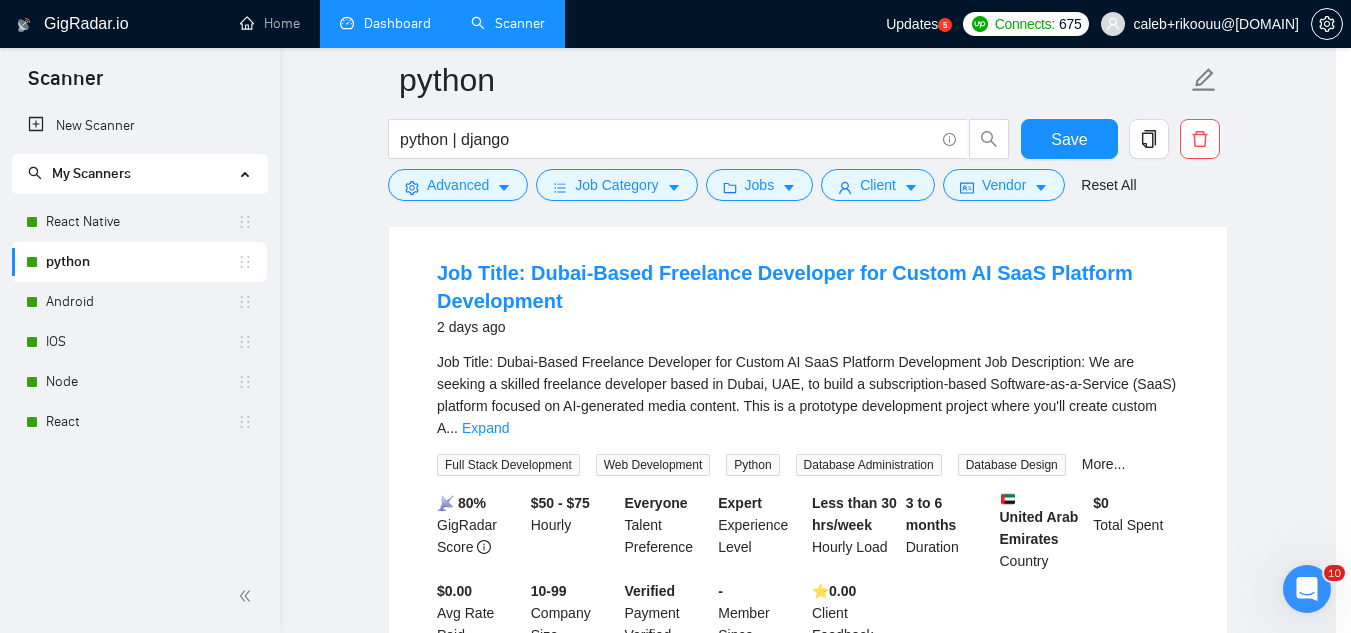 scroll, scrollTop: 82, scrollLeft: 0, axis: vertical 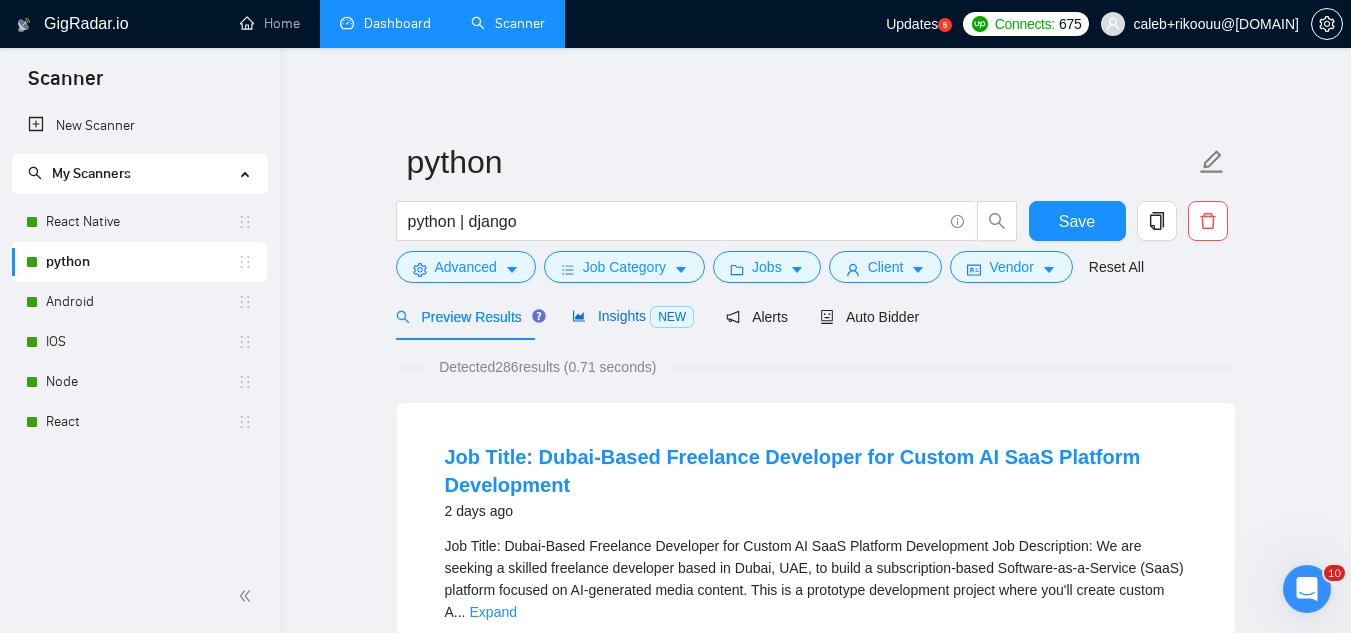 click on "Insights NEW" at bounding box center (633, 316) 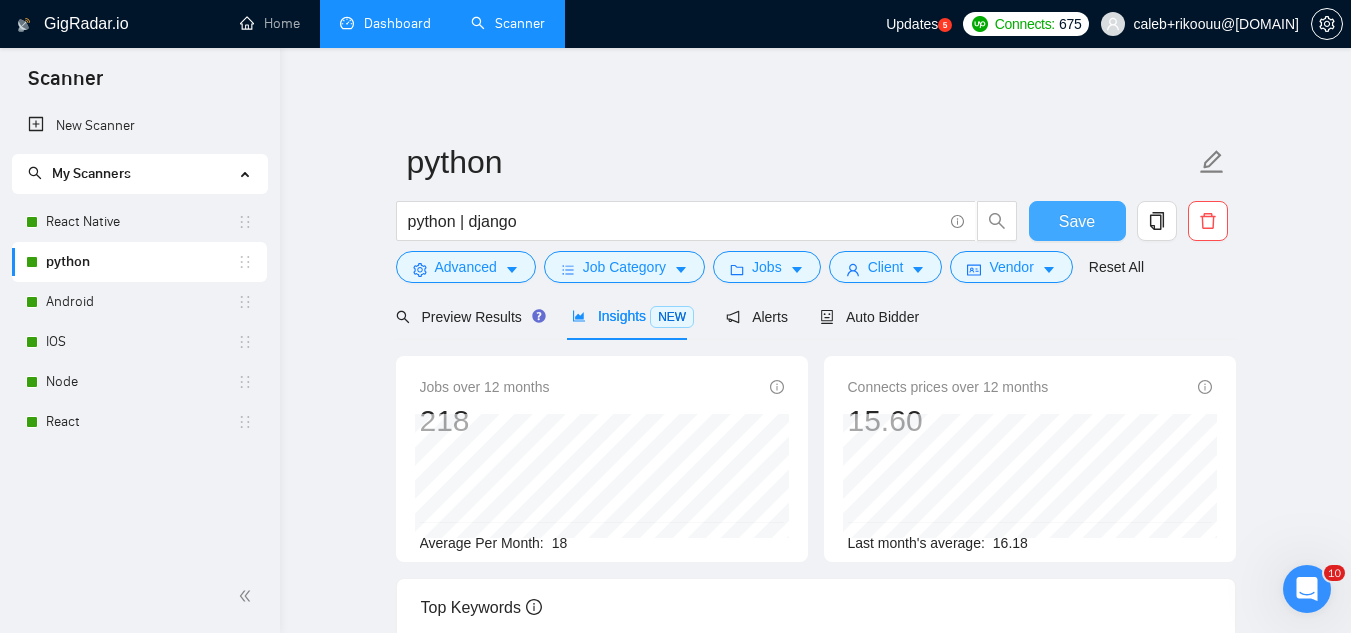click on "Save" at bounding box center (1077, 221) 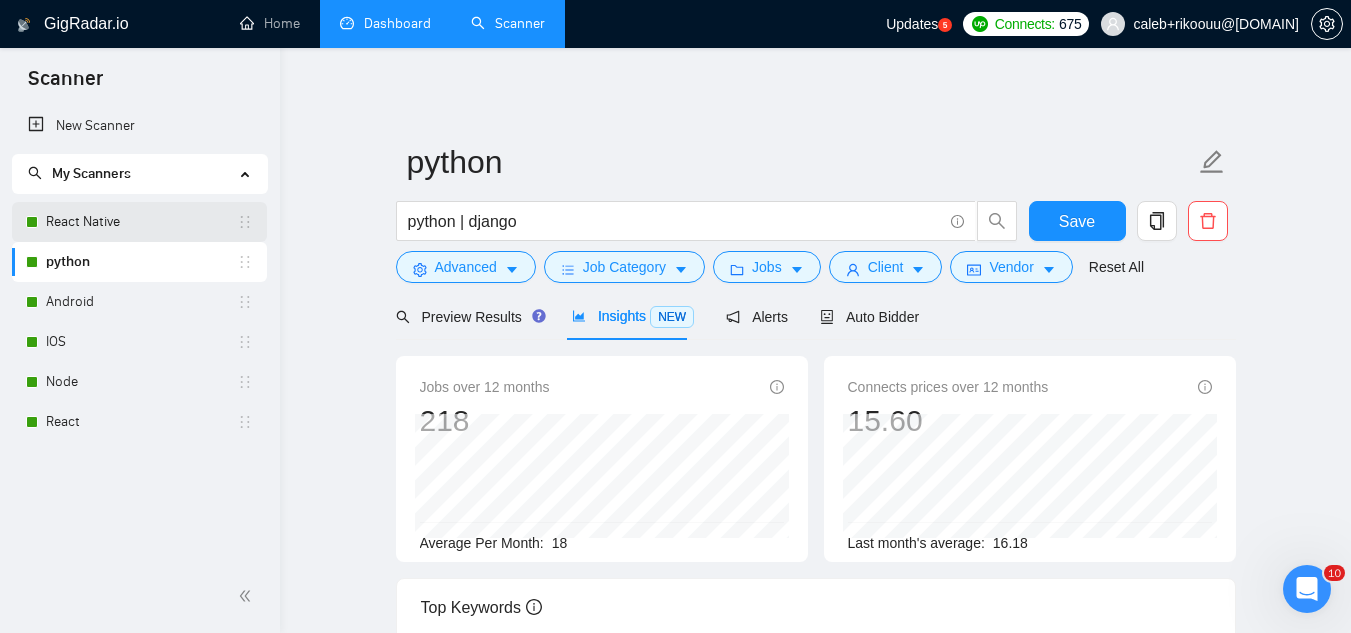 click on "React Native" at bounding box center (141, 222) 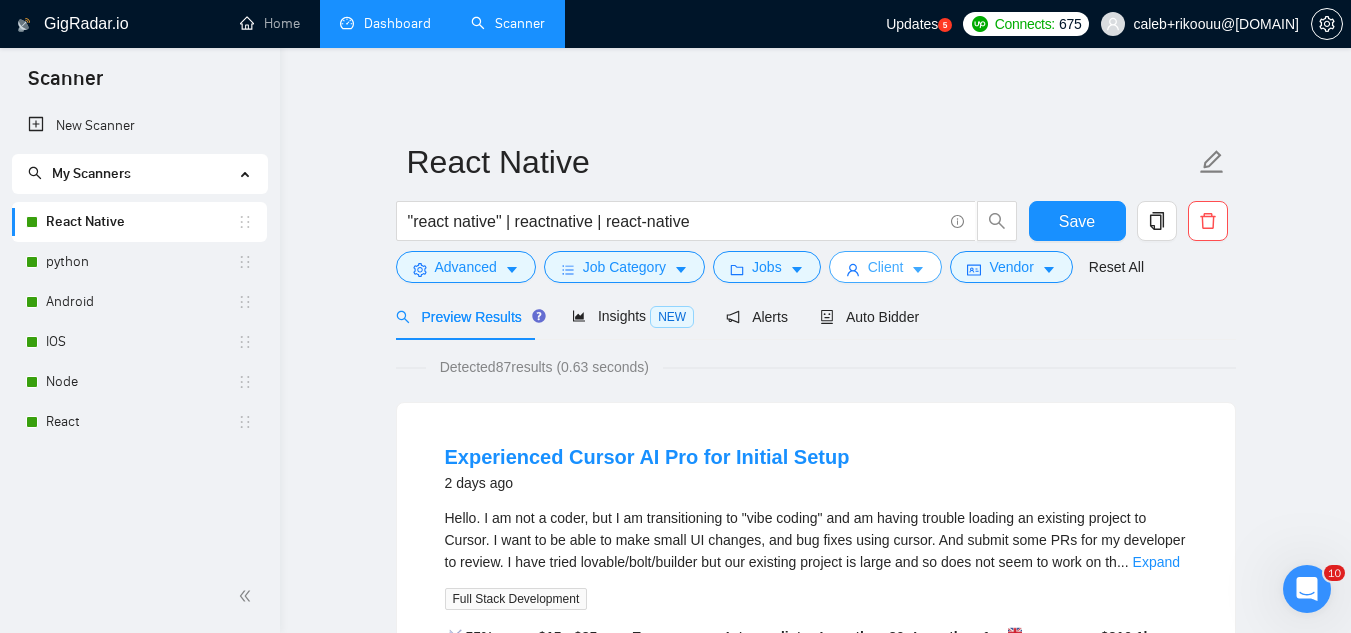 click on "Client" at bounding box center (886, 267) 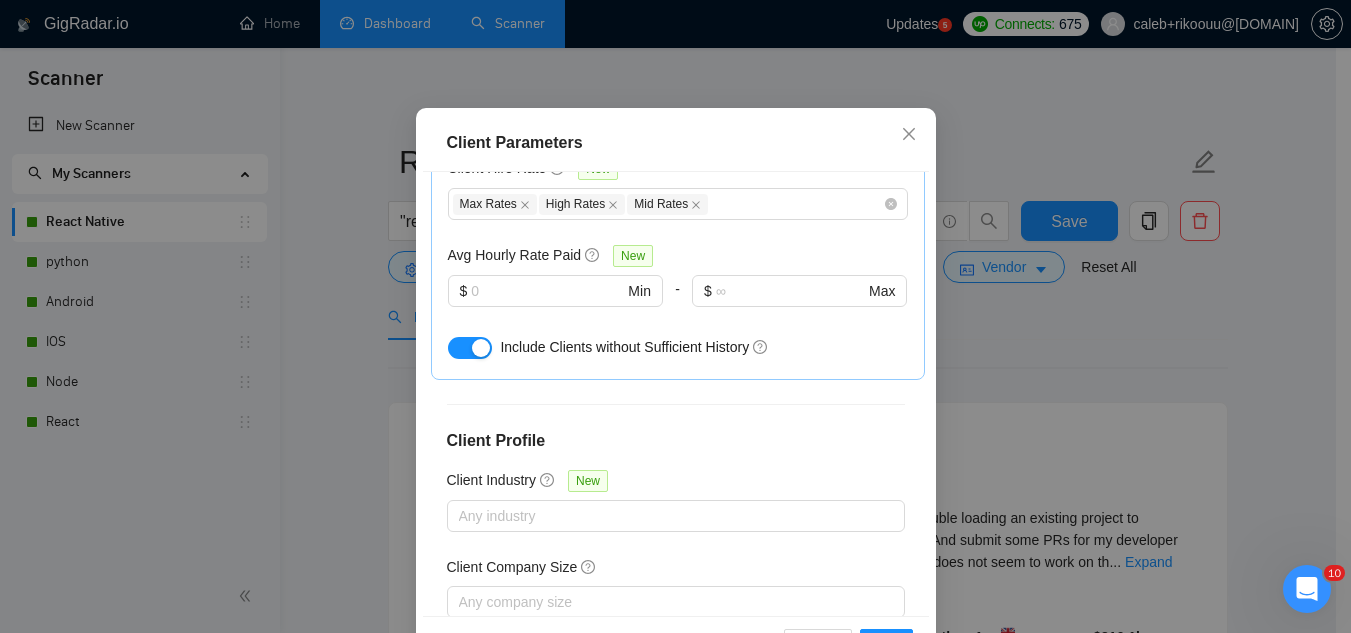 scroll, scrollTop: 501, scrollLeft: 0, axis: vertical 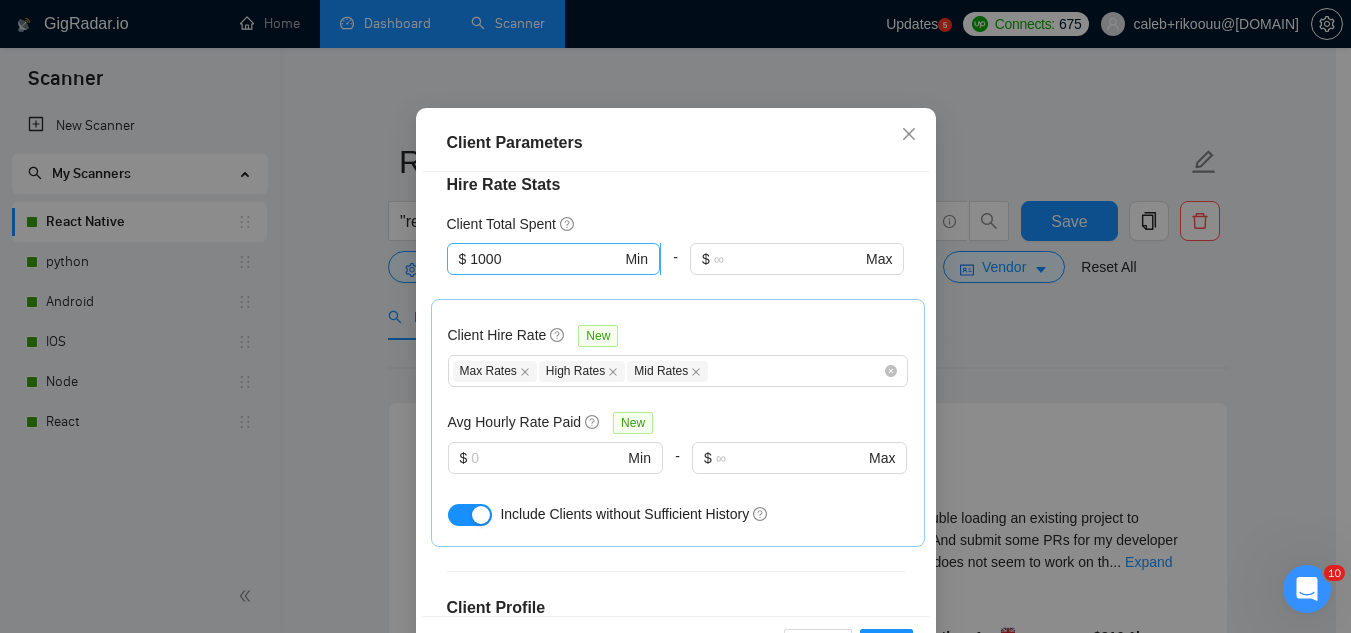 click on "1000" at bounding box center (545, 259) 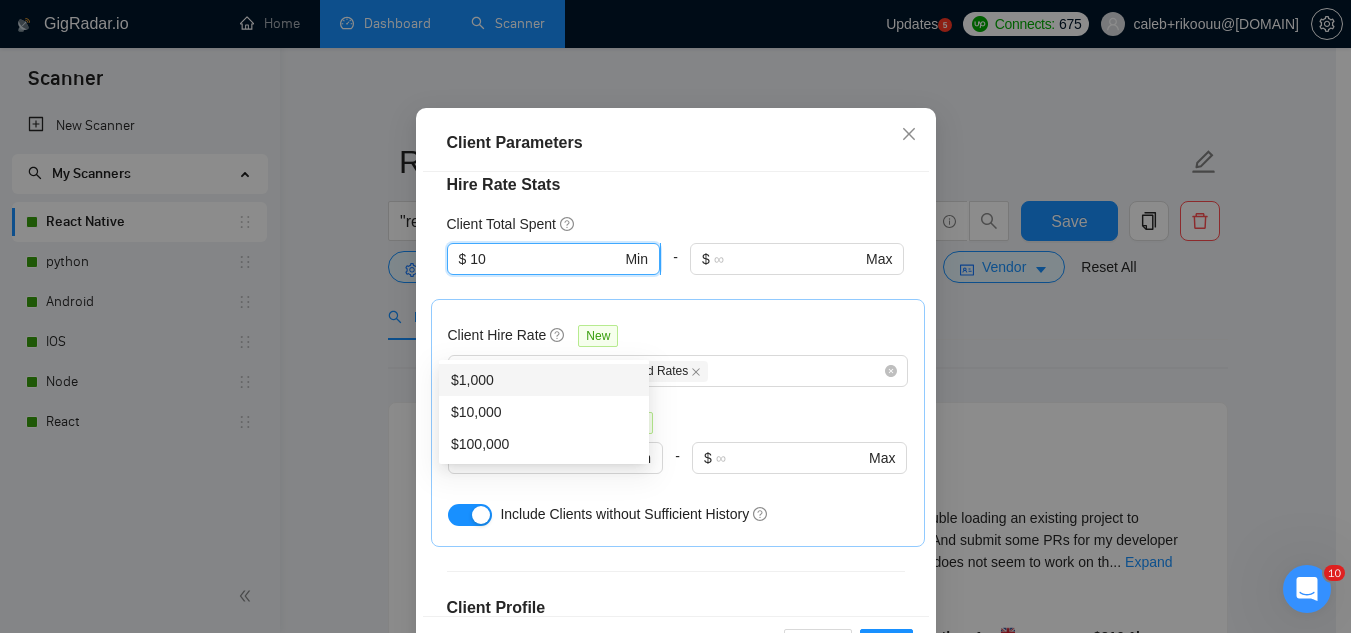 type on "1" 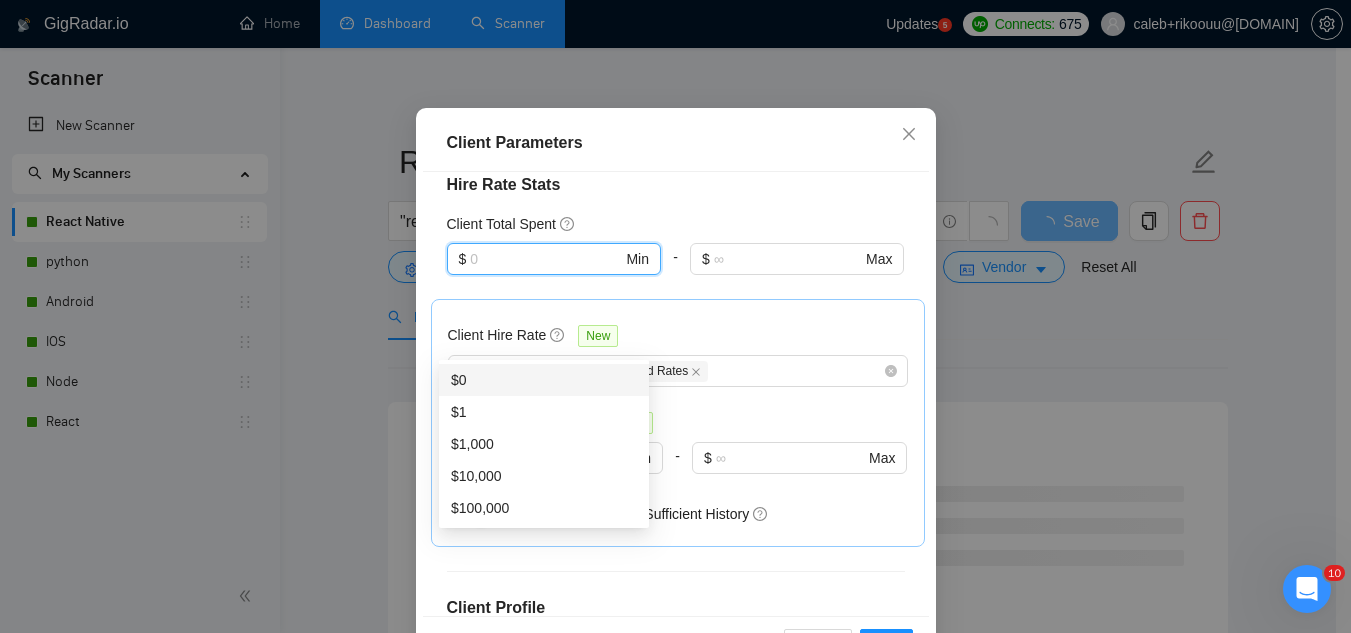 click on "$0" at bounding box center (544, 380) 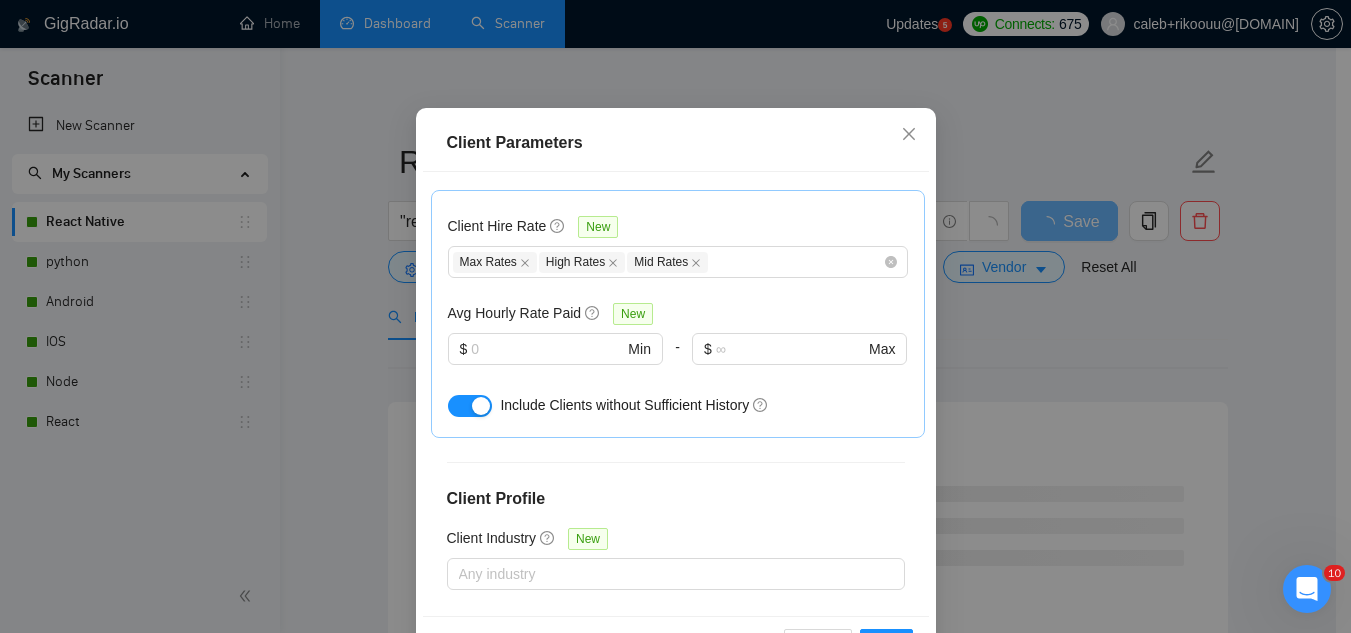 scroll, scrollTop: 801, scrollLeft: 0, axis: vertical 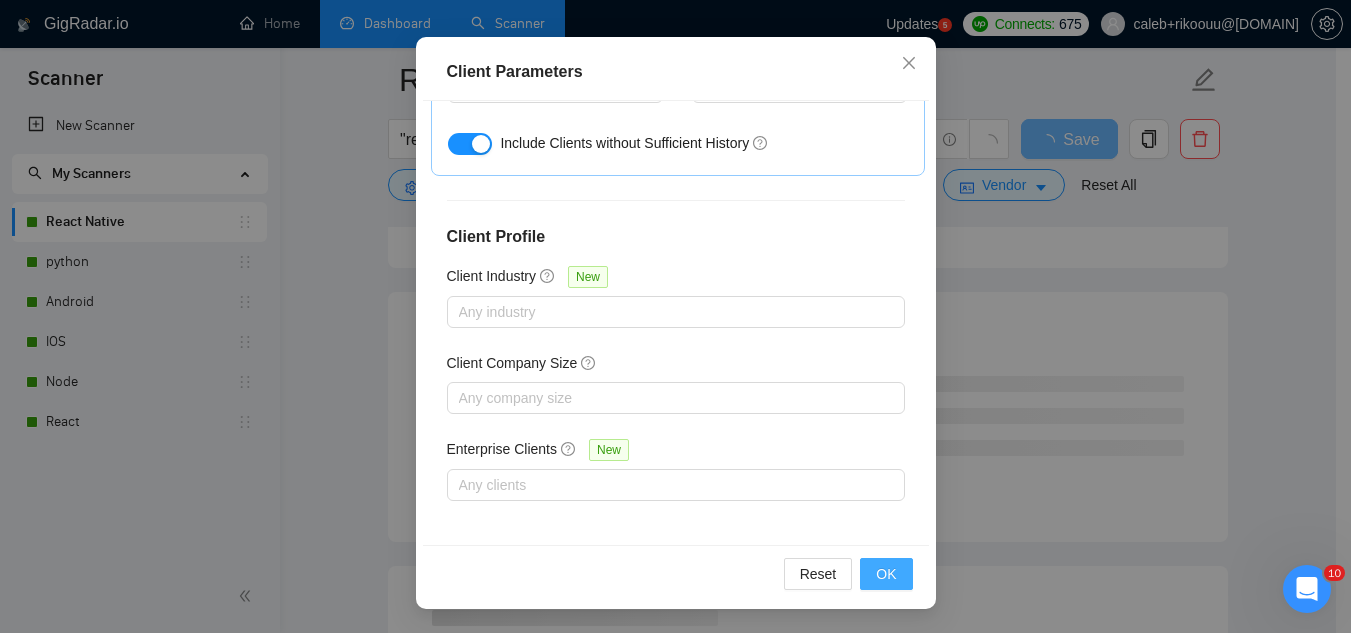 type 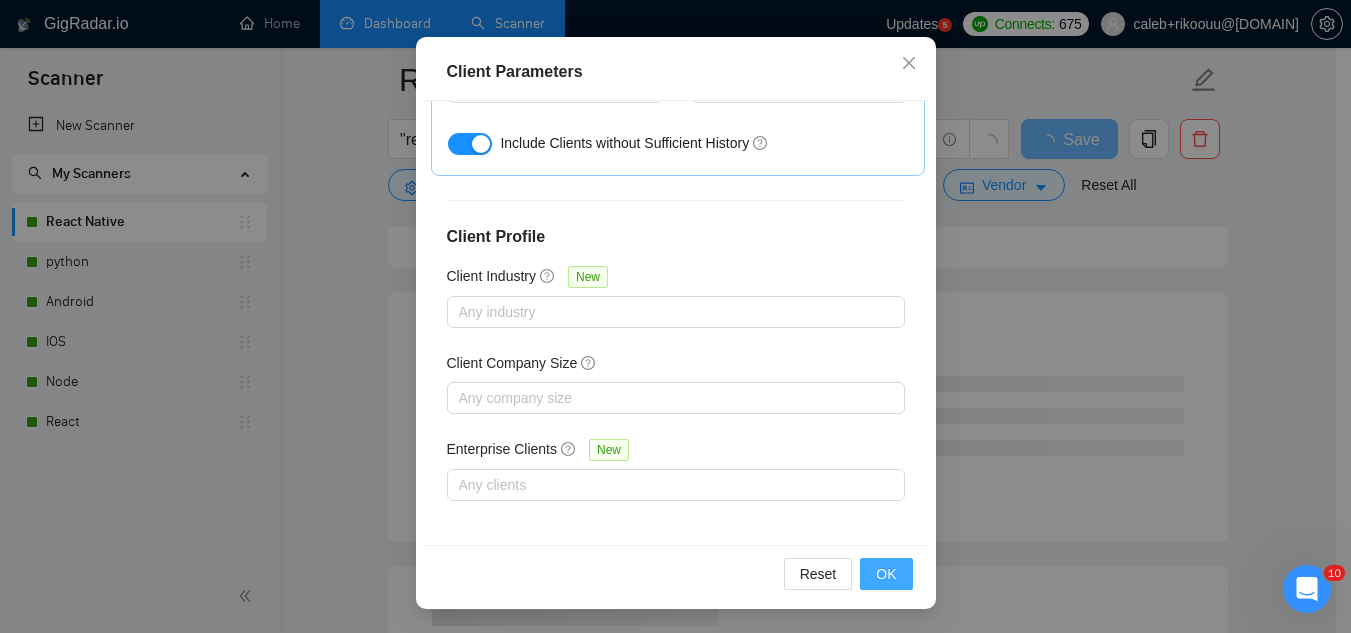 click on "OK" at bounding box center [886, 574] 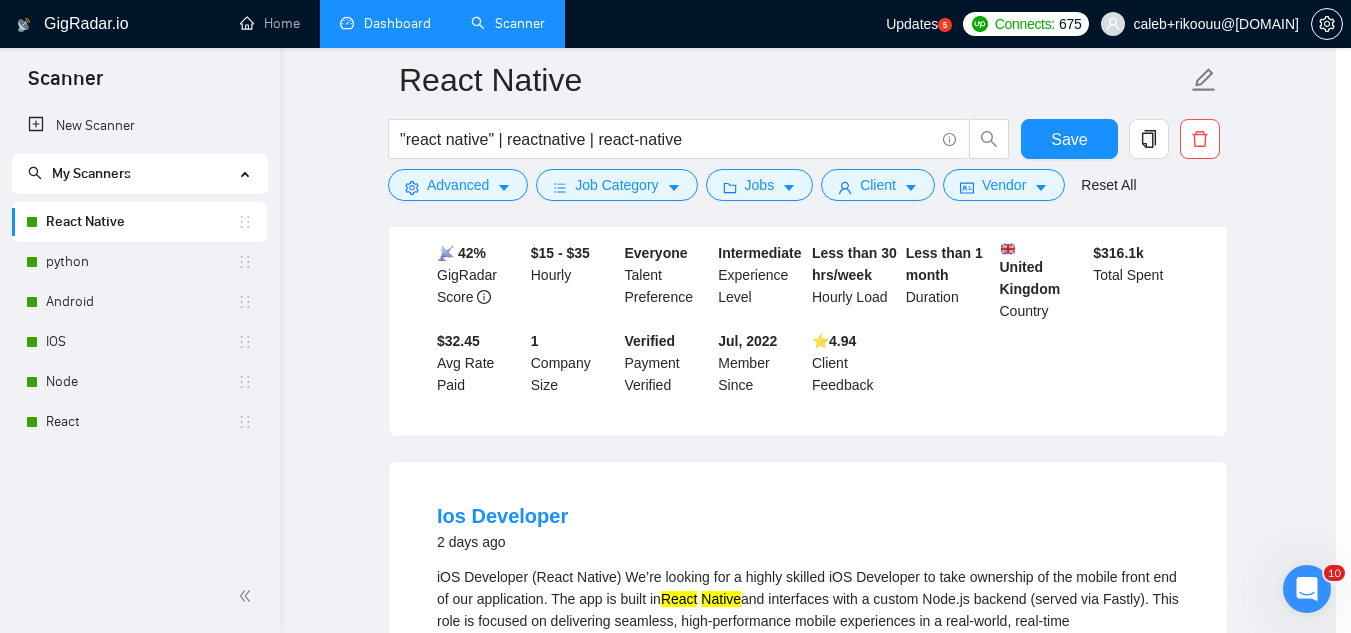 scroll, scrollTop: 82, scrollLeft: 0, axis: vertical 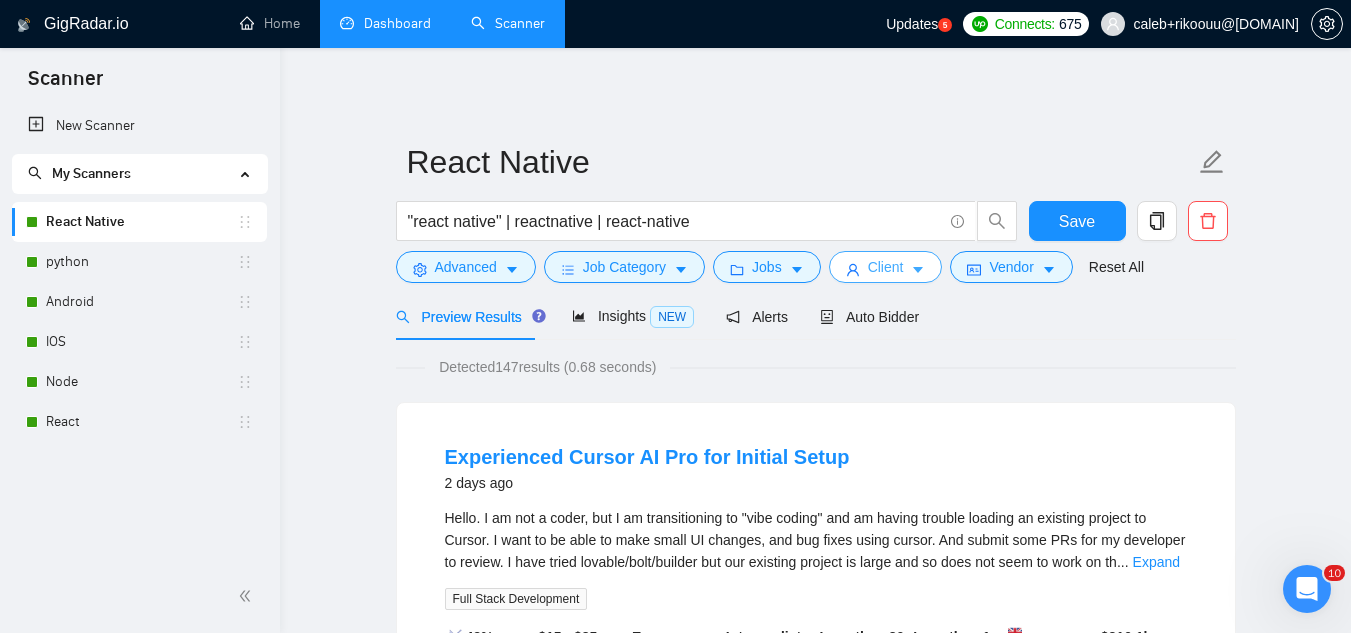 click on "Client" at bounding box center [886, 267] 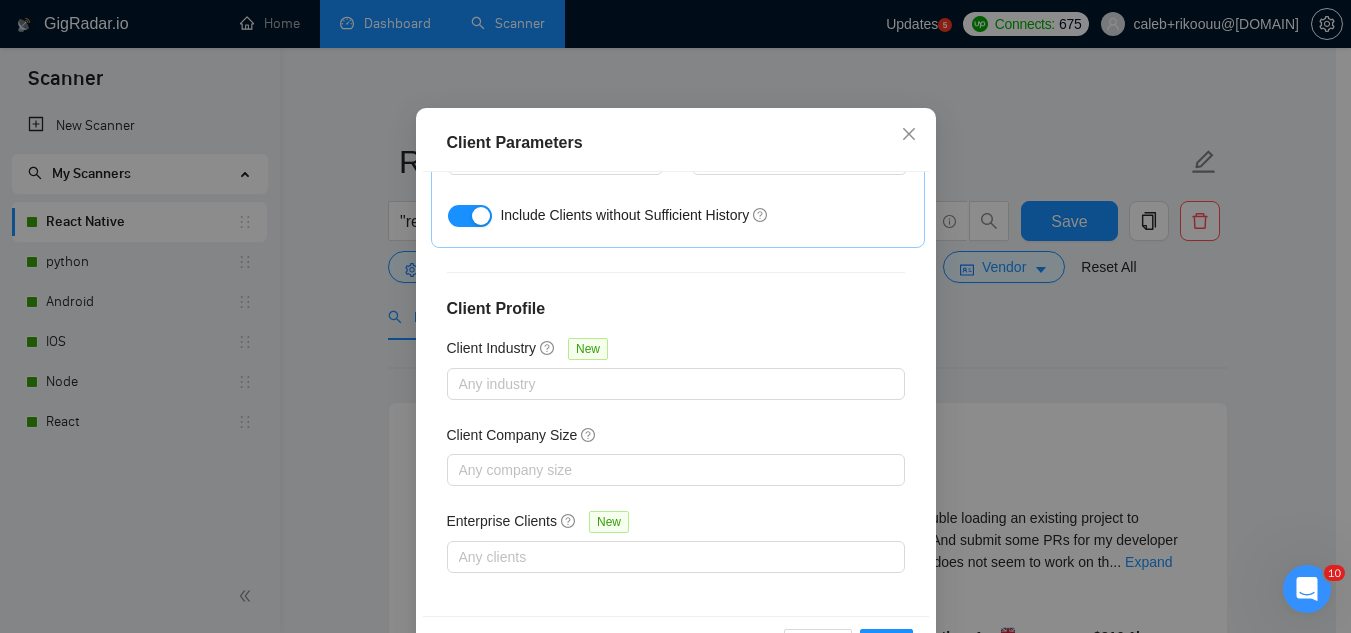 scroll, scrollTop: 801, scrollLeft: 0, axis: vertical 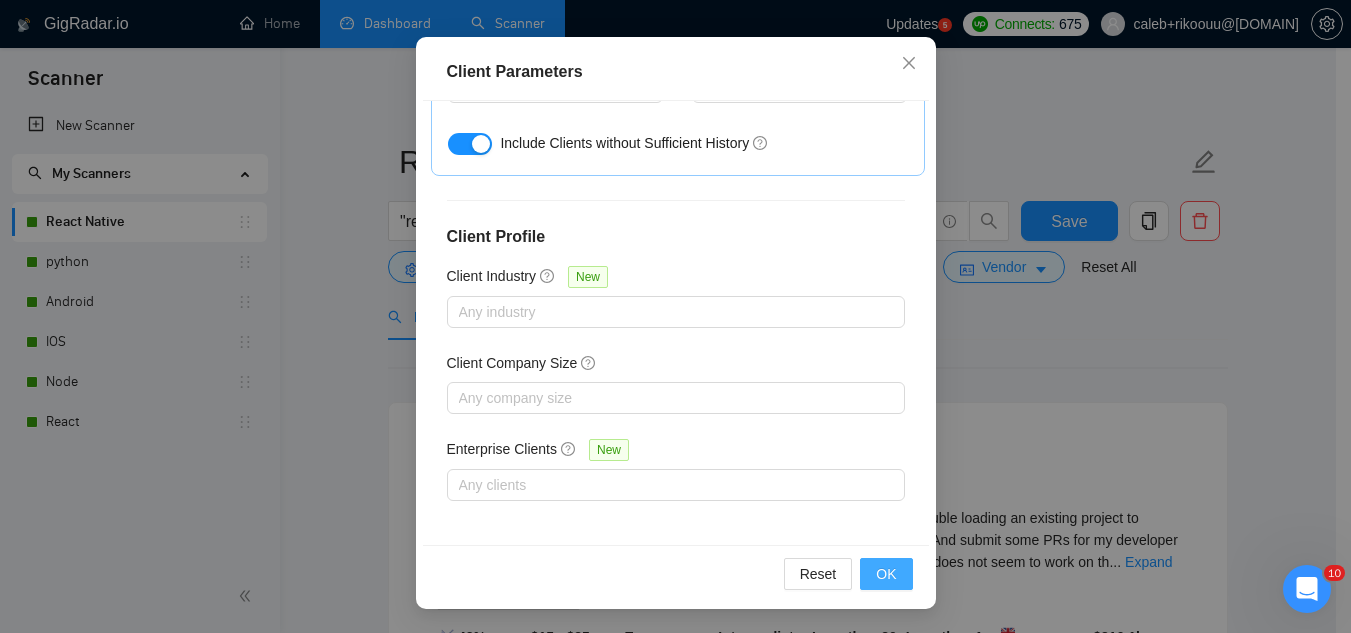click on "OK" at bounding box center (886, 574) 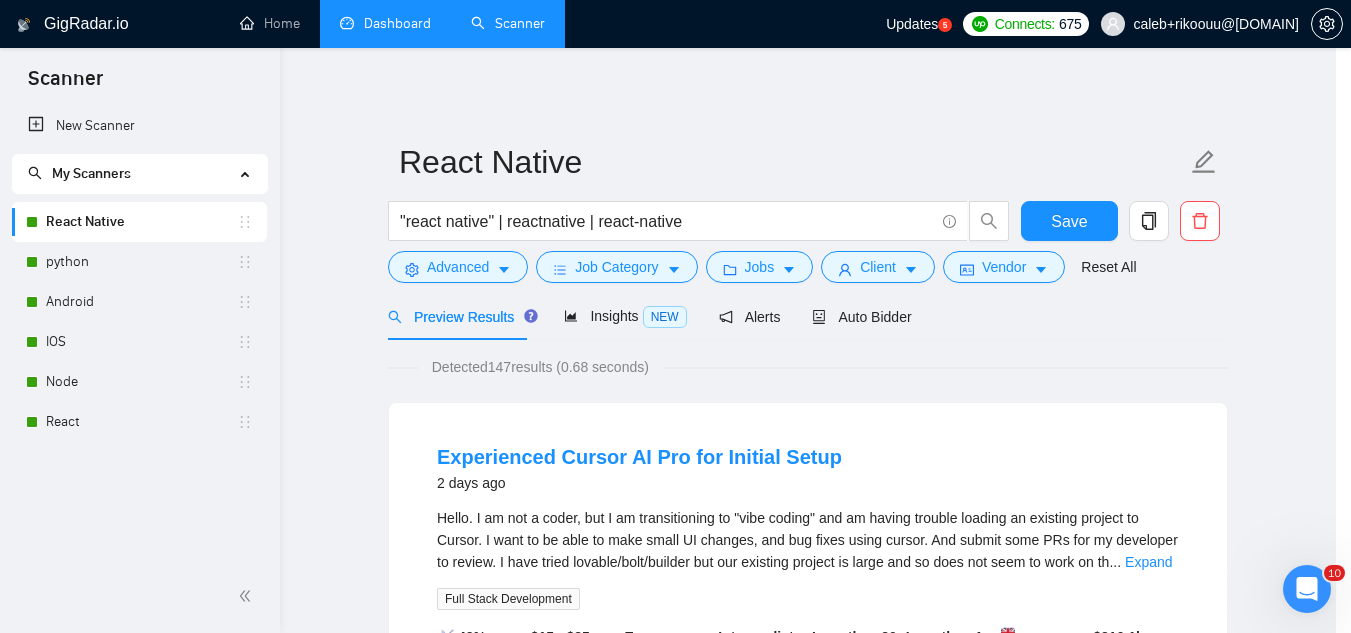scroll, scrollTop: 82, scrollLeft: 0, axis: vertical 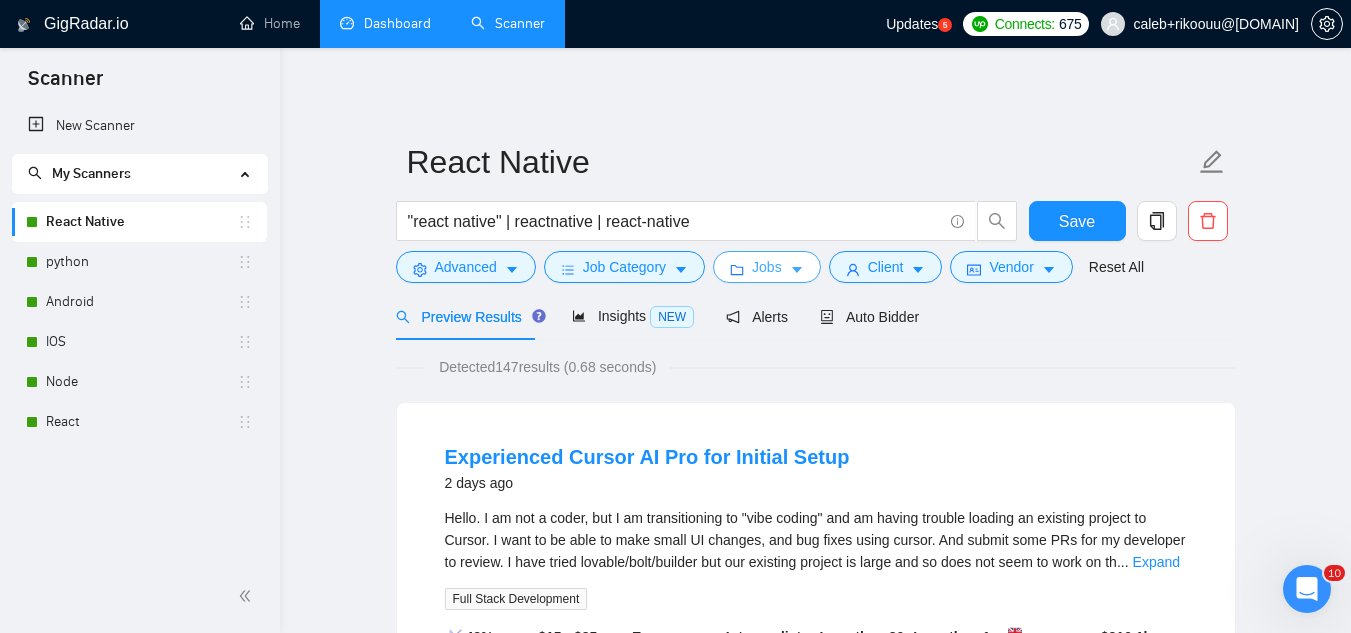click on "Jobs" at bounding box center [767, 267] 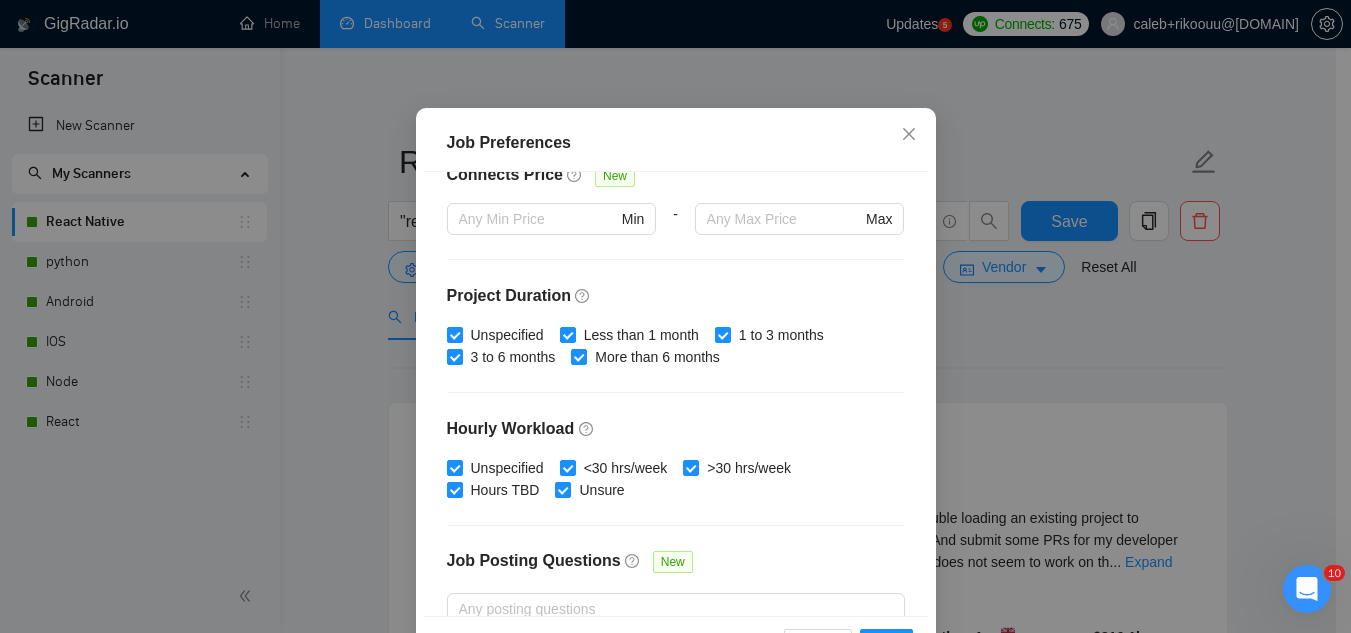 scroll, scrollTop: 683, scrollLeft: 0, axis: vertical 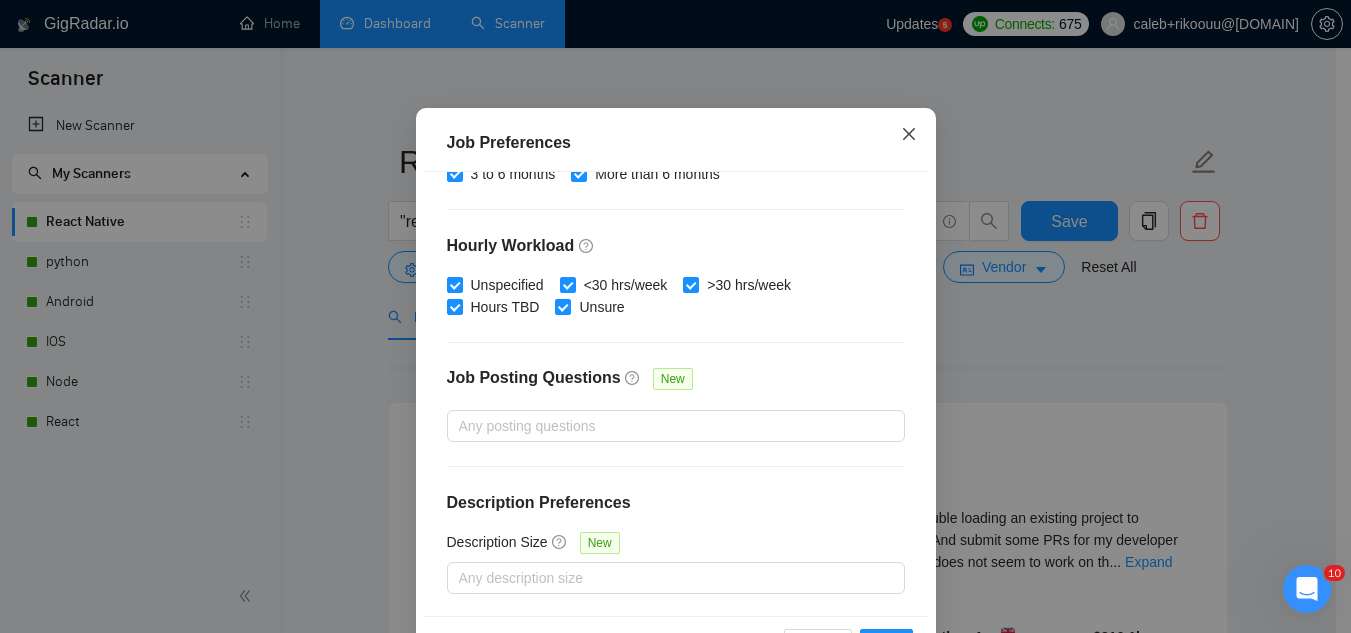 click 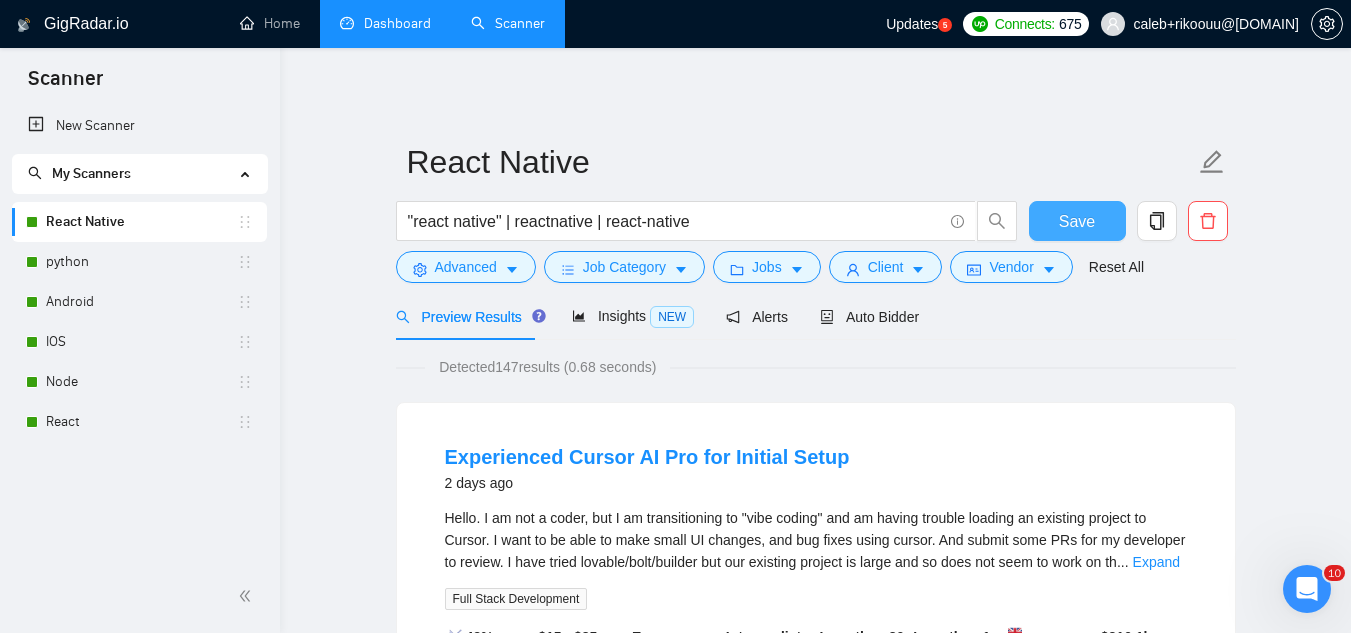 click on "Save" at bounding box center [1077, 221] 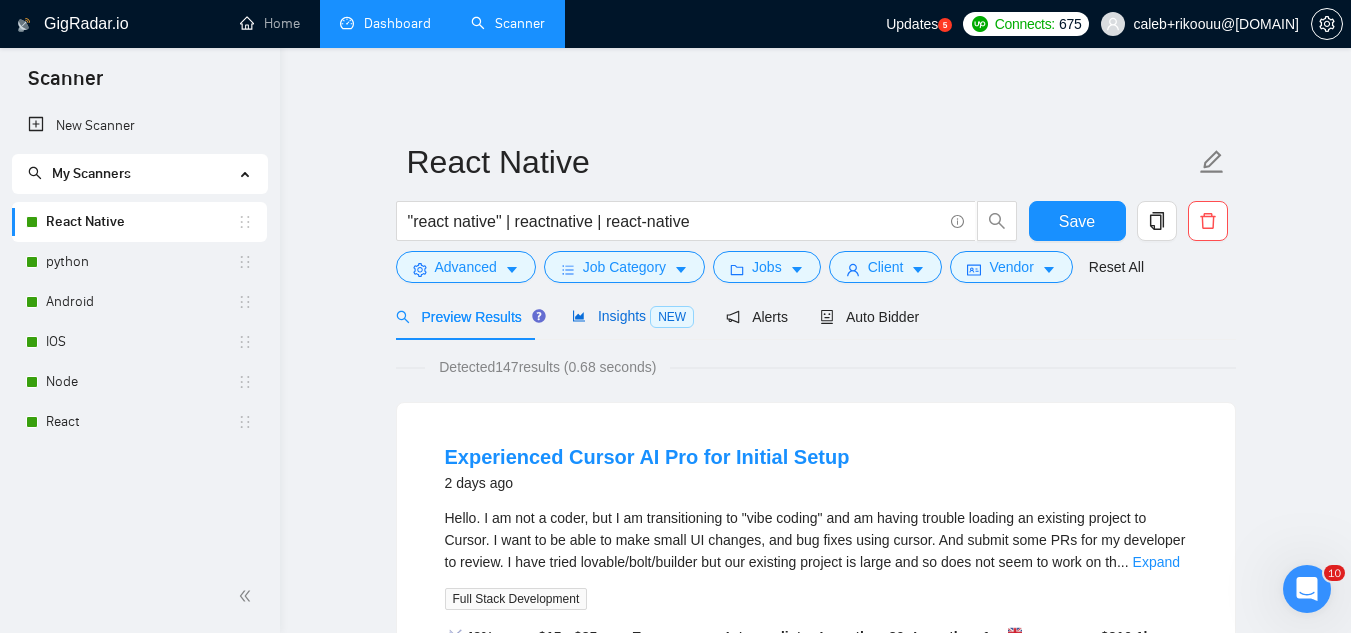 click on "Insights NEW" at bounding box center [633, 316] 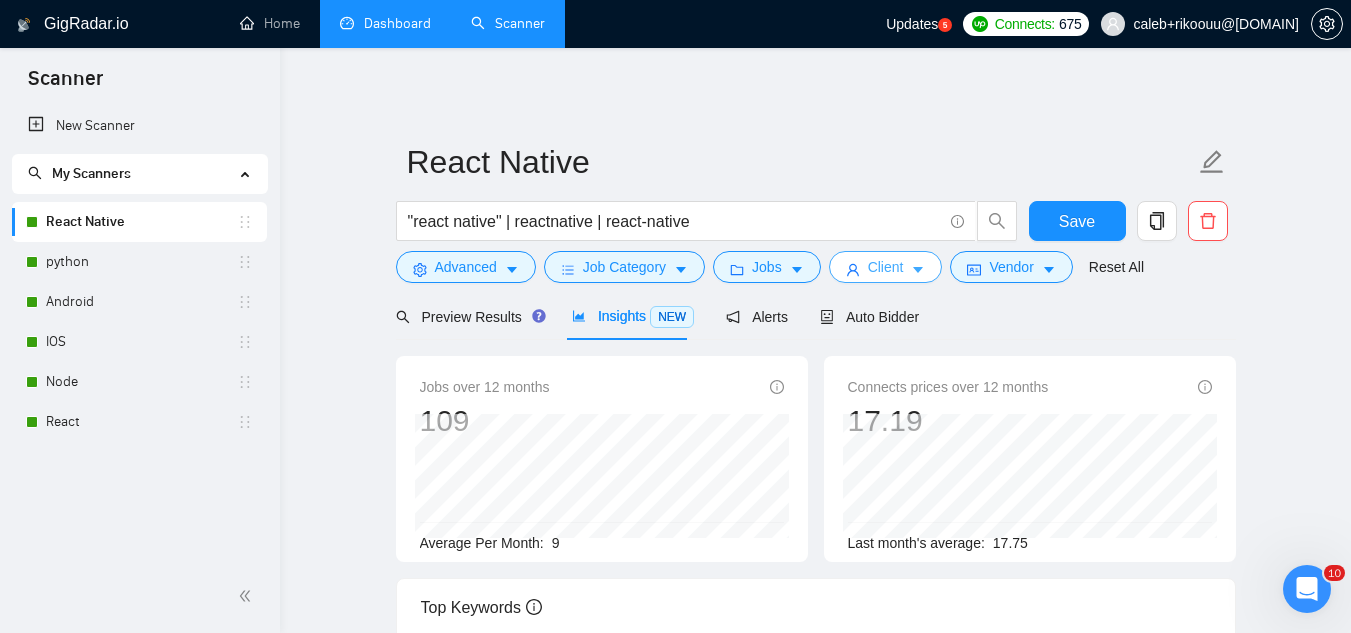click on "Client" at bounding box center (886, 267) 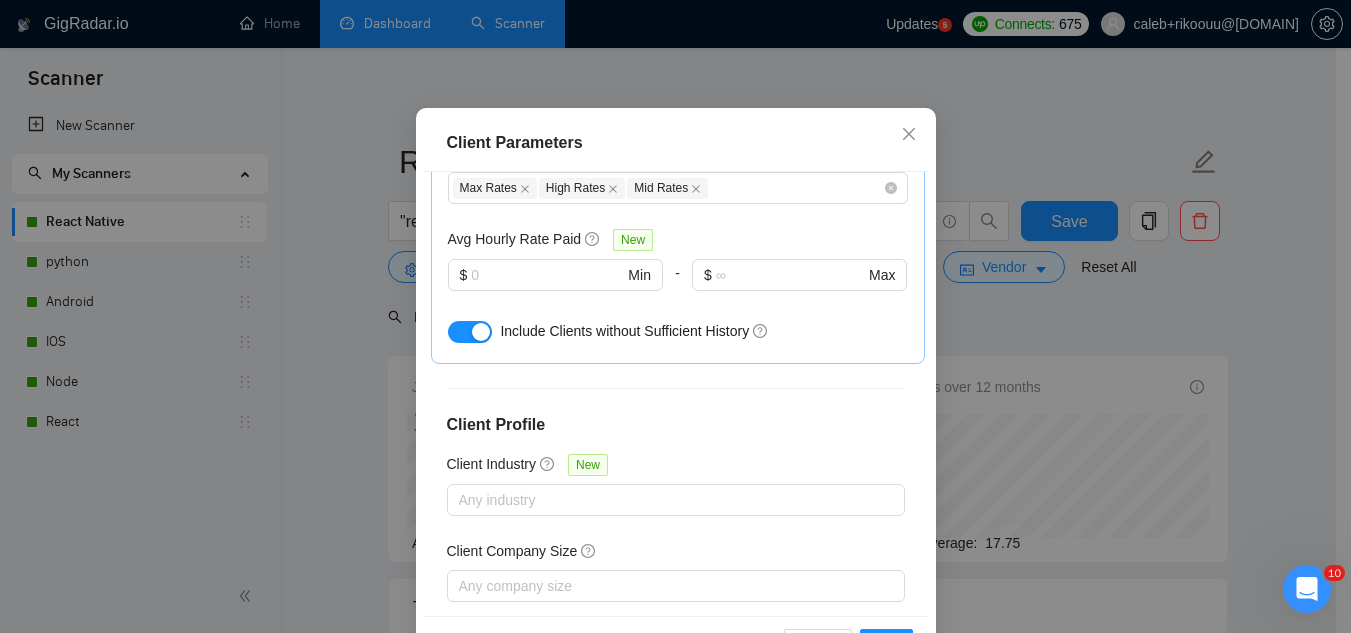 scroll, scrollTop: 800, scrollLeft: 0, axis: vertical 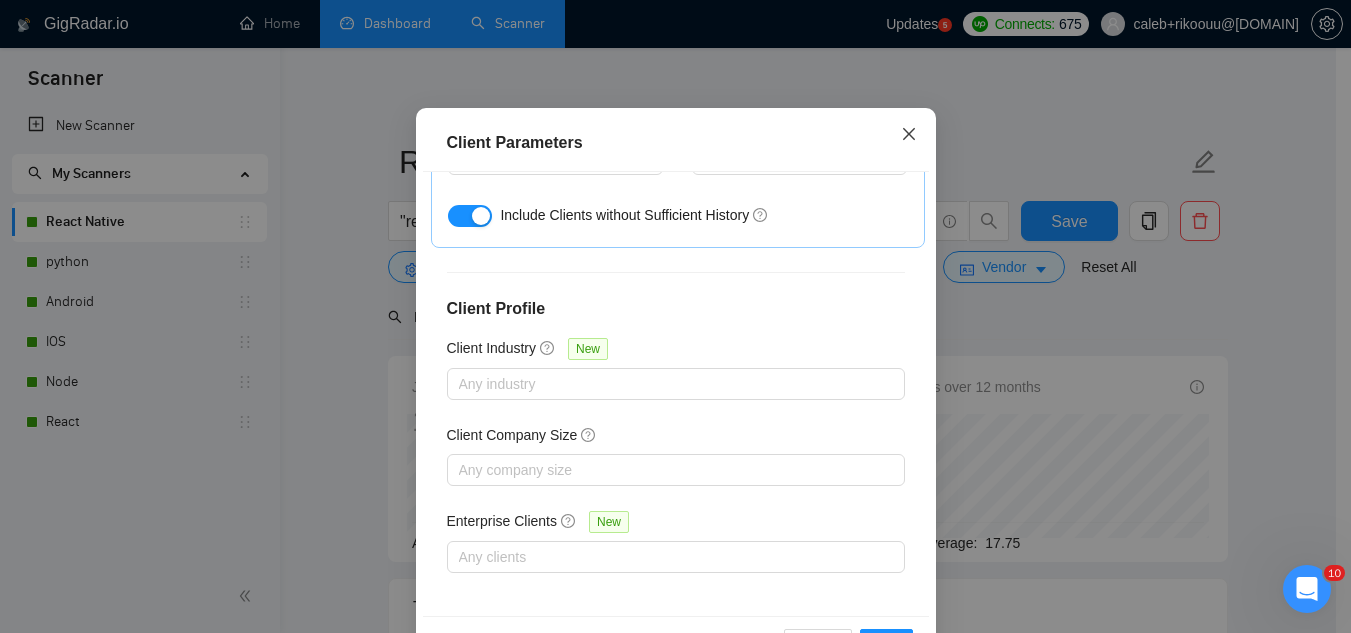 click 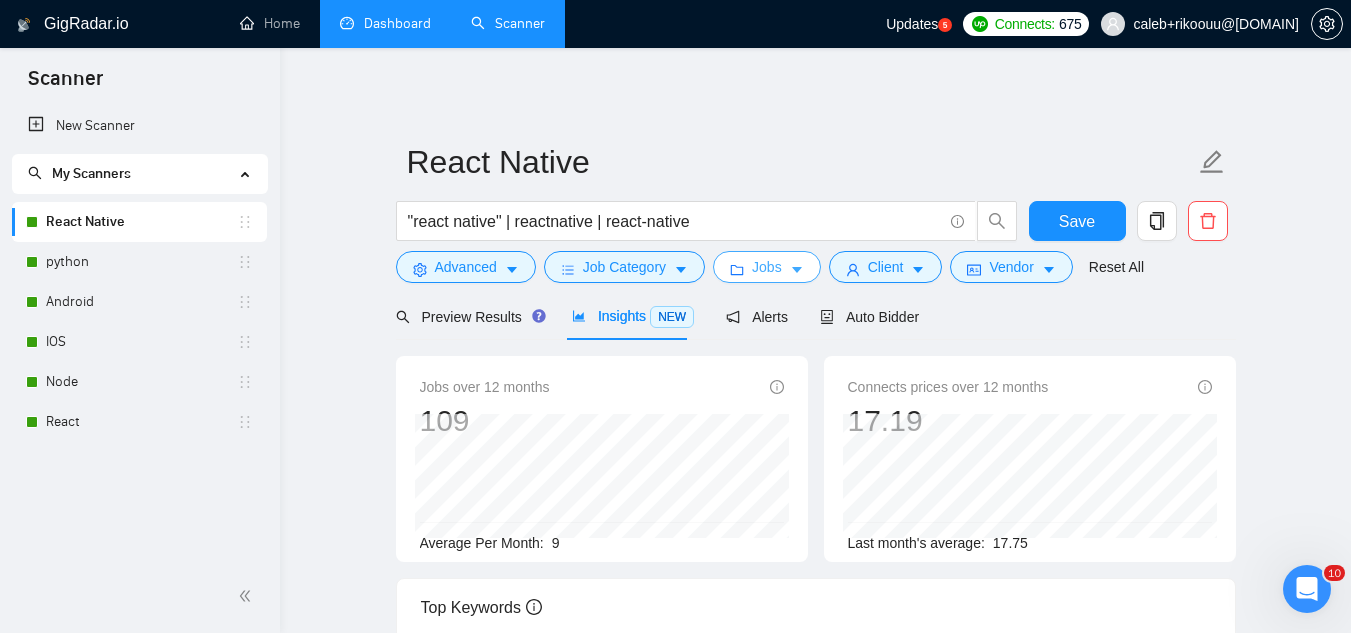 click on "Jobs" at bounding box center [767, 267] 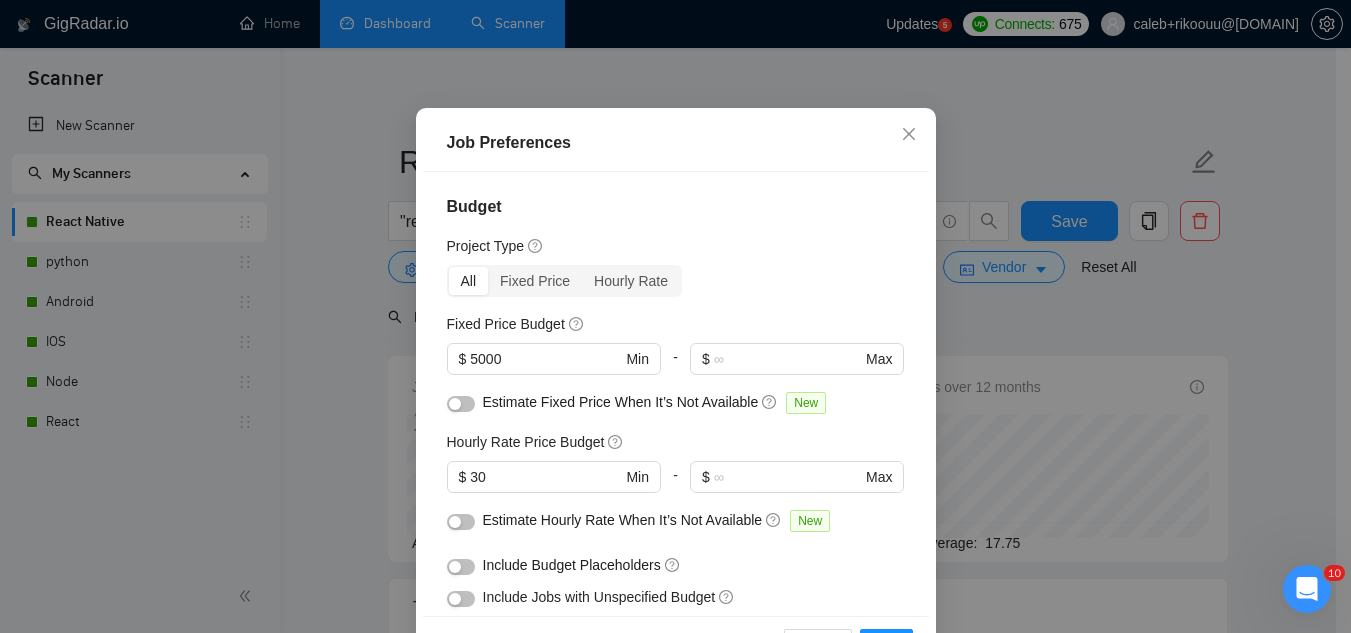 scroll, scrollTop: 0, scrollLeft: 0, axis: both 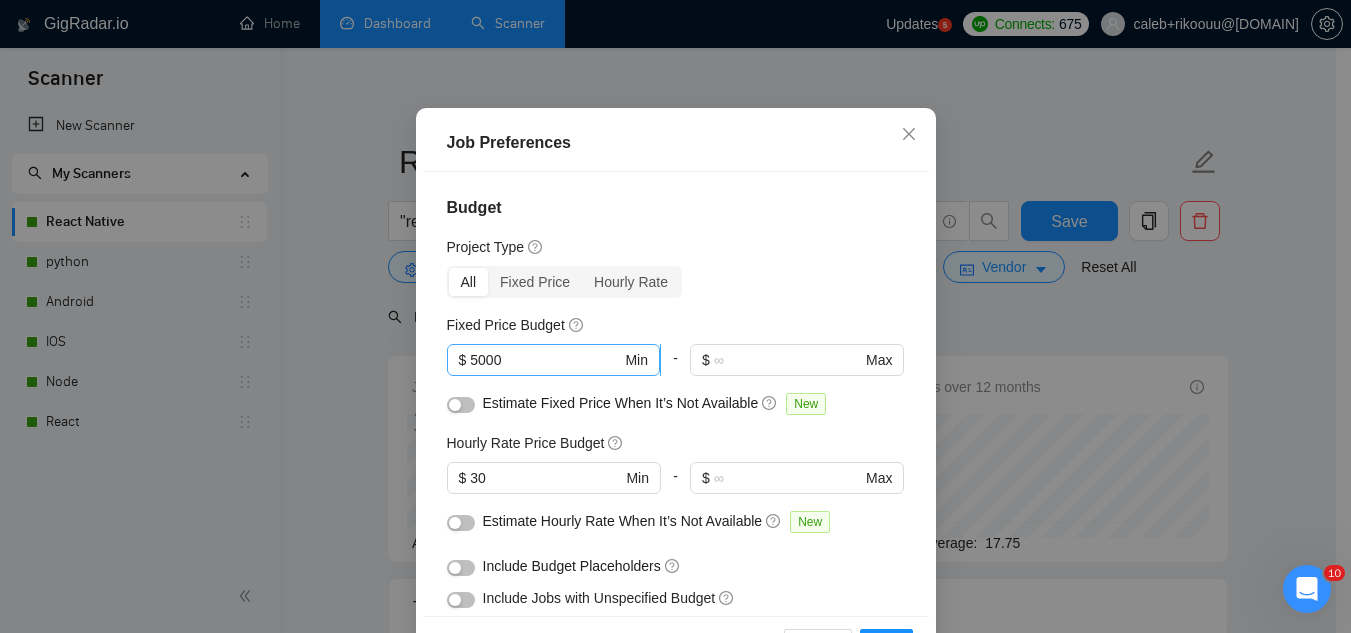click on "5000" at bounding box center [545, 360] 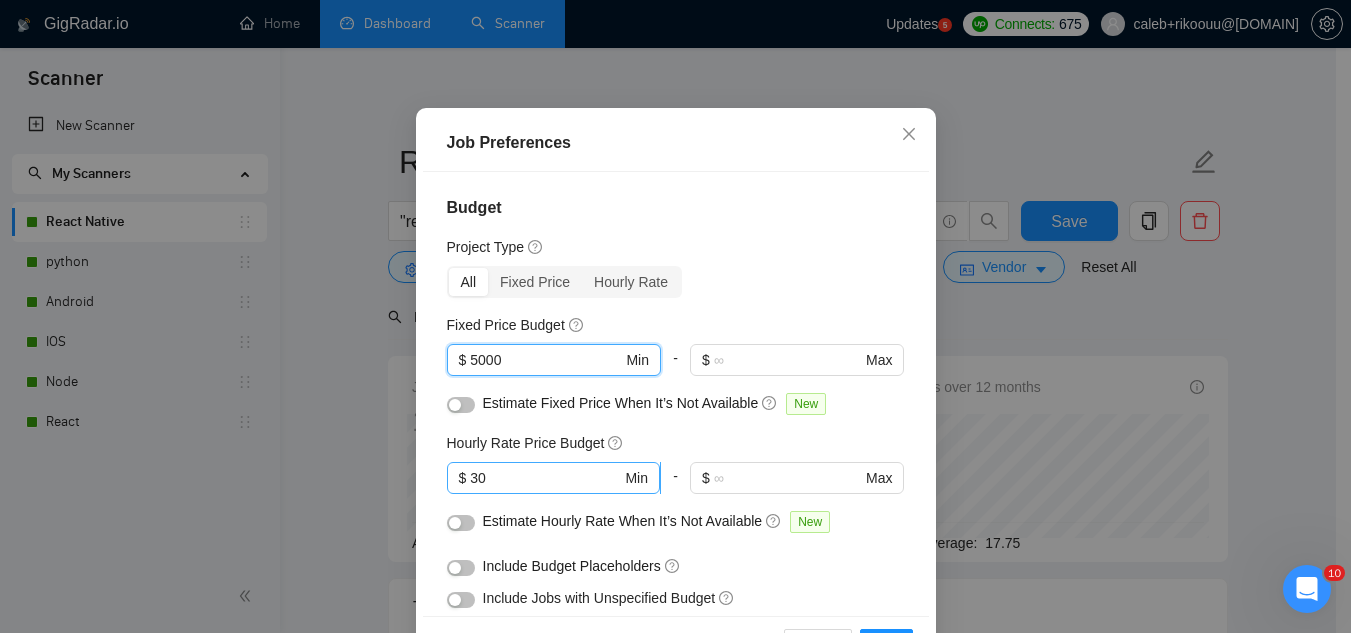 click on "30" at bounding box center [545, 478] 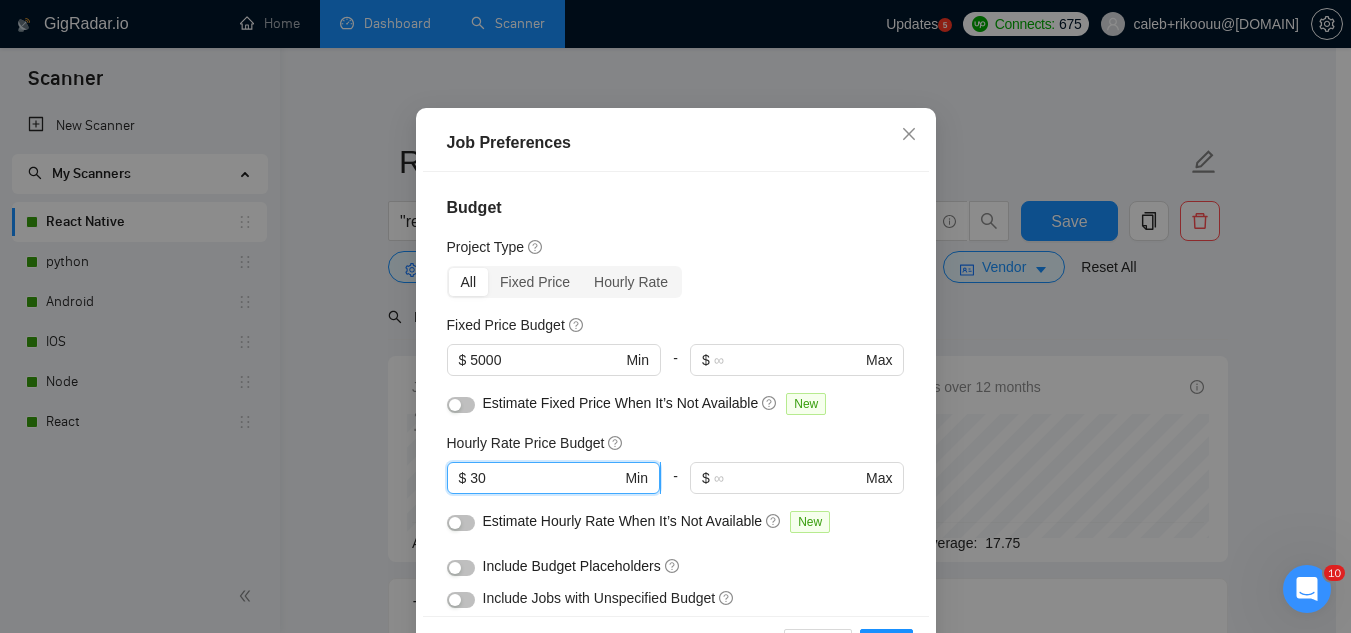 type on "3" 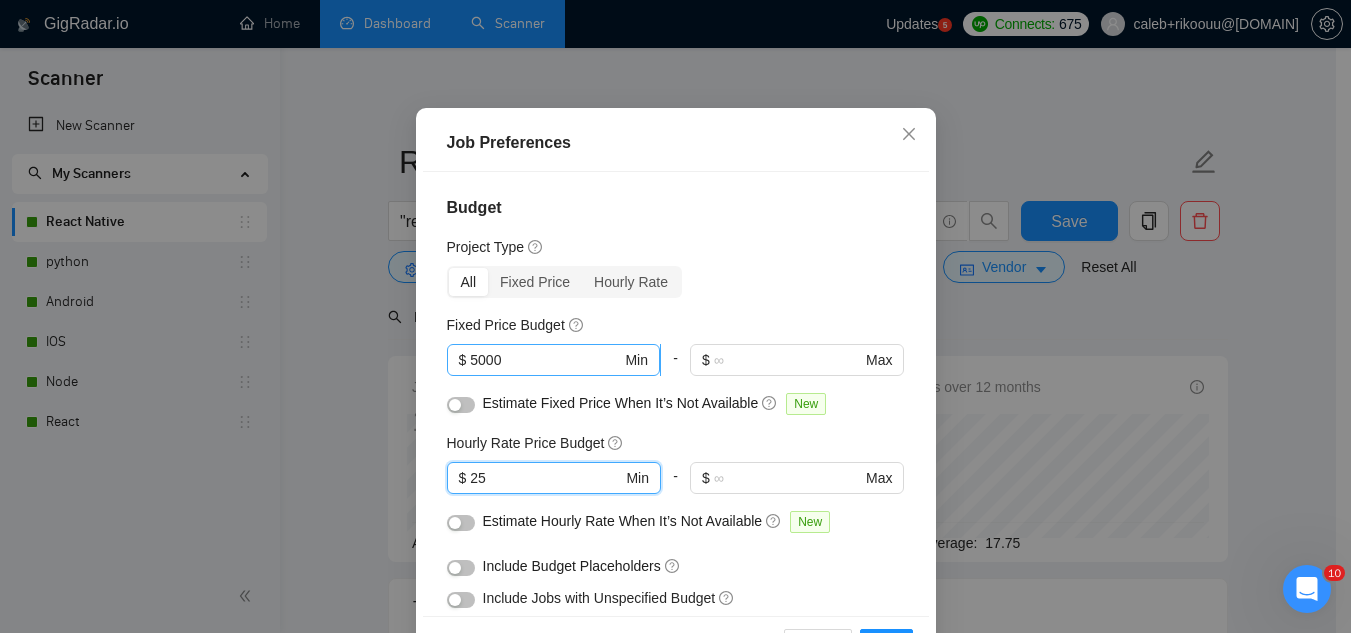 type on "25" 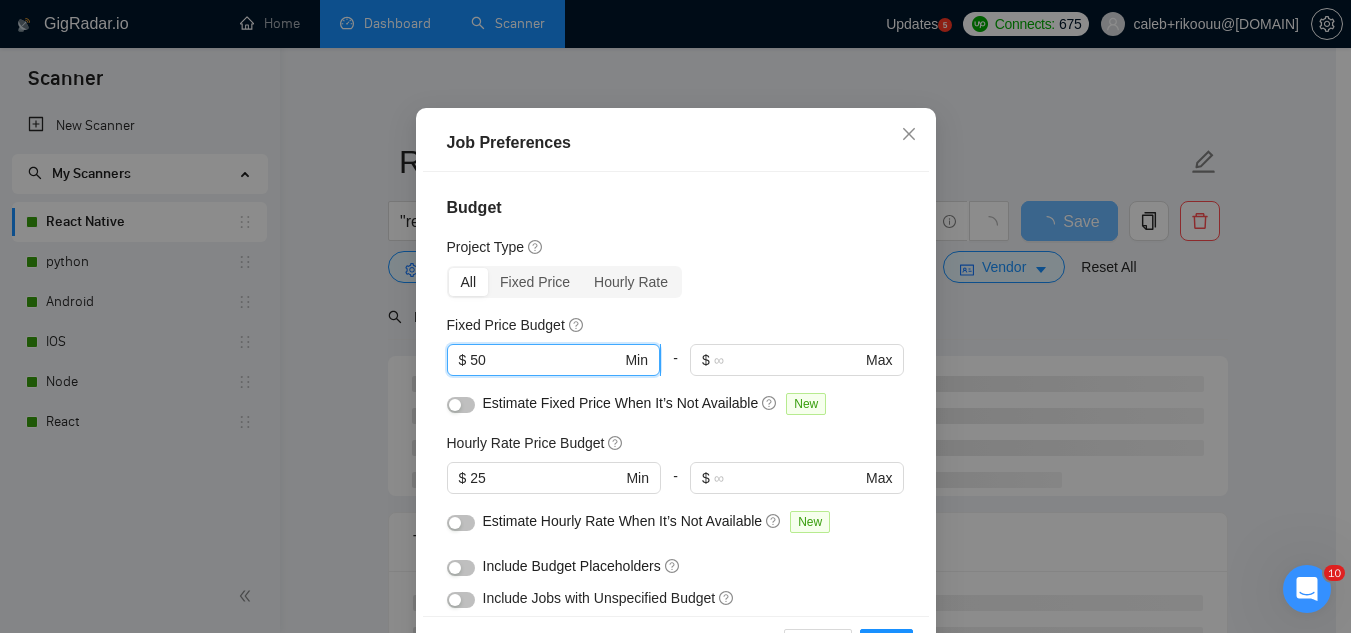 type on "5" 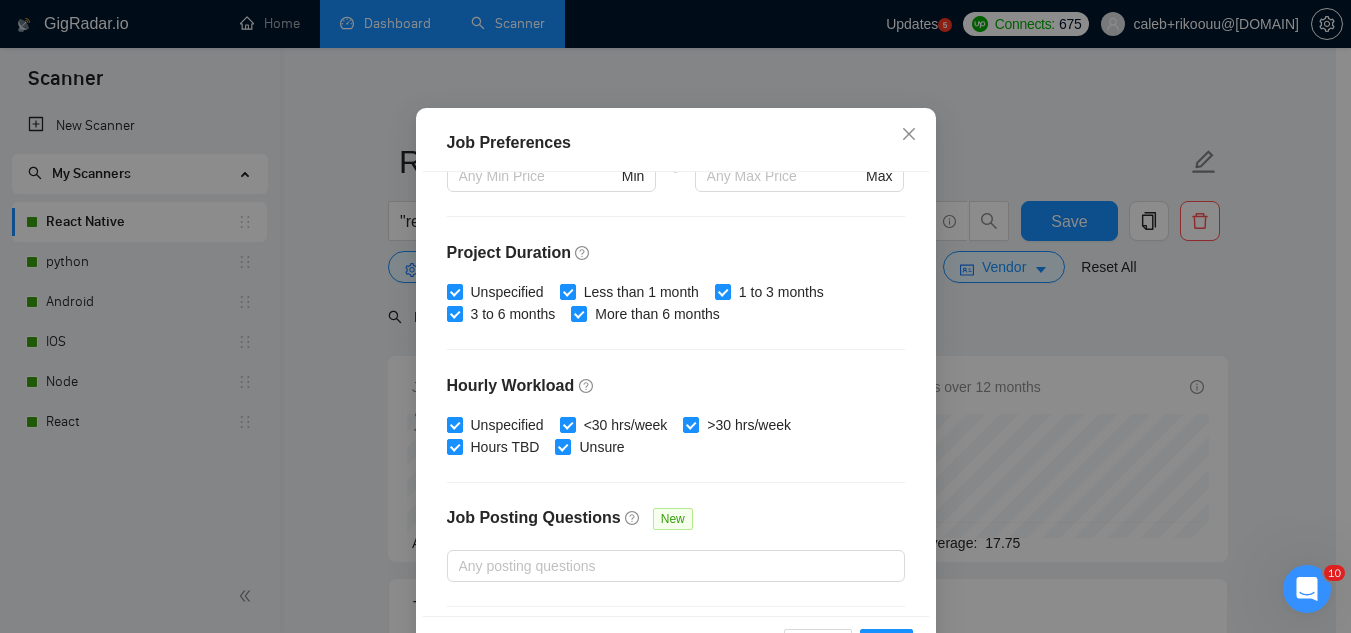 scroll, scrollTop: 683, scrollLeft: 0, axis: vertical 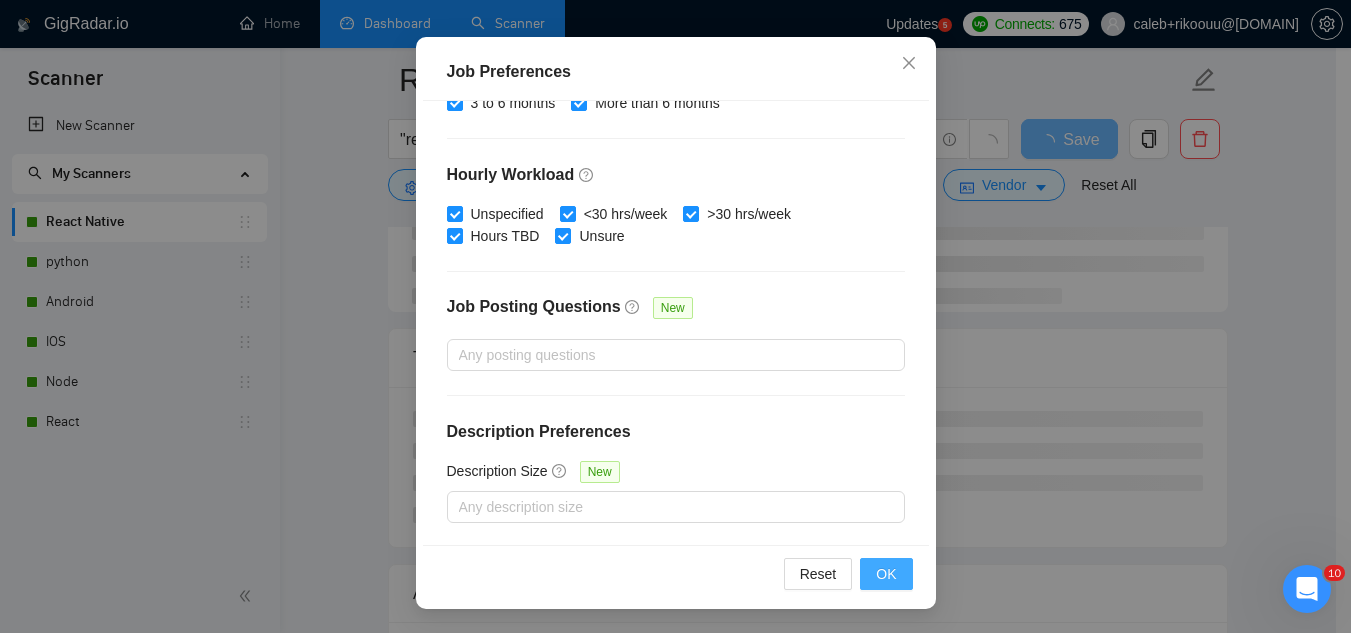 click on "OK" at bounding box center [886, 574] 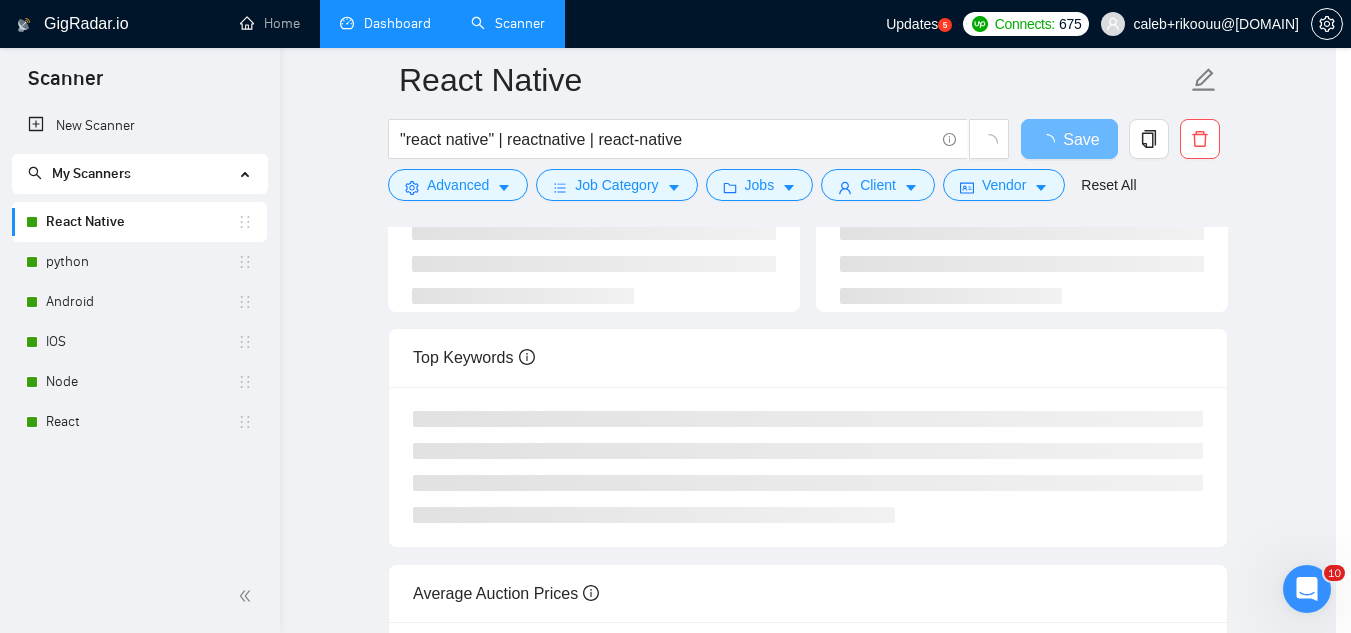 scroll, scrollTop: 82, scrollLeft: 0, axis: vertical 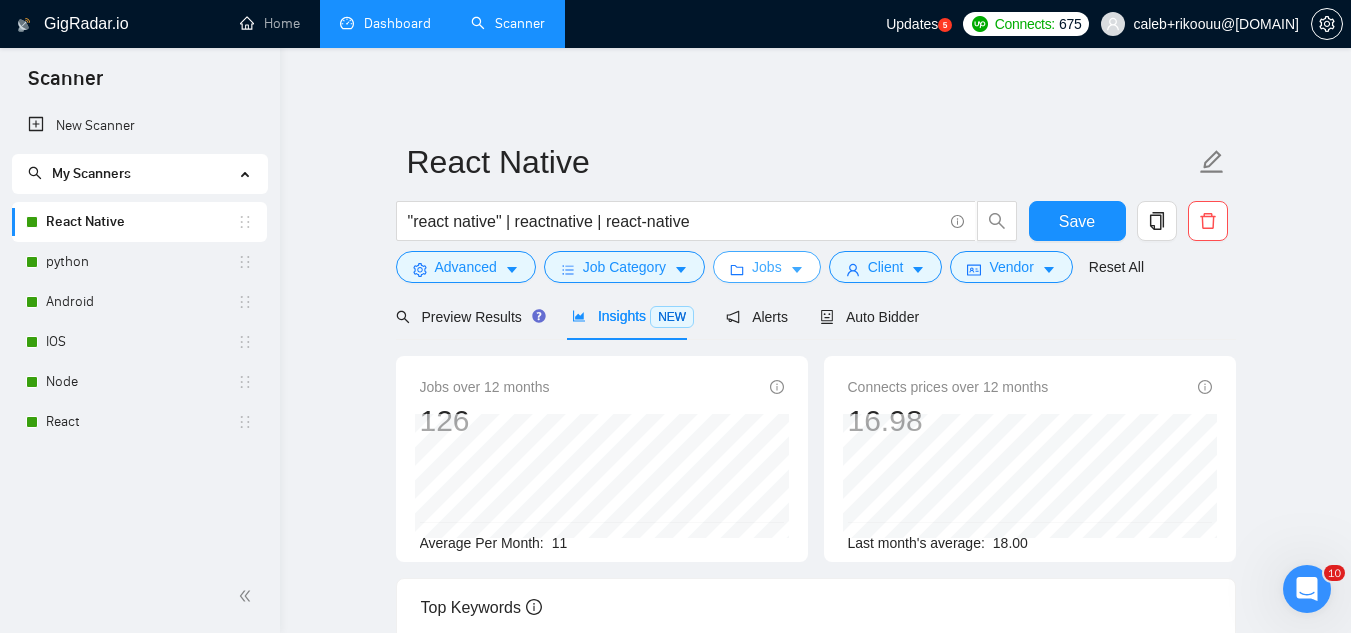 click on "Jobs" at bounding box center (767, 267) 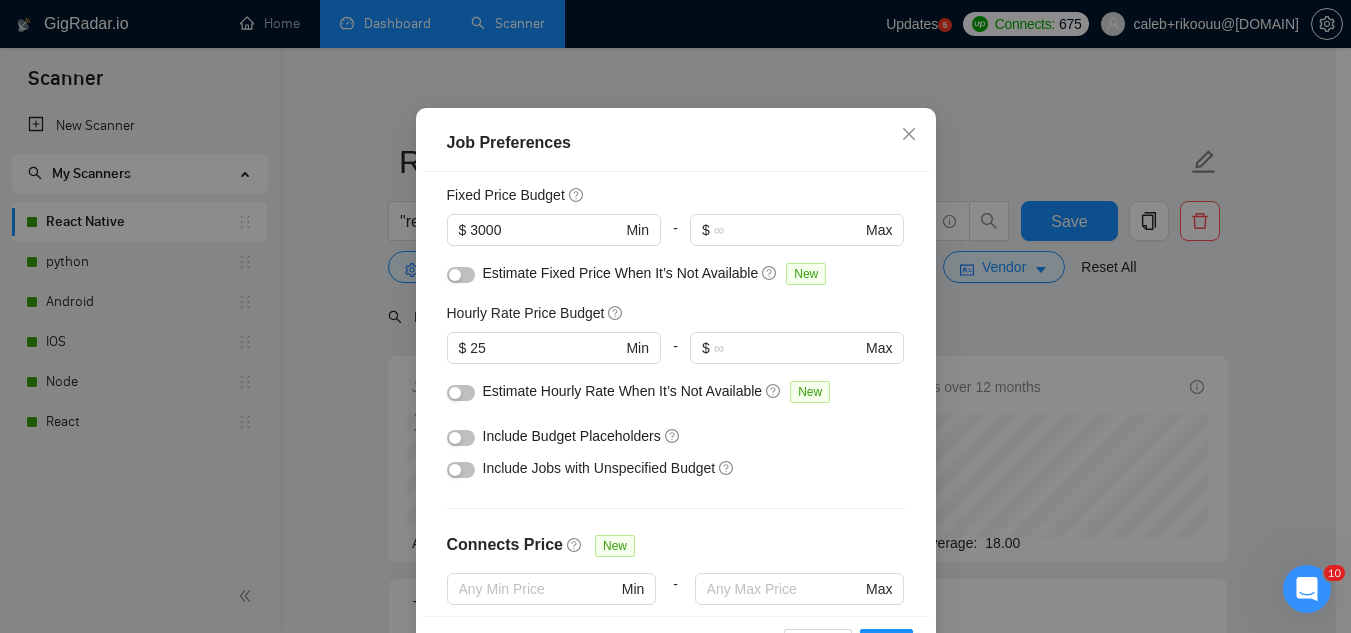 scroll, scrollTop: 83, scrollLeft: 0, axis: vertical 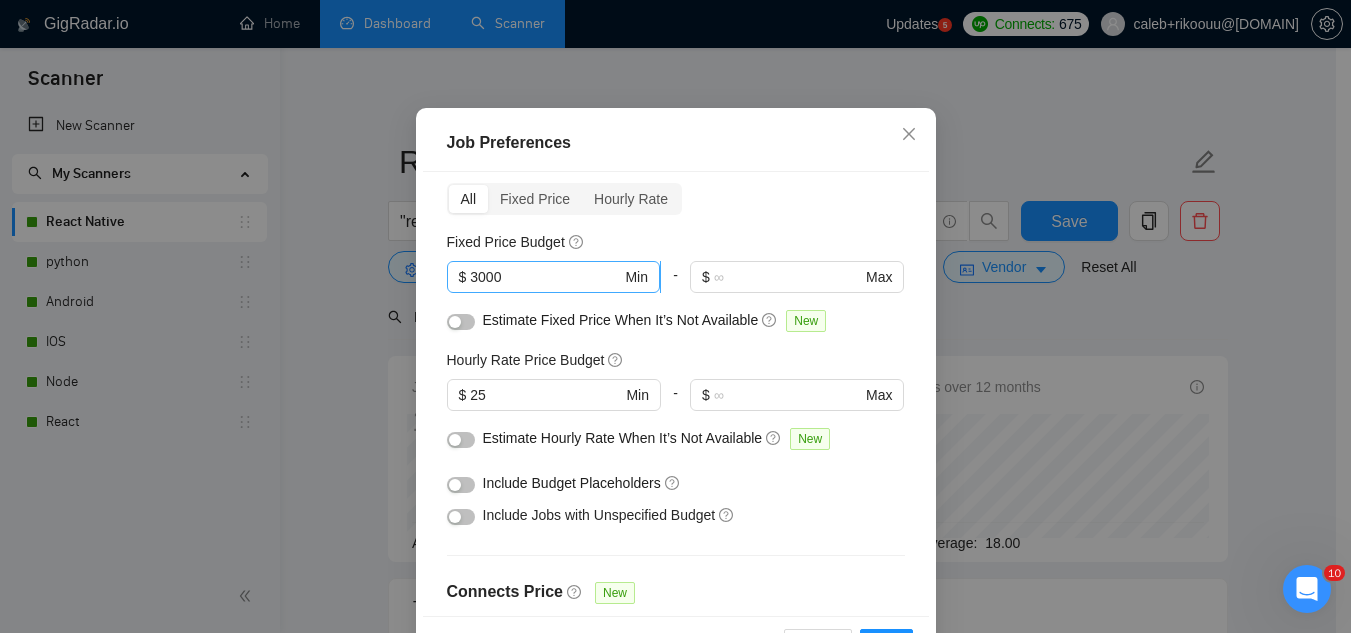click on "3000" at bounding box center [545, 277] 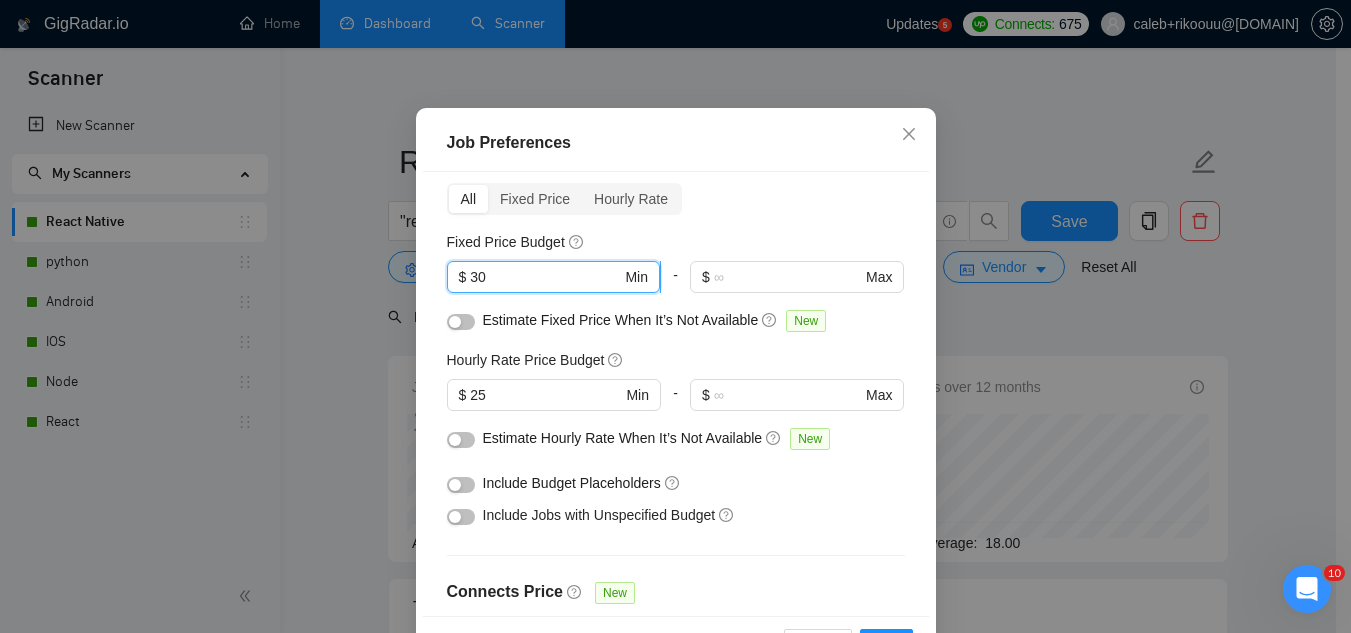 type on "3" 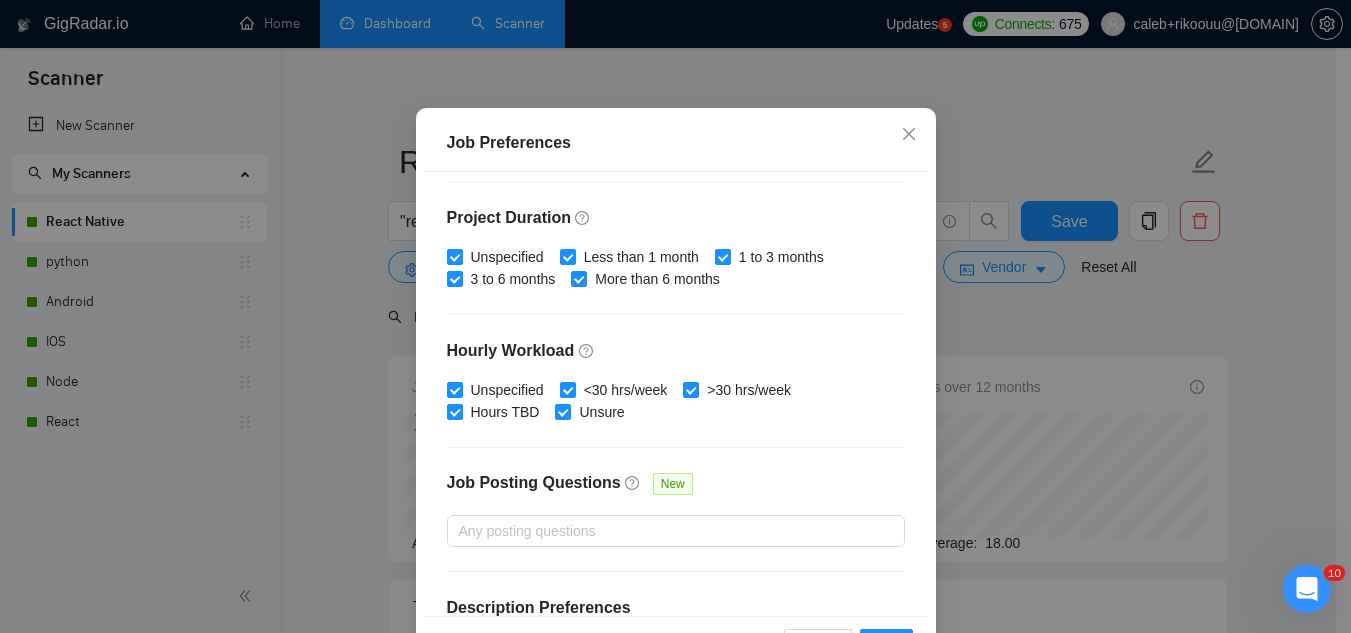 scroll, scrollTop: 683, scrollLeft: 0, axis: vertical 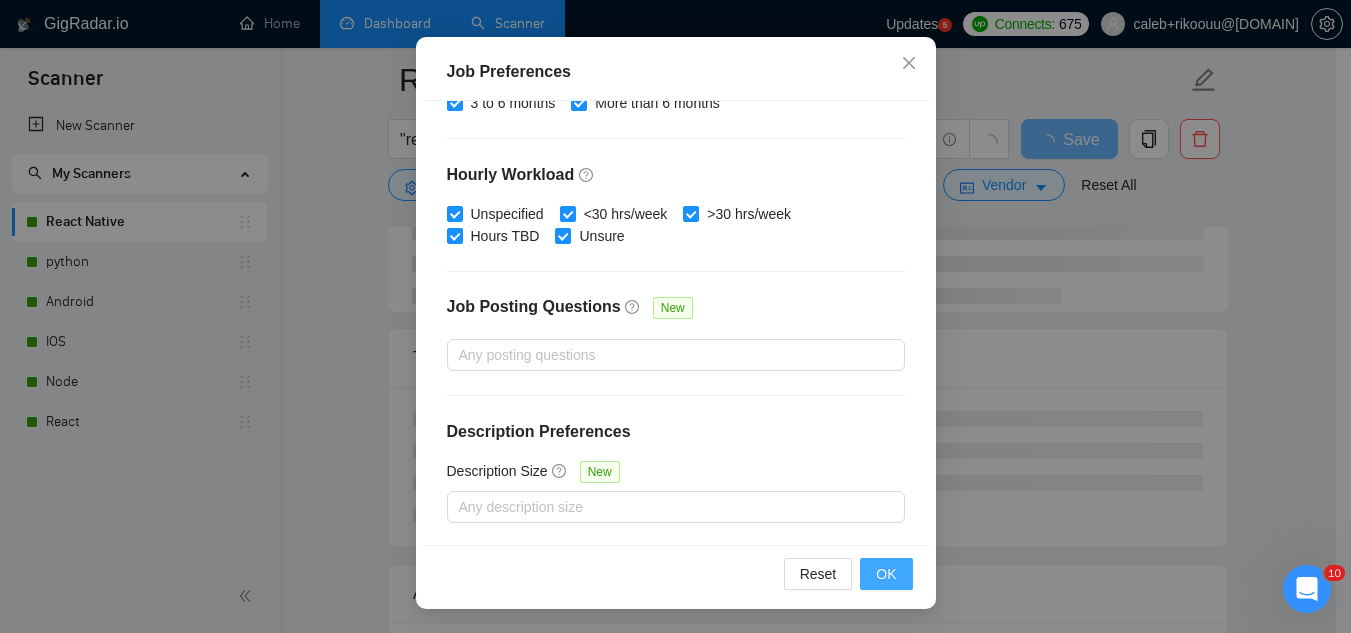type on "2000" 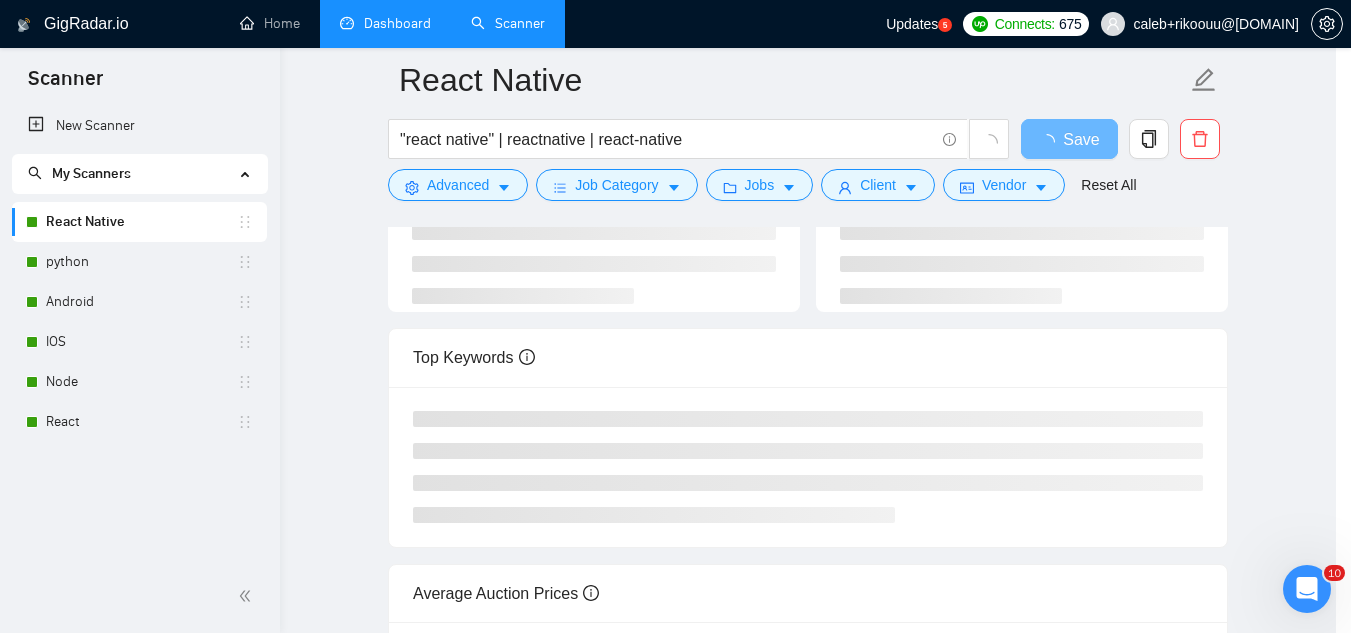 scroll, scrollTop: 82, scrollLeft: 0, axis: vertical 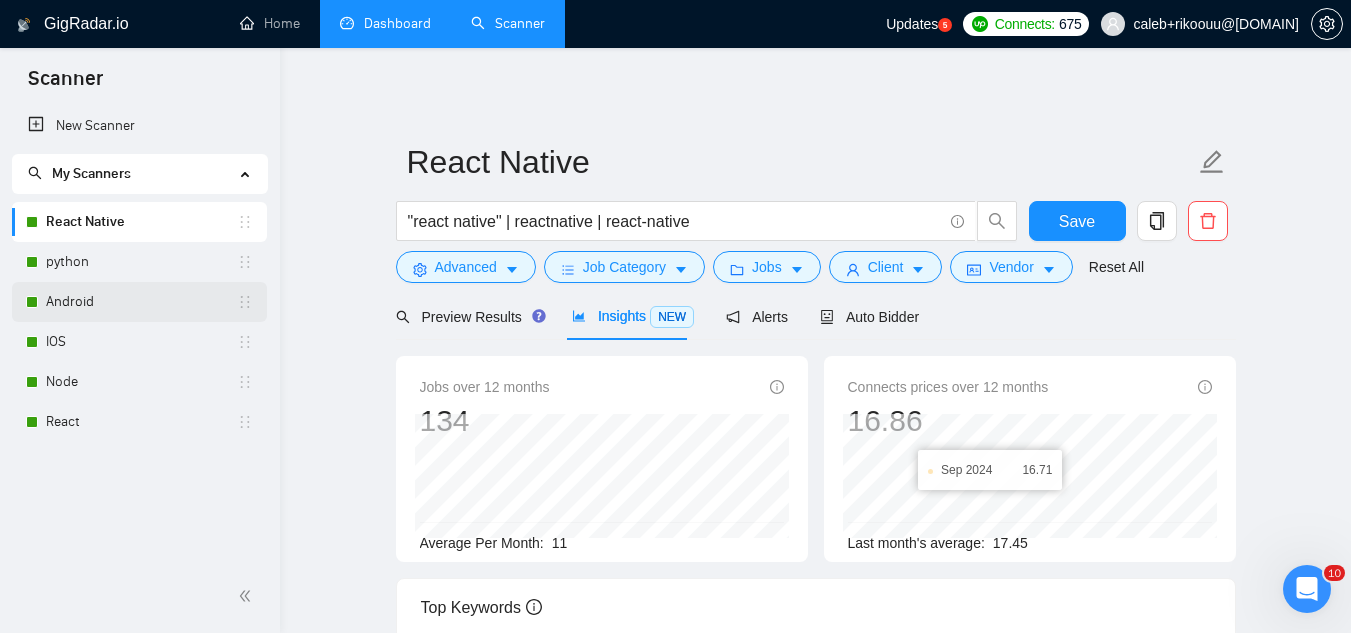 click on "Android" at bounding box center [141, 302] 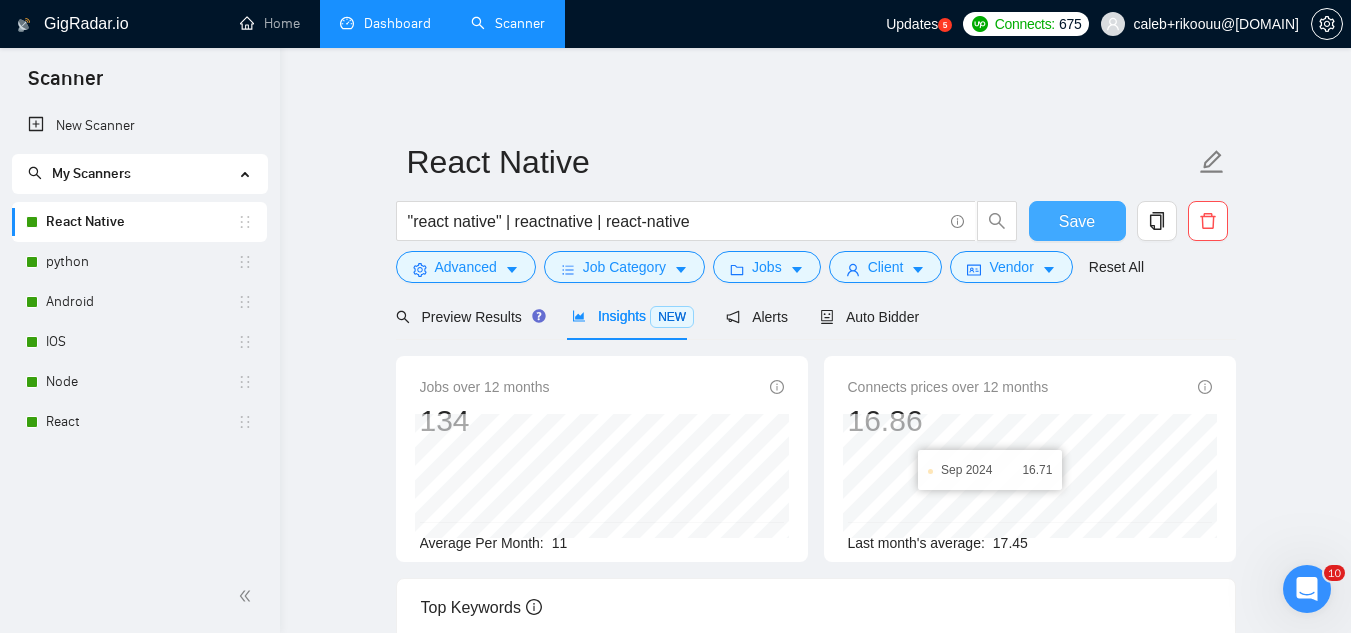 click on "Save" at bounding box center (1077, 221) 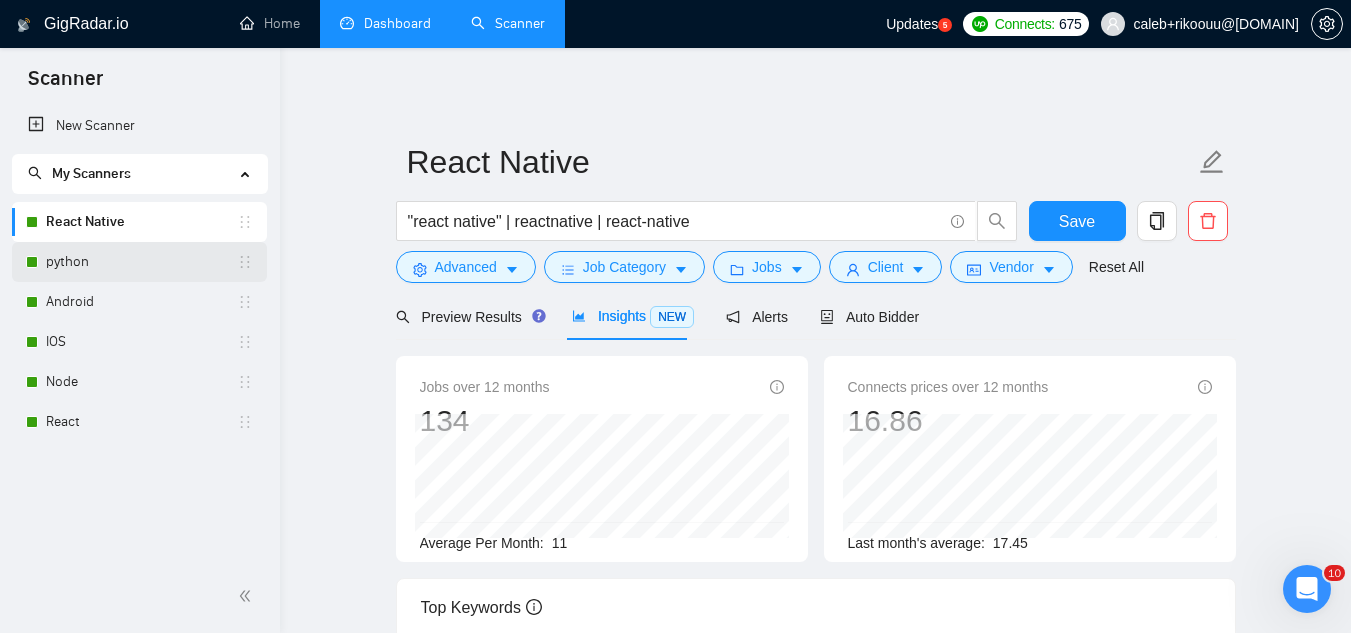 click on "python" at bounding box center [139, 262] 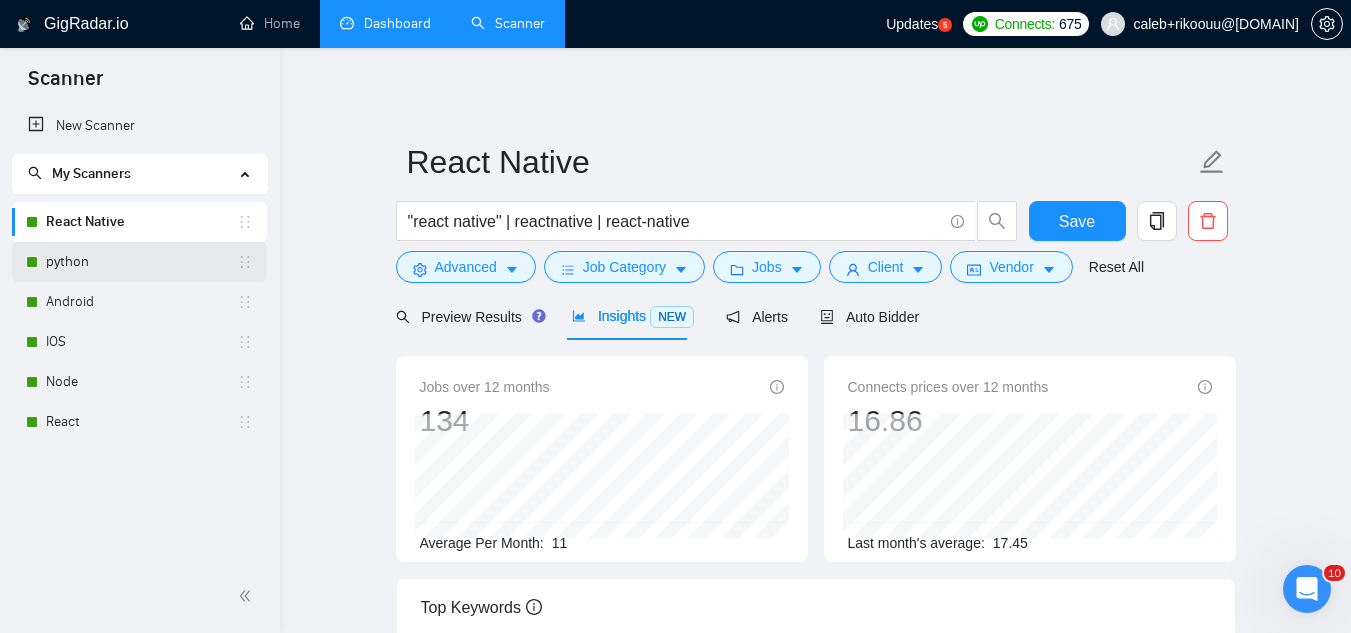 click on "python" at bounding box center [141, 262] 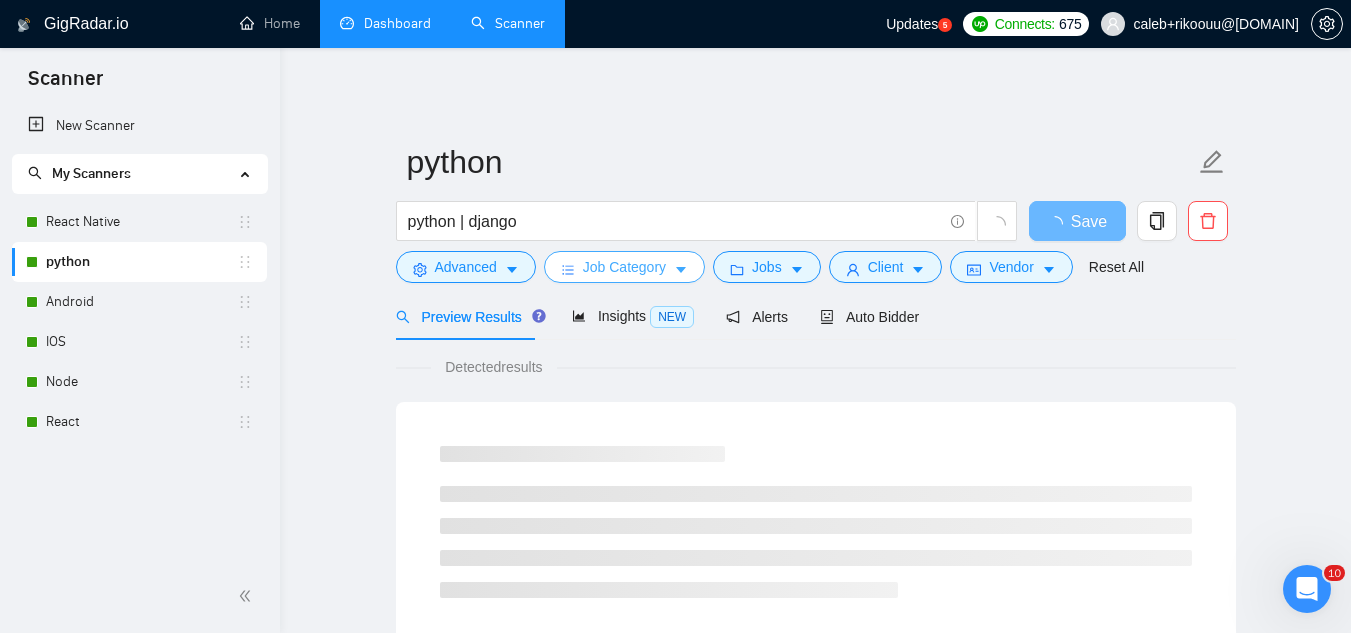 click on "Job Category" at bounding box center (624, 267) 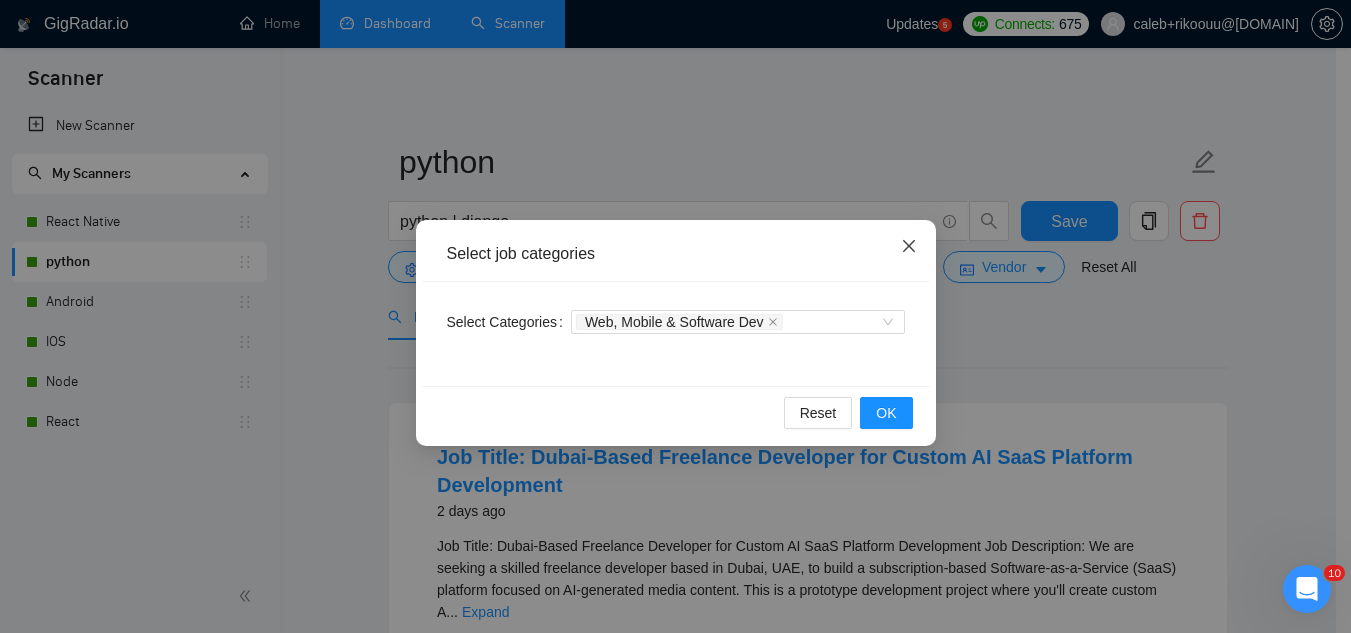 click 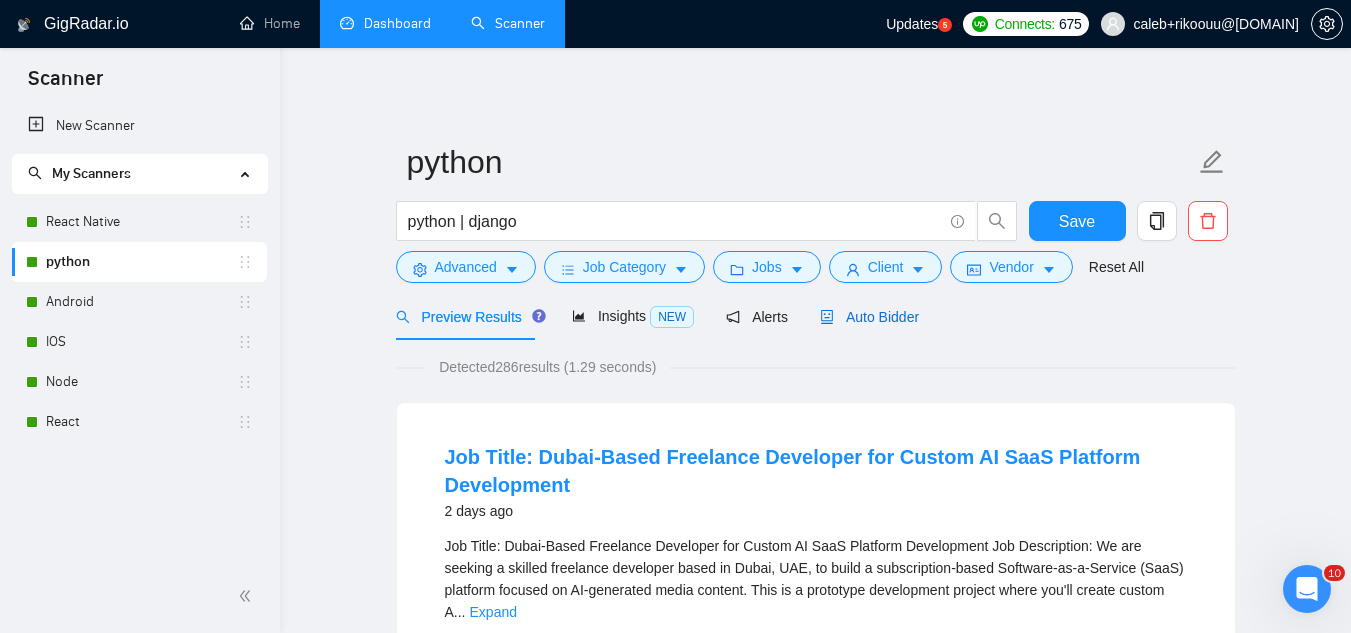 click on "Auto Bidder" at bounding box center (869, 317) 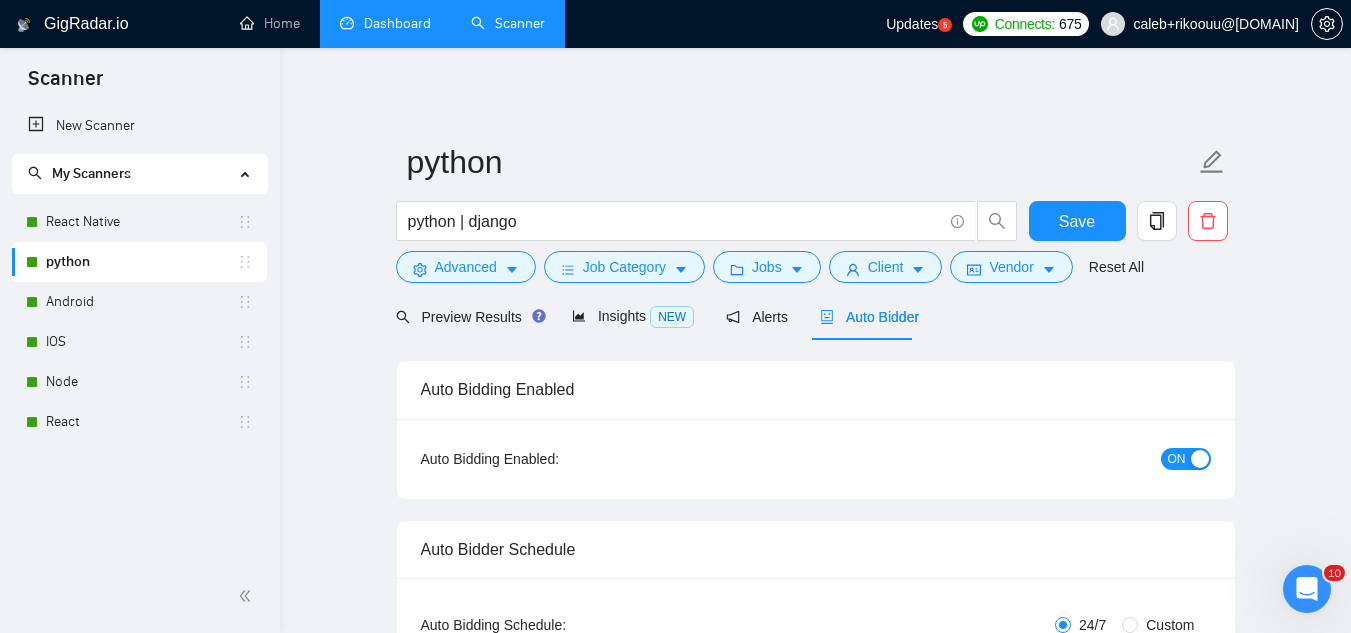 type 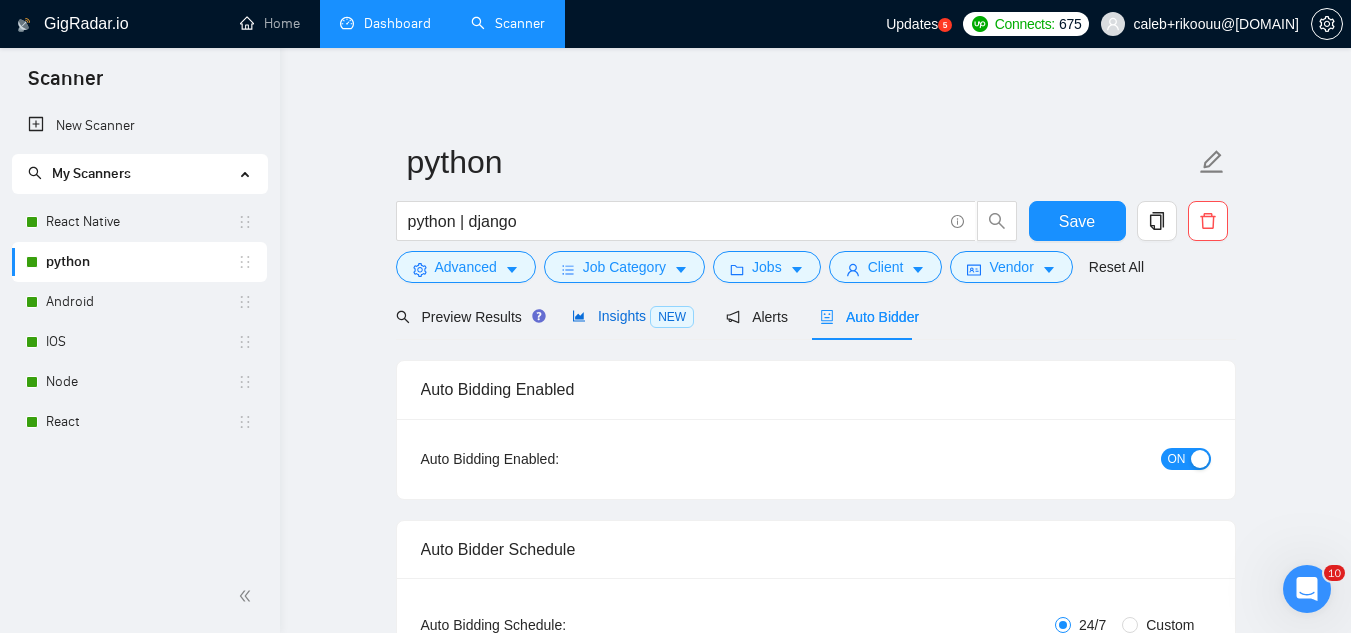 click on "Insights NEW" at bounding box center (633, 316) 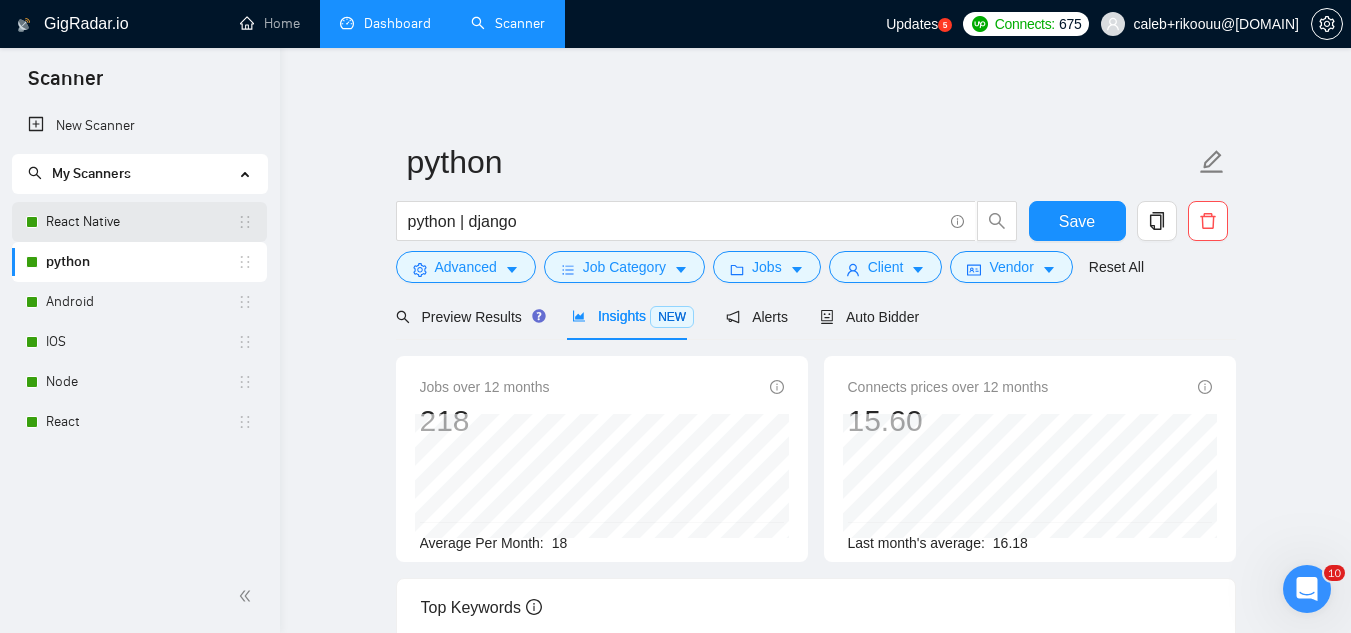 click on "React Native" at bounding box center (141, 222) 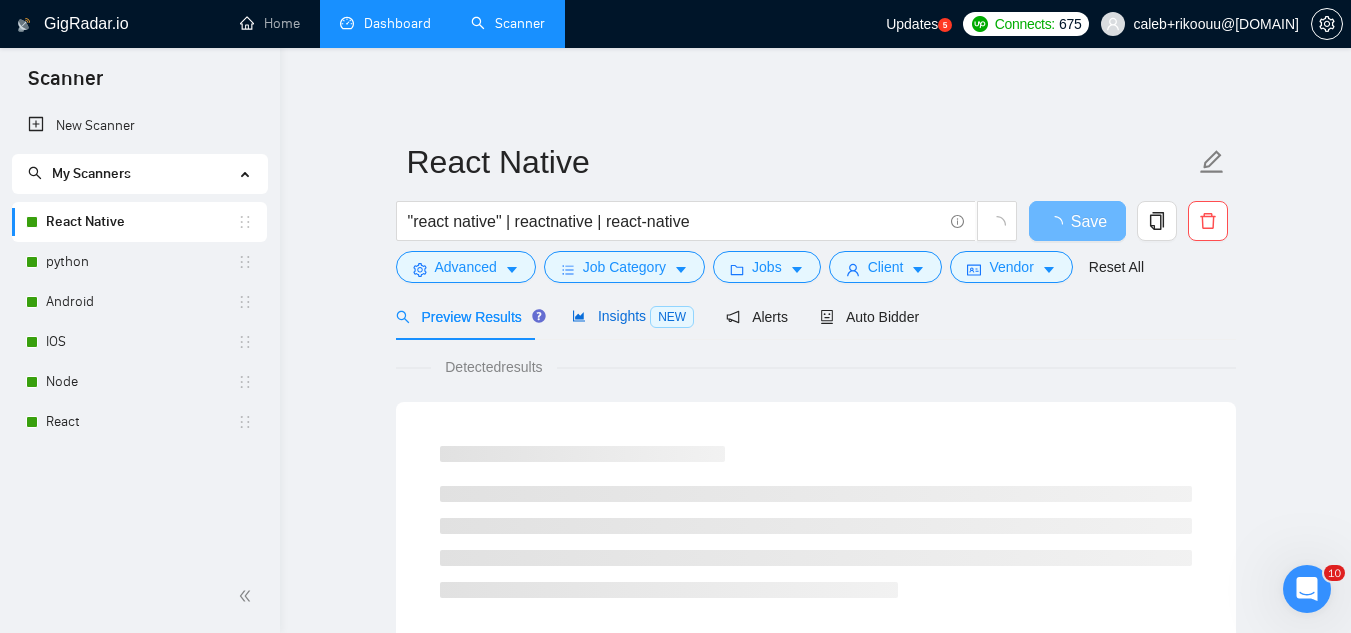 click on "Insights NEW" at bounding box center [633, 316] 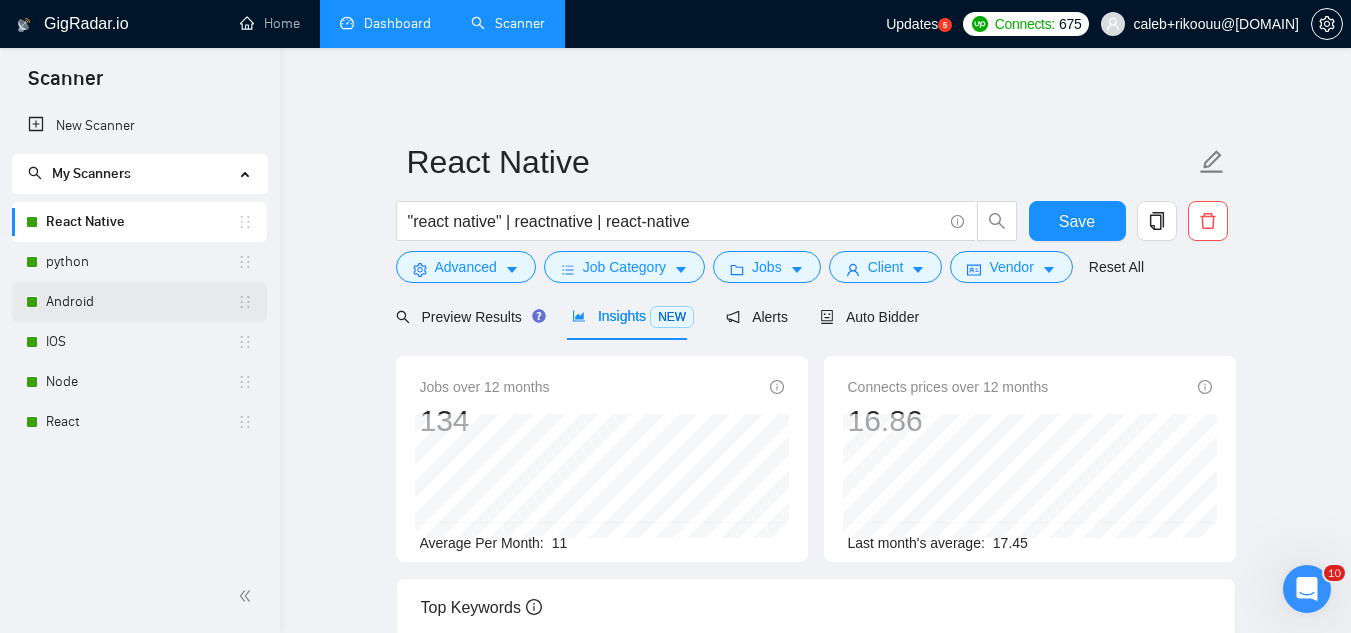 click on "Android" at bounding box center [141, 302] 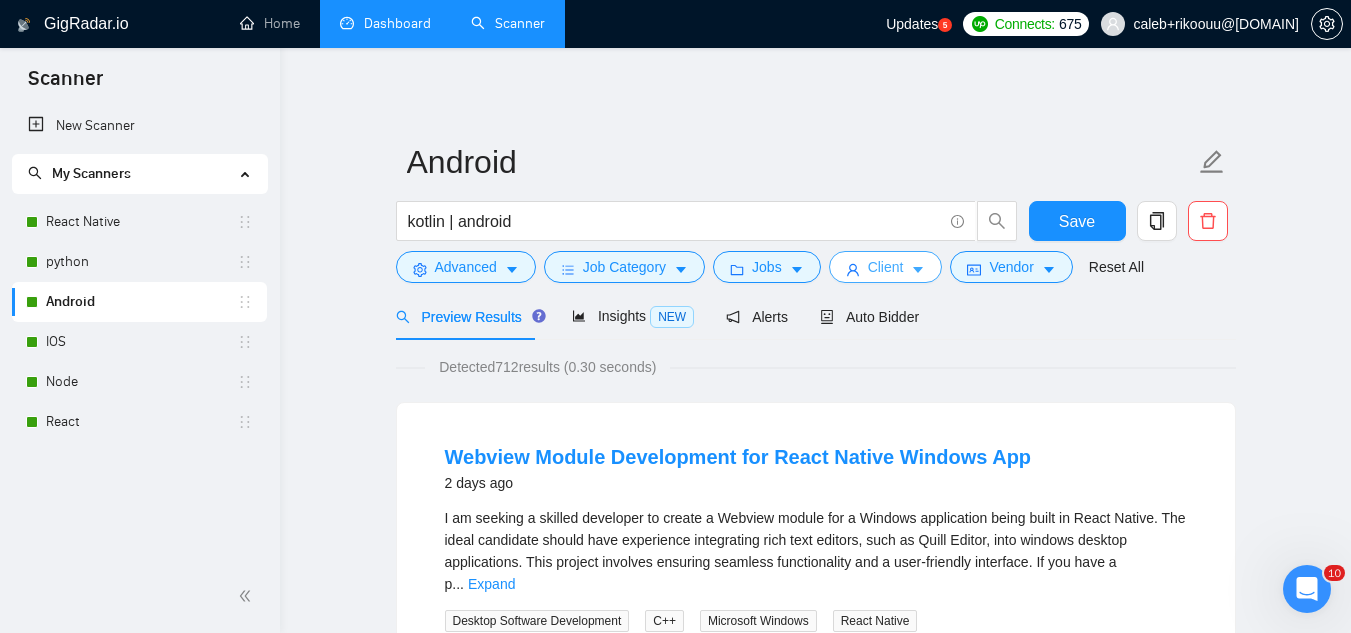 click on "Client" at bounding box center [886, 267] 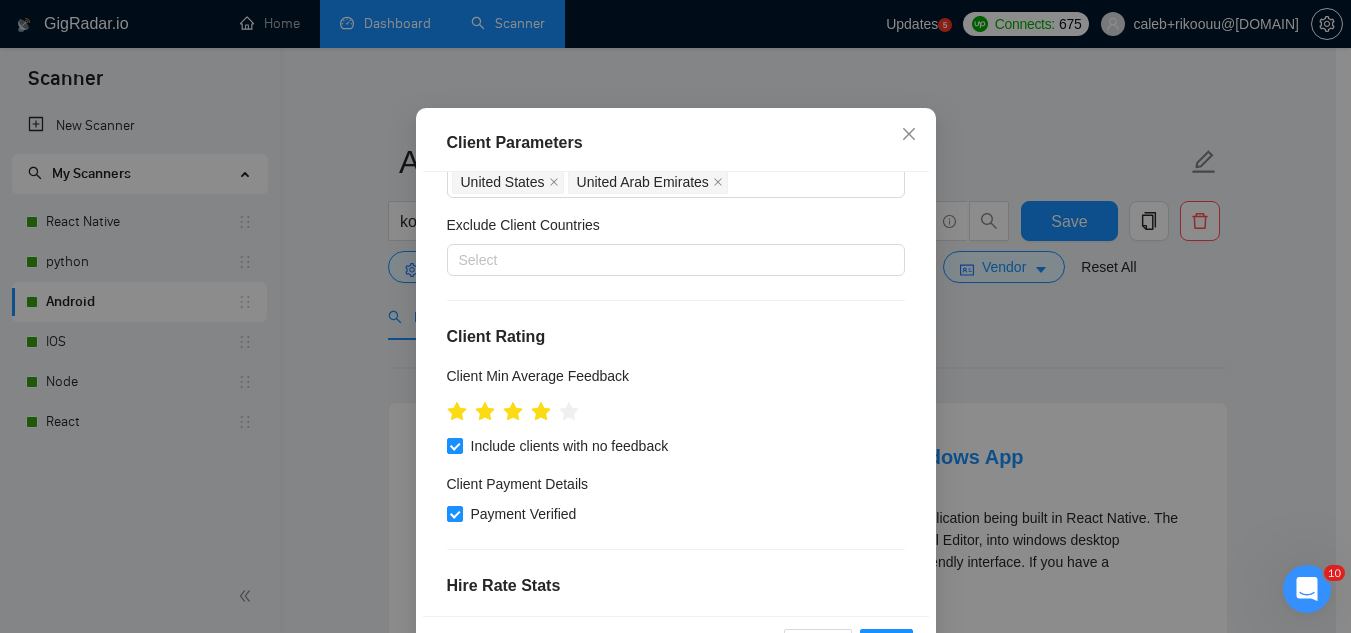 scroll, scrollTop: 0, scrollLeft: 0, axis: both 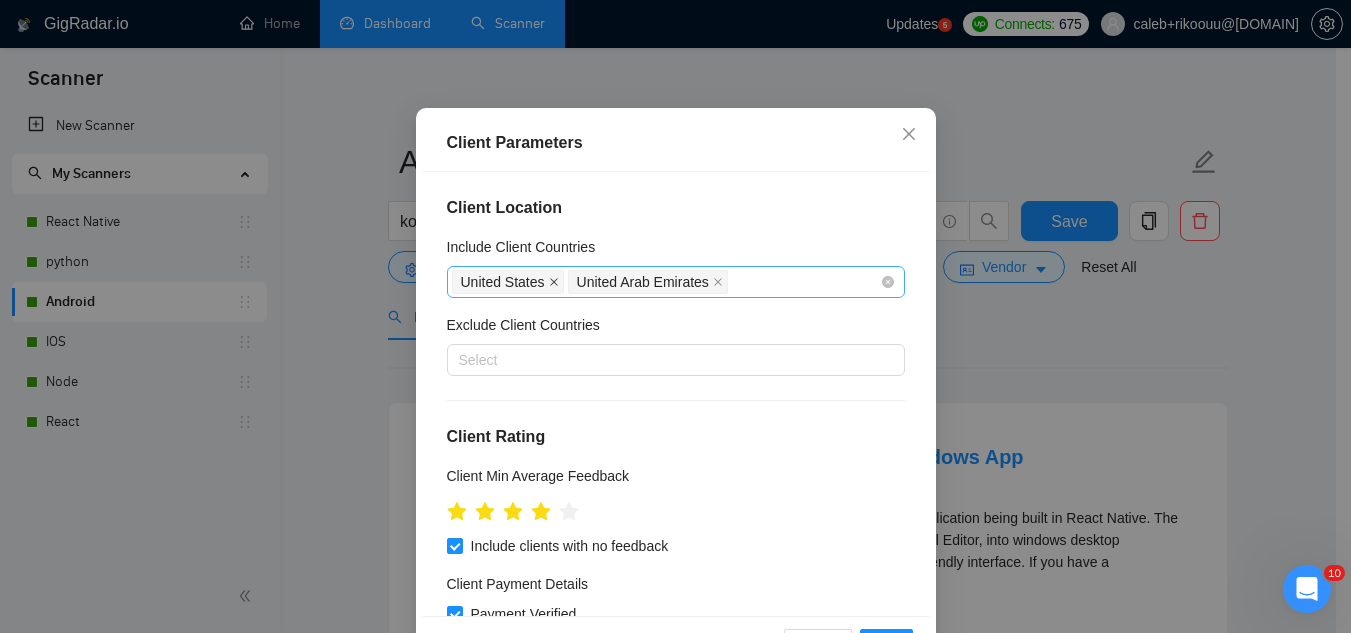 click 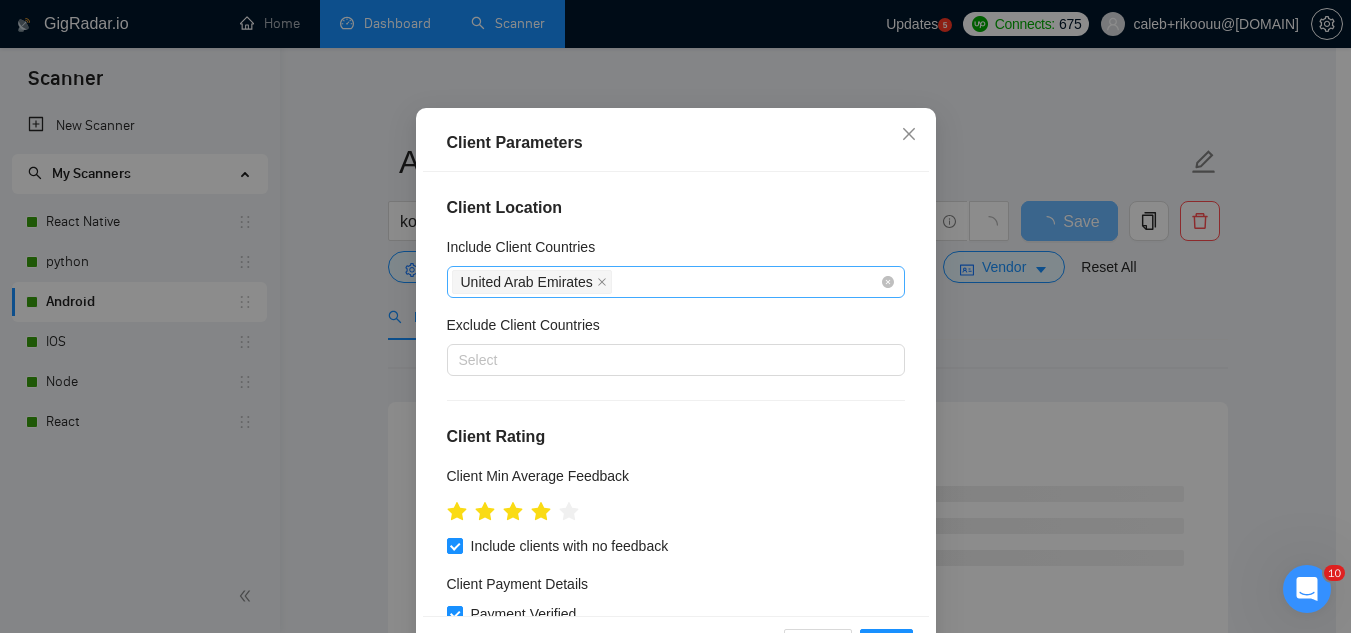 click on "United Arab Emirates" at bounding box center [666, 282] 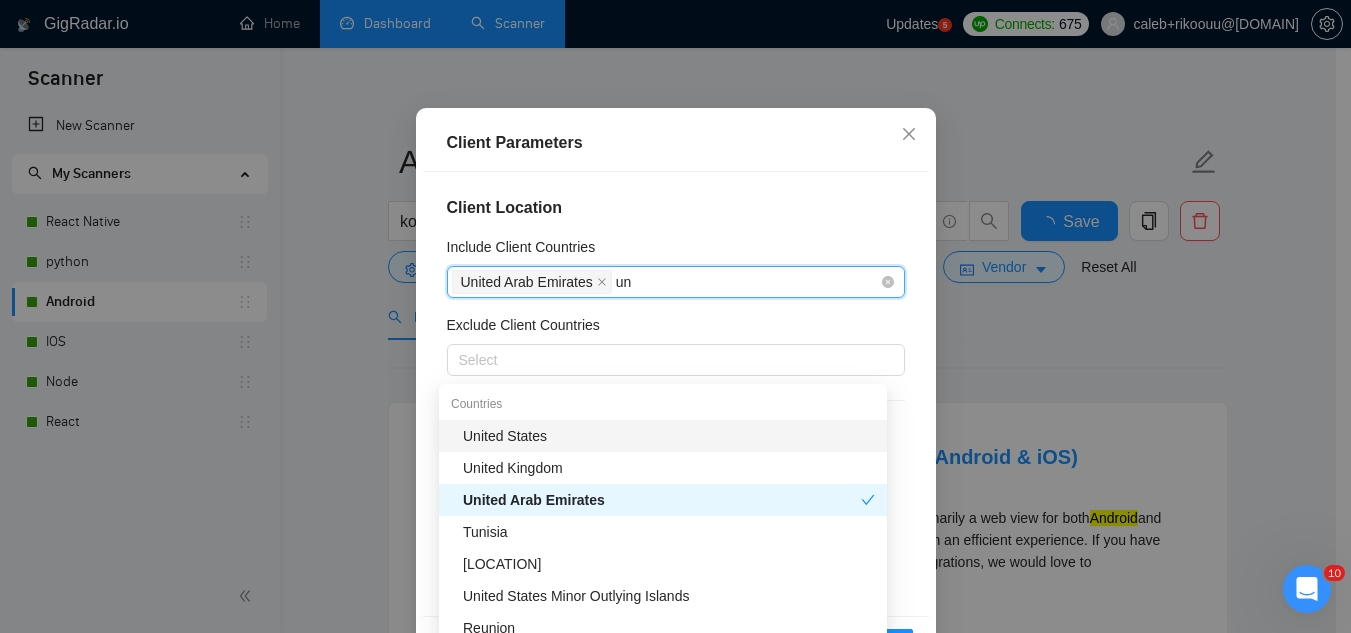 type on "uni" 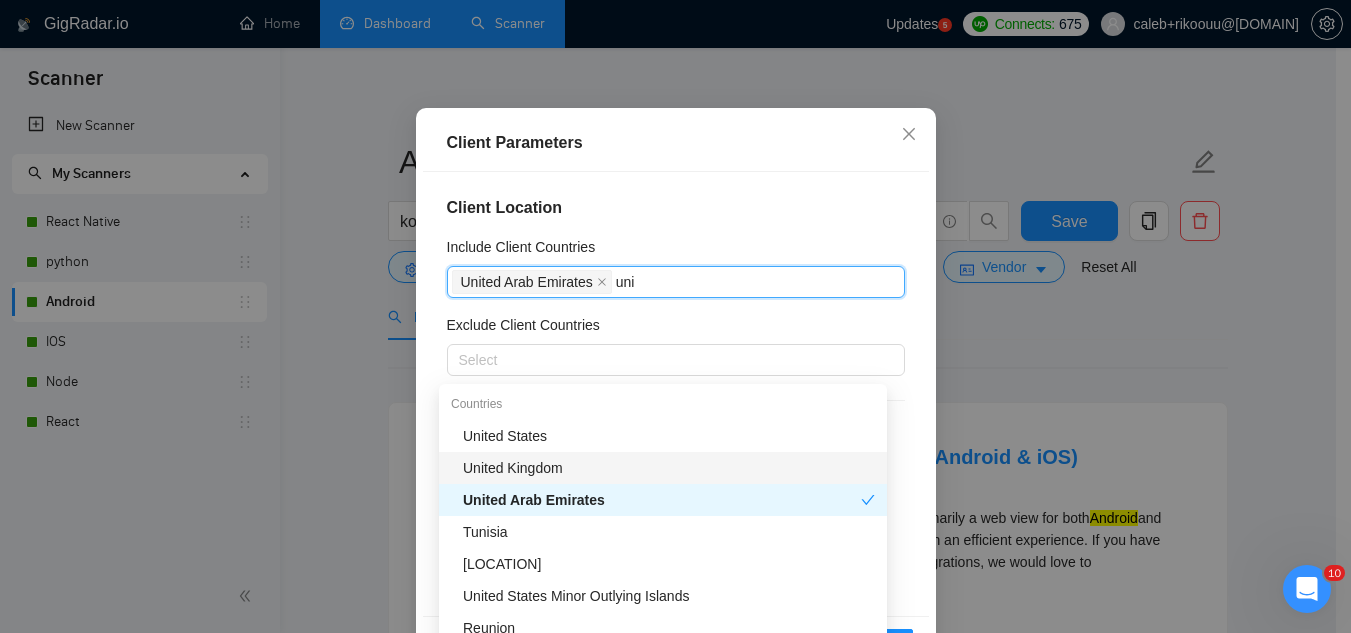 click on "United Kingdom" at bounding box center [669, 468] 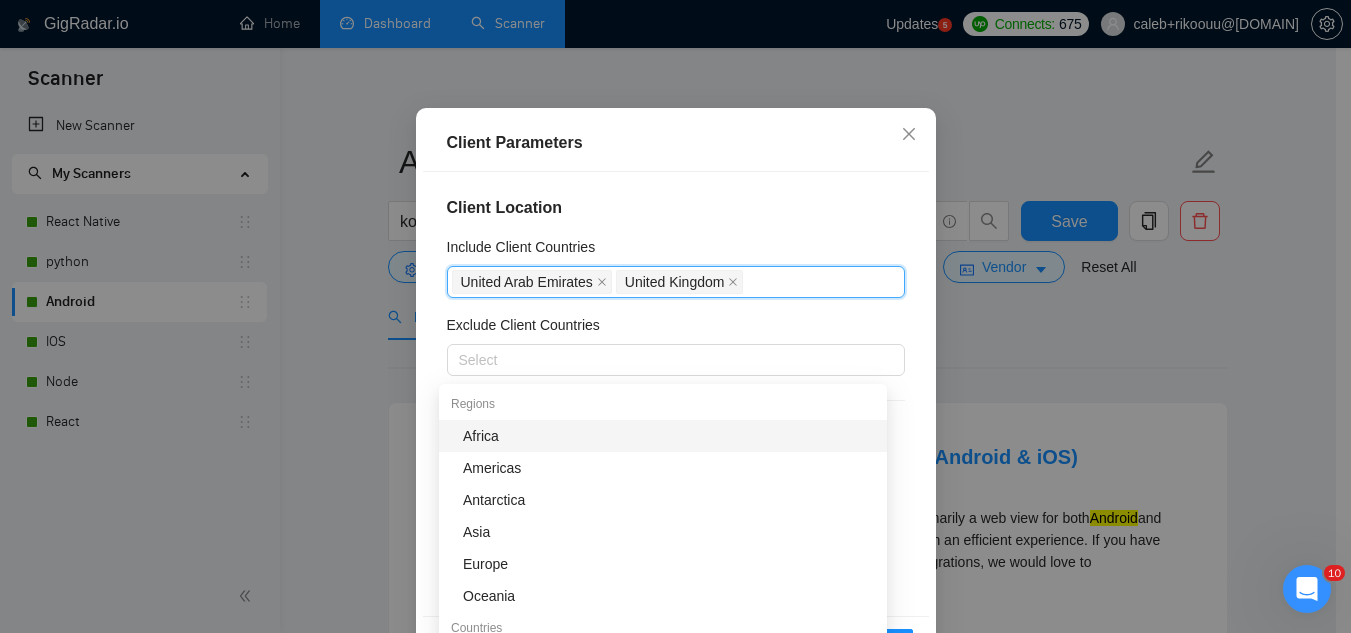 click on "Client Location" at bounding box center (676, 208) 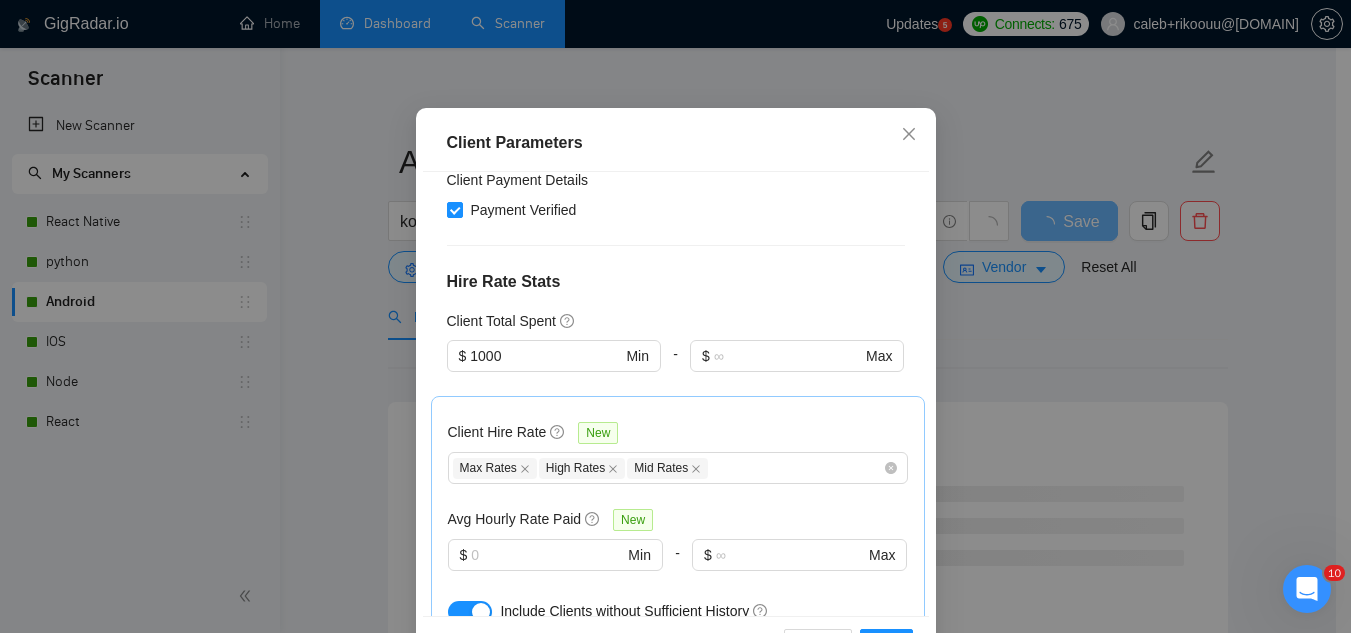 scroll, scrollTop: 400, scrollLeft: 0, axis: vertical 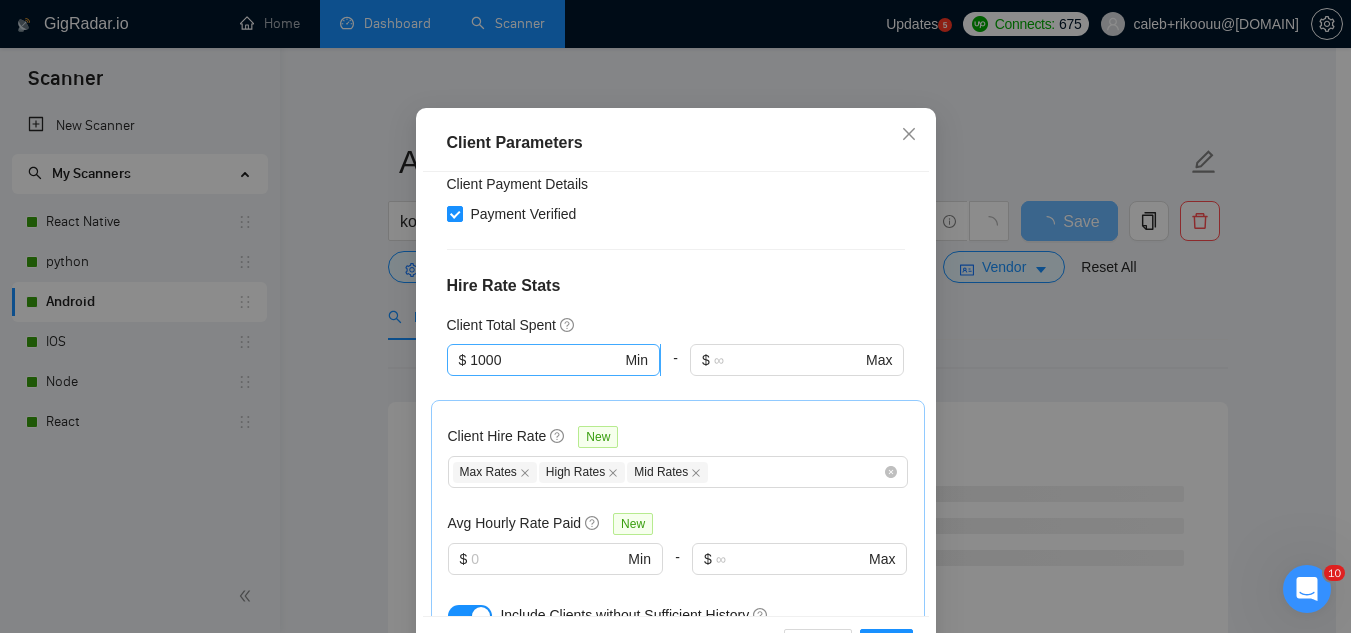 click on "1000" at bounding box center (545, 360) 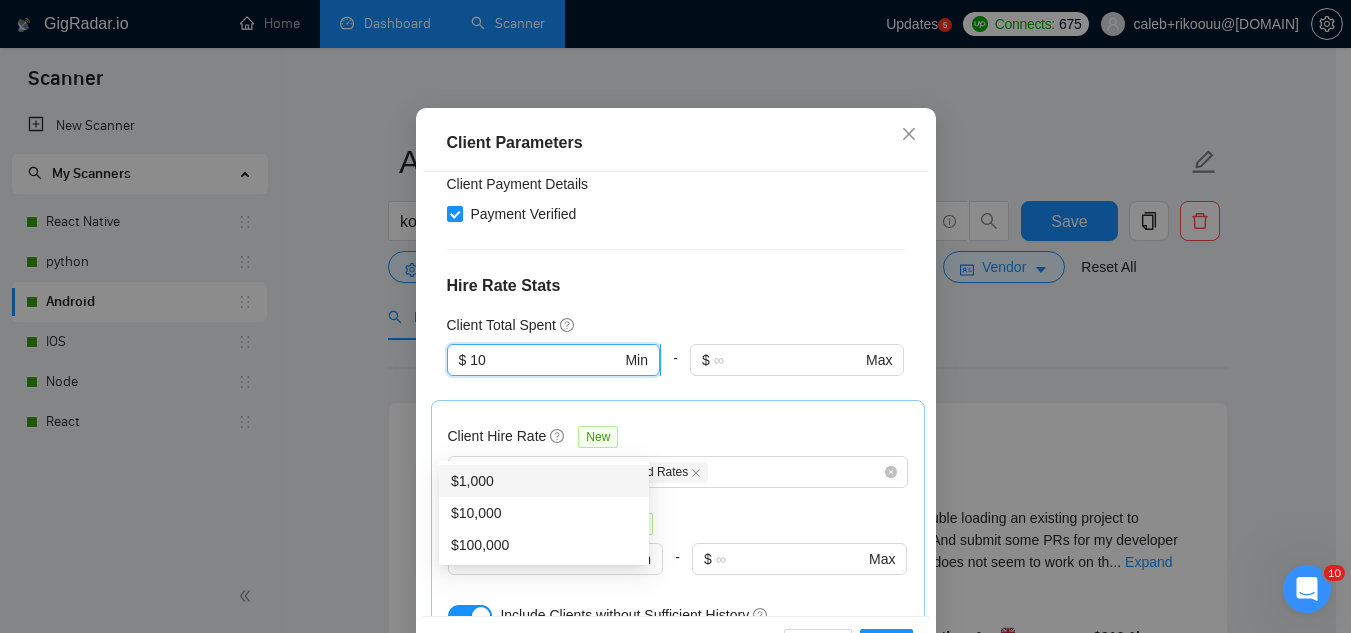 type on "1" 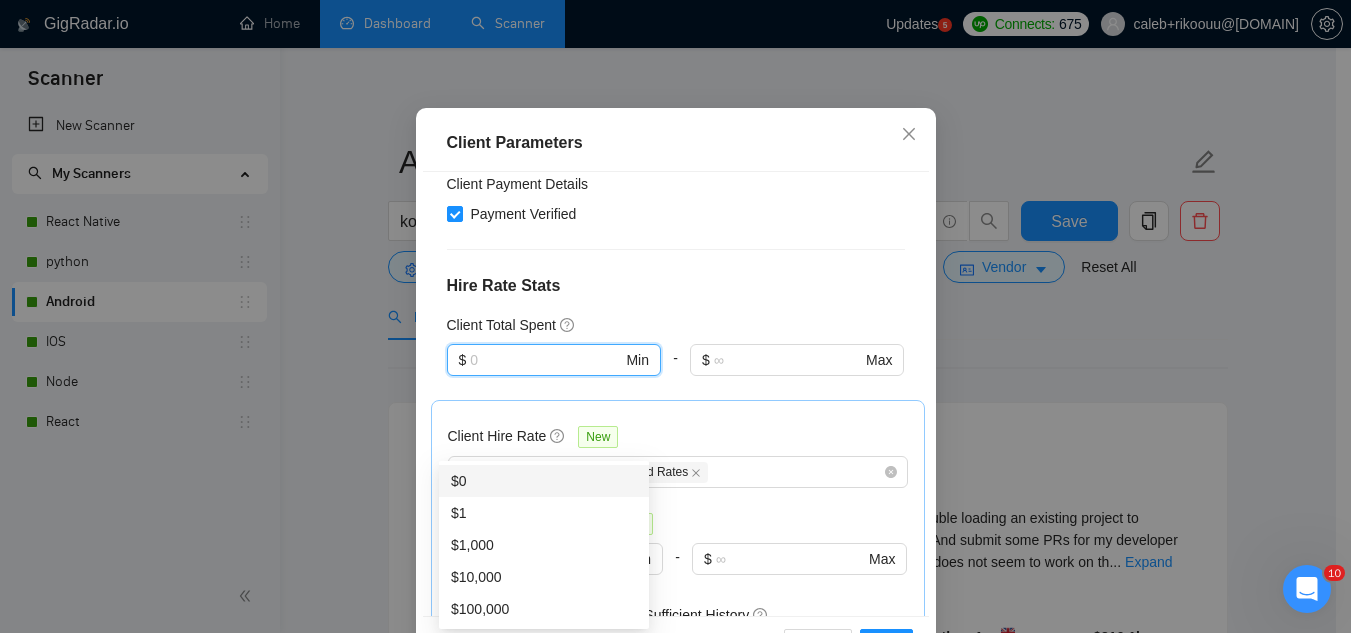 click on "$0" at bounding box center [544, 481] 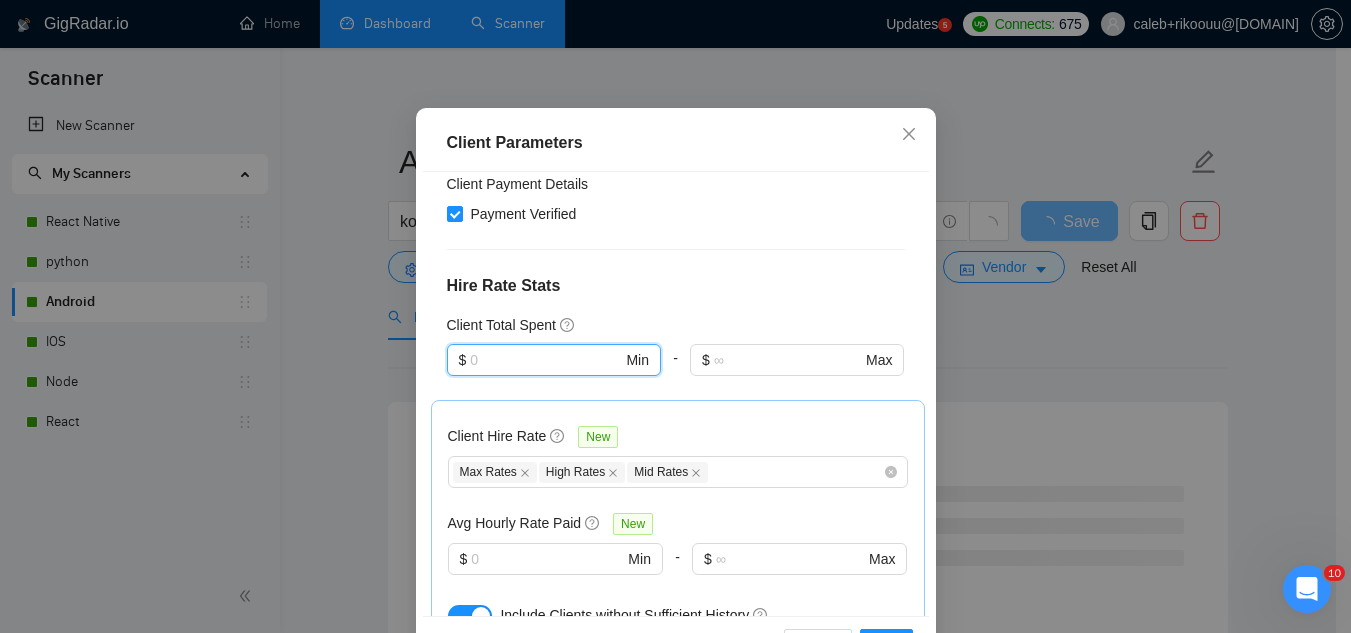 type 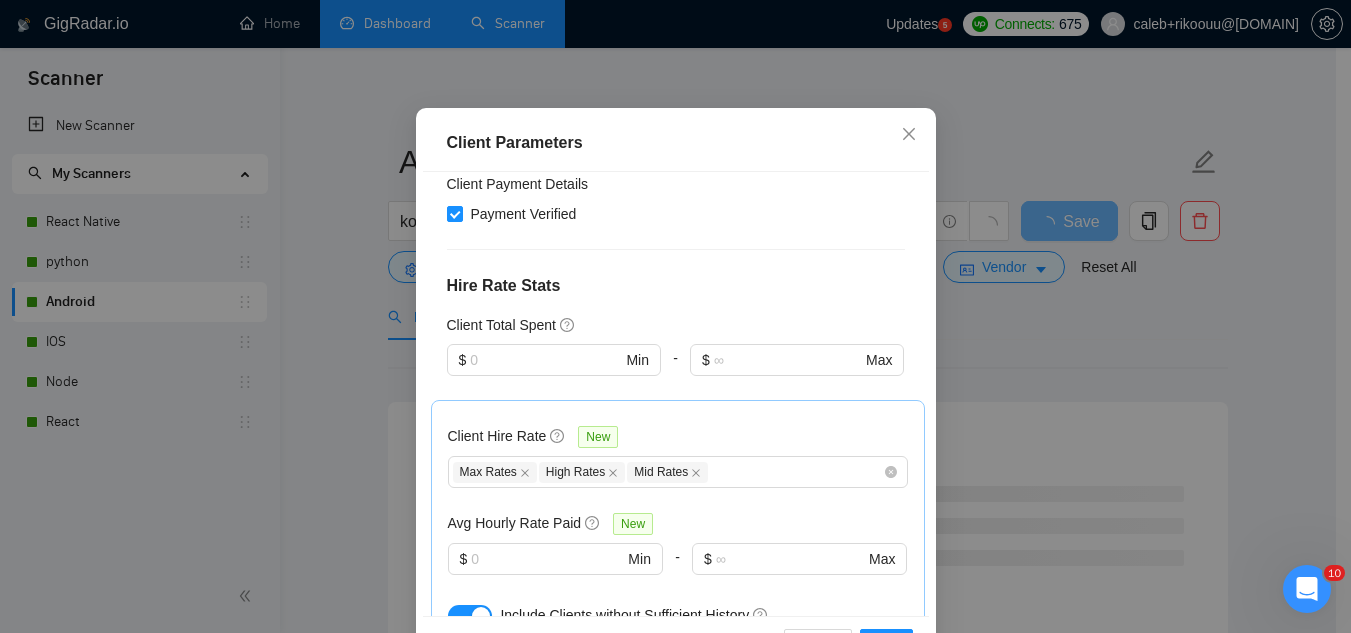 click on "Hire Rate Stats" at bounding box center [676, 286] 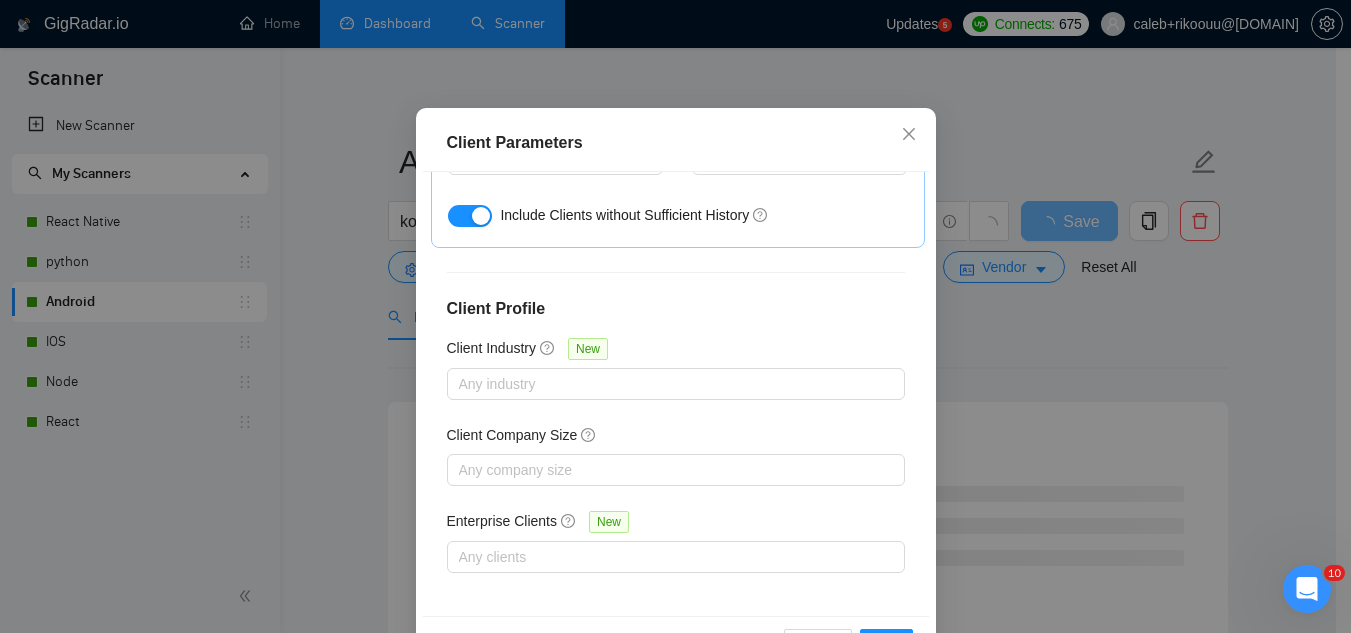 scroll, scrollTop: 801, scrollLeft: 0, axis: vertical 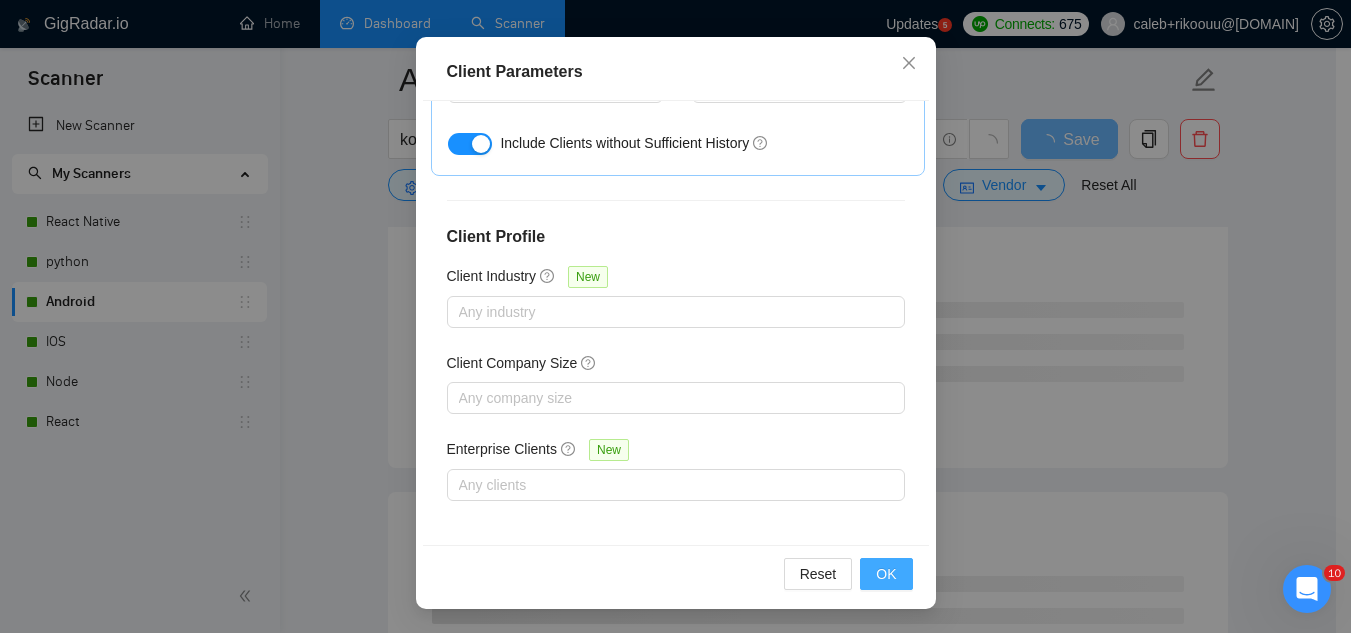 click on "OK" at bounding box center [886, 574] 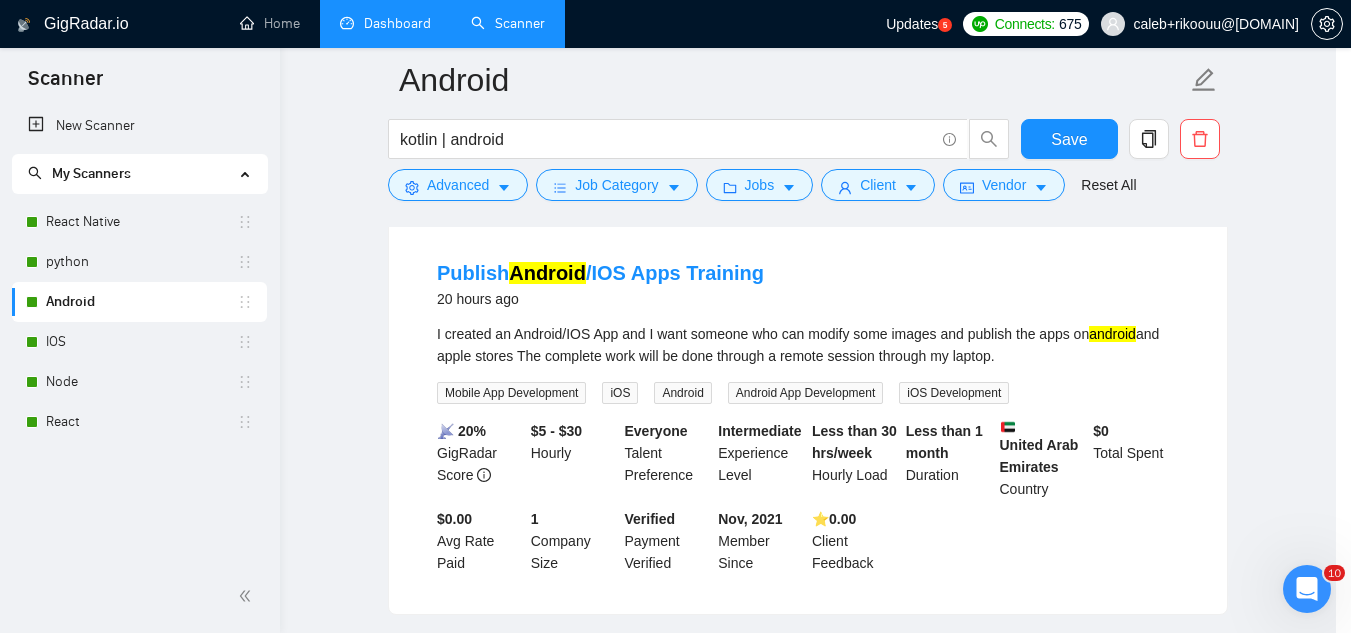 scroll, scrollTop: 82, scrollLeft: 0, axis: vertical 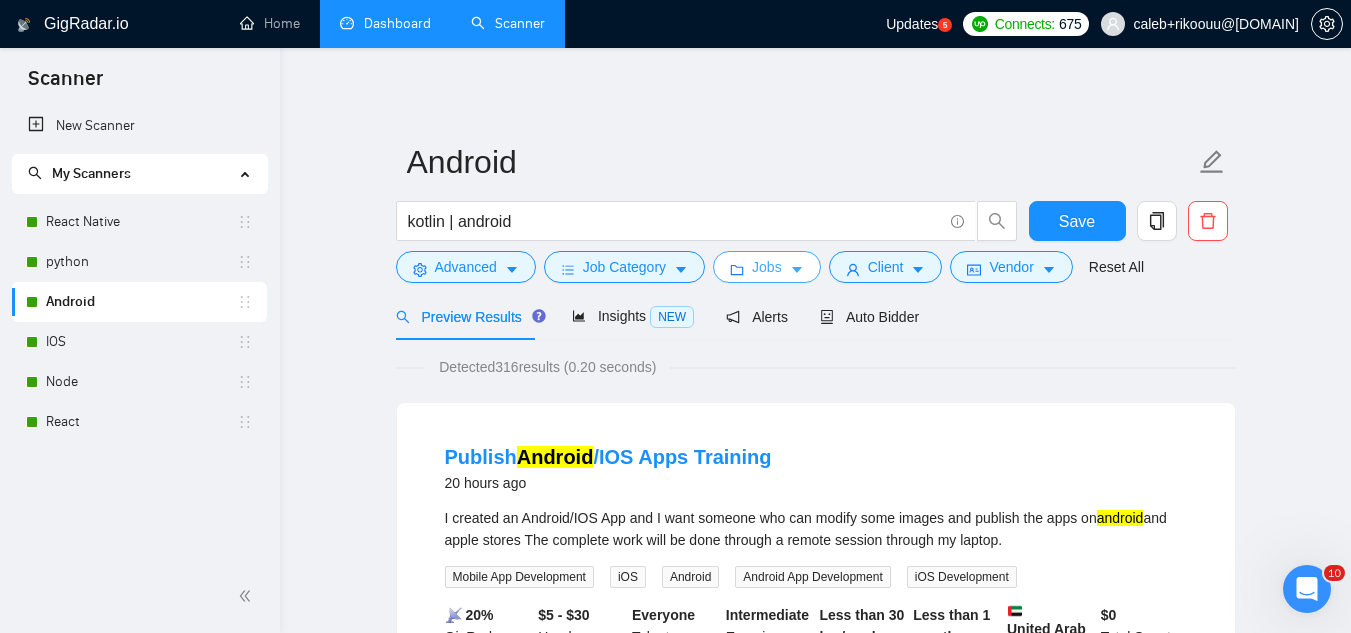 click on "Jobs" at bounding box center [767, 267] 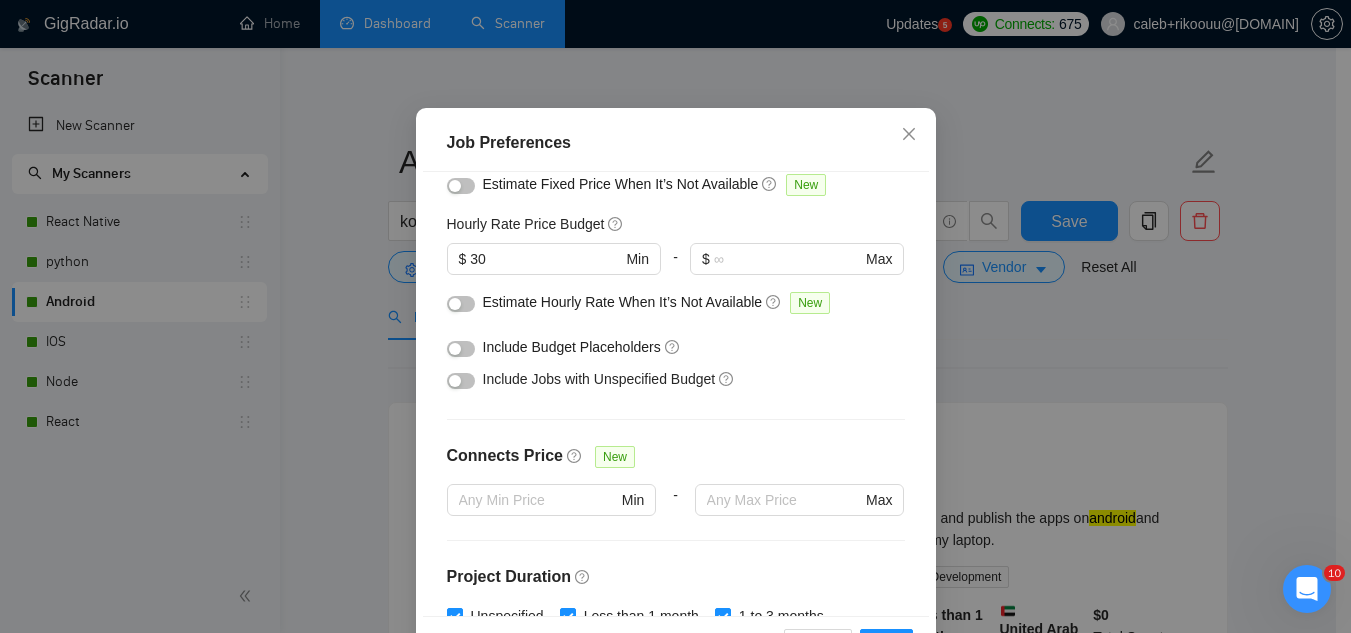 scroll, scrollTop: 183, scrollLeft: 0, axis: vertical 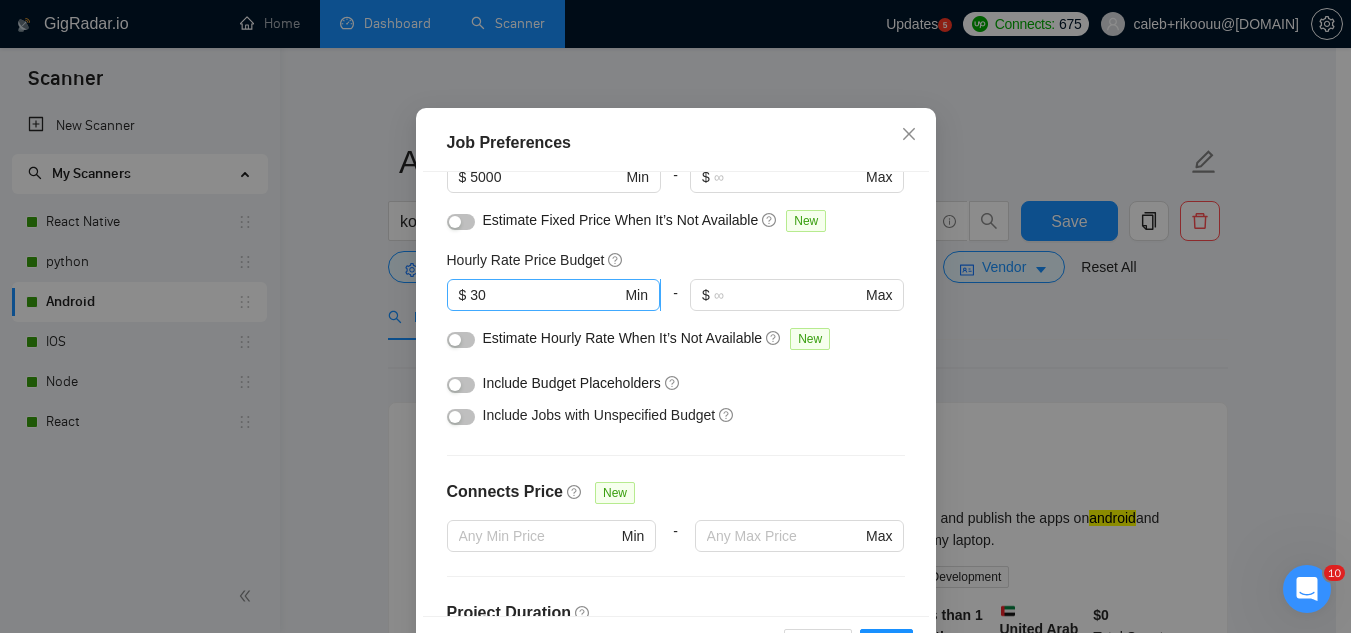 click on "30" at bounding box center [545, 295] 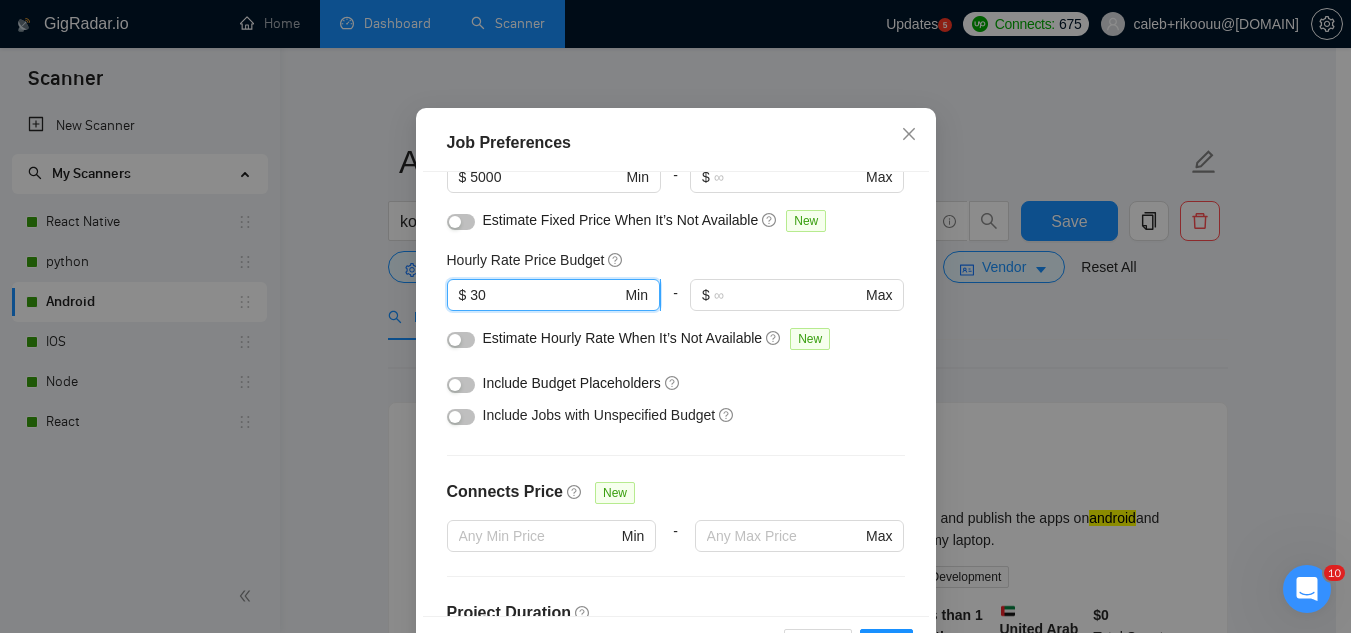 type on "3" 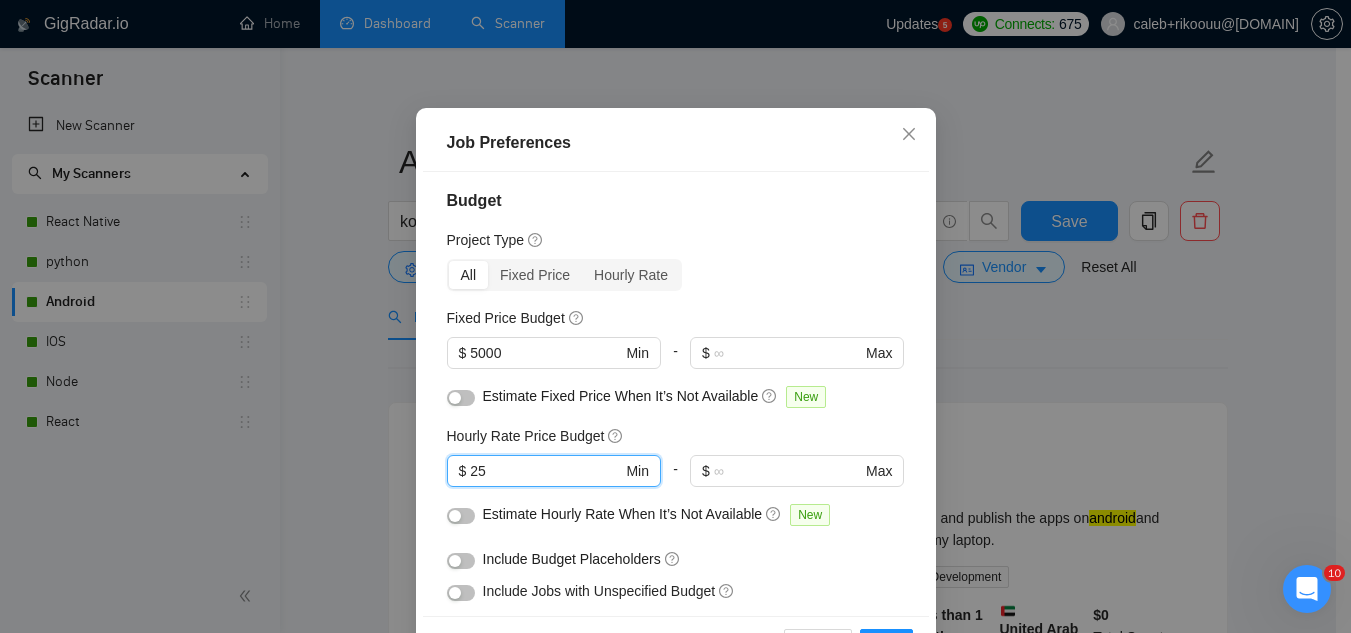 scroll, scrollTop: 0, scrollLeft: 0, axis: both 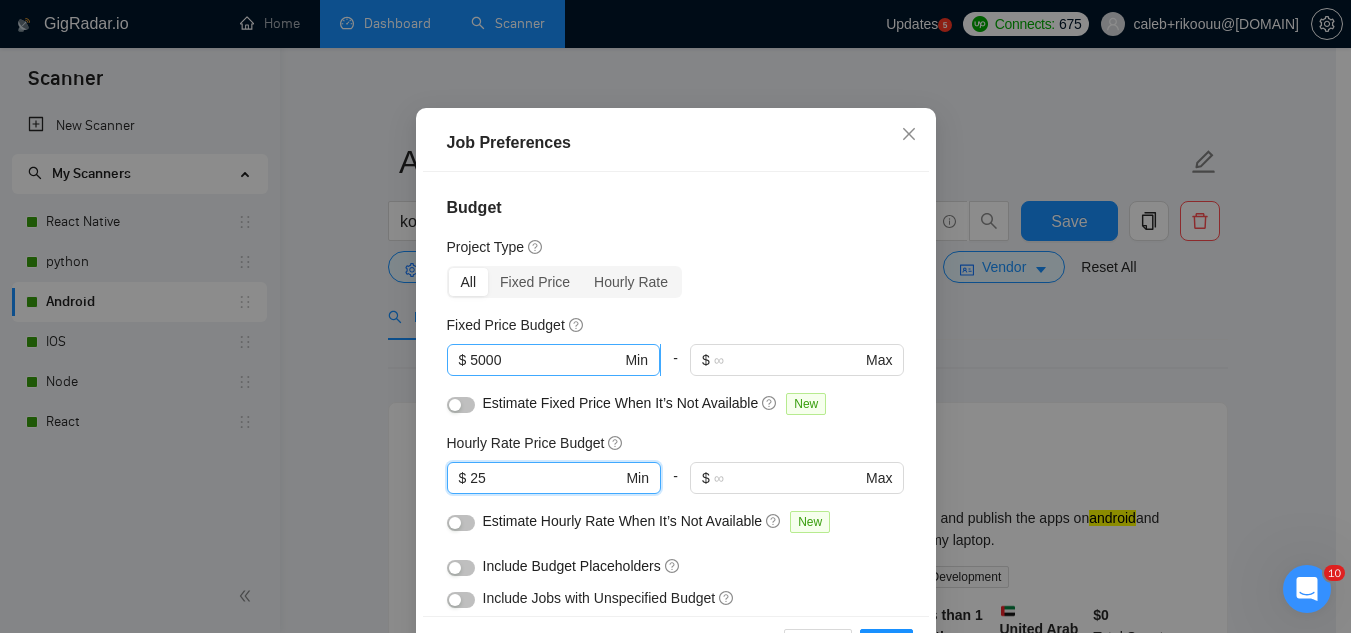 type on "25" 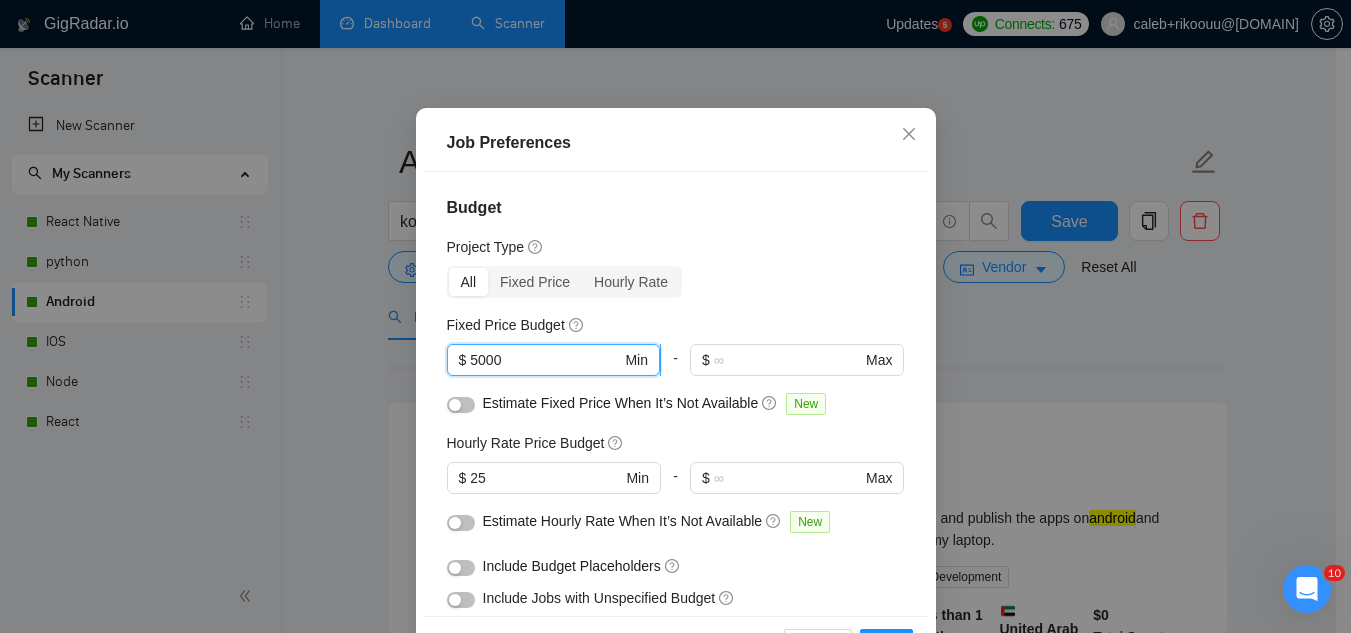 click on "5000" at bounding box center (545, 360) 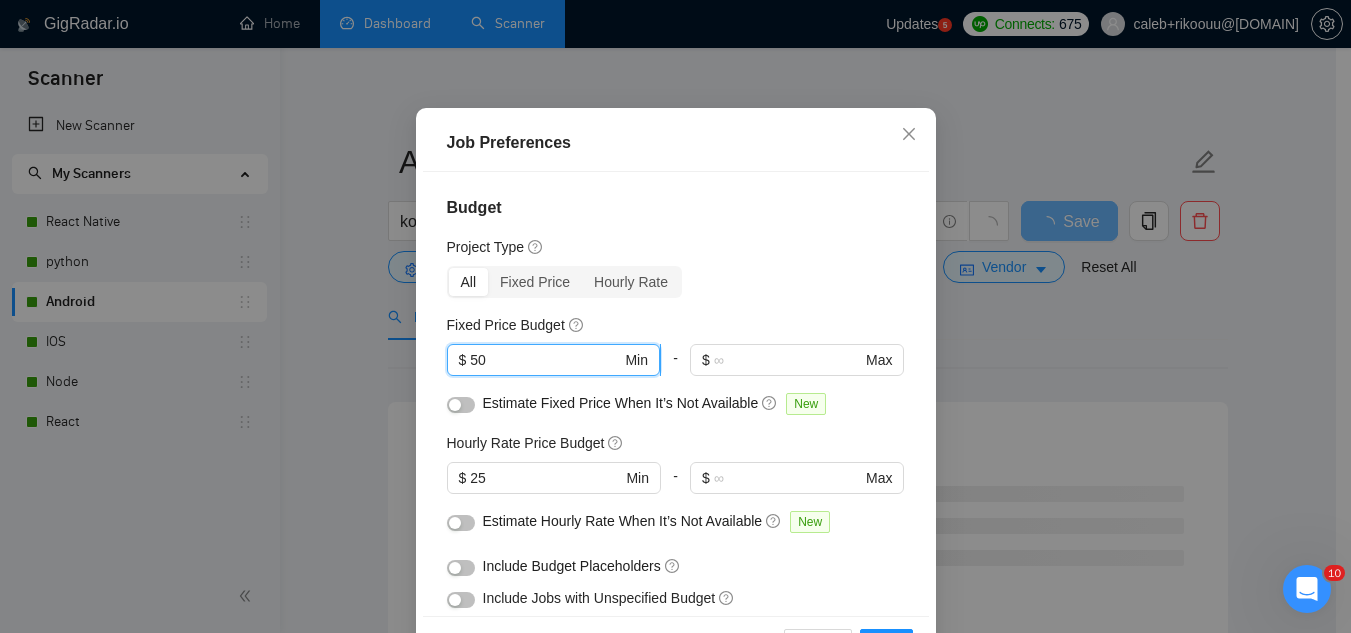 type on "5" 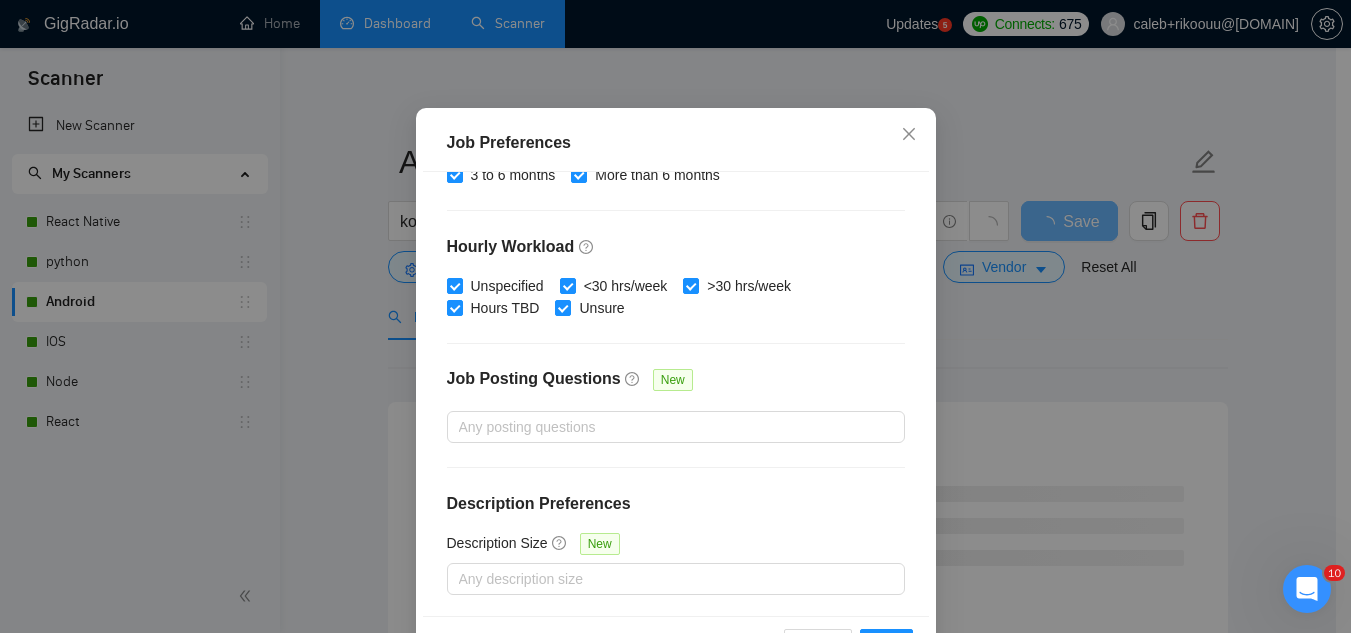 scroll, scrollTop: 683, scrollLeft: 0, axis: vertical 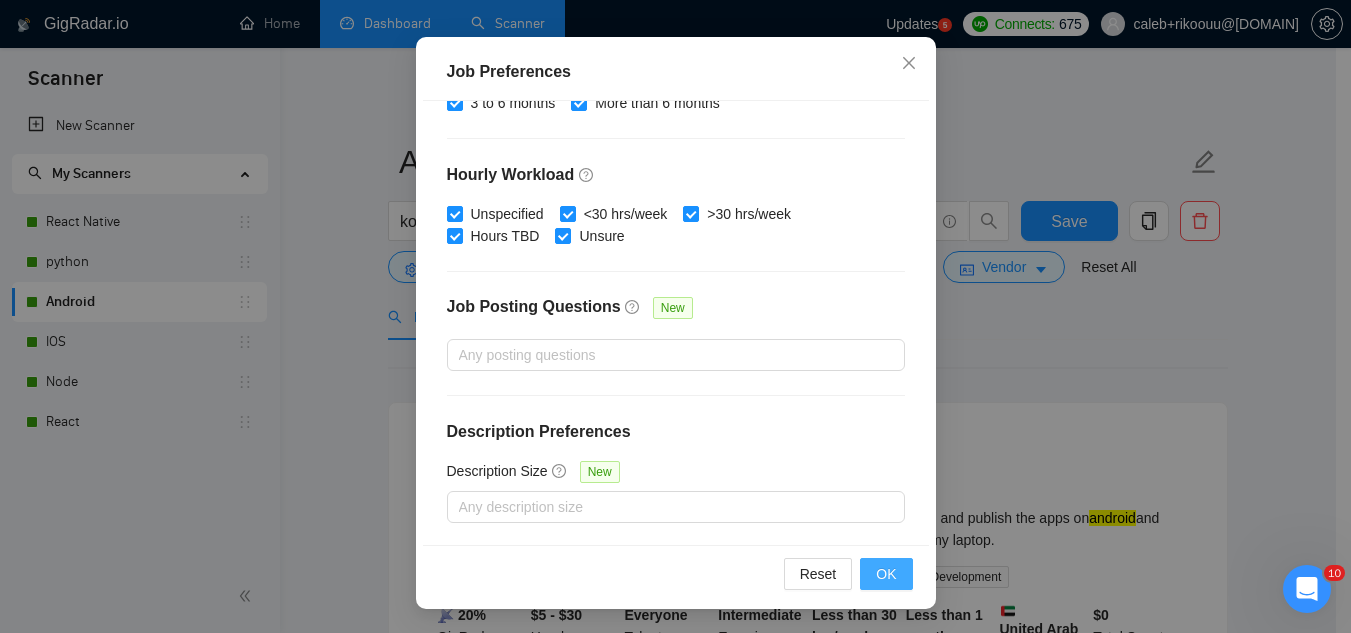 type on "3000" 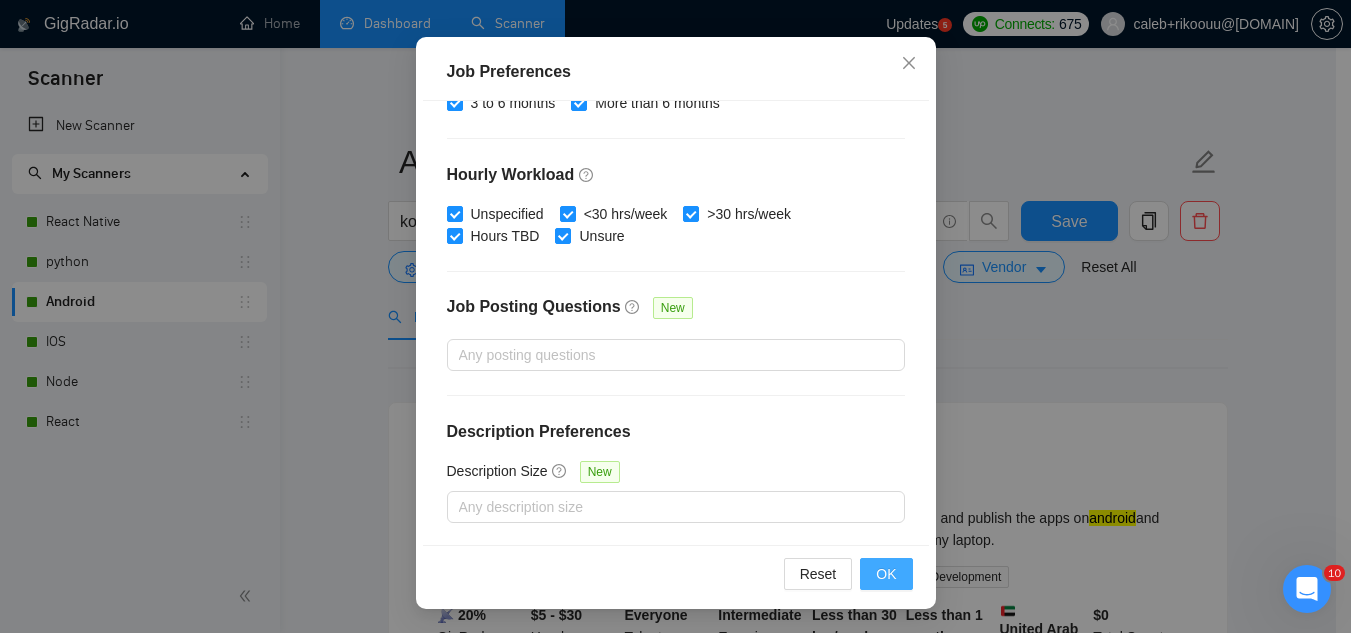click on "OK" at bounding box center [886, 574] 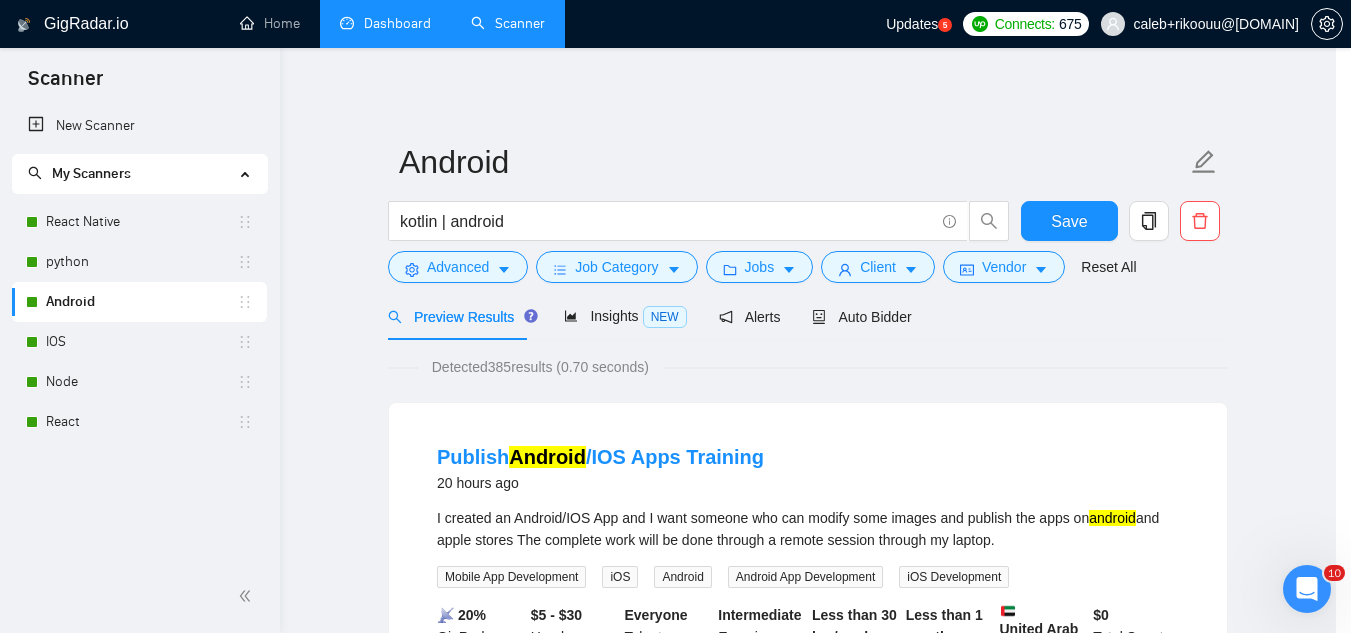scroll, scrollTop: 82, scrollLeft: 0, axis: vertical 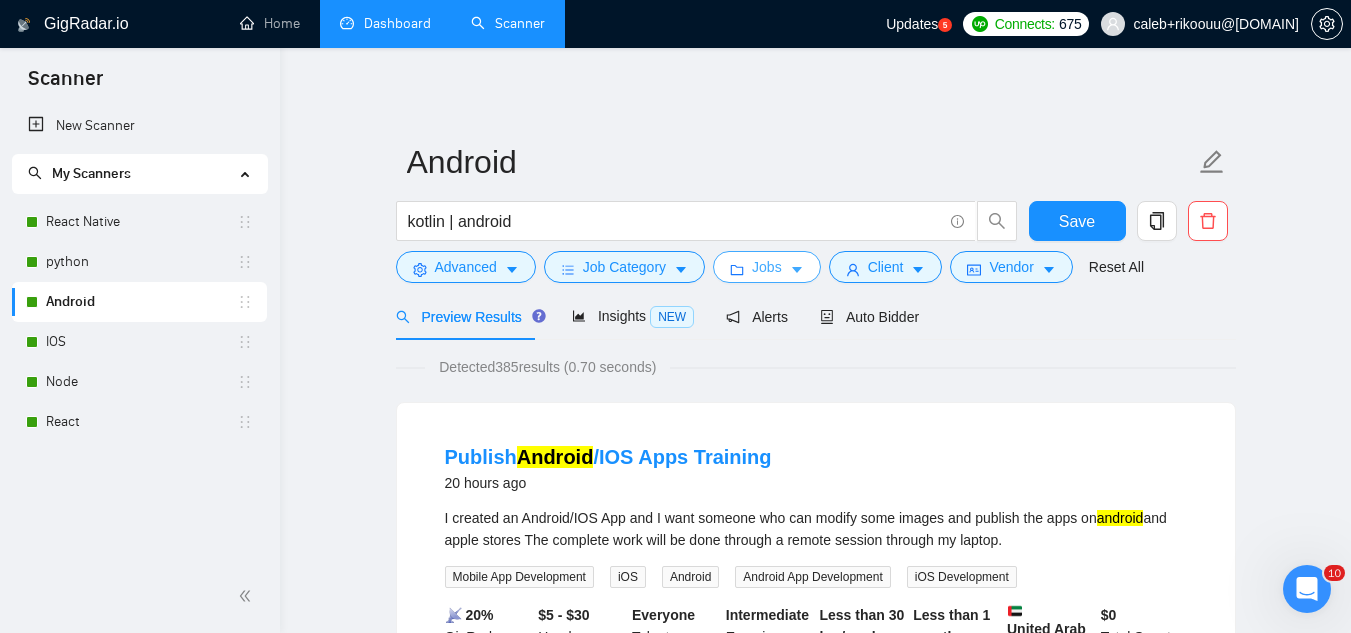 click on "Jobs" at bounding box center (767, 267) 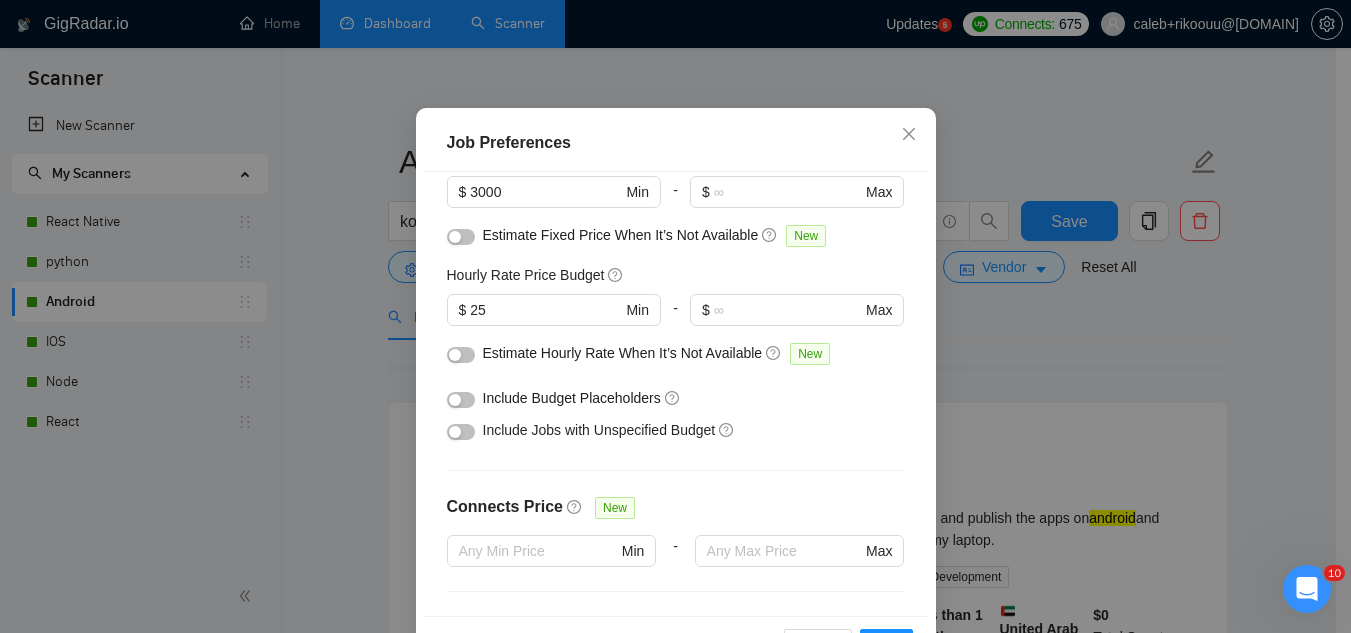 scroll, scrollTop: 283, scrollLeft: 0, axis: vertical 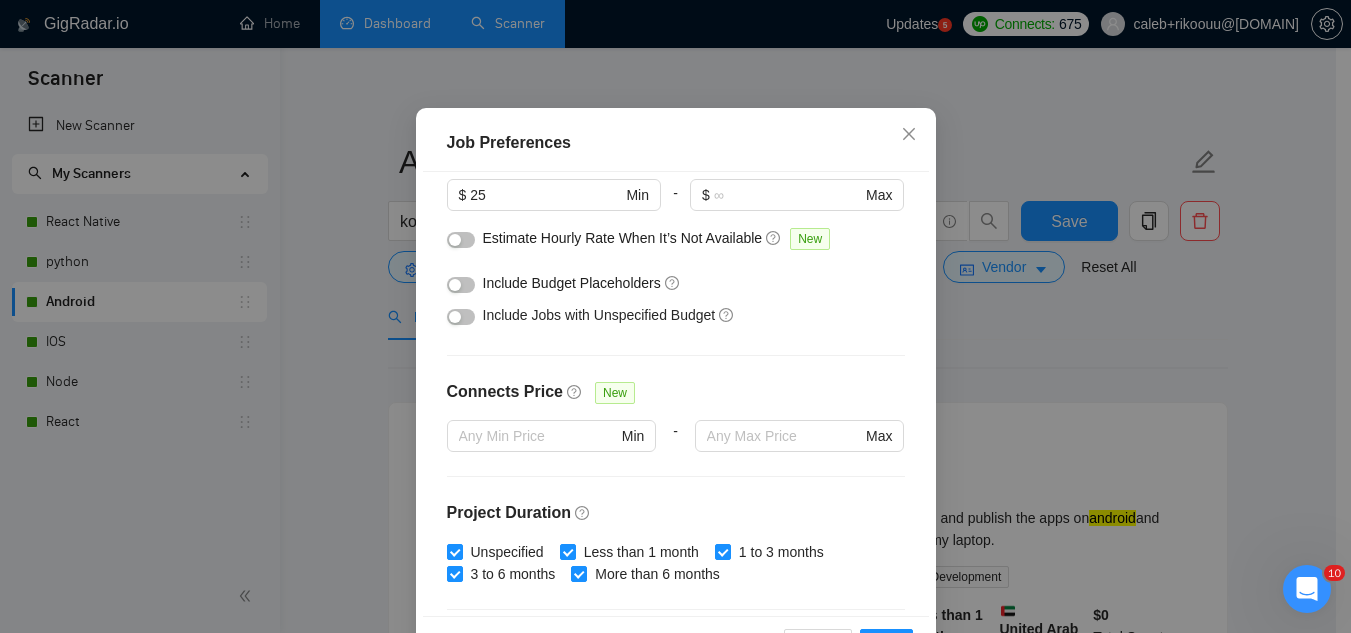 click at bounding box center [461, 317] 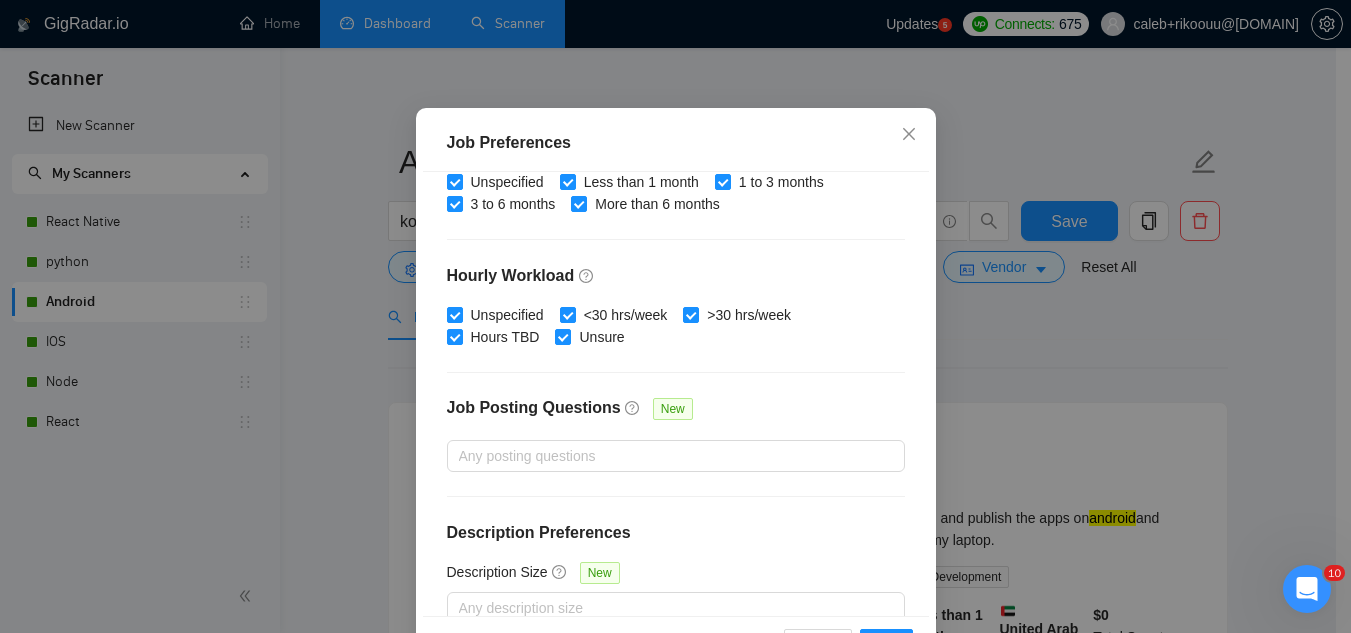 scroll, scrollTop: 683, scrollLeft: 0, axis: vertical 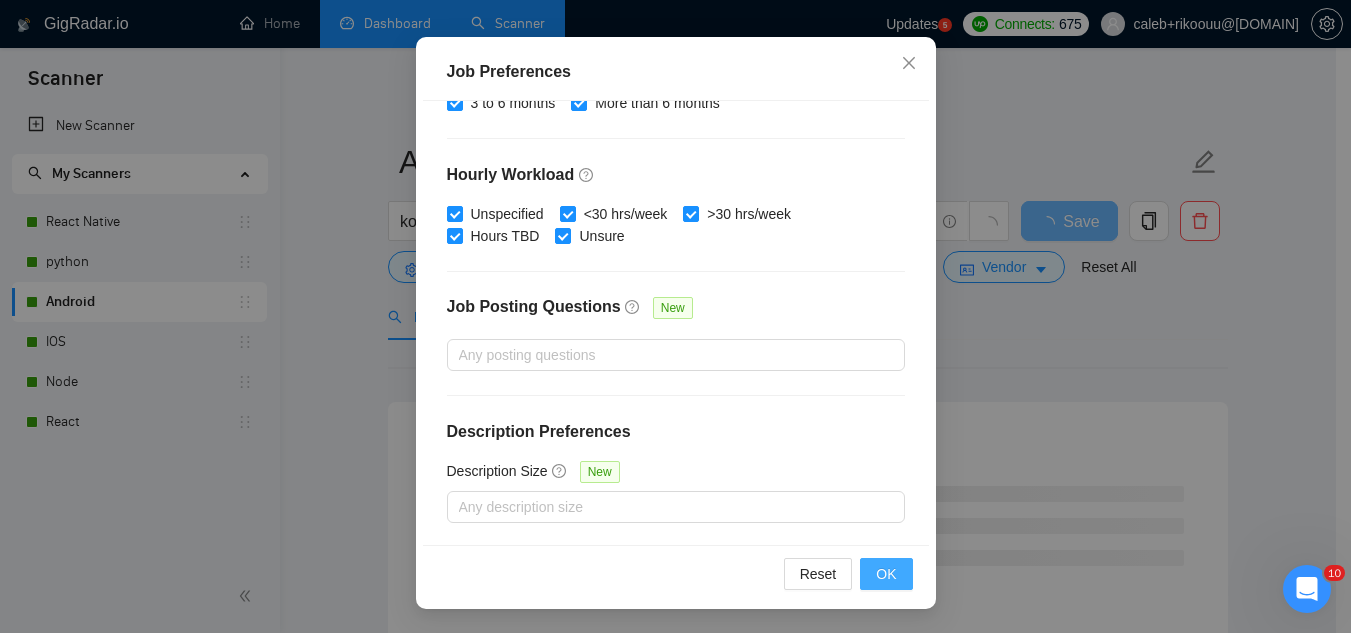 click on "OK" at bounding box center [886, 574] 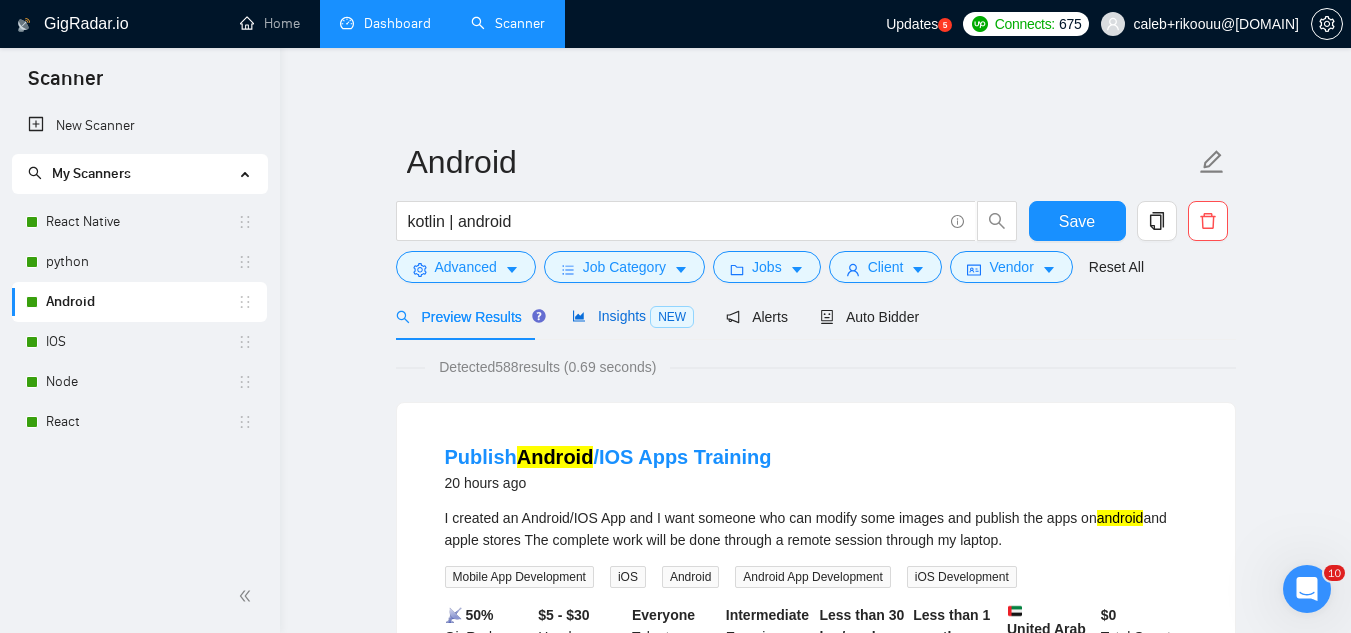 click on "Insights NEW" at bounding box center (633, 316) 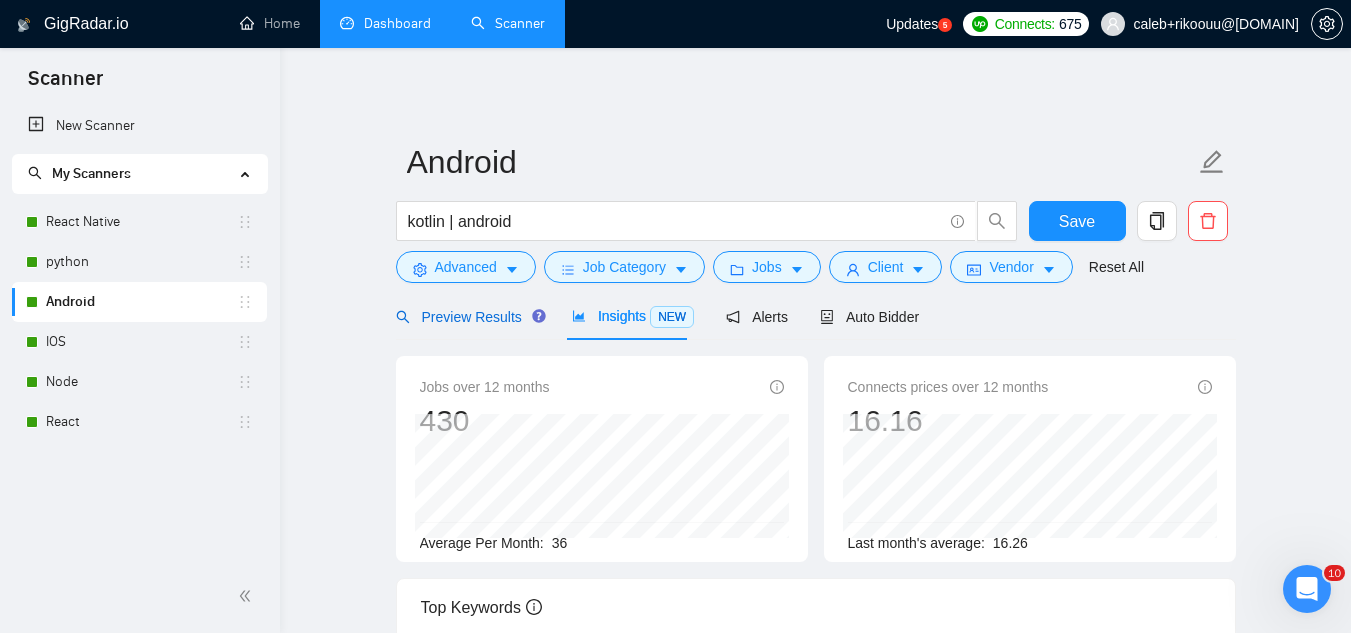 click on "Preview Results" at bounding box center (468, 317) 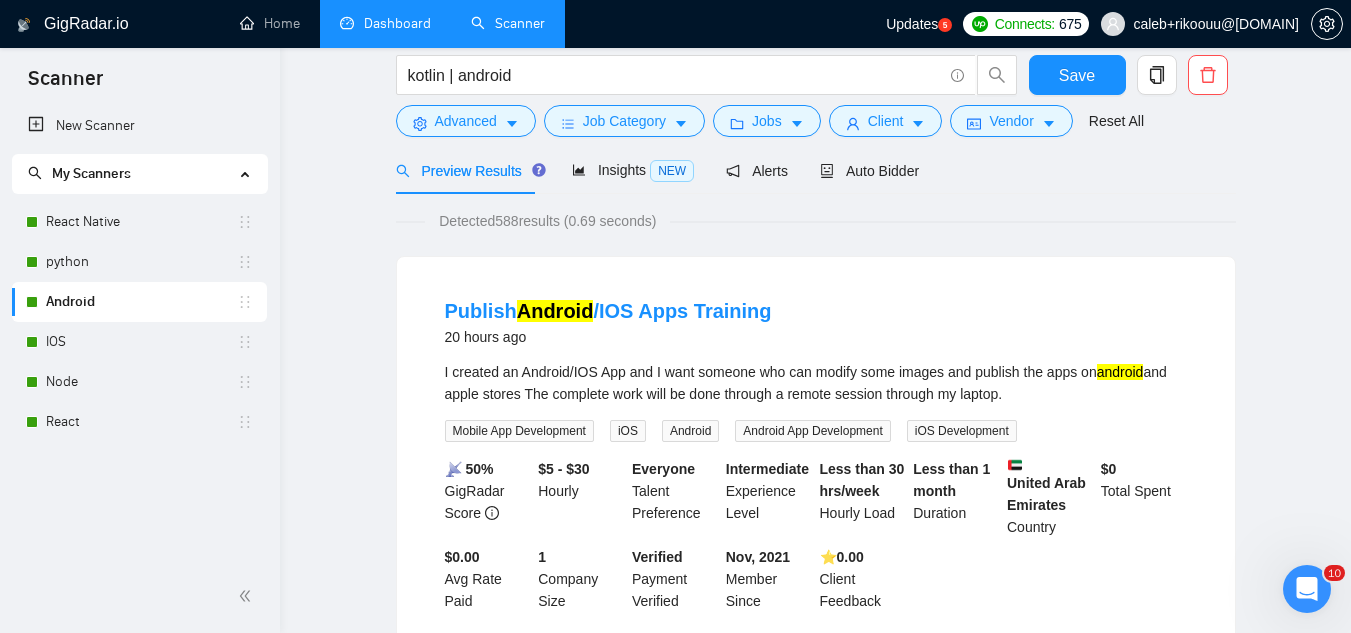 scroll, scrollTop: 0, scrollLeft: 0, axis: both 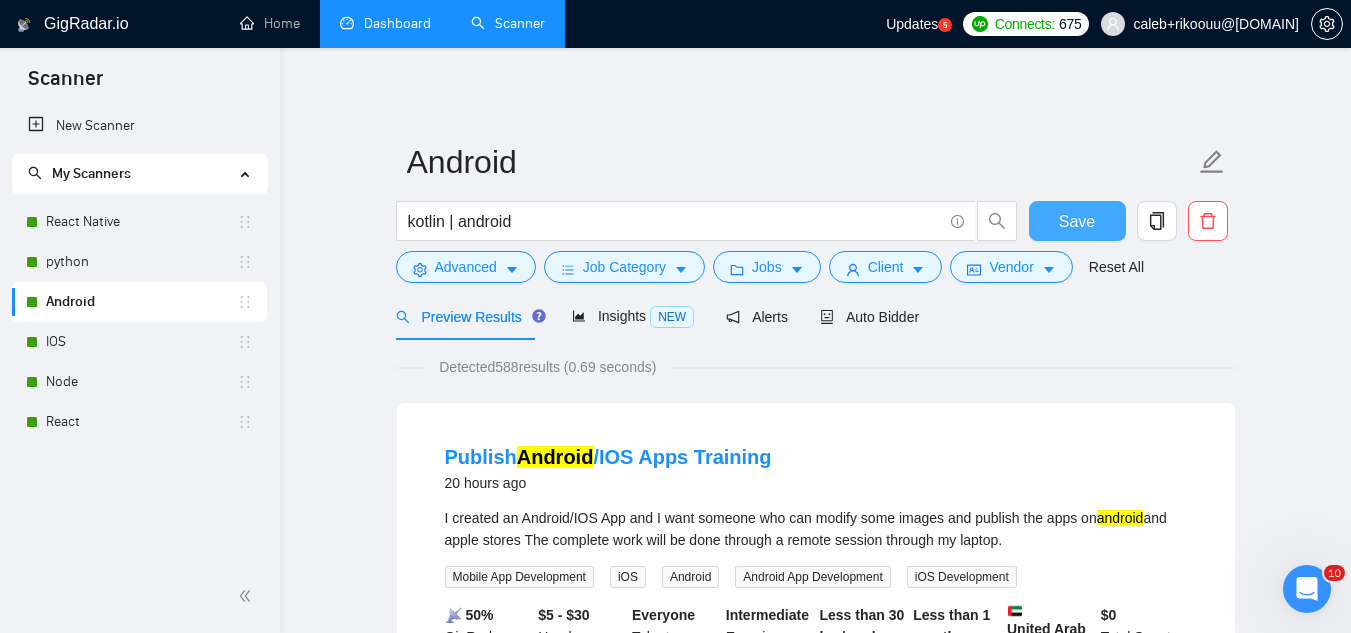 click on "Save" at bounding box center (1077, 221) 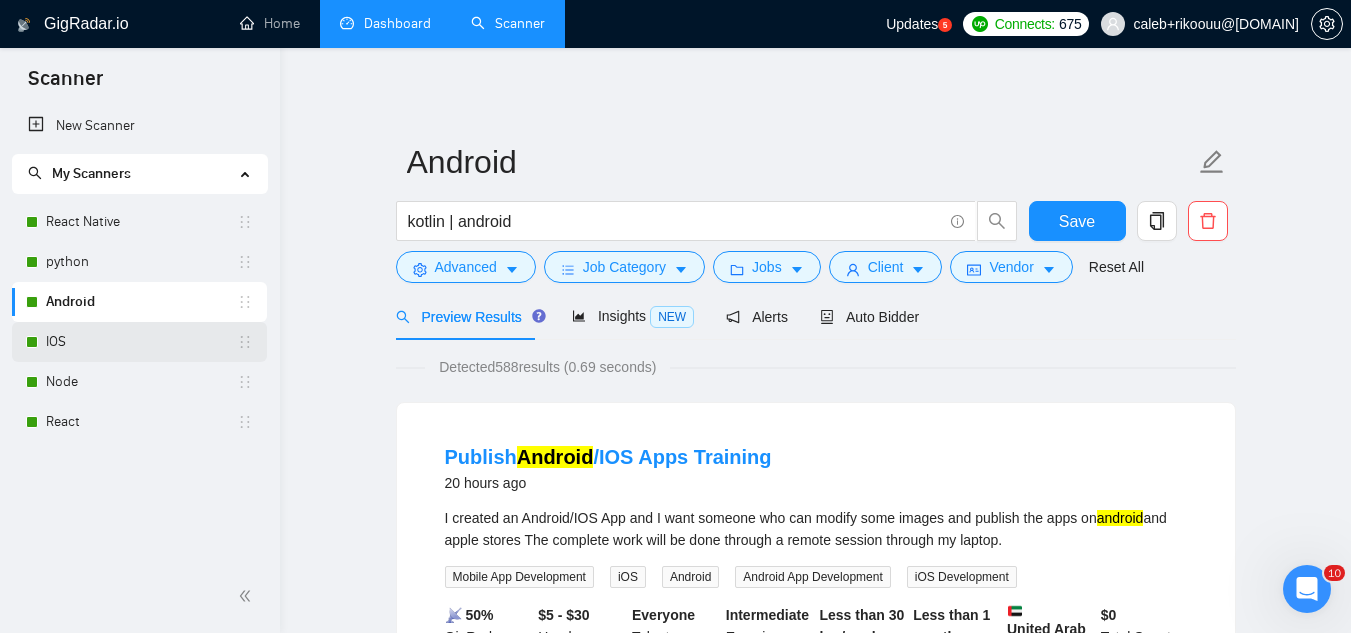 click on "IOS" at bounding box center (141, 342) 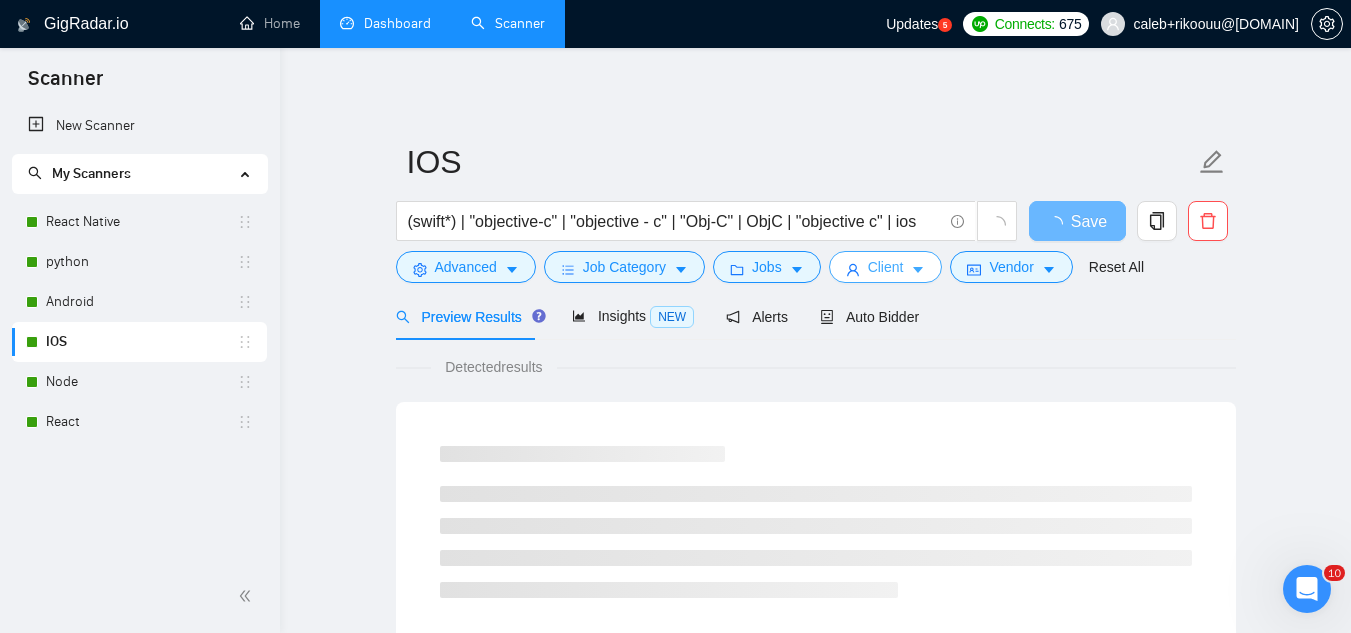 click on "Client" at bounding box center [886, 267] 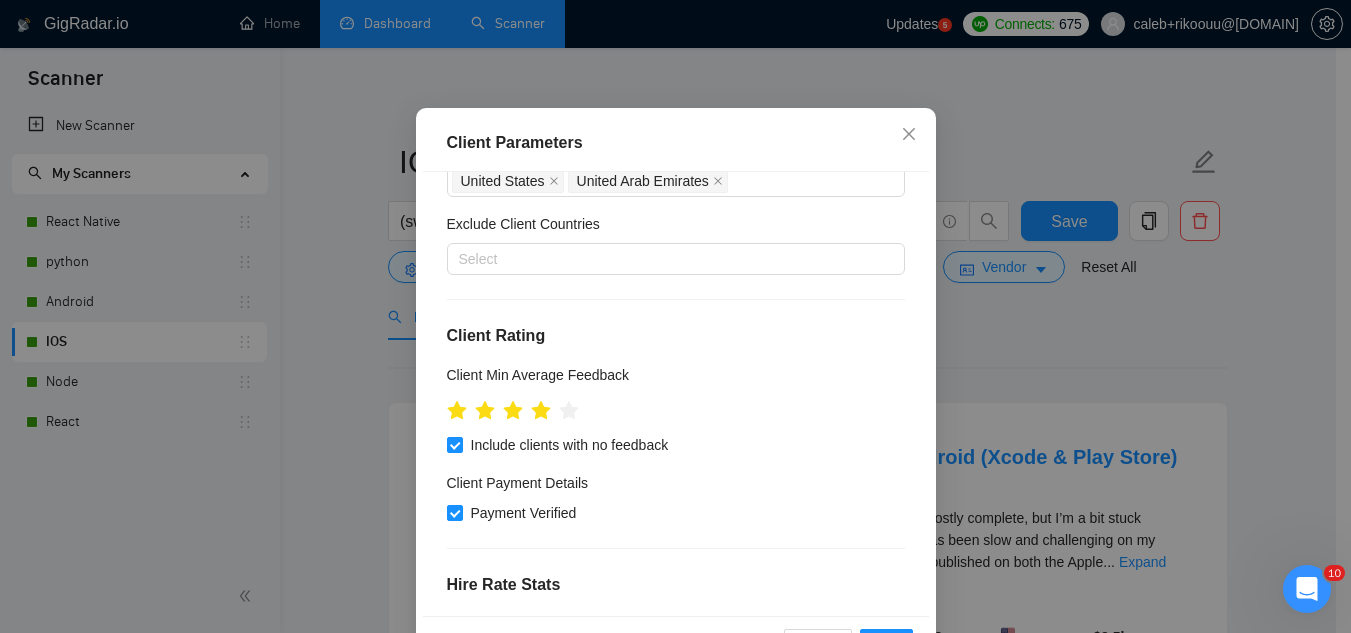 scroll, scrollTop: 0, scrollLeft: 0, axis: both 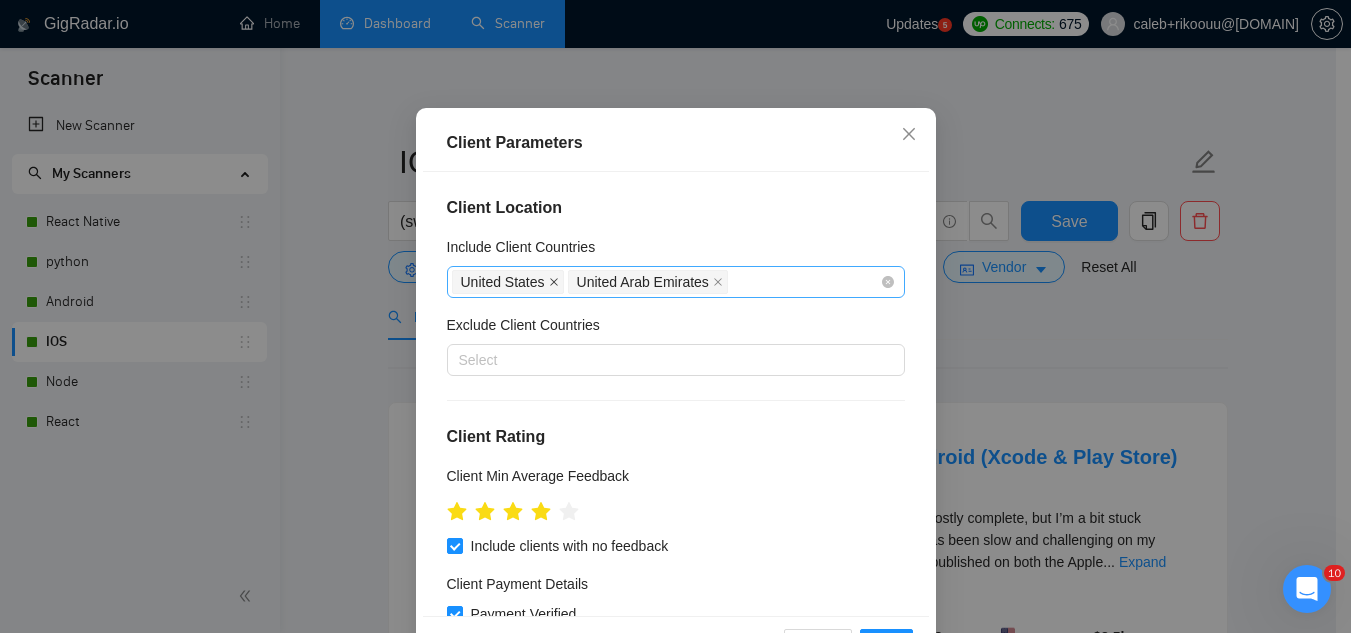 click 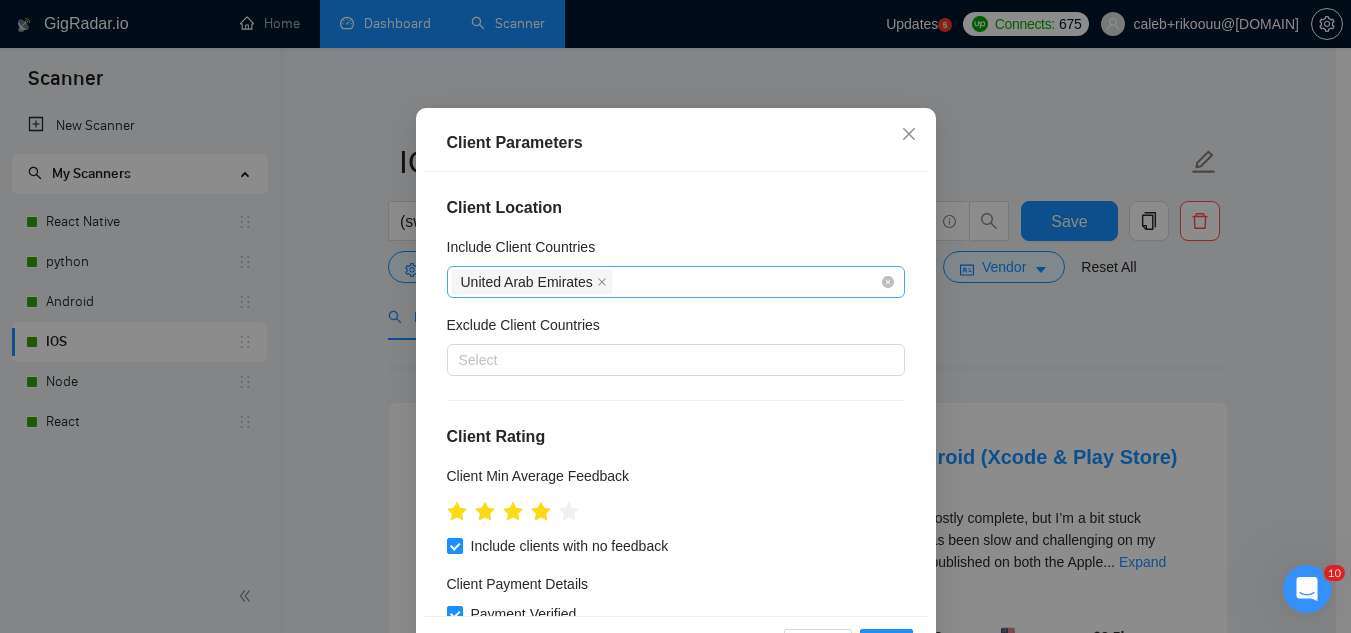 click on "United Arab Emirates" at bounding box center [666, 282] 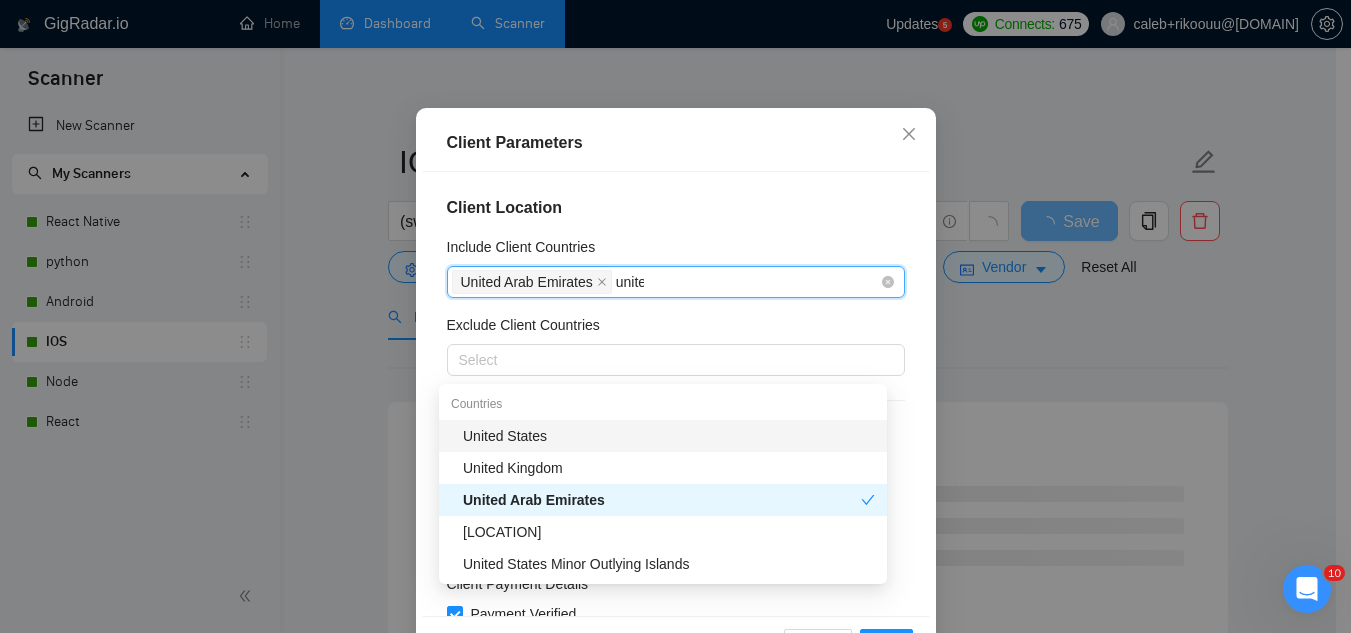 type on "united" 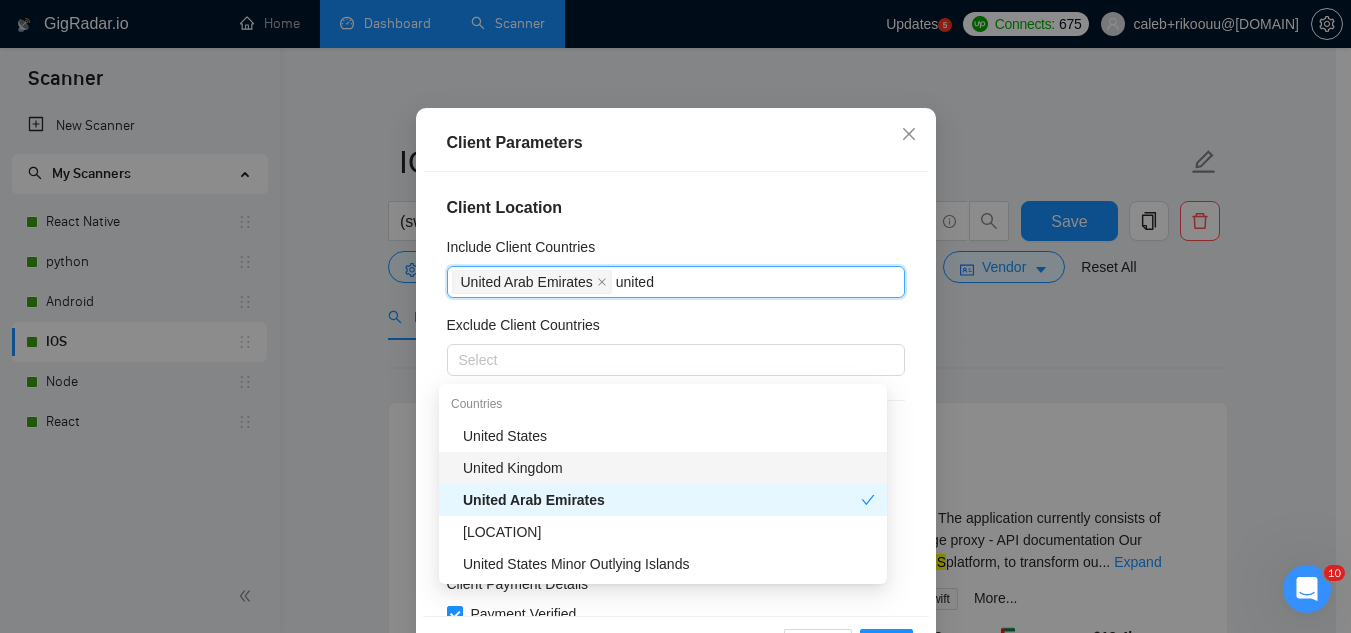 click on "United Kingdom" at bounding box center (669, 468) 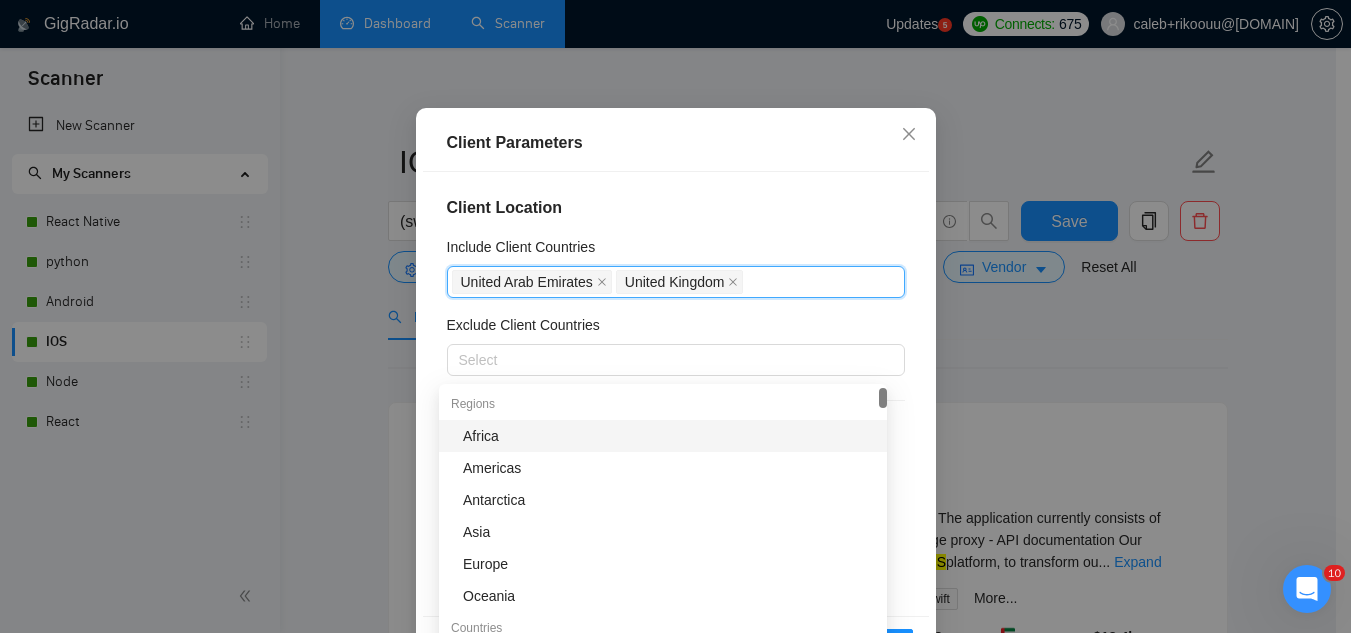 click on "Client Location Include Client Countries United Arab Emirates United Kingdom   Exclude Client Countries   Select Client Rating Client Min Average Feedback Include clients with no feedback Client Payment Details Payment Verified Hire Rate Stats   Client Total Spent $ 1000 Min - $ Max Client Hire Rate New Max Rates High Rates     Avg Hourly Rate Paid New $ Min - $ Max Include Clients without Sufficient History Client Profile Client Industry New   Any industry Client Company Size   Any company size Enterprise Clients New   Any clients" at bounding box center [676, 393] 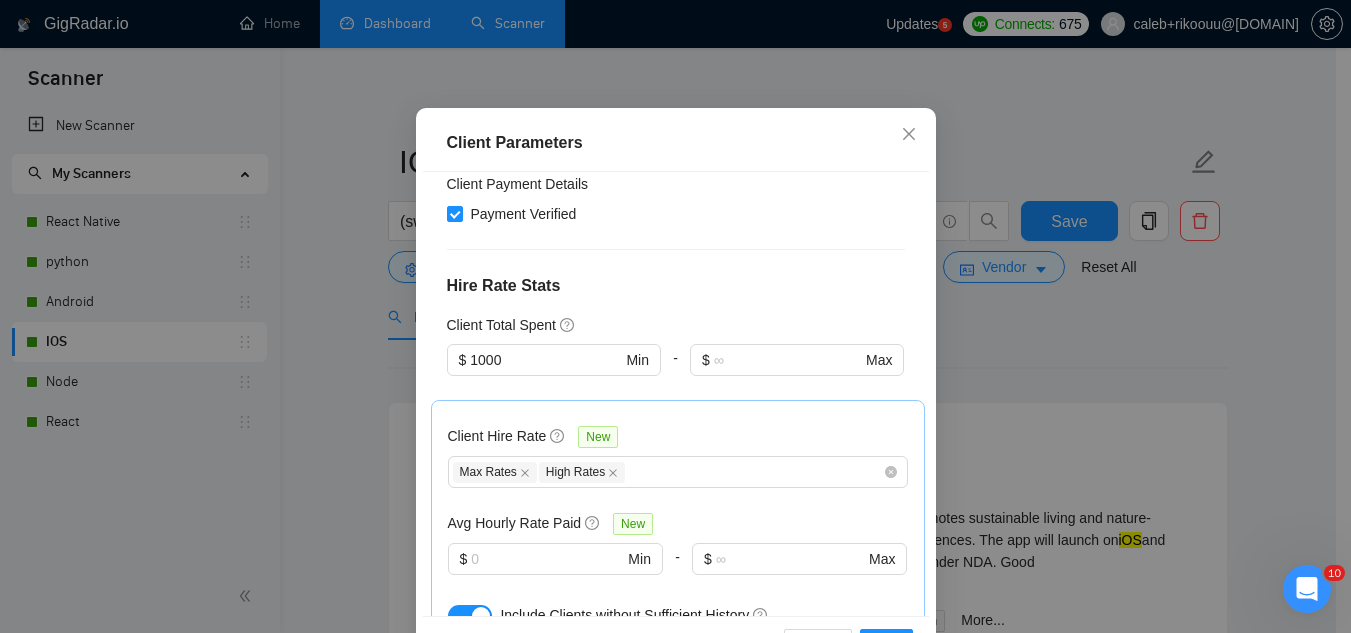 scroll, scrollTop: 500, scrollLeft: 0, axis: vertical 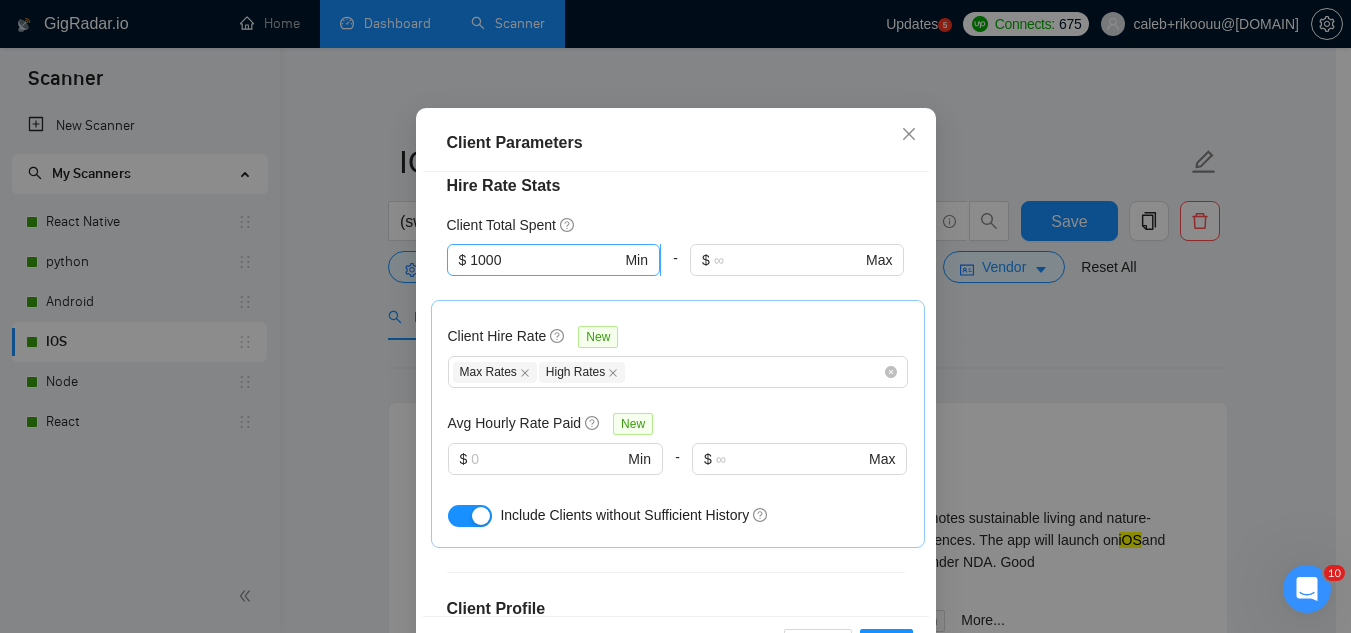 click on "1000" at bounding box center [545, 260] 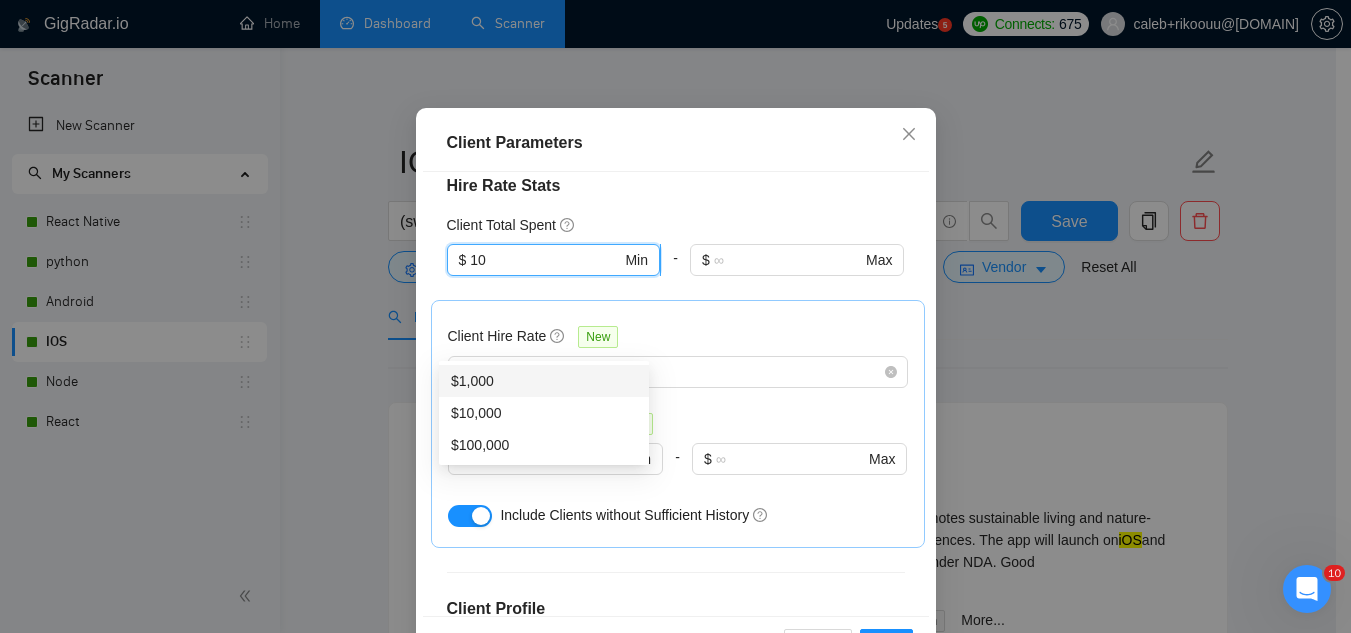 type on "1" 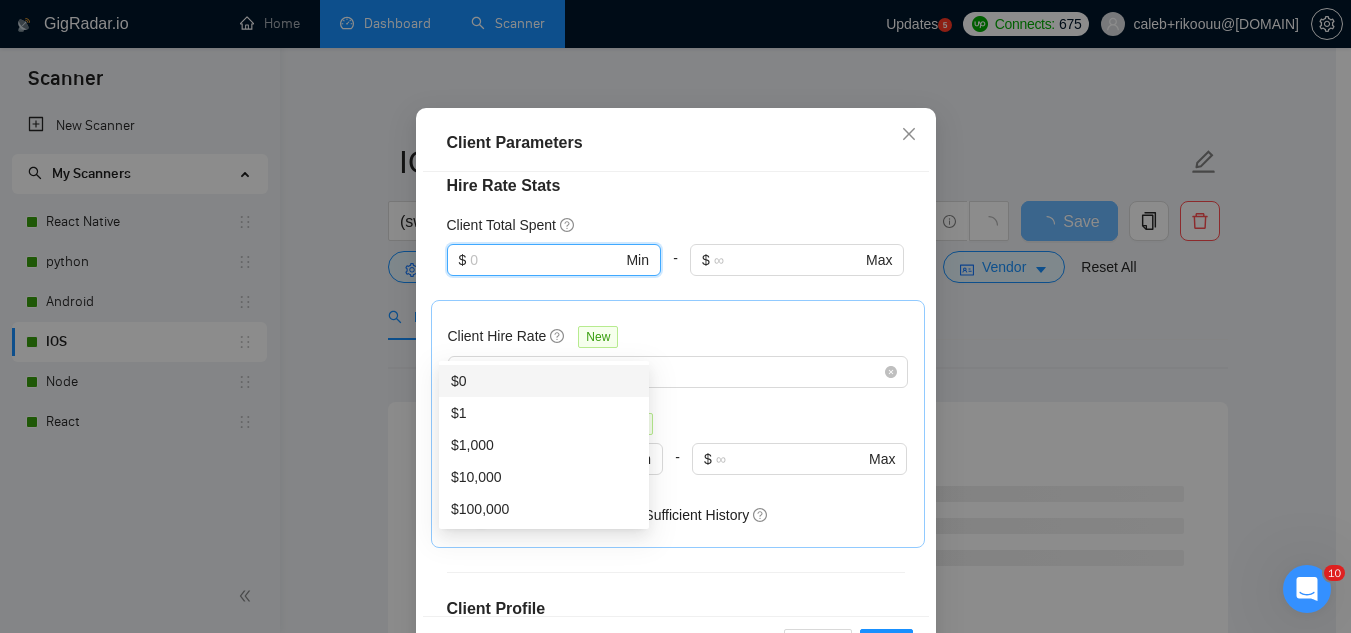 click on "$0" at bounding box center [544, 381] 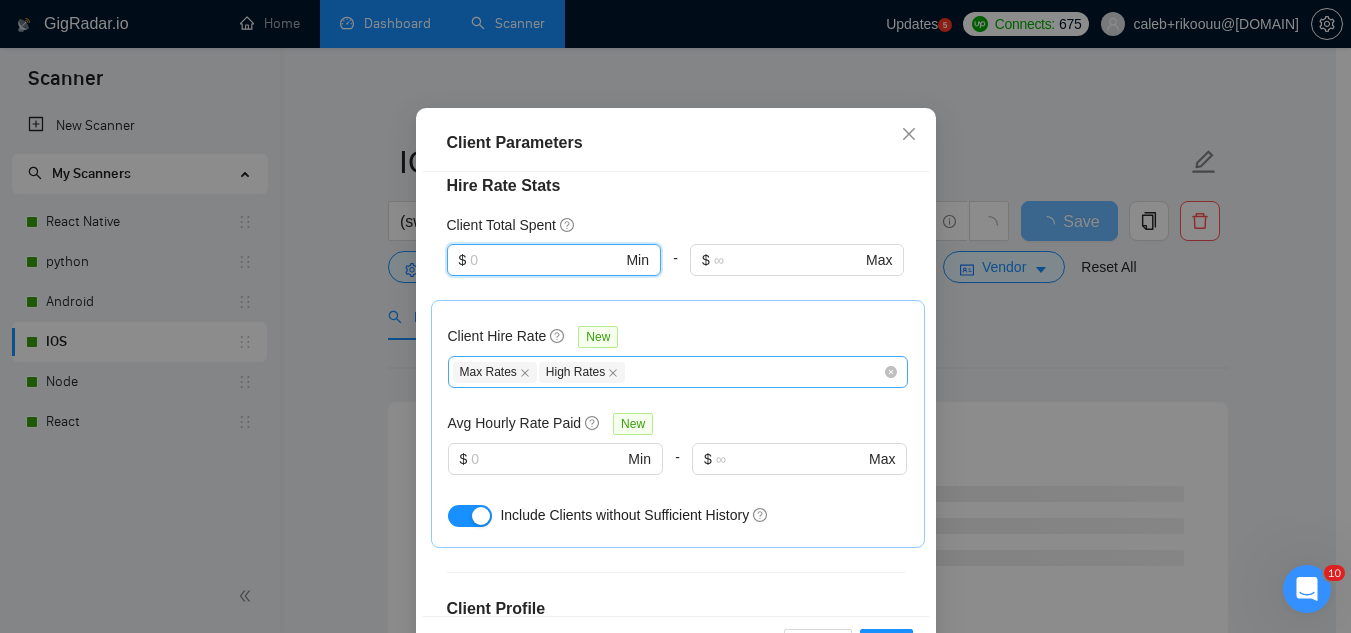 click on "Max Rates High Rates" at bounding box center (668, 372) 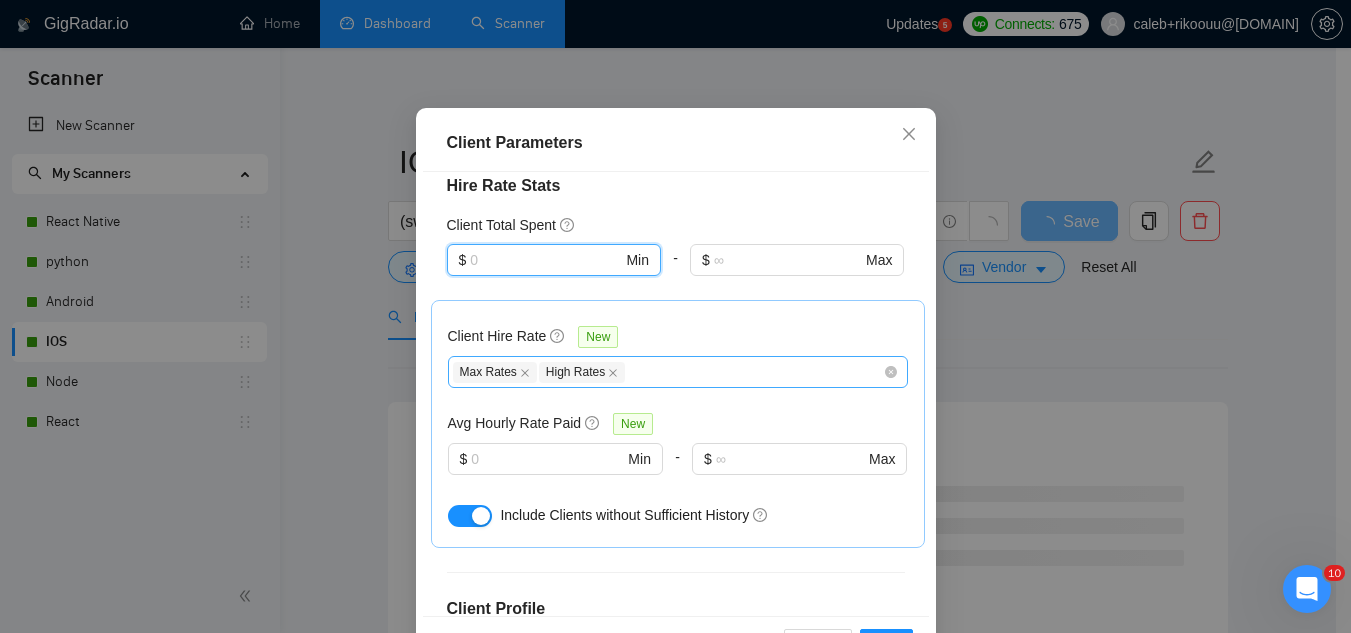 type 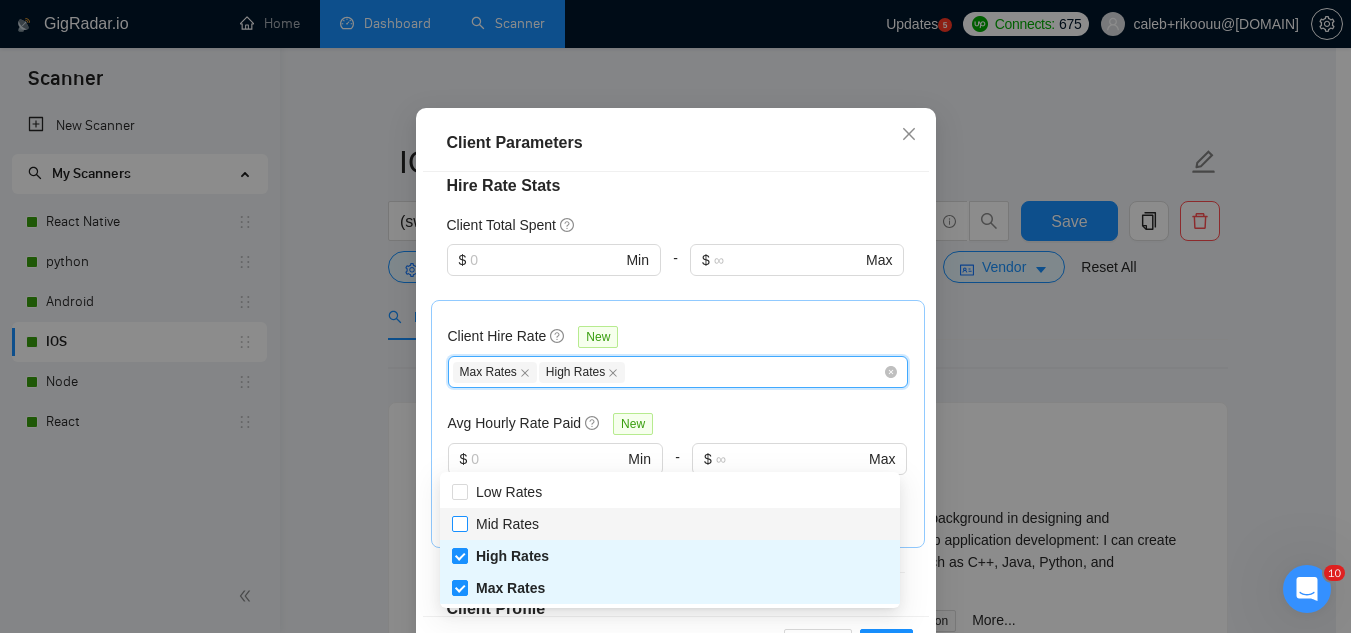 click on "Mid Rates" at bounding box center (507, 524) 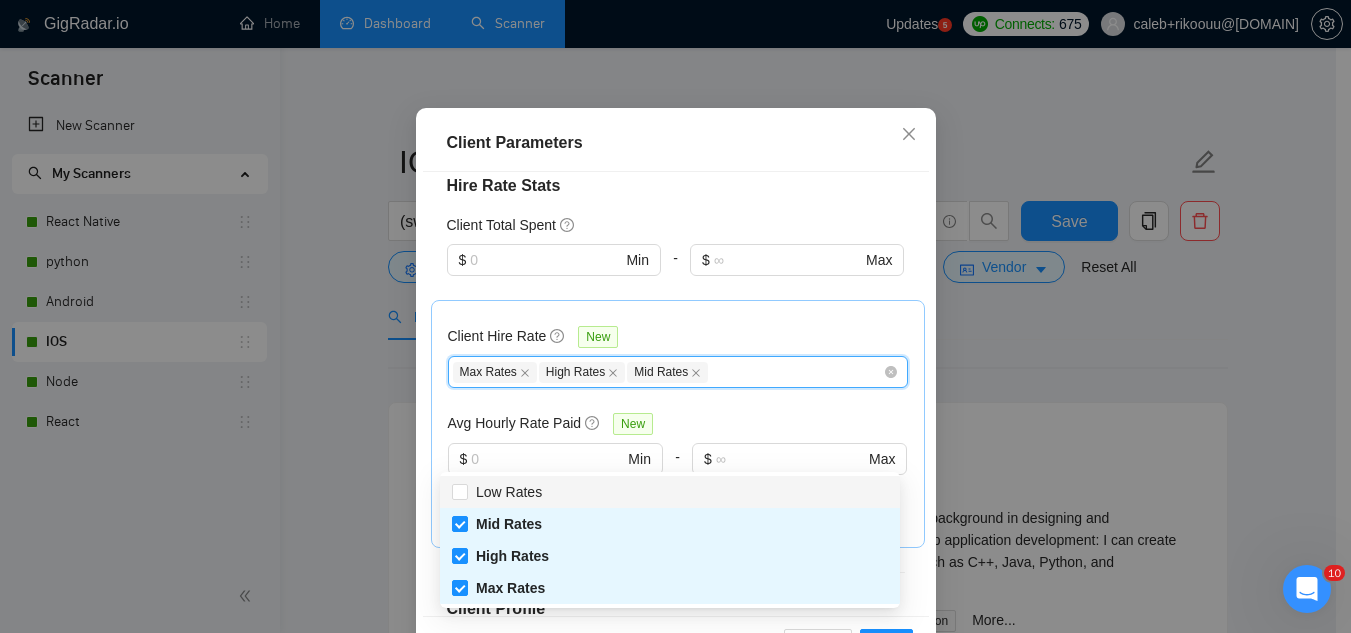 click on "Hire Rate Stats" at bounding box center [676, 186] 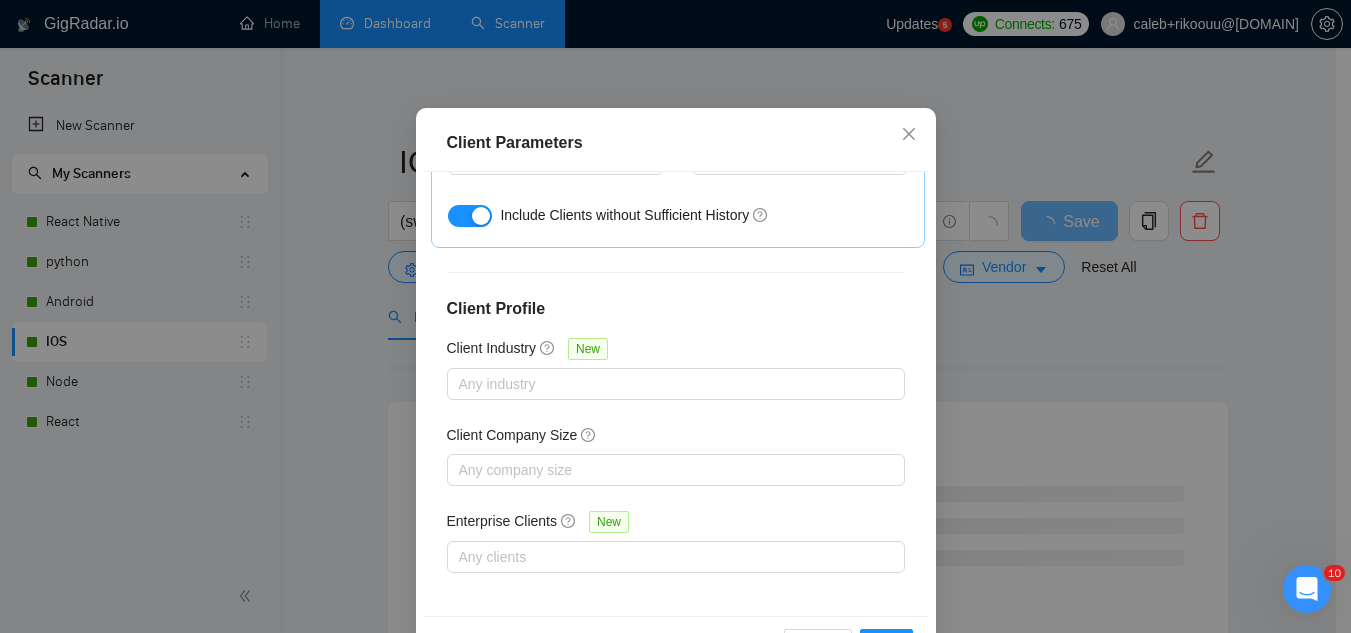 scroll, scrollTop: 801, scrollLeft: 0, axis: vertical 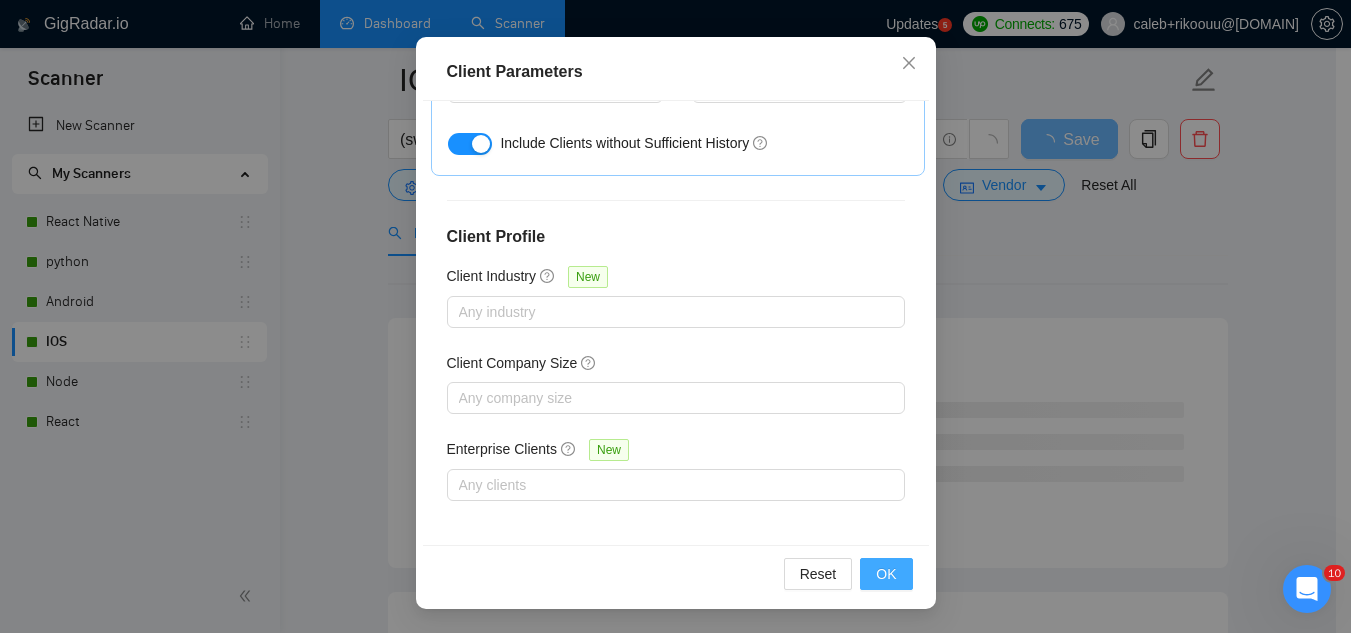 click on "OK" at bounding box center (886, 574) 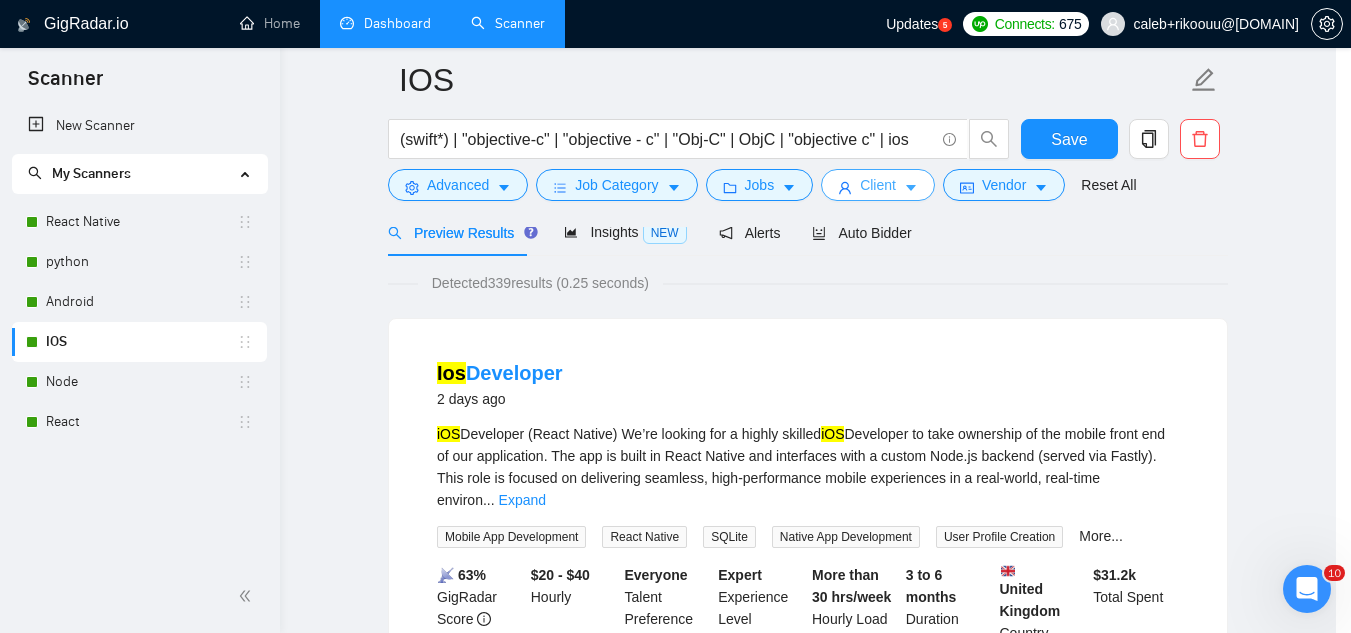 scroll, scrollTop: 0, scrollLeft: 0, axis: both 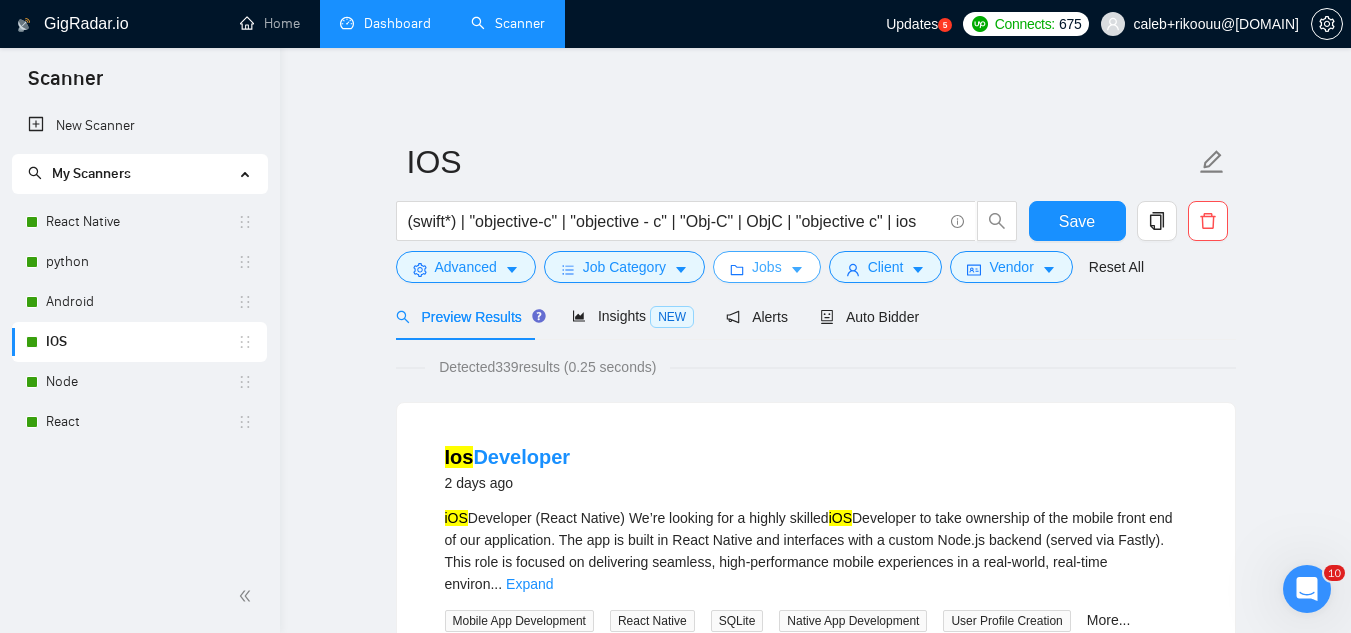 click on "Jobs" at bounding box center [767, 267] 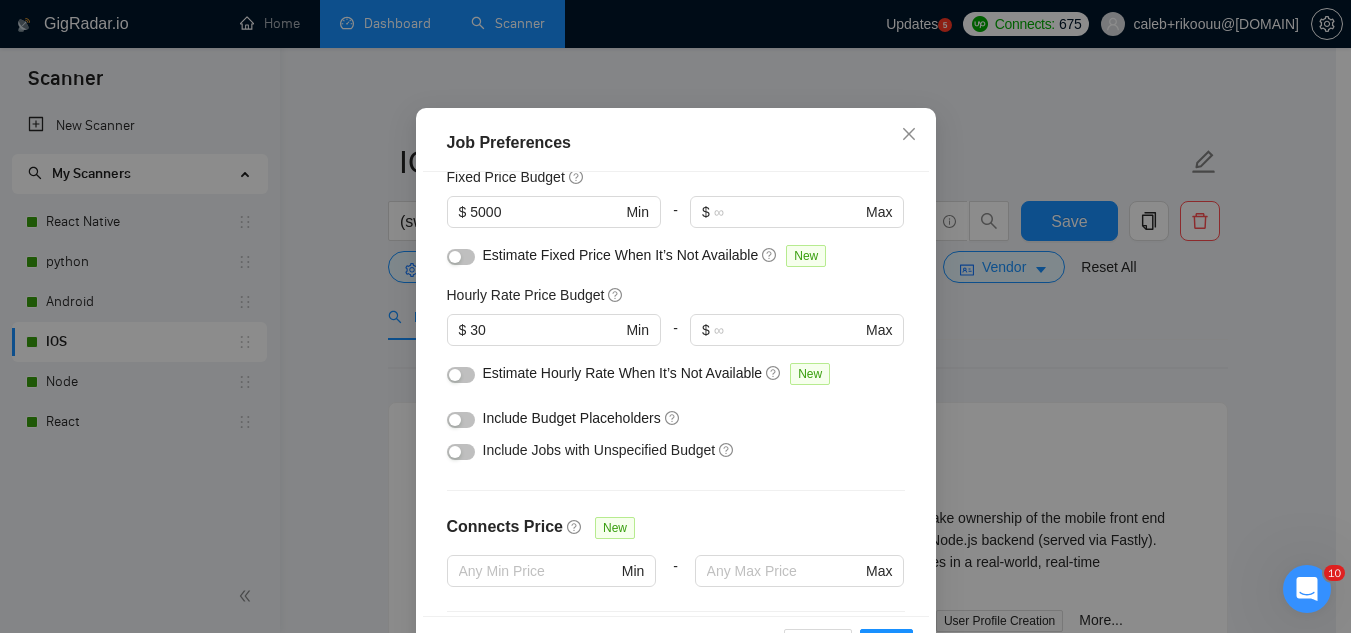 scroll, scrollTop: 183, scrollLeft: 0, axis: vertical 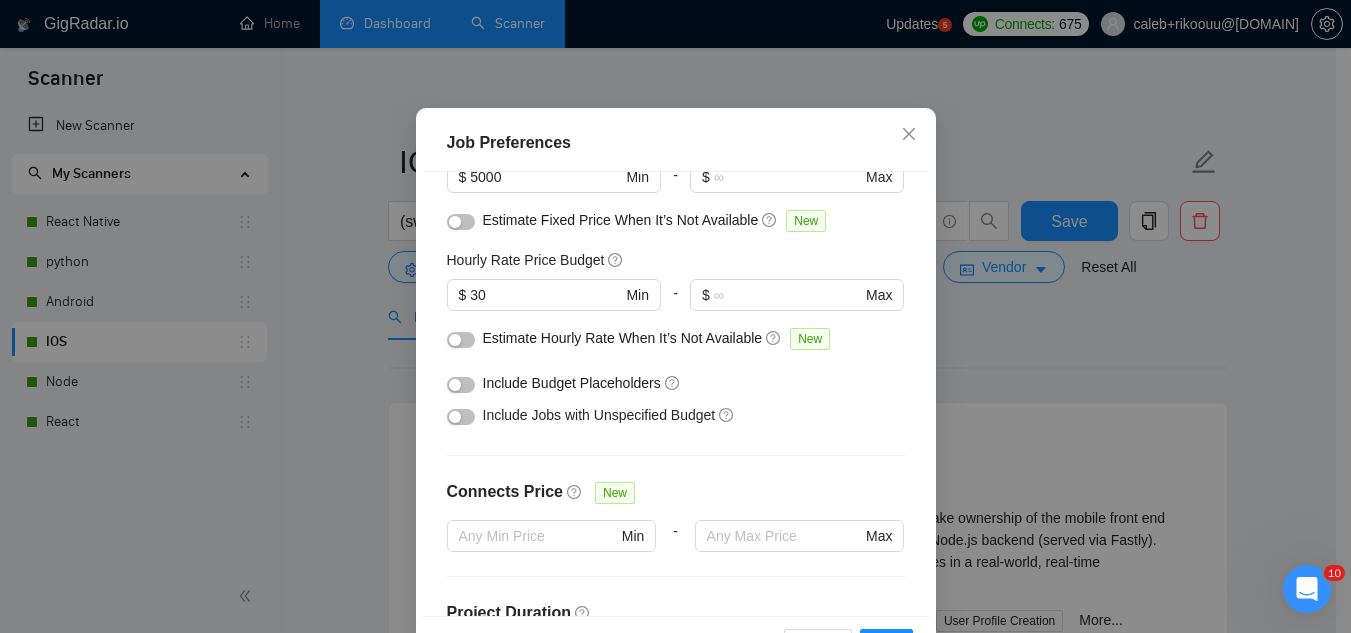 click at bounding box center (461, 417) 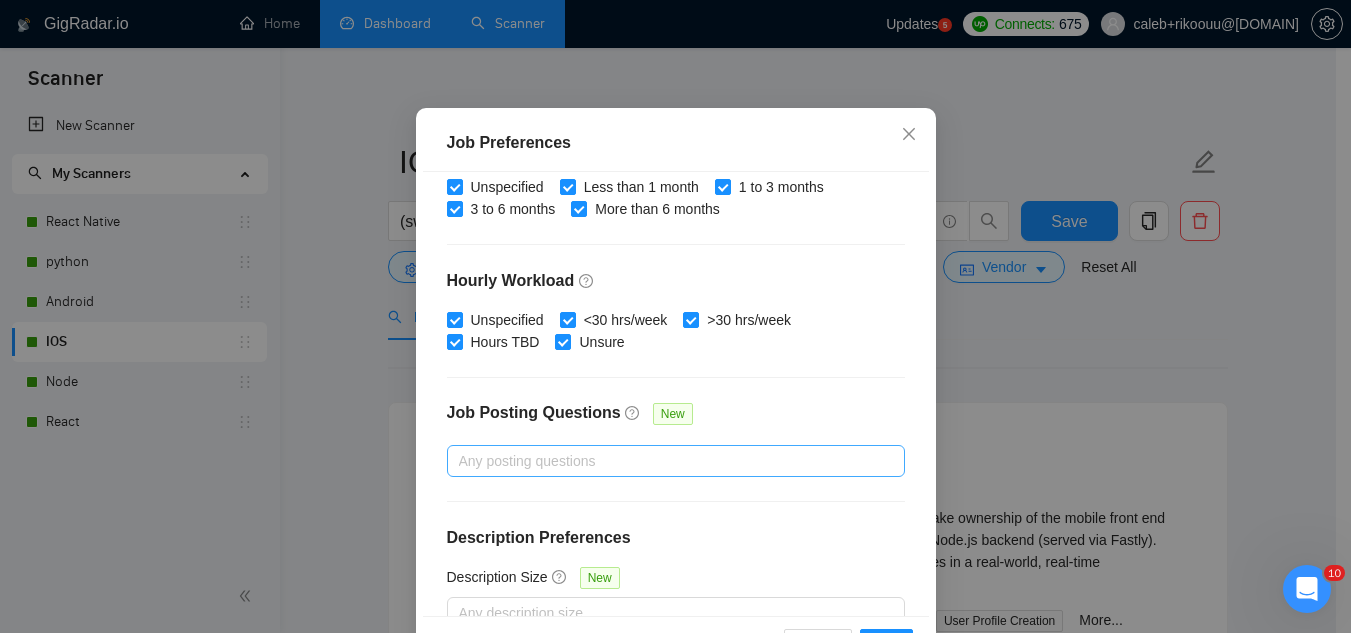 scroll, scrollTop: 683, scrollLeft: 0, axis: vertical 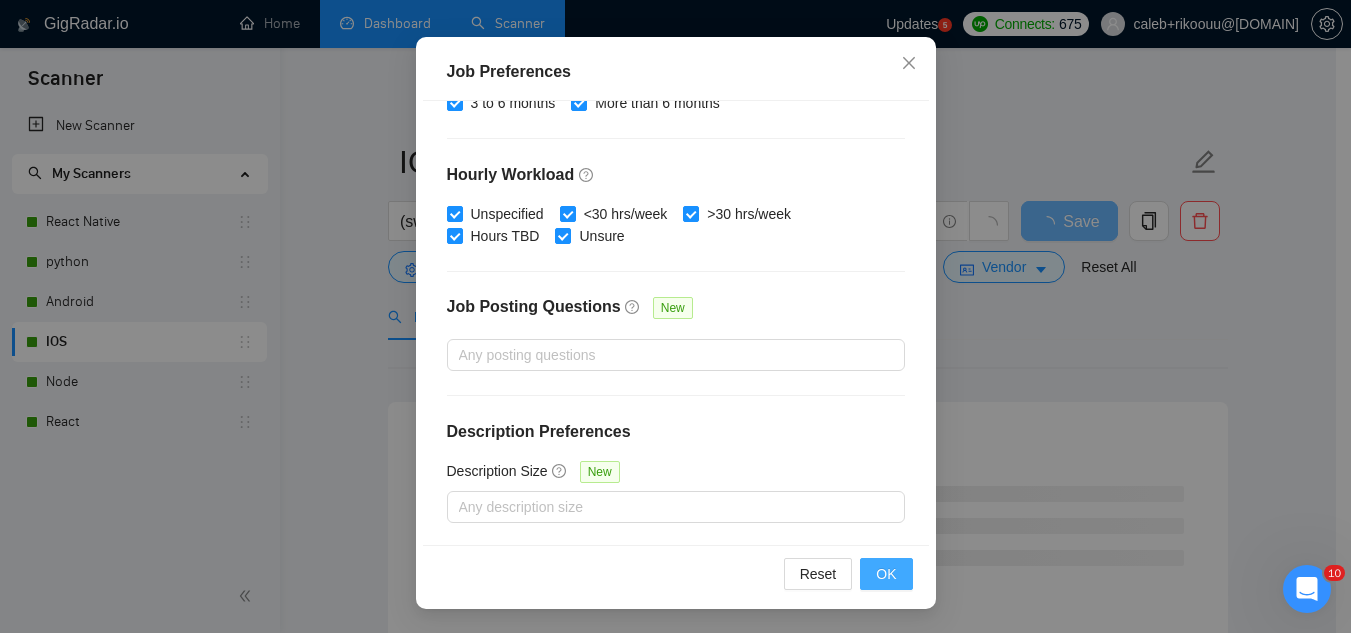 click on "OK" at bounding box center [886, 574] 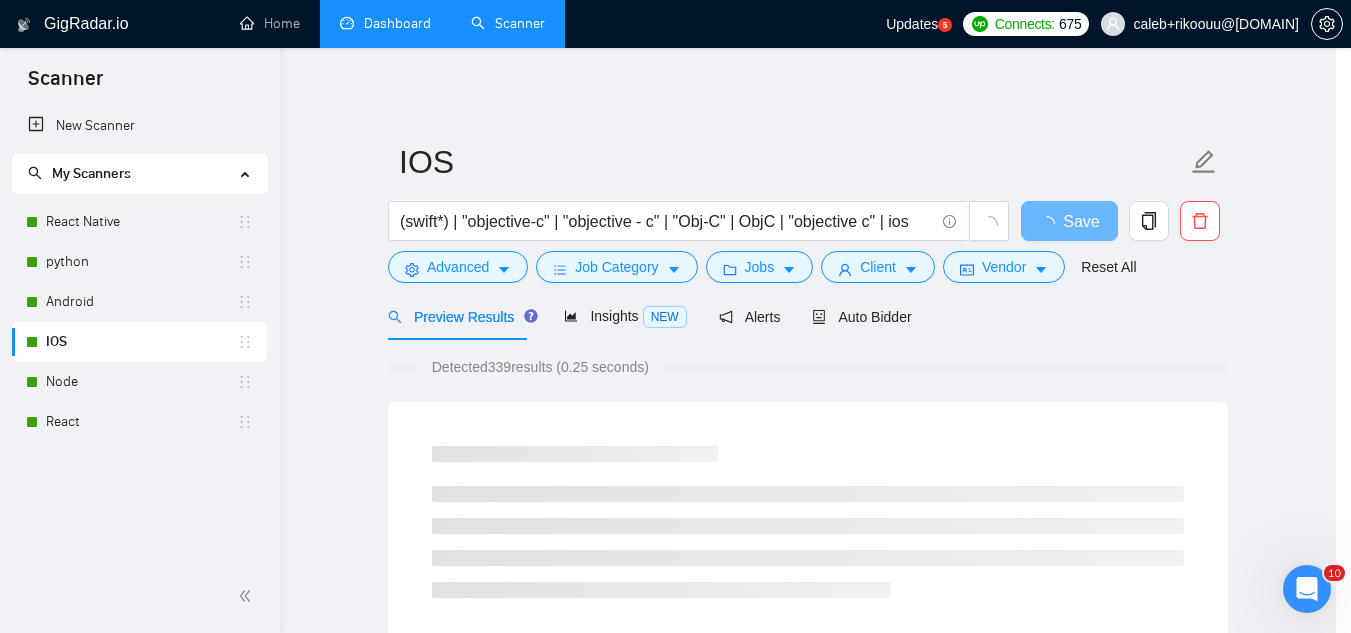 scroll, scrollTop: 82, scrollLeft: 0, axis: vertical 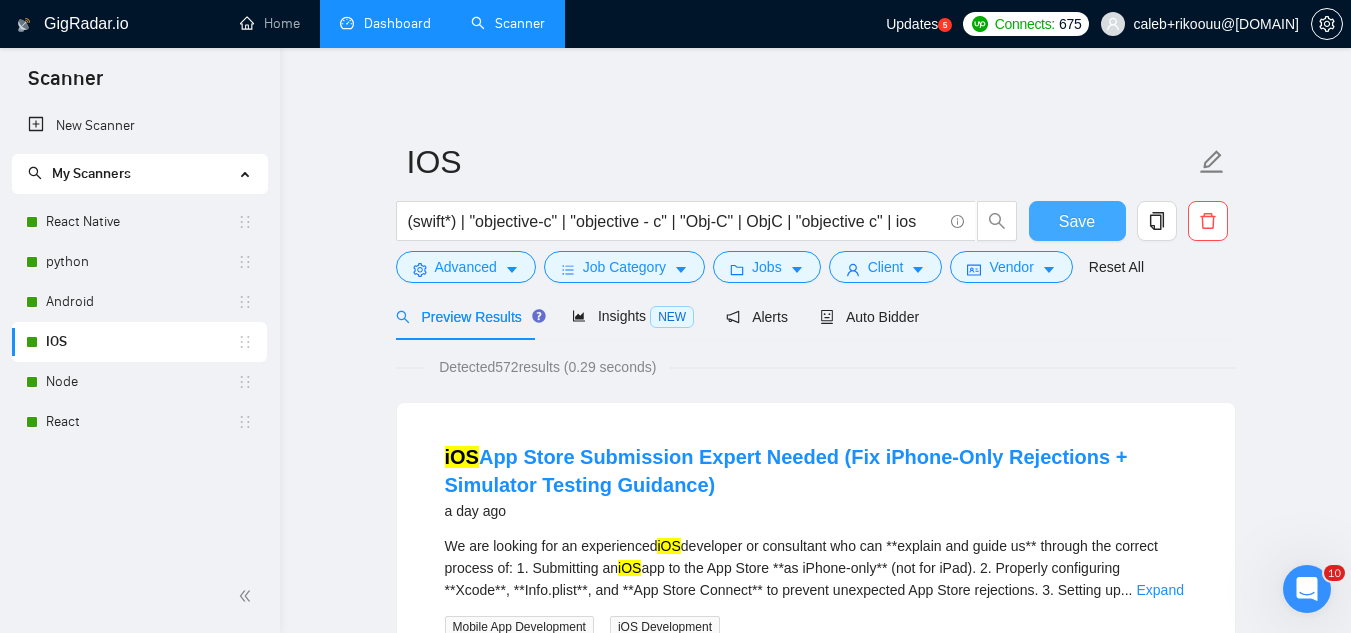 click on "Save" at bounding box center (1077, 221) 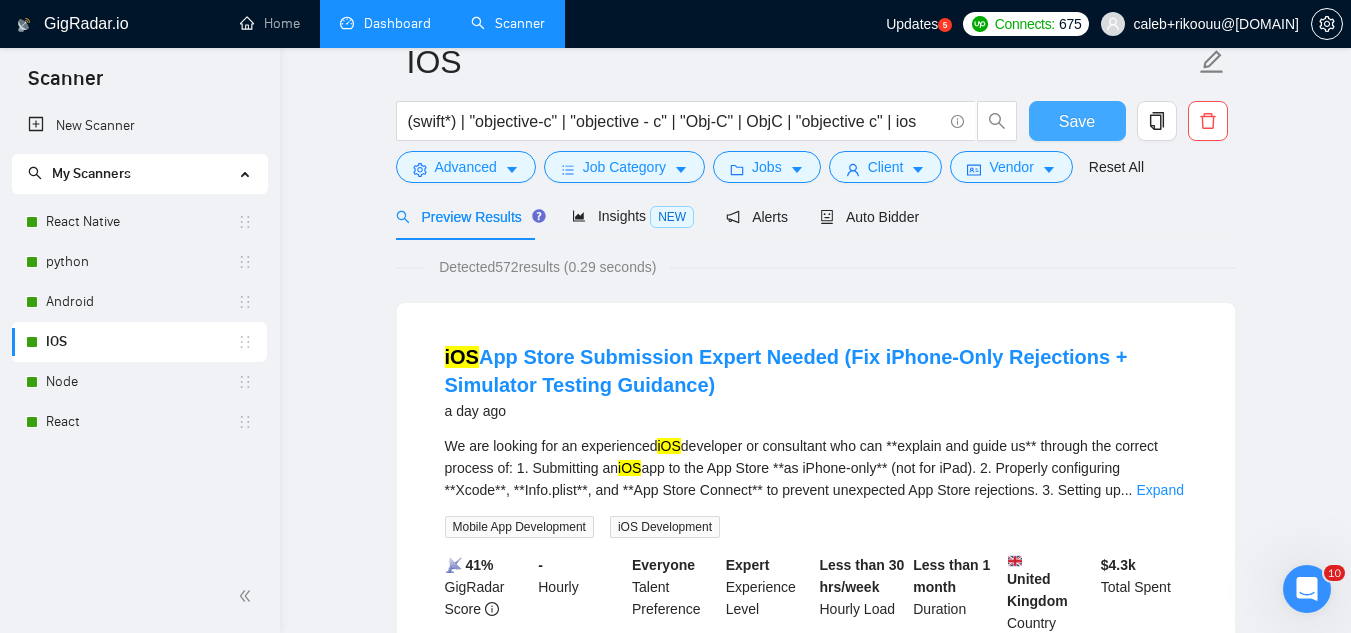 scroll, scrollTop: 0, scrollLeft: 0, axis: both 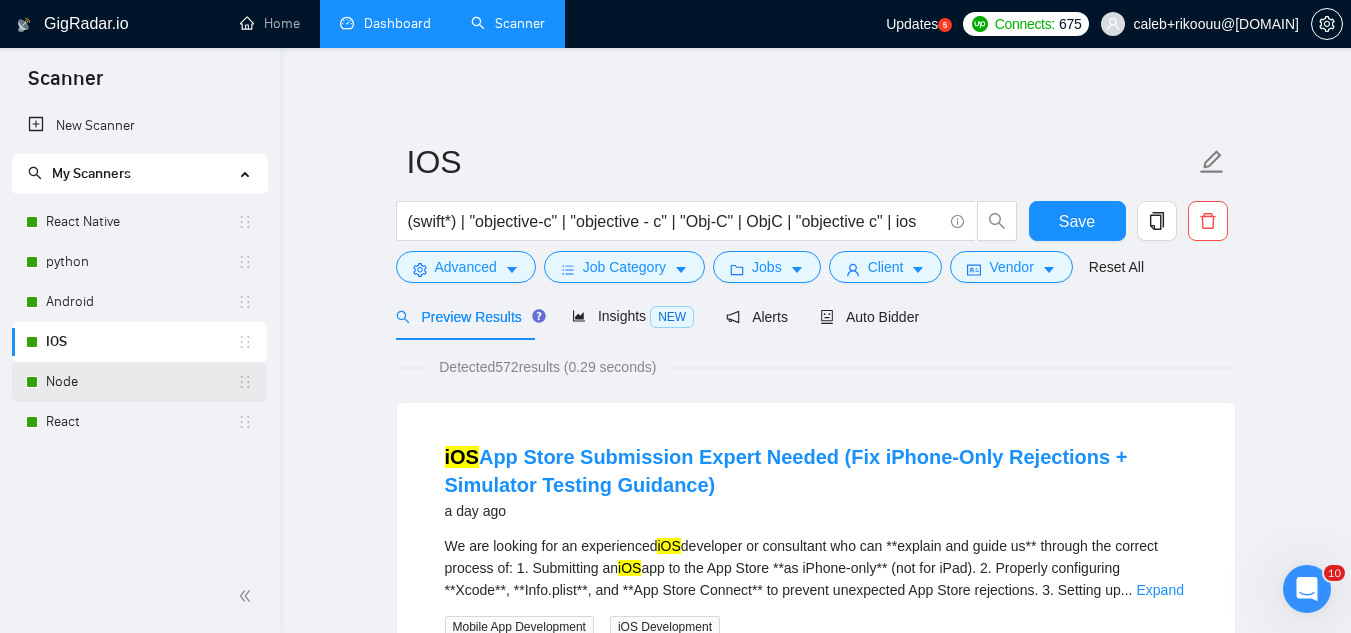click on "Node" at bounding box center (141, 382) 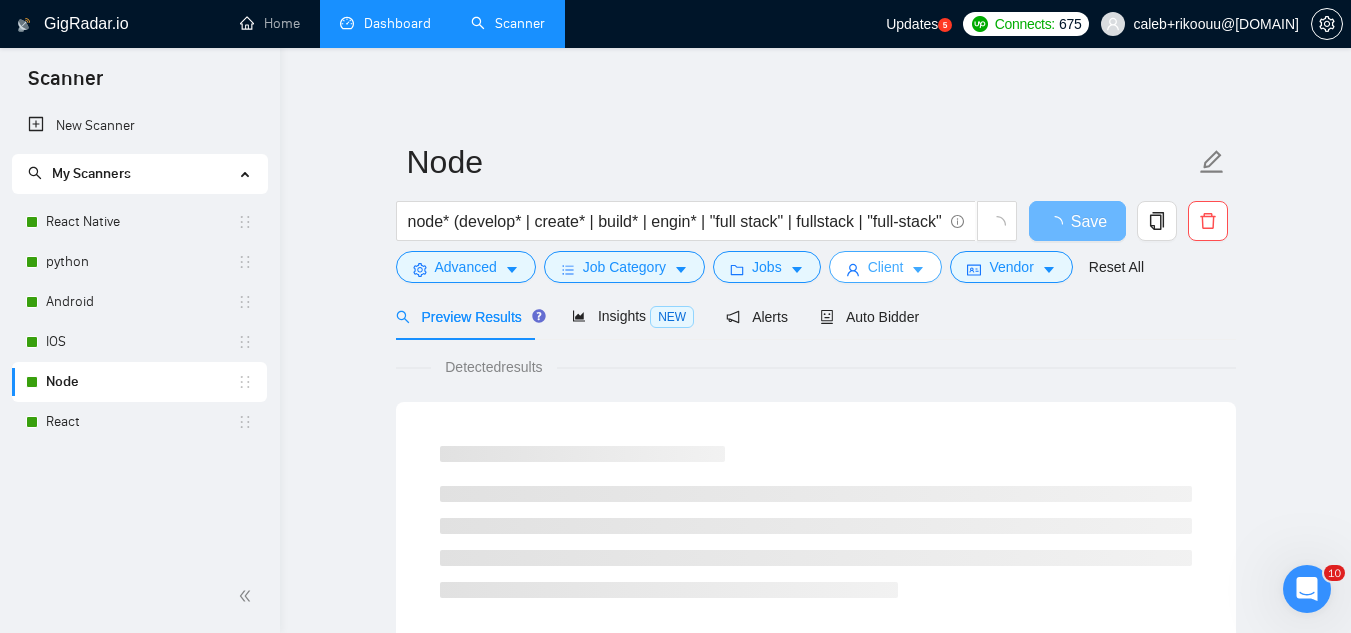 click on "Client" at bounding box center [886, 267] 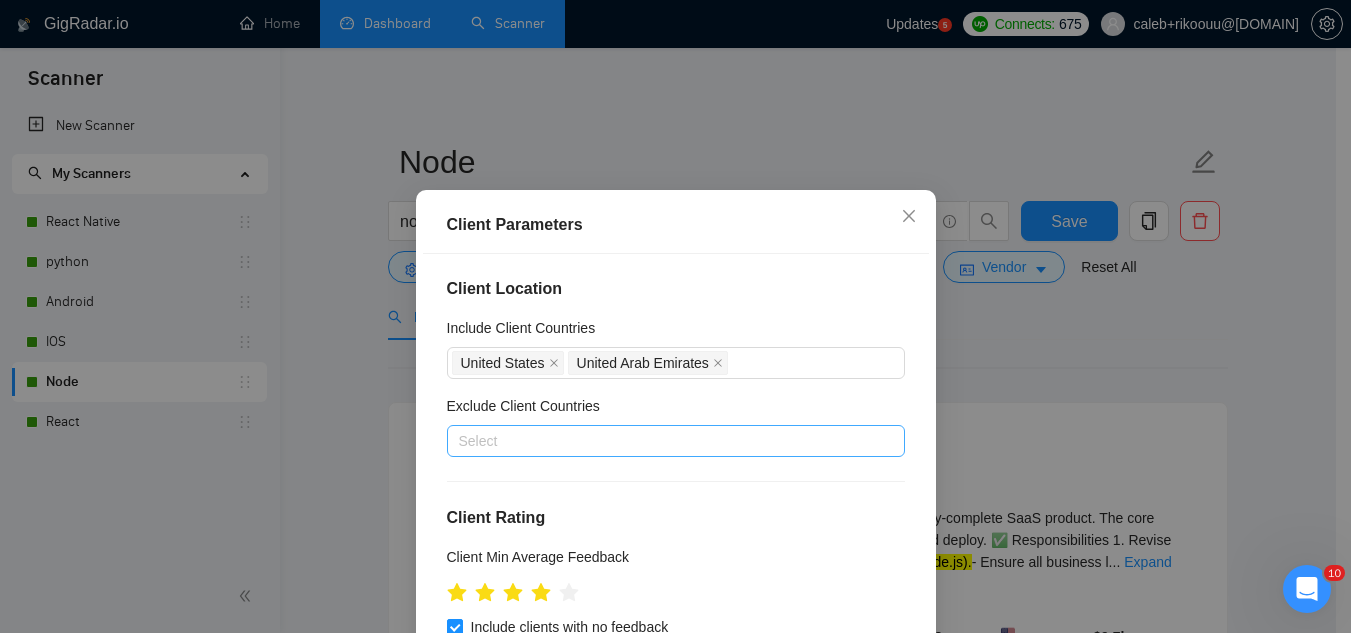 scroll, scrollTop: 0, scrollLeft: 0, axis: both 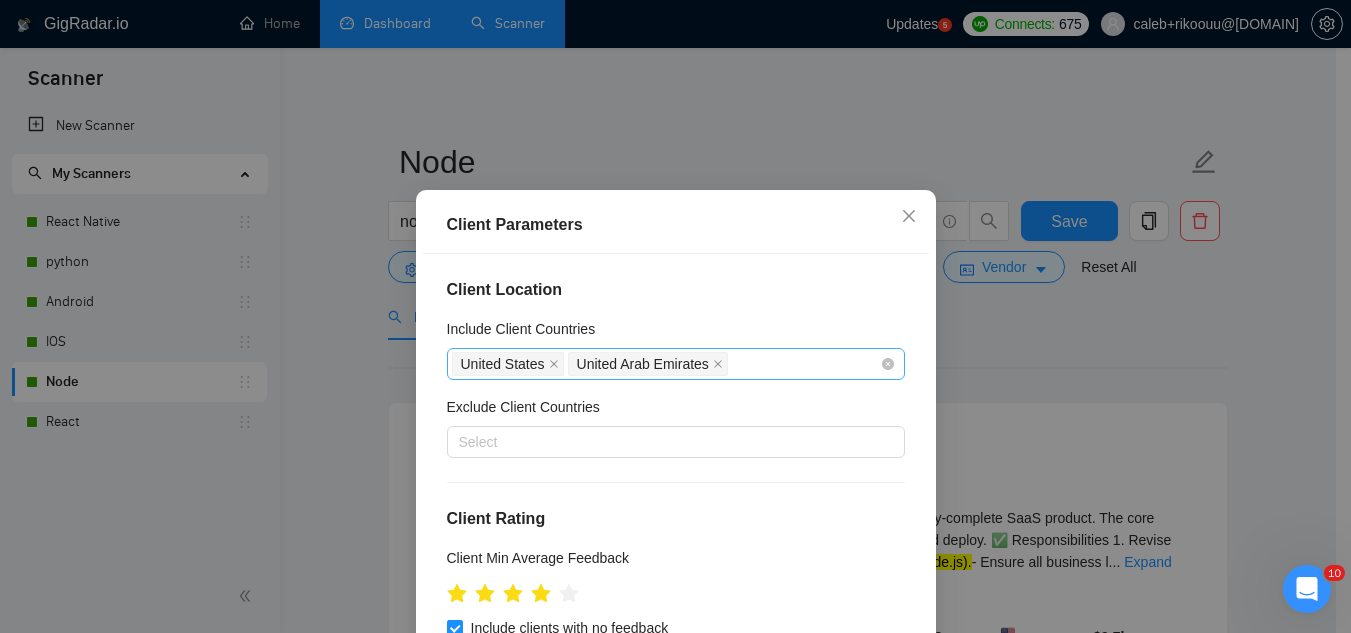 click 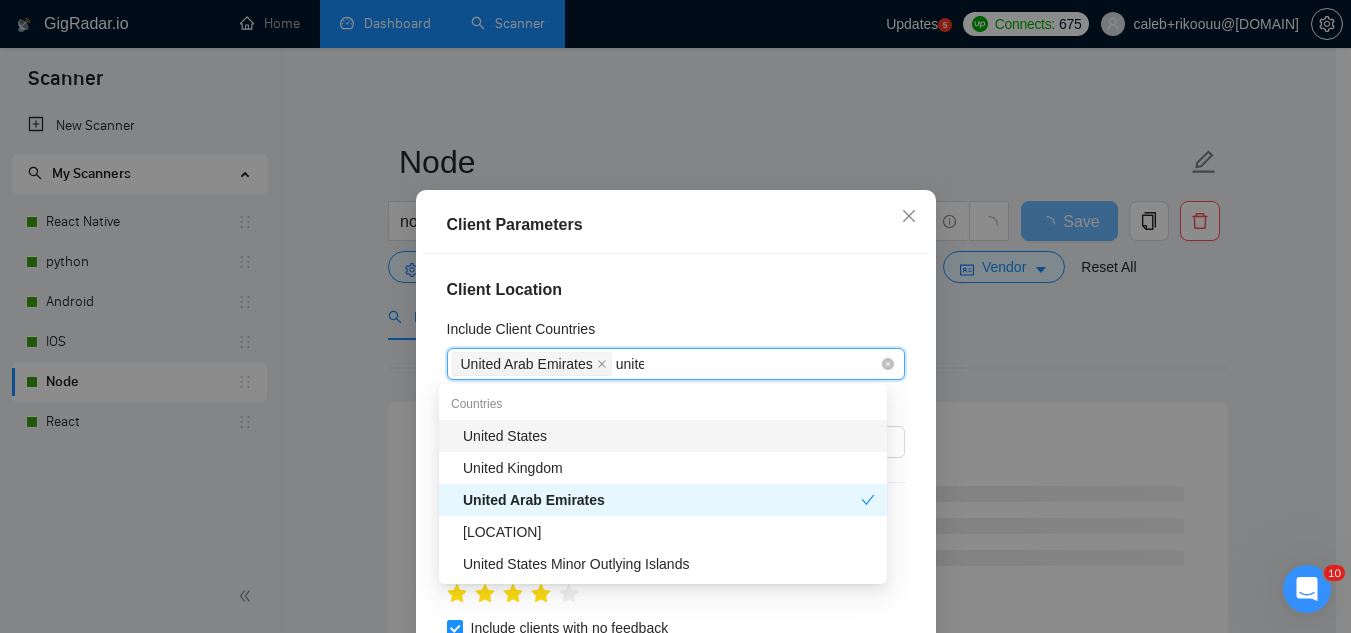 type on "united" 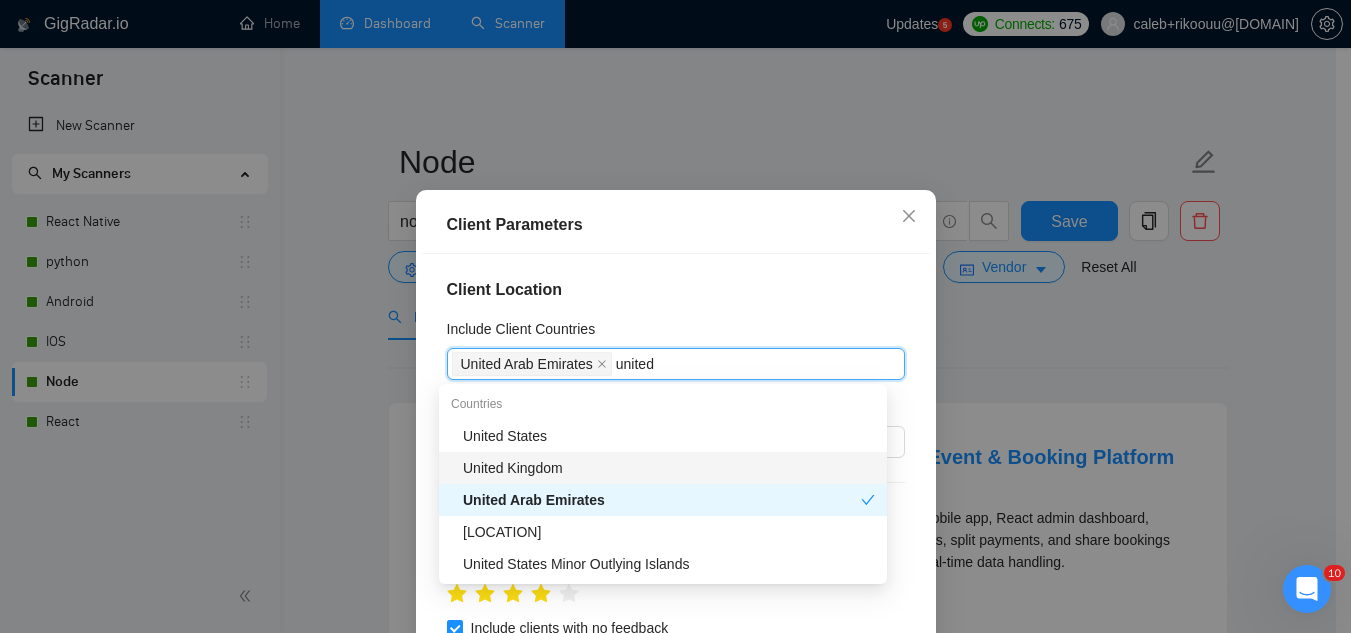 click on "United Kingdom" at bounding box center [669, 468] 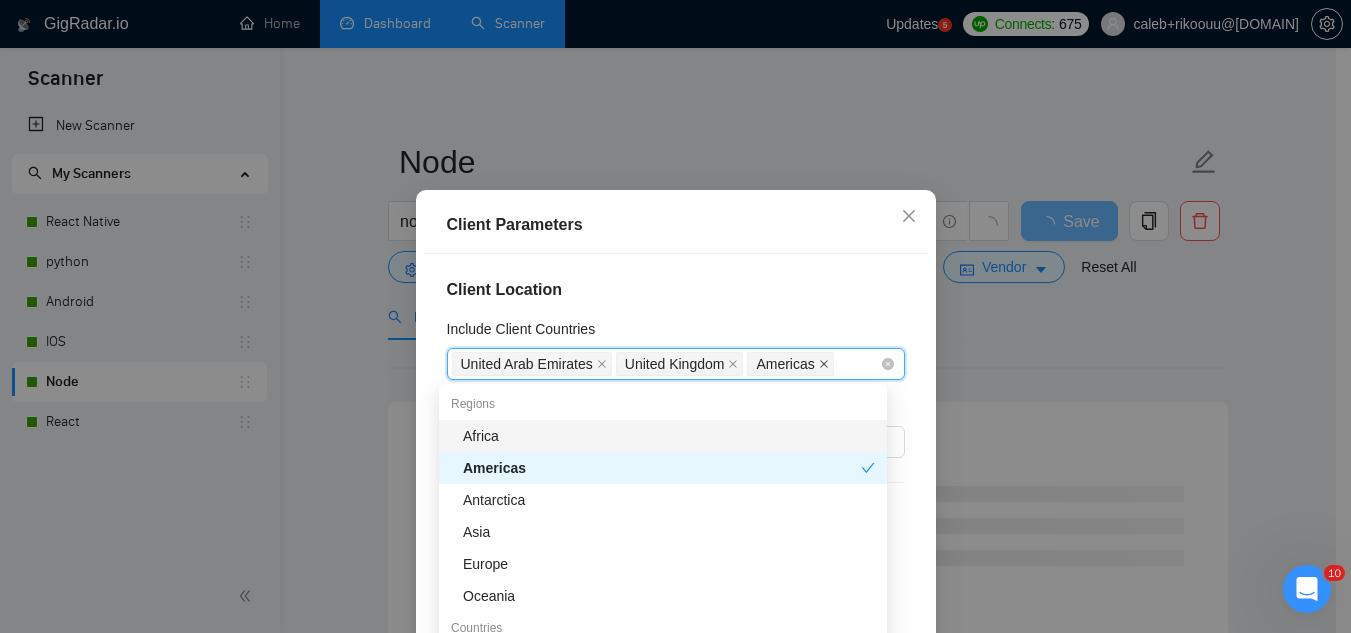 click 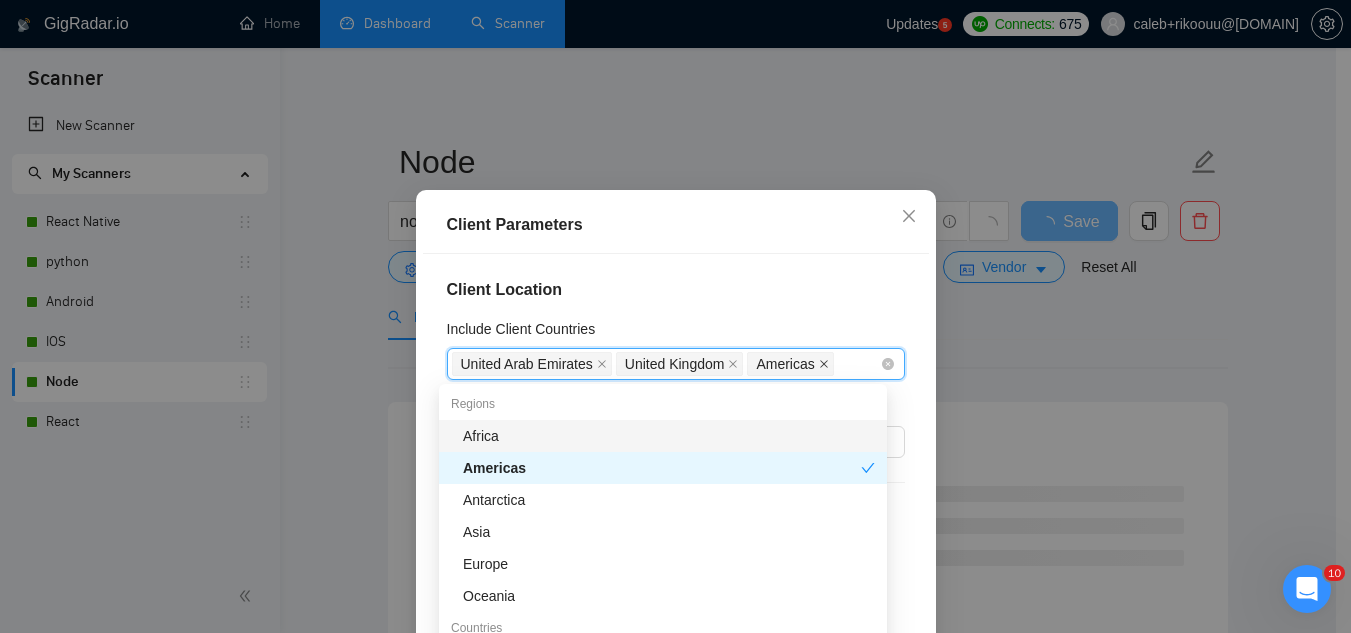 click on "[COUNTRY] [COUNTRY] [GEOGRAPHIC_REGION]" at bounding box center (666, 364) 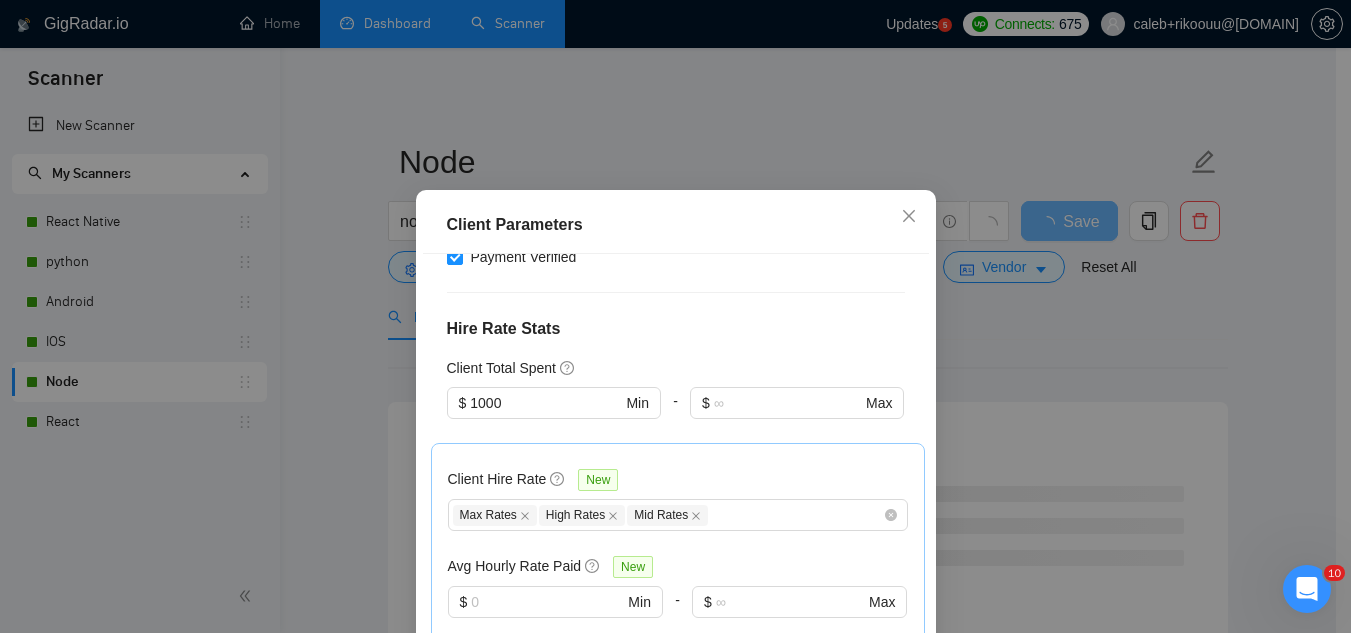 scroll, scrollTop: 500, scrollLeft: 0, axis: vertical 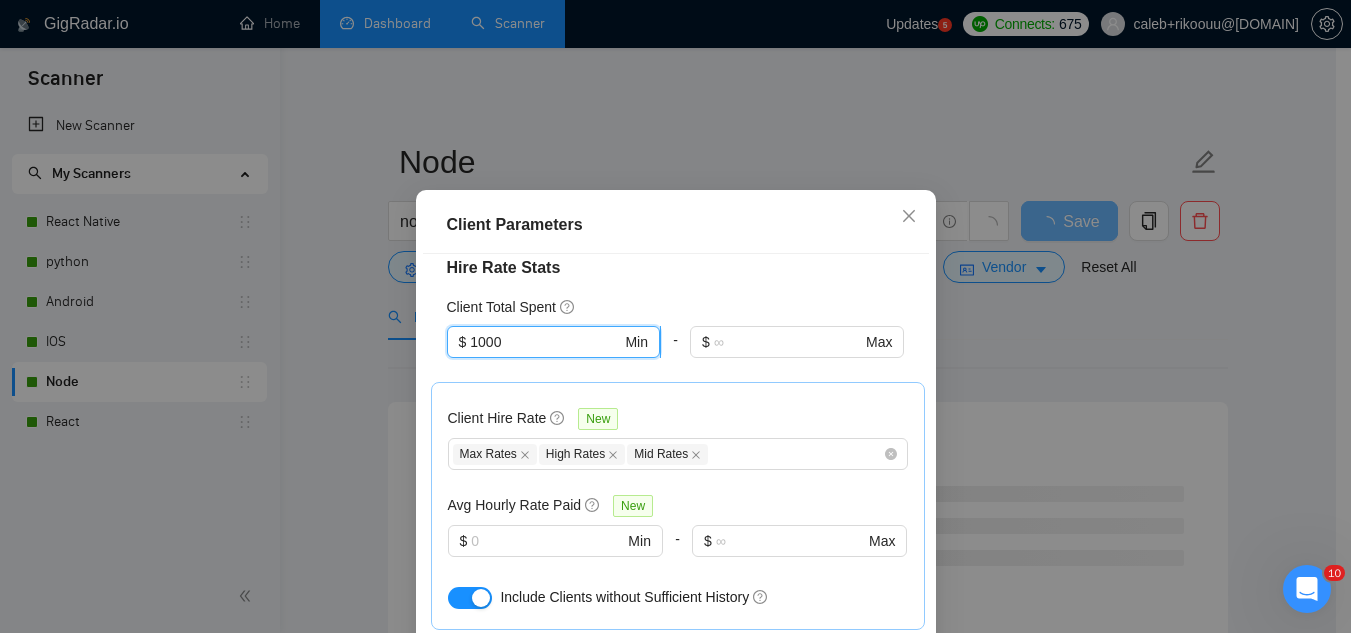 click on "1000" at bounding box center [545, 342] 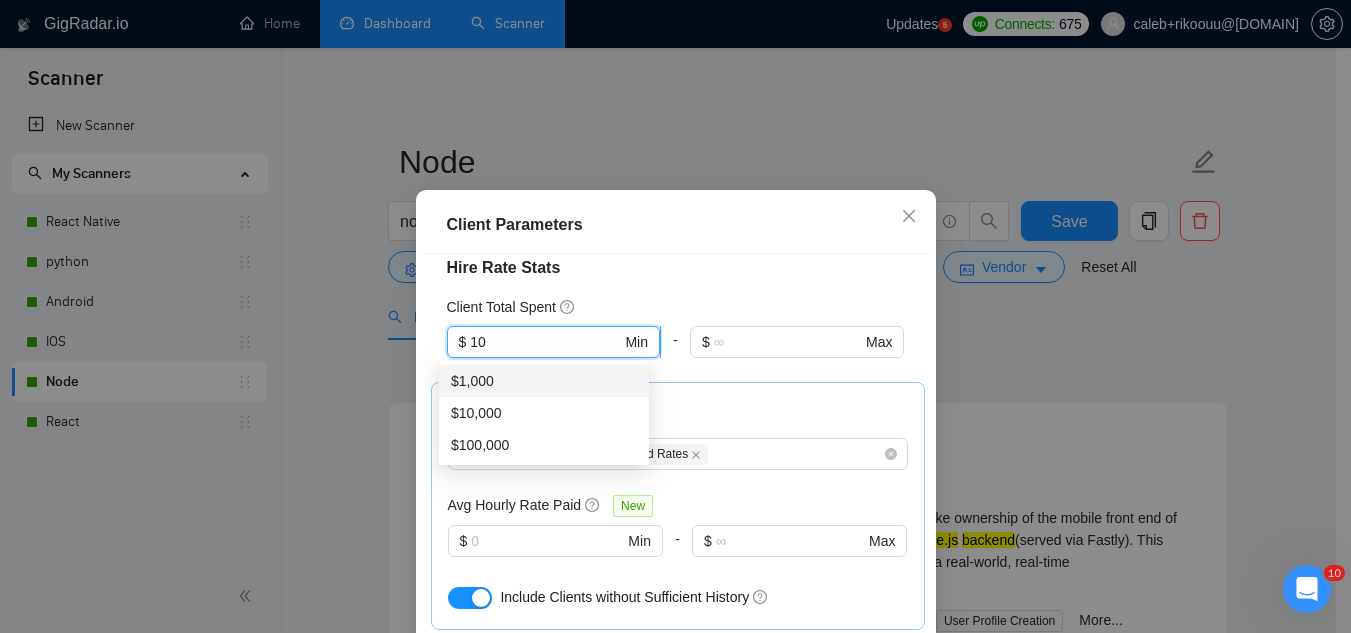 type on "1" 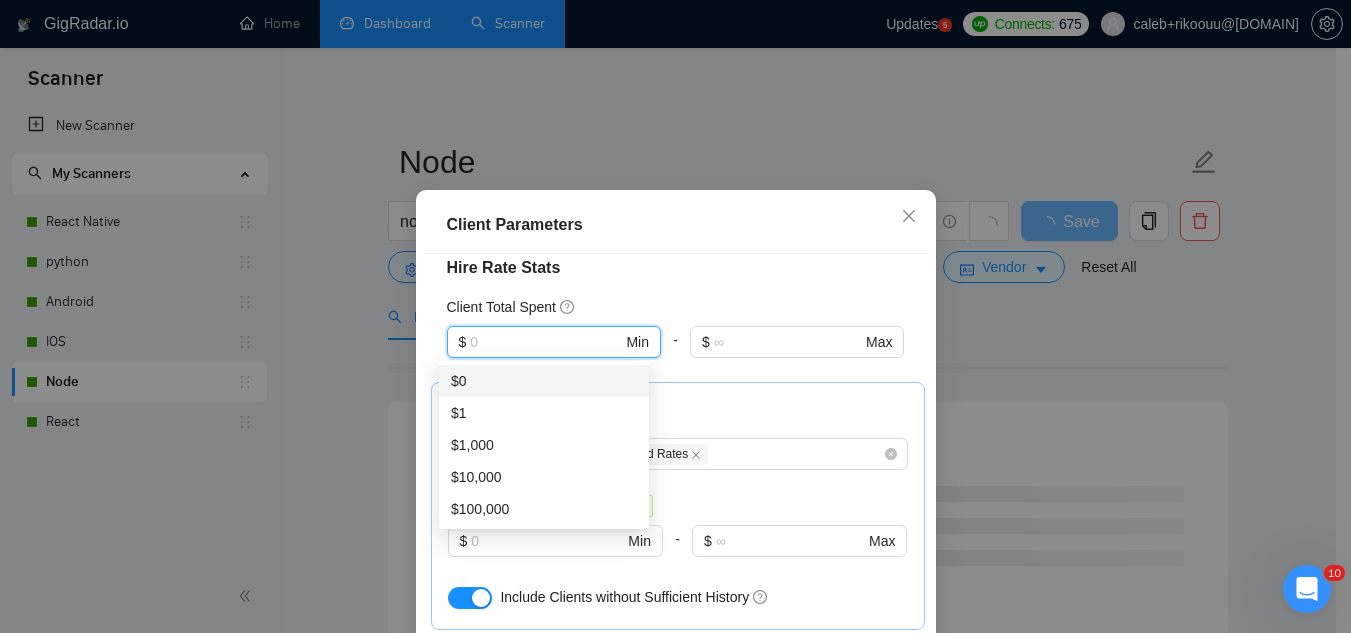 click on "$0" at bounding box center (544, 381) 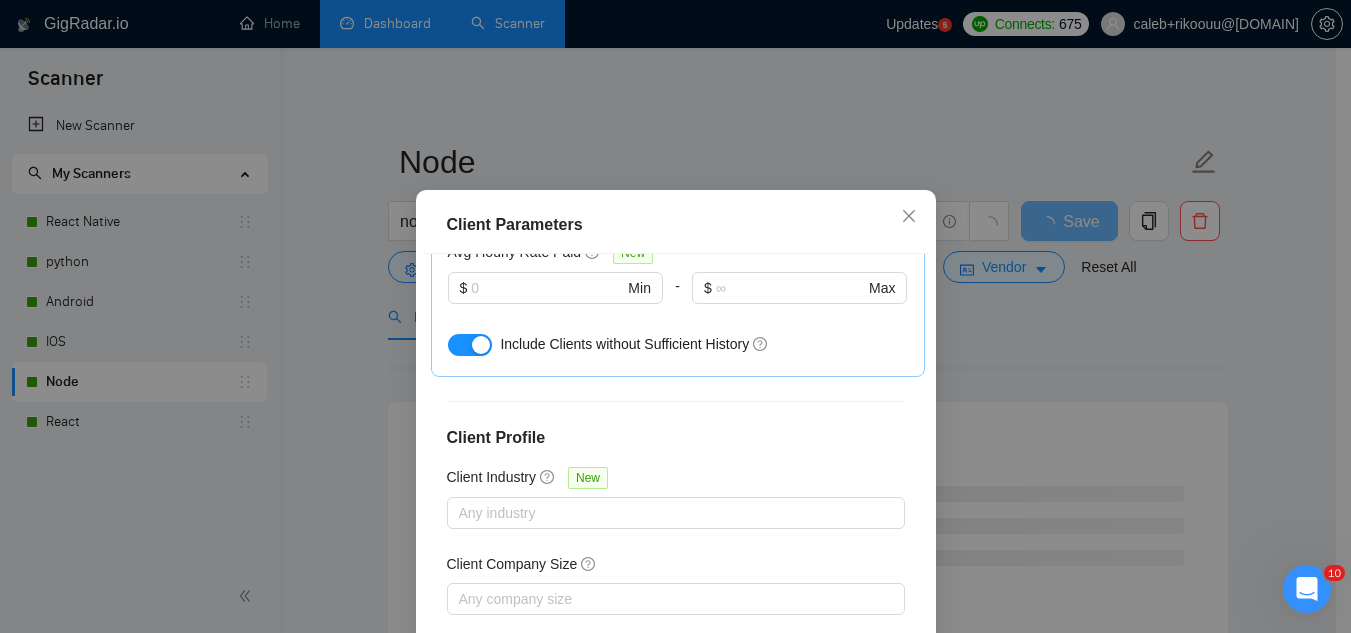 scroll, scrollTop: 801, scrollLeft: 0, axis: vertical 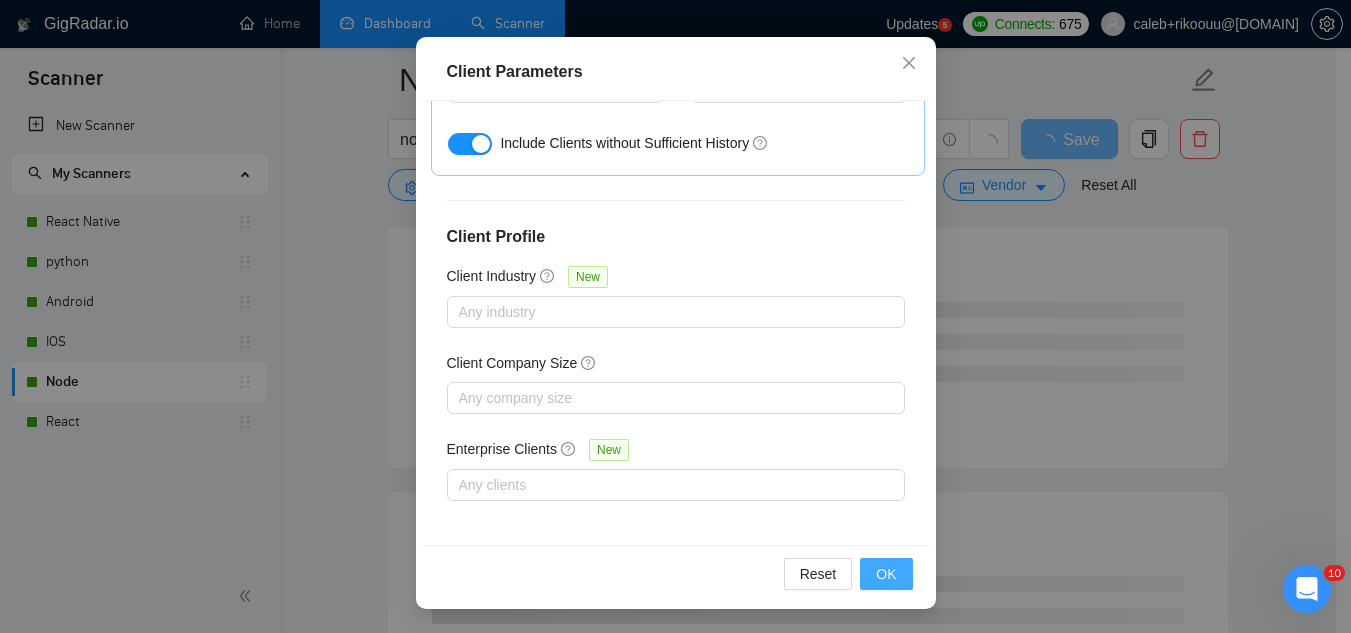 type 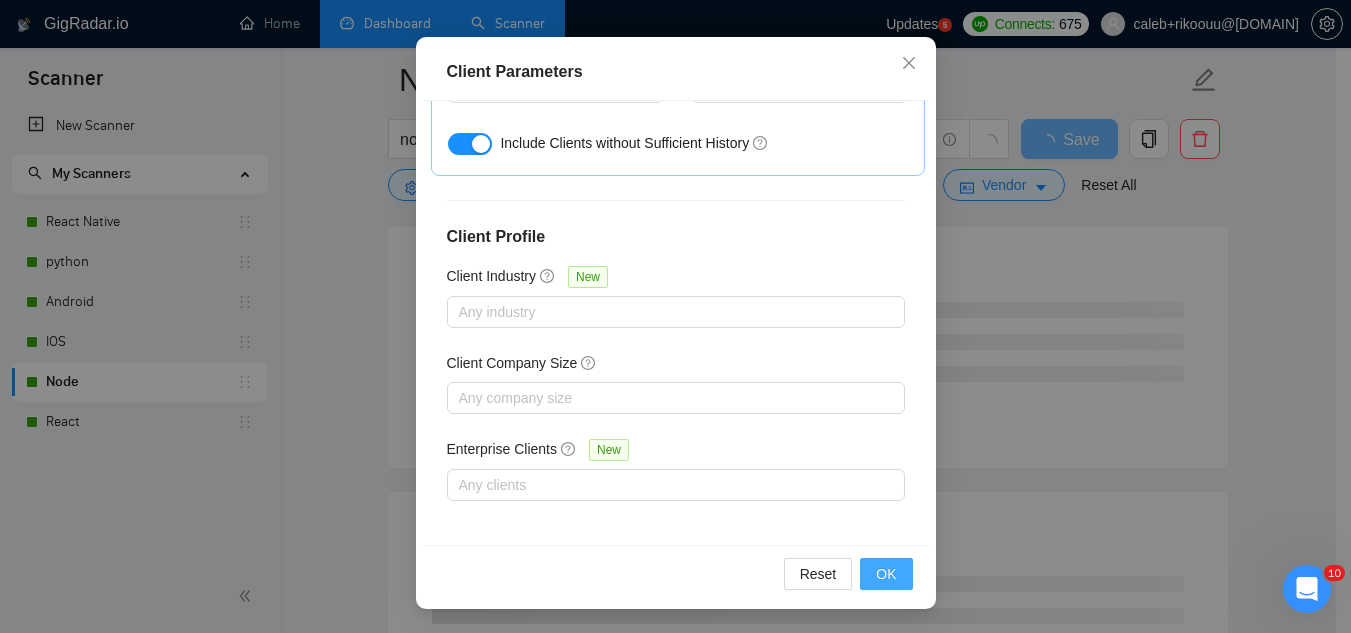 click on "OK" at bounding box center [886, 574] 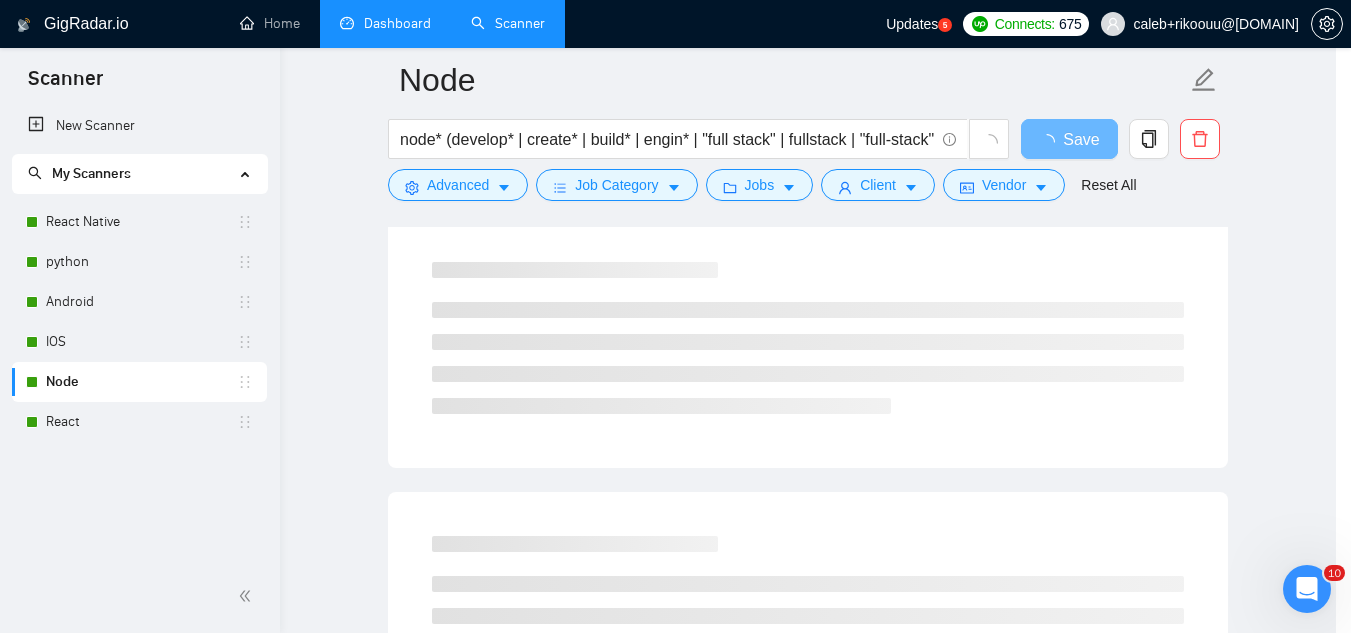 scroll, scrollTop: 82, scrollLeft: 0, axis: vertical 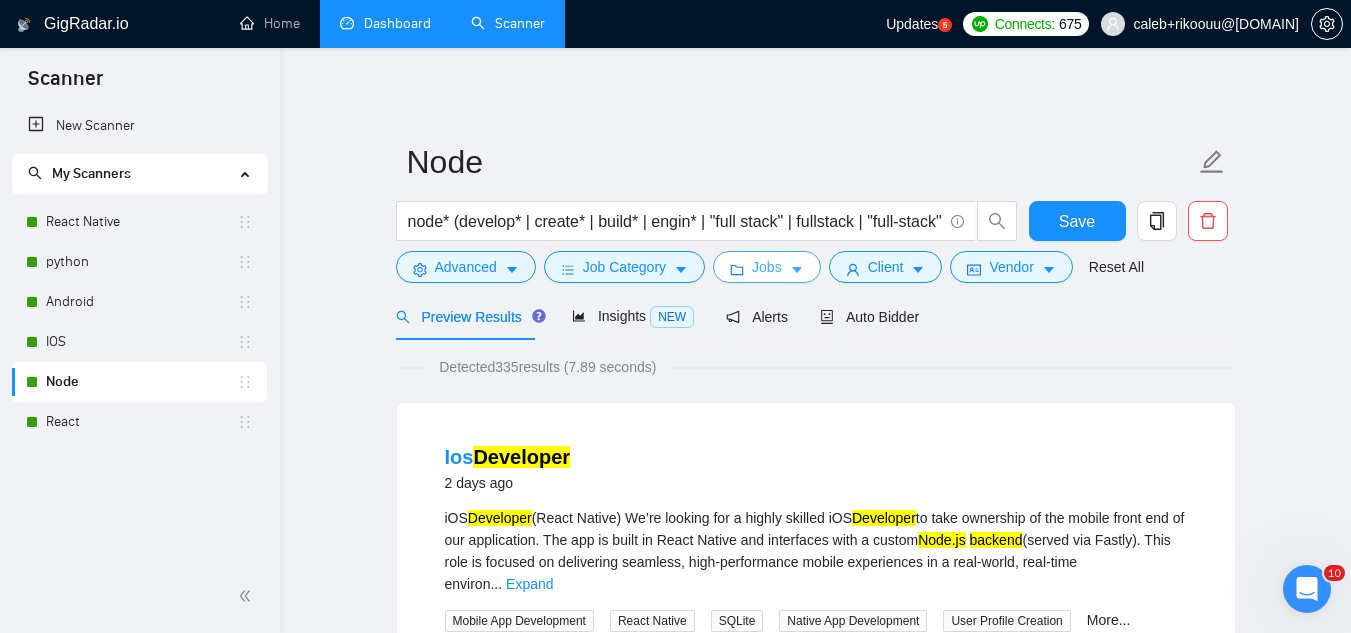 click on "Jobs" at bounding box center (767, 267) 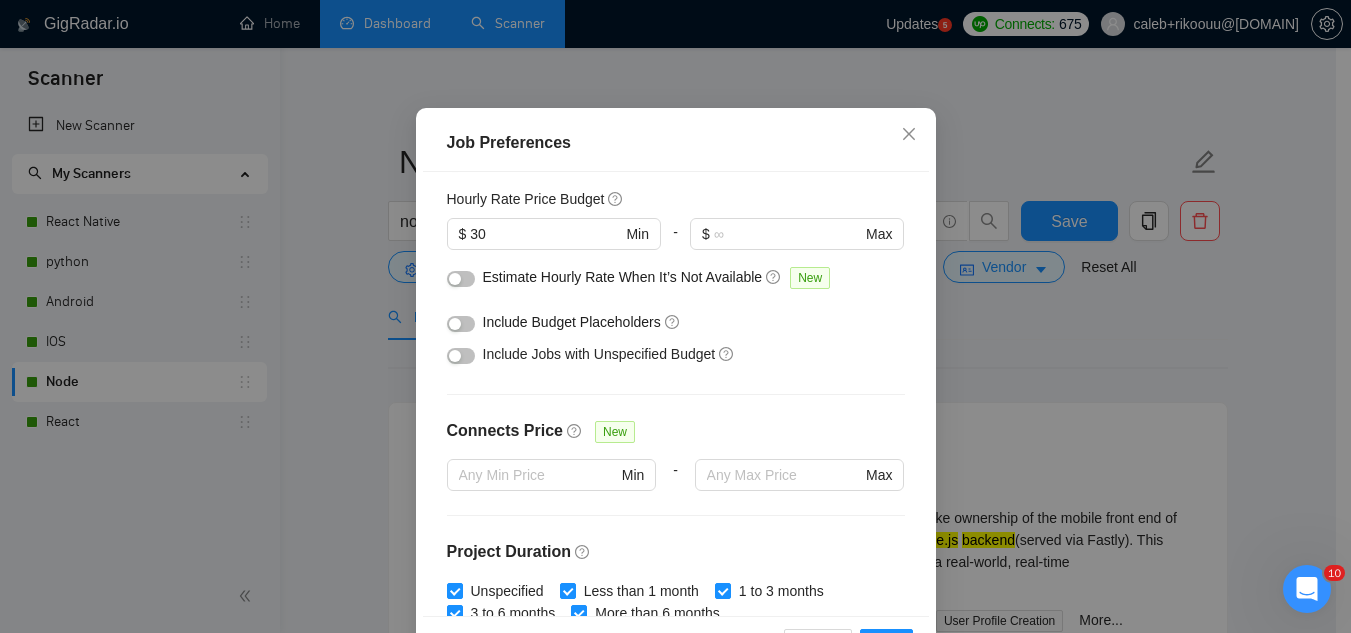 scroll, scrollTop: 300, scrollLeft: 0, axis: vertical 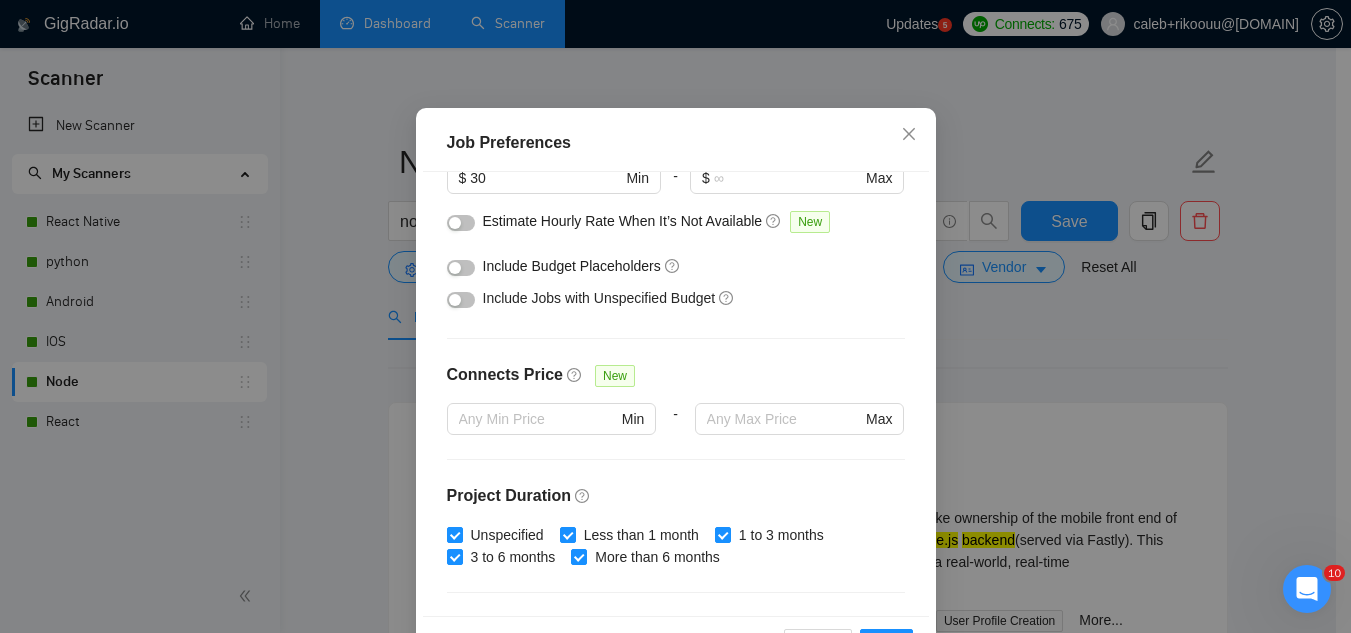 click at bounding box center [461, 300] 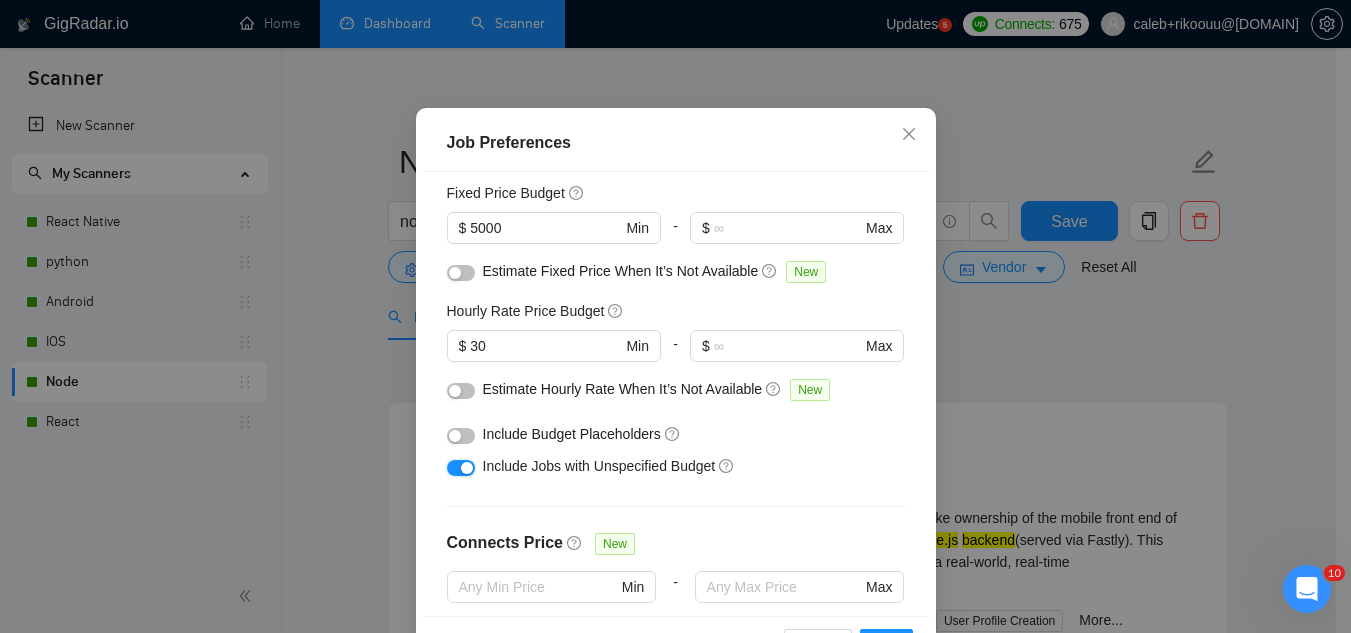 scroll, scrollTop: 100, scrollLeft: 0, axis: vertical 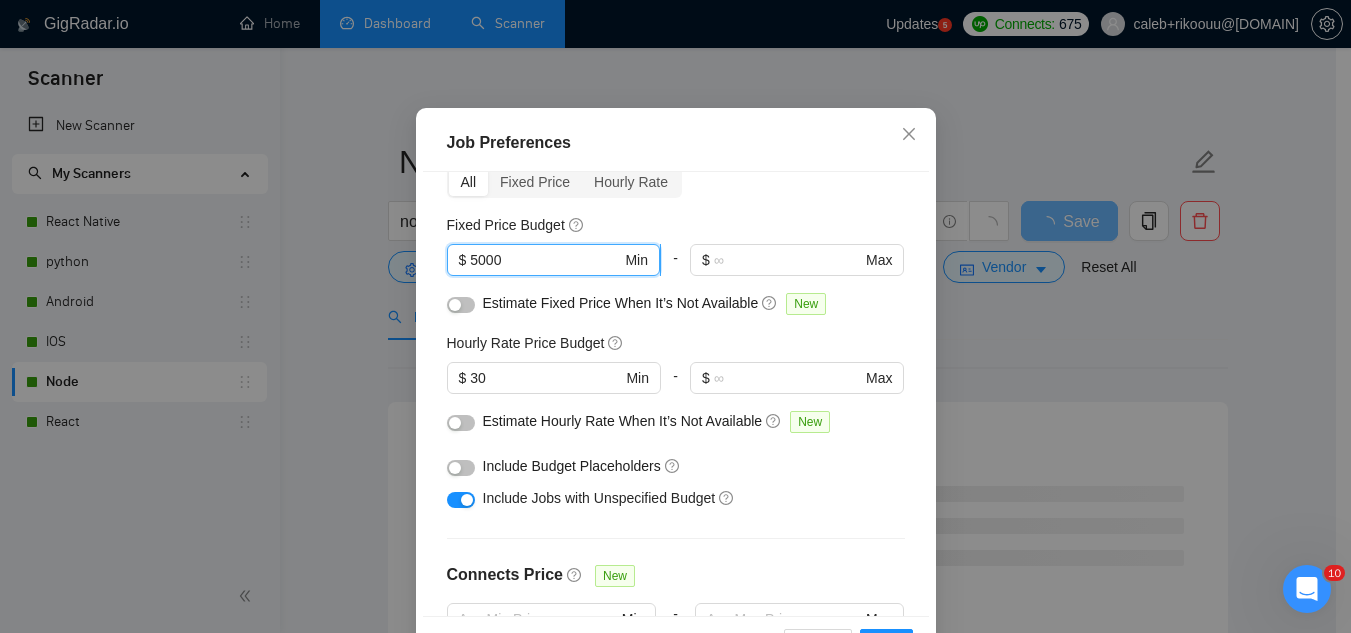 click on "5000" at bounding box center (545, 260) 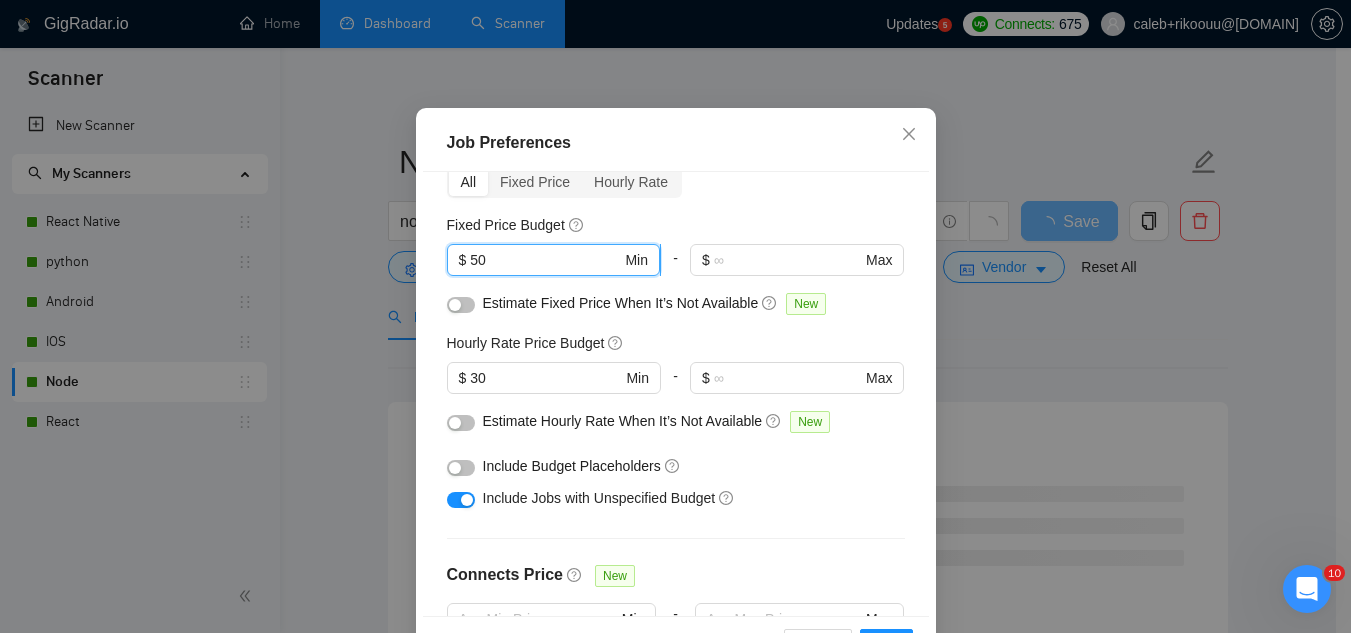 type on "5" 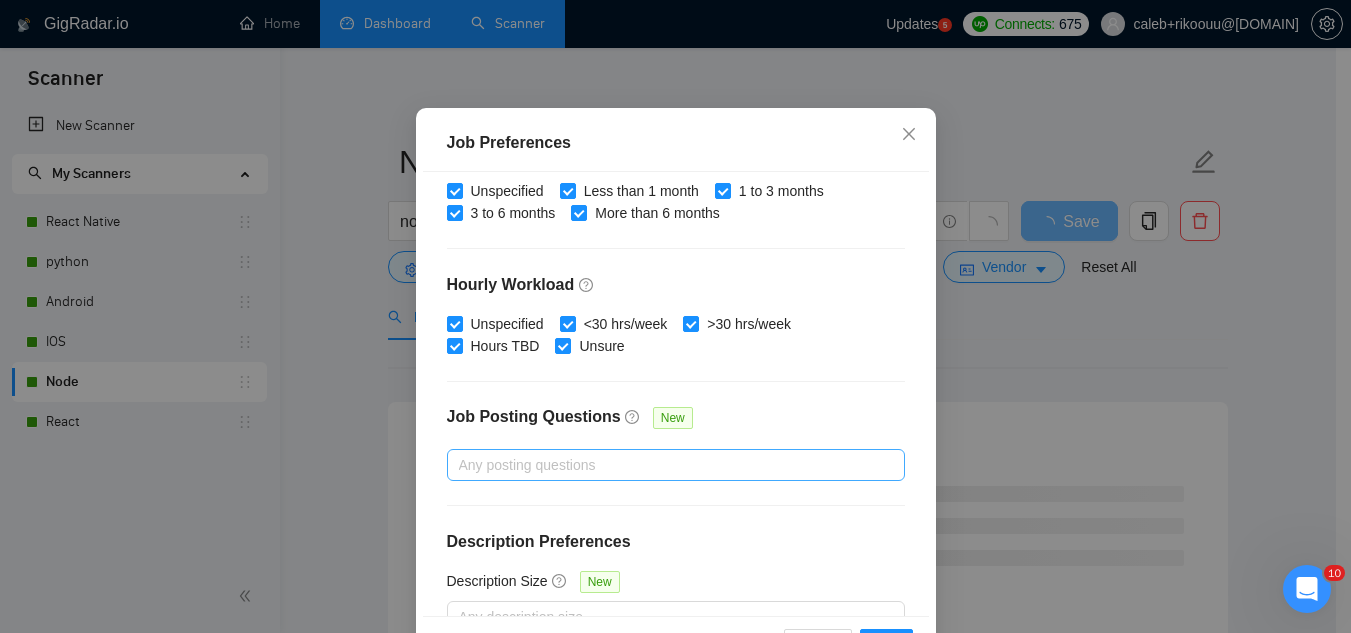 scroll, scrollTop: 683, scrollLeft: 0, axis: vertical 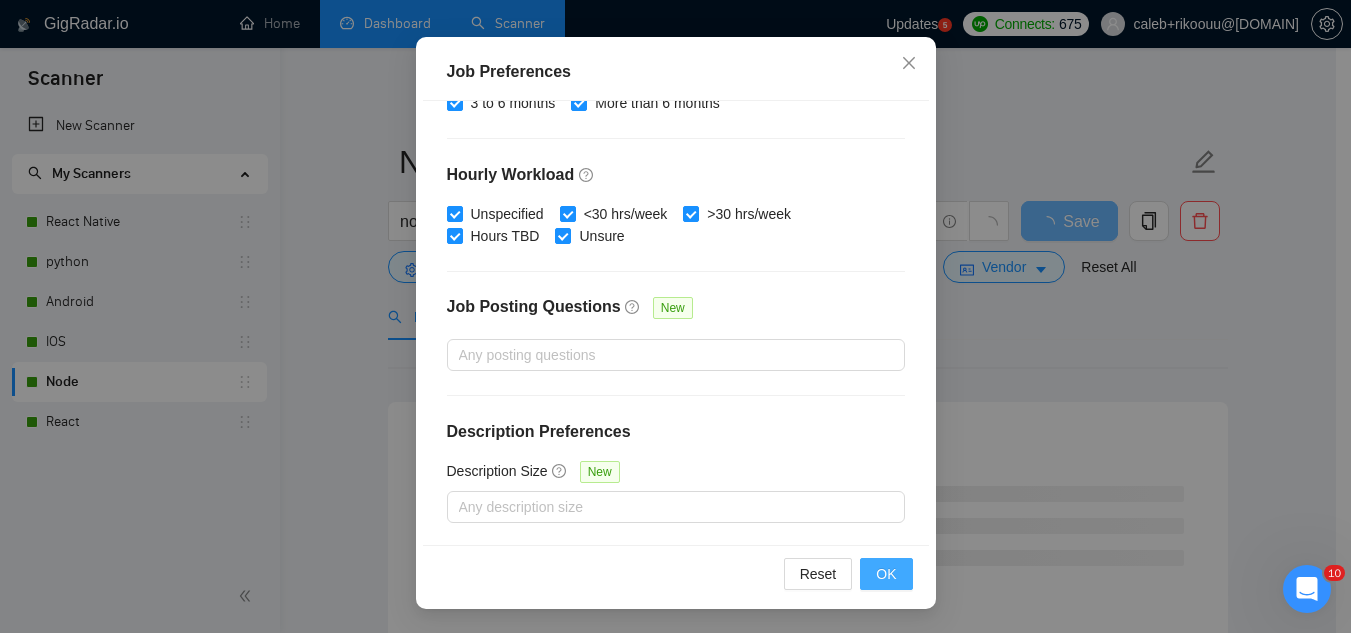 type on "2500" 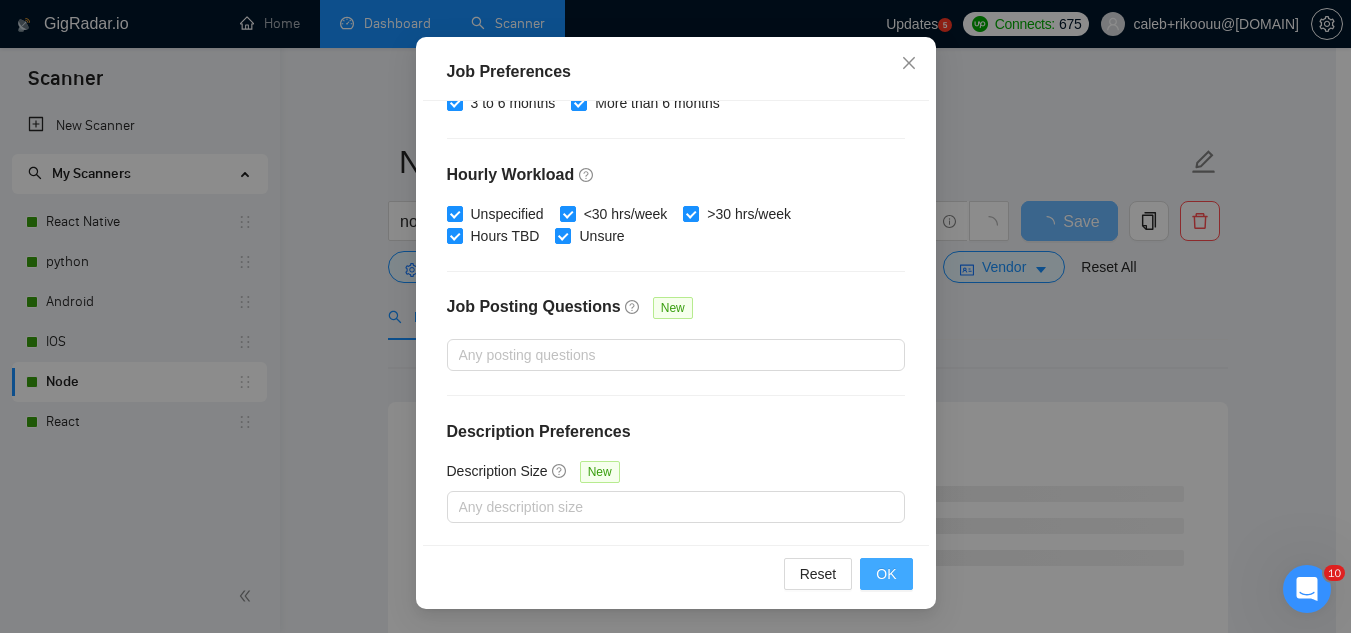 scroll, scrollTop: 82, scrollLeft: 0, axis: vertical 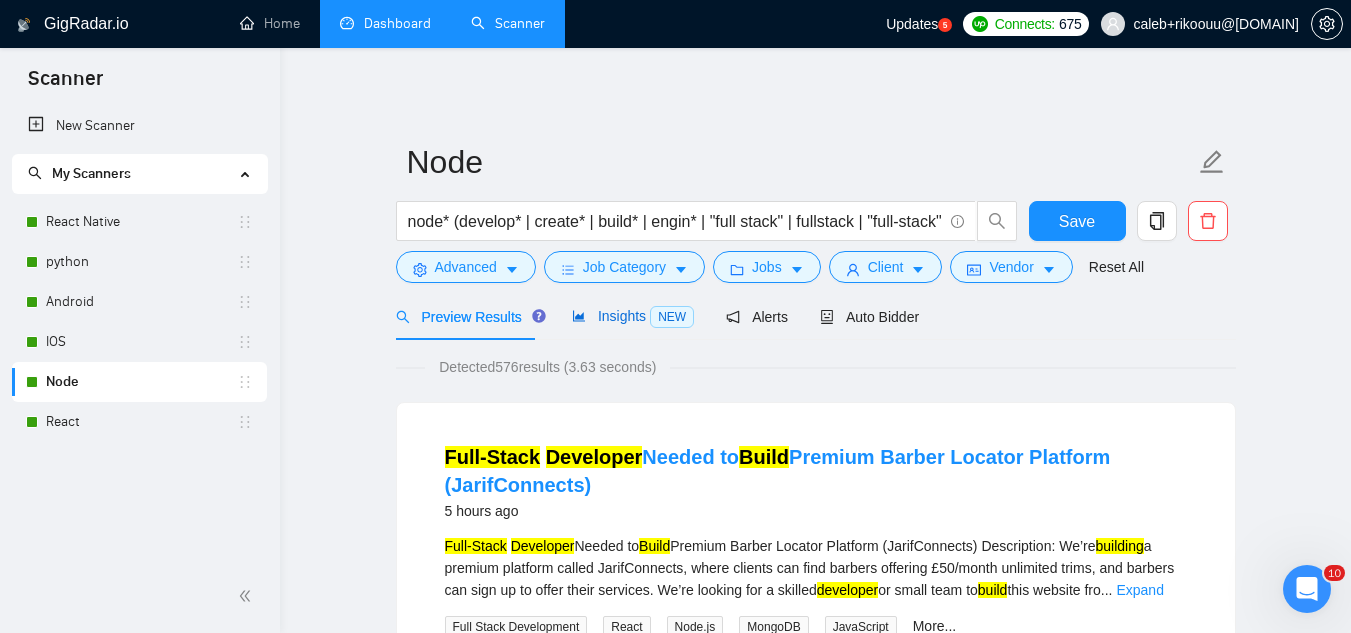 click on "Insights NEW" at bounding box center (633, 316) 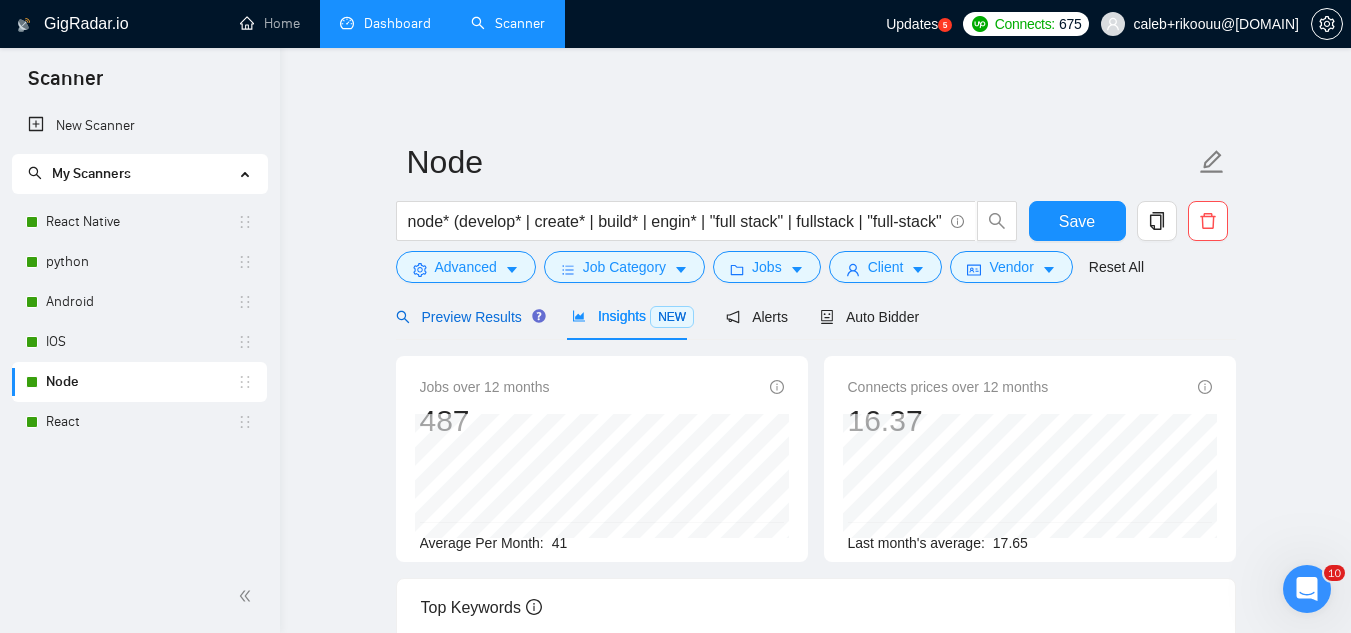 click on "Preview Results" at bounding box center [468, 317] 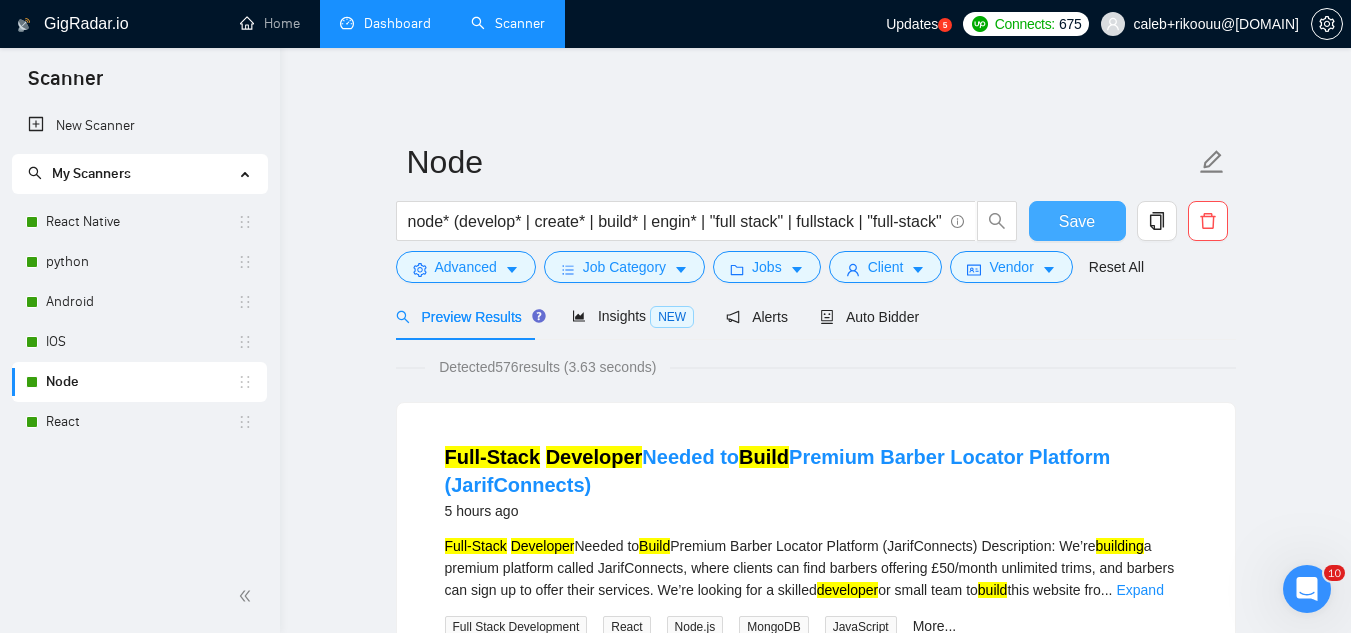 click on "Save" at bounding box center (1077, 221) 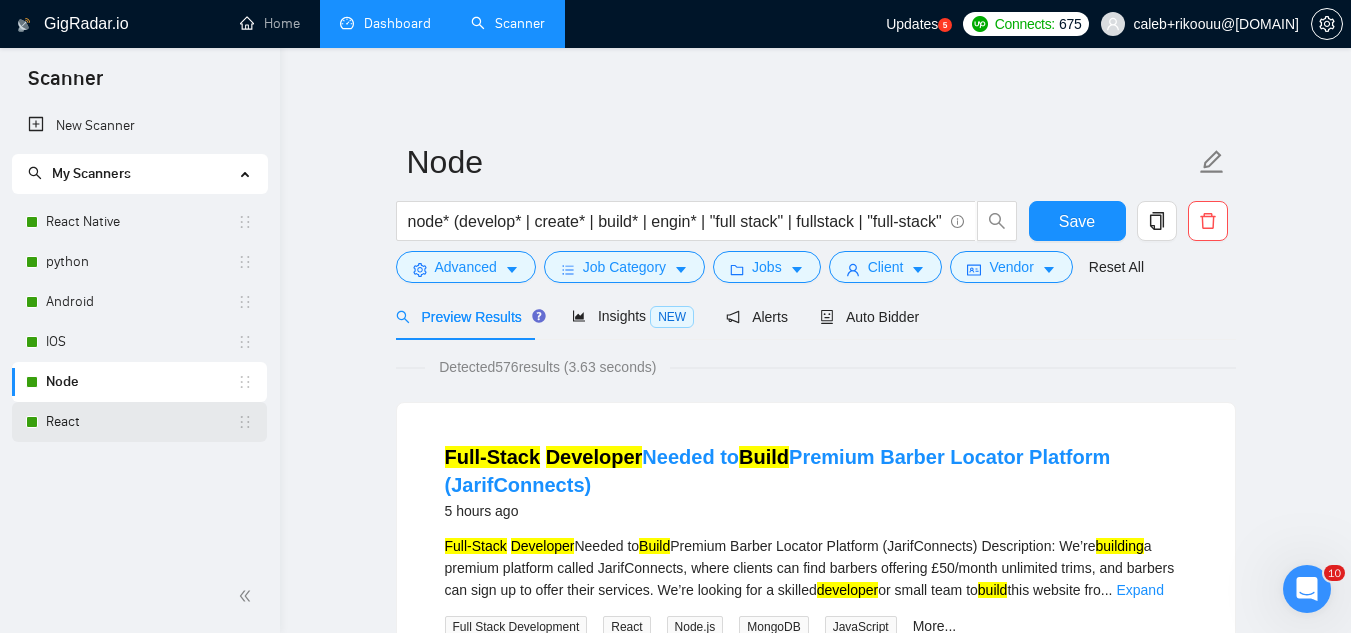 click on "React" at bounding box center [141, 422] 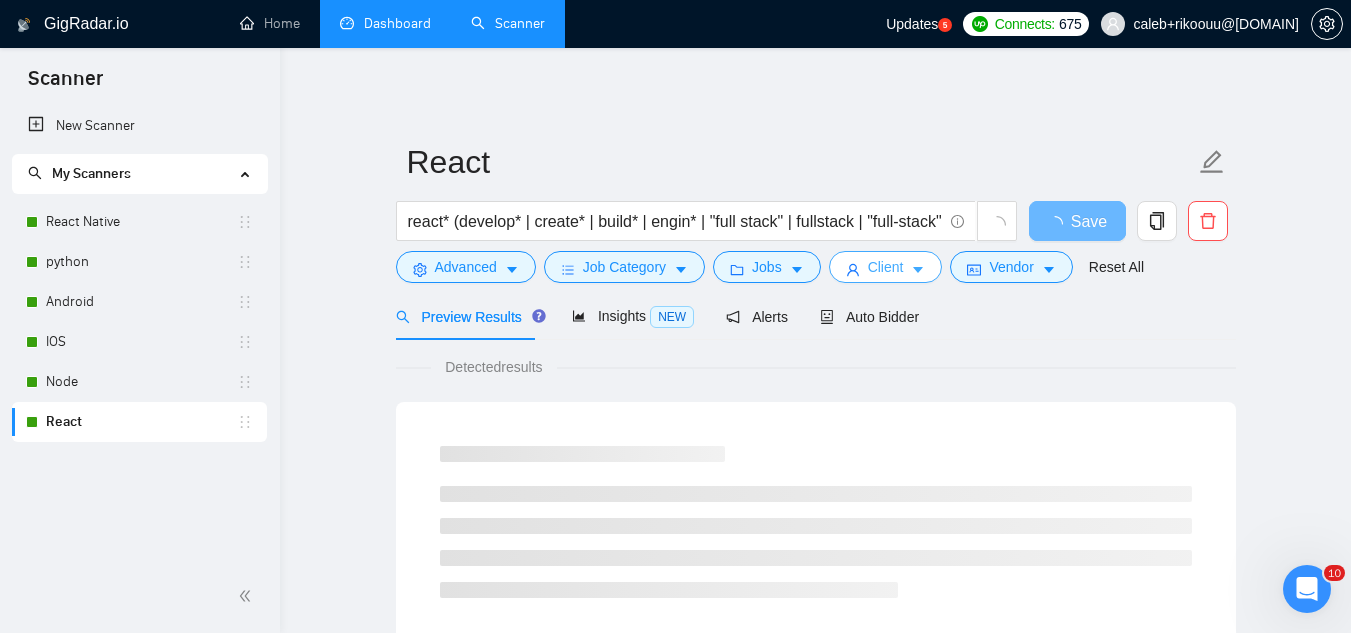 click on "Client" at bounding box center (886, 267) 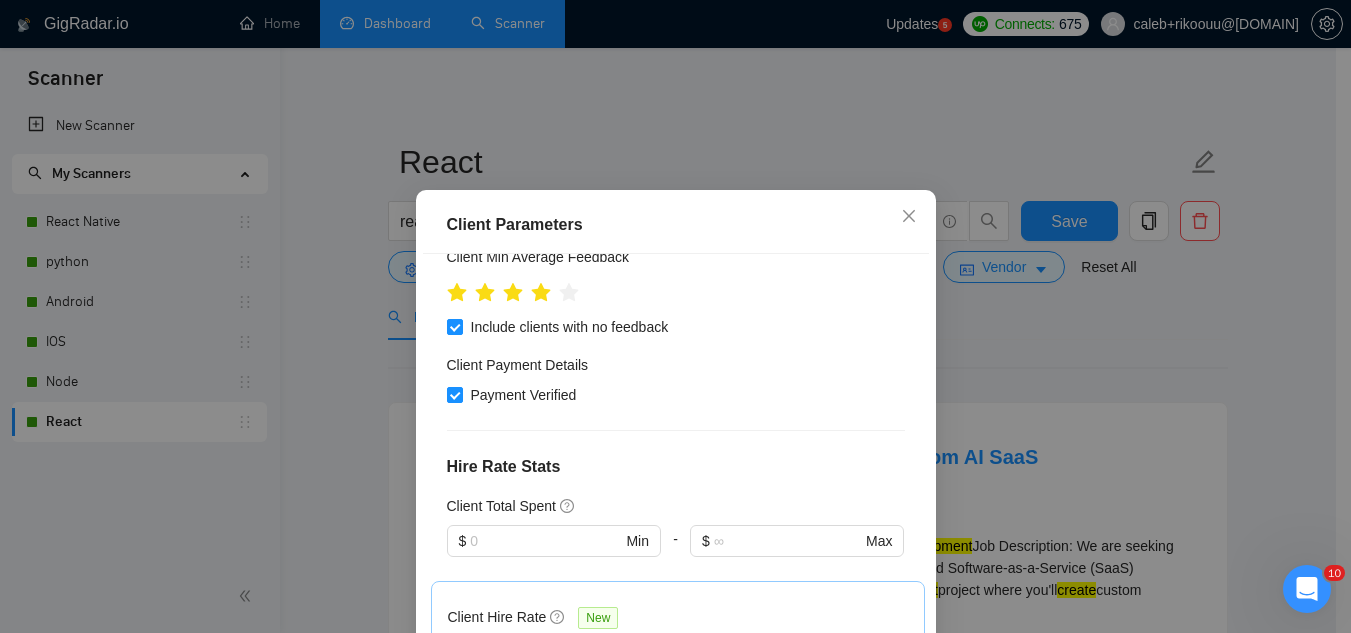 scroll, scrollTop: 1, scrollLeft: 0, axis: vertical 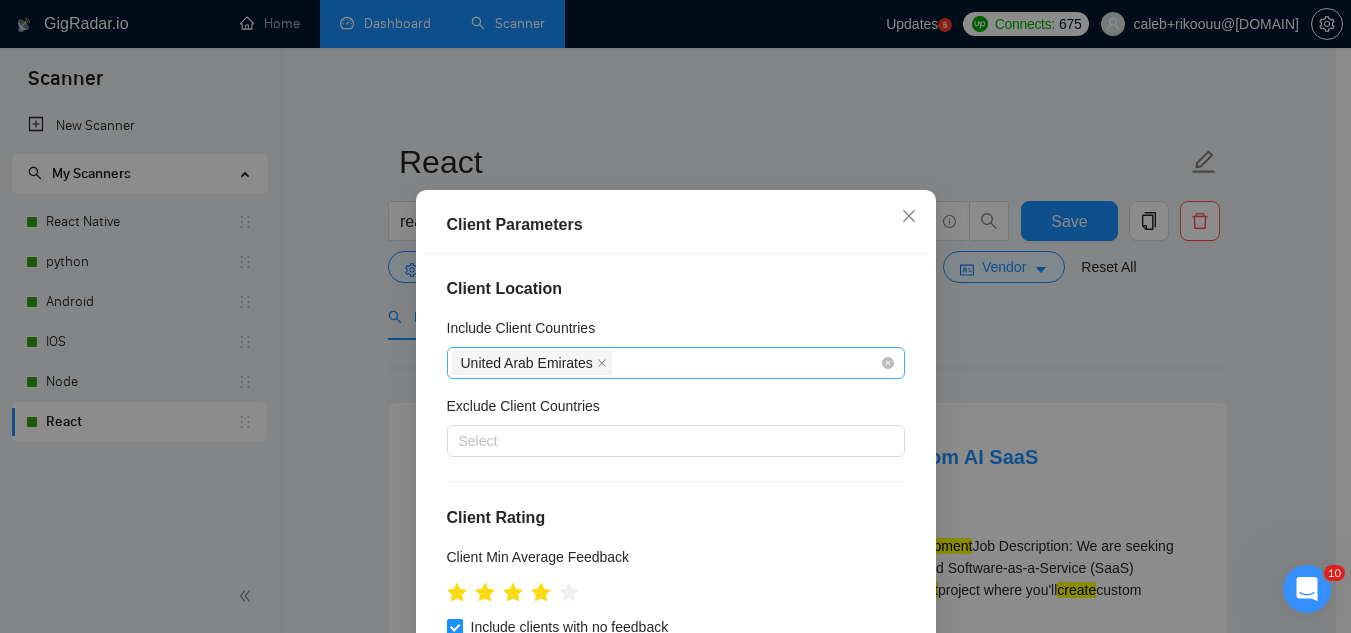 click on "United Arab Emirates" at bounding box center [666, 363] 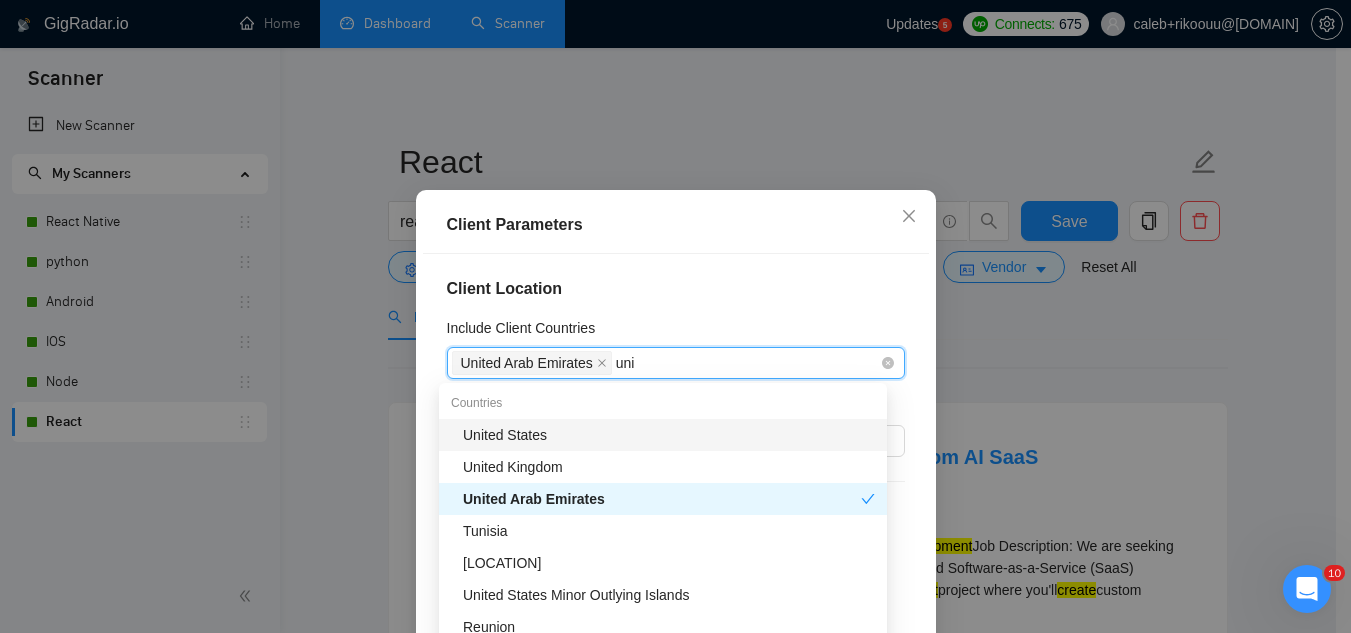 type on "unit" 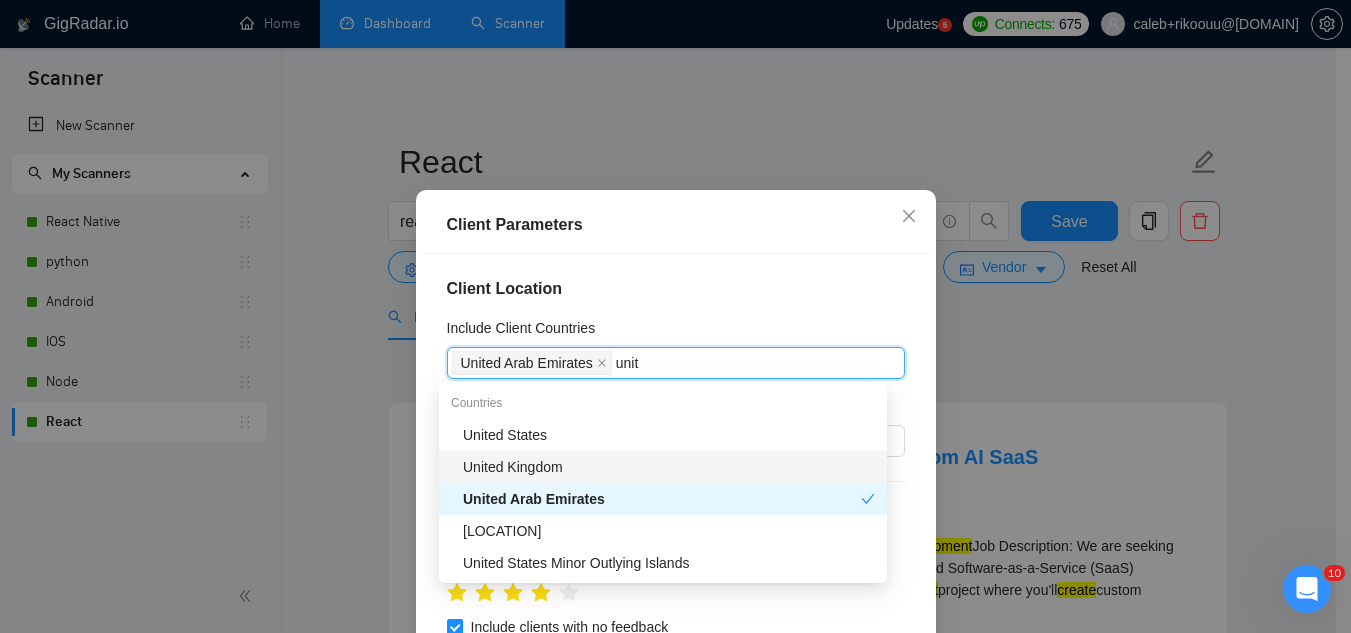 click on "United Kingdom" at bounding box center (669, 467) 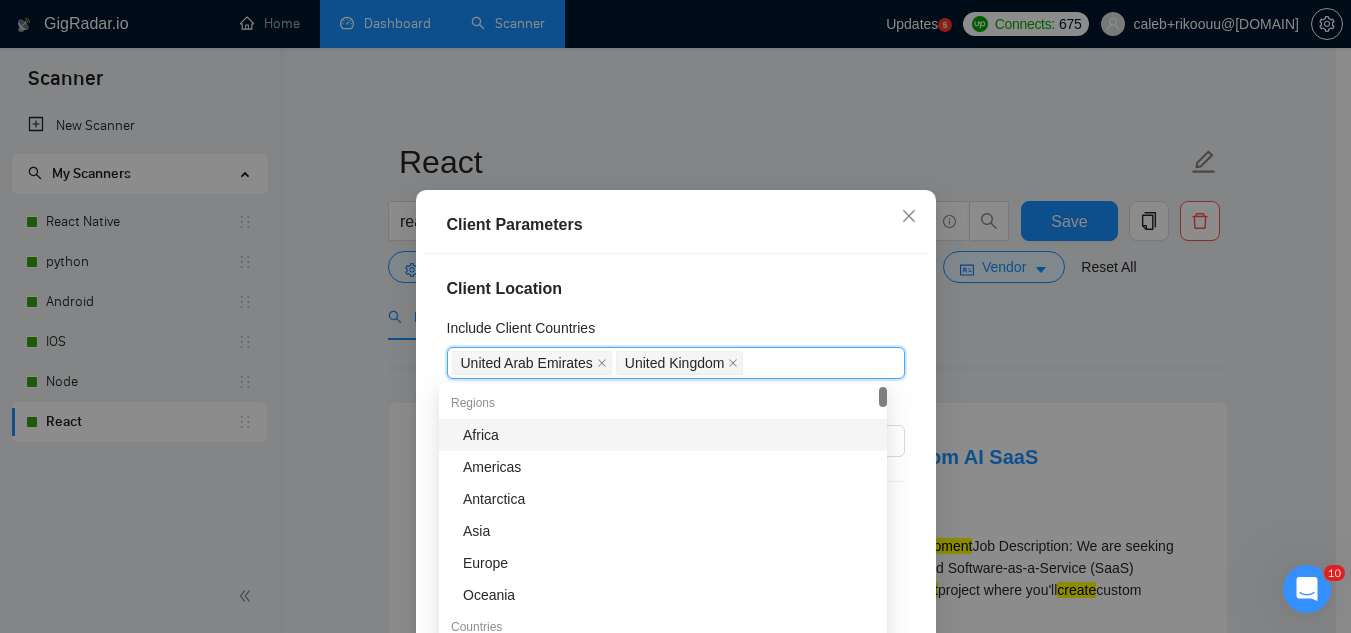 click on "Client Location Include Client Countries United Arab Emirates United Kingdom   Exclude Client Countries   Select Client Rating Client Min Average Feedback Include clients with no feedback Client Payment Details Payment Verified Hire Rate Stats   Client Total Spent $ Min - $ Max Client Hire Rate New Max Rates High Rates Mid Rates     Avg Hourly Rate Paid New $ Min - $ Max Include Clients without Sufficient History Client Profile Client Industry New   Any industry Client Company Size   Any company size Enterprise Clients New   Any clients" at bounding box center [676, 475] 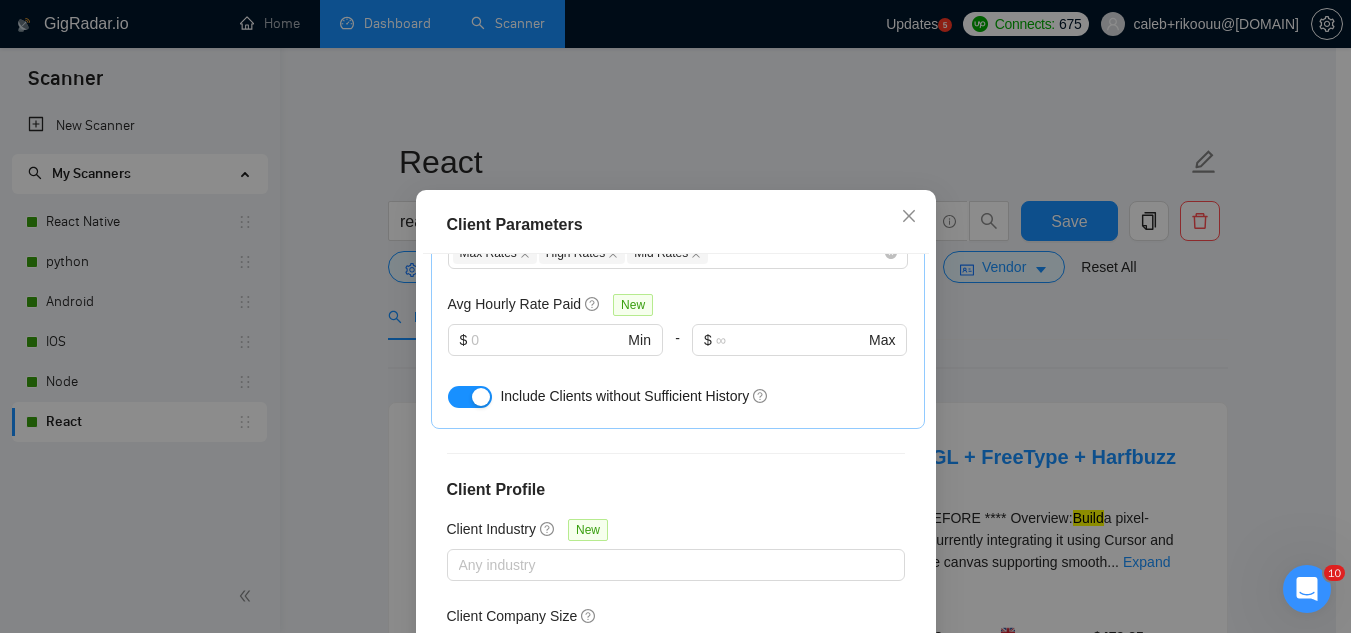 scroll, scrollTop: 801, scrollLeft: 0, axis: vertical 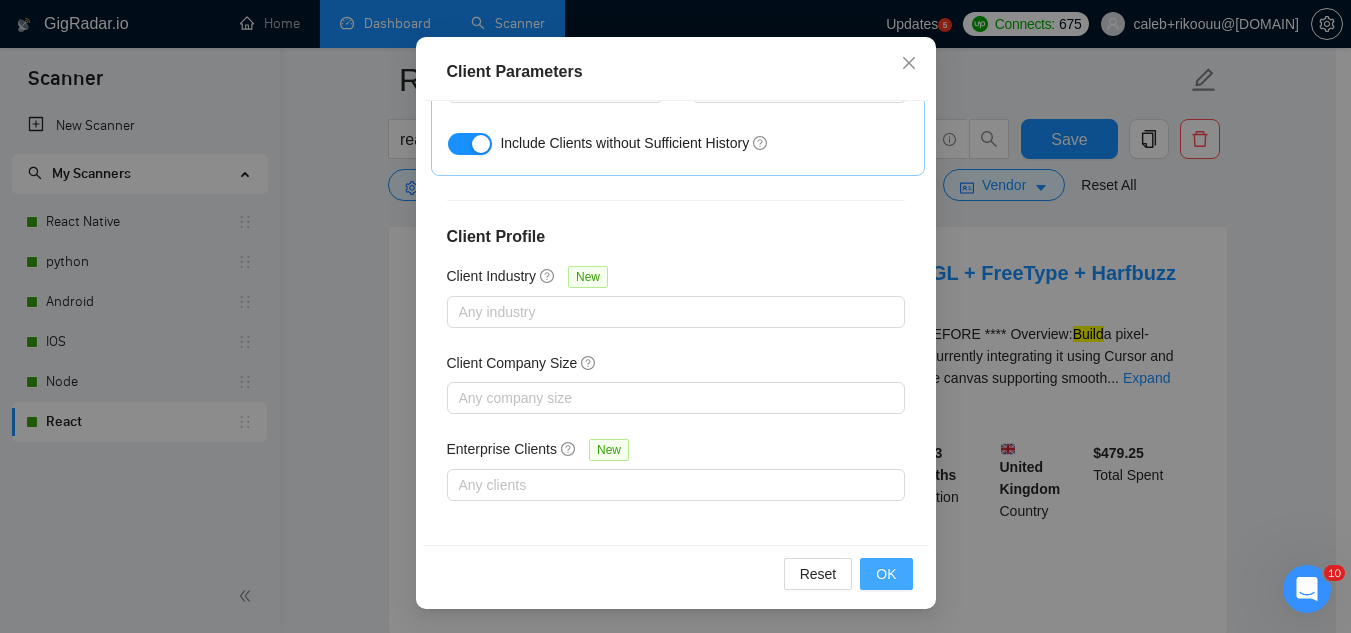 click on "OK" at bounding box center [886, 574] 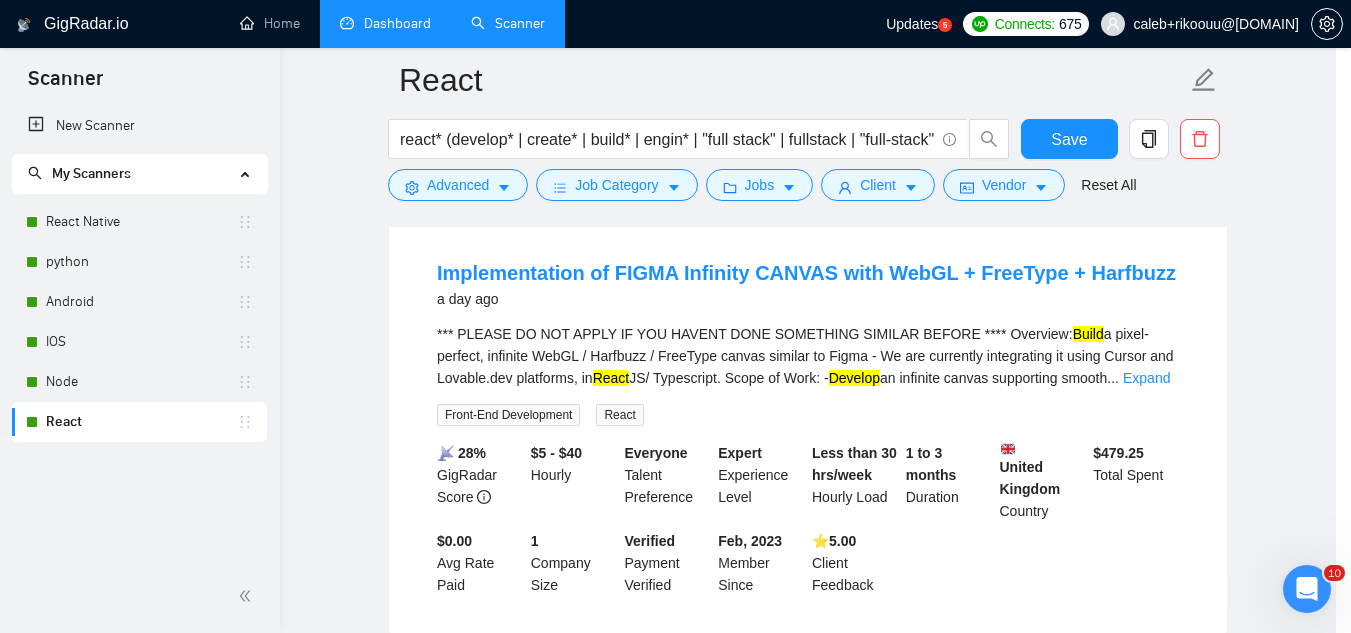 scroll, scrollTop: 82, scrollLeft: 0, axis: vertical 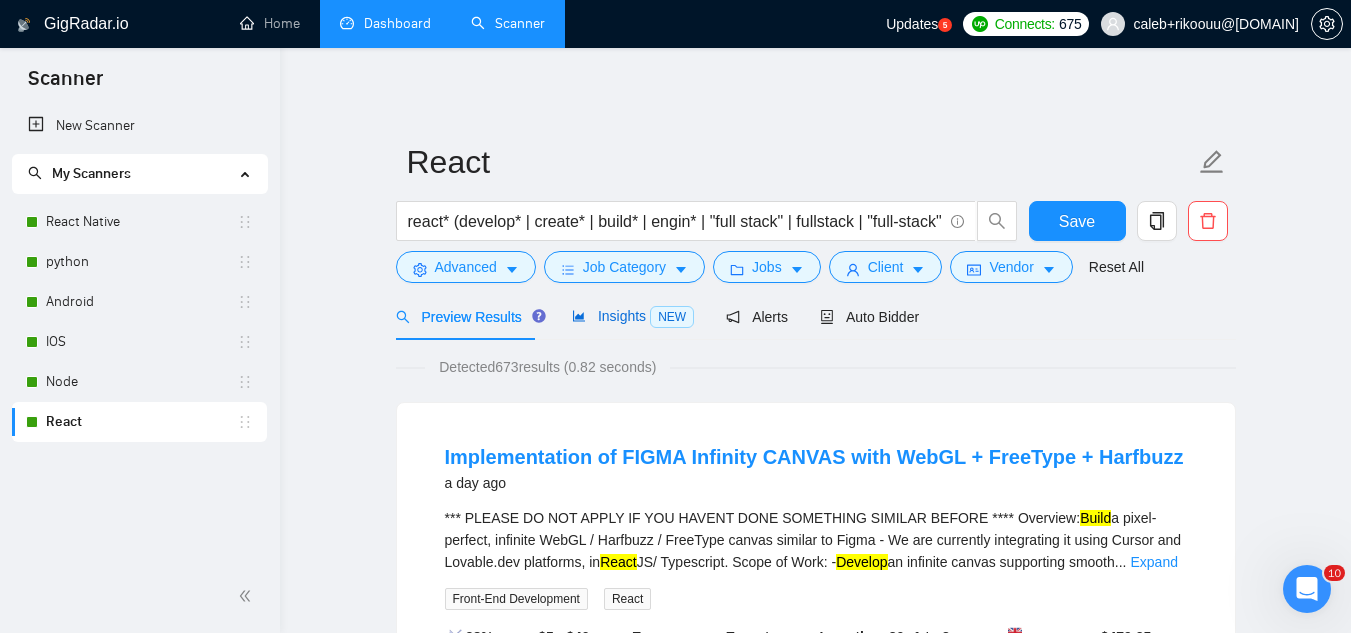 click on "Insights NEW" at bounding box center [633, 316] 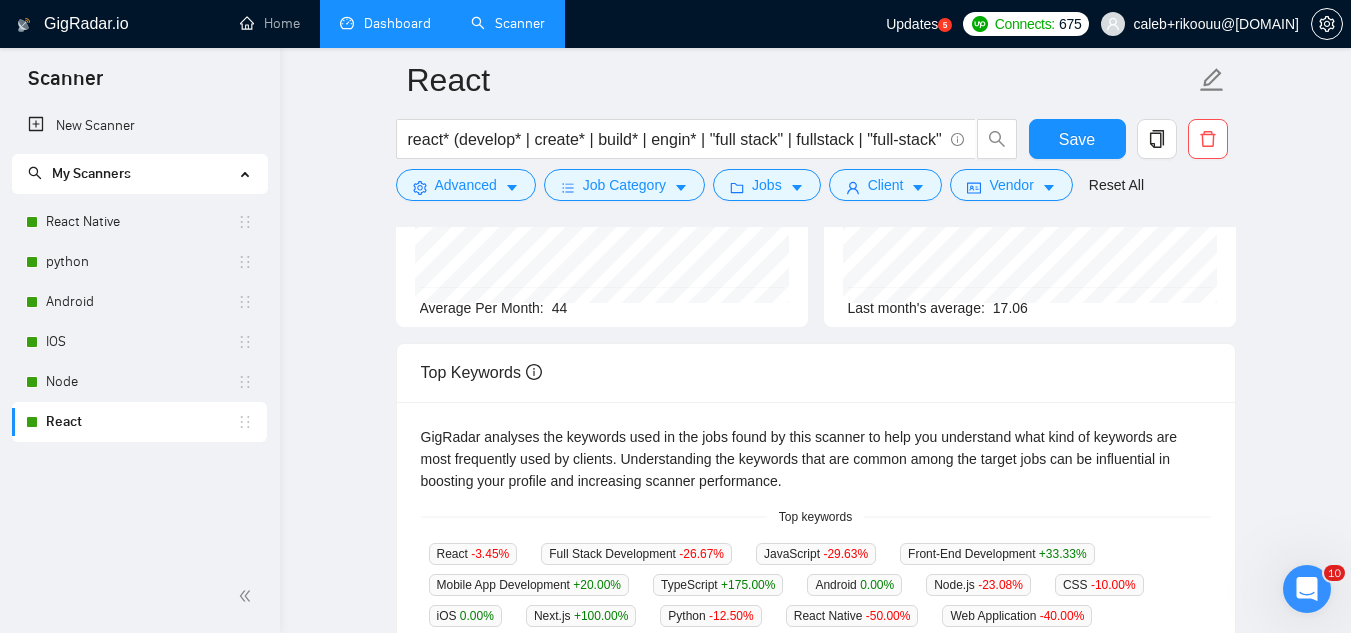 scroll, scrollTop: 100, scrollLeft: 0, axis: vertical 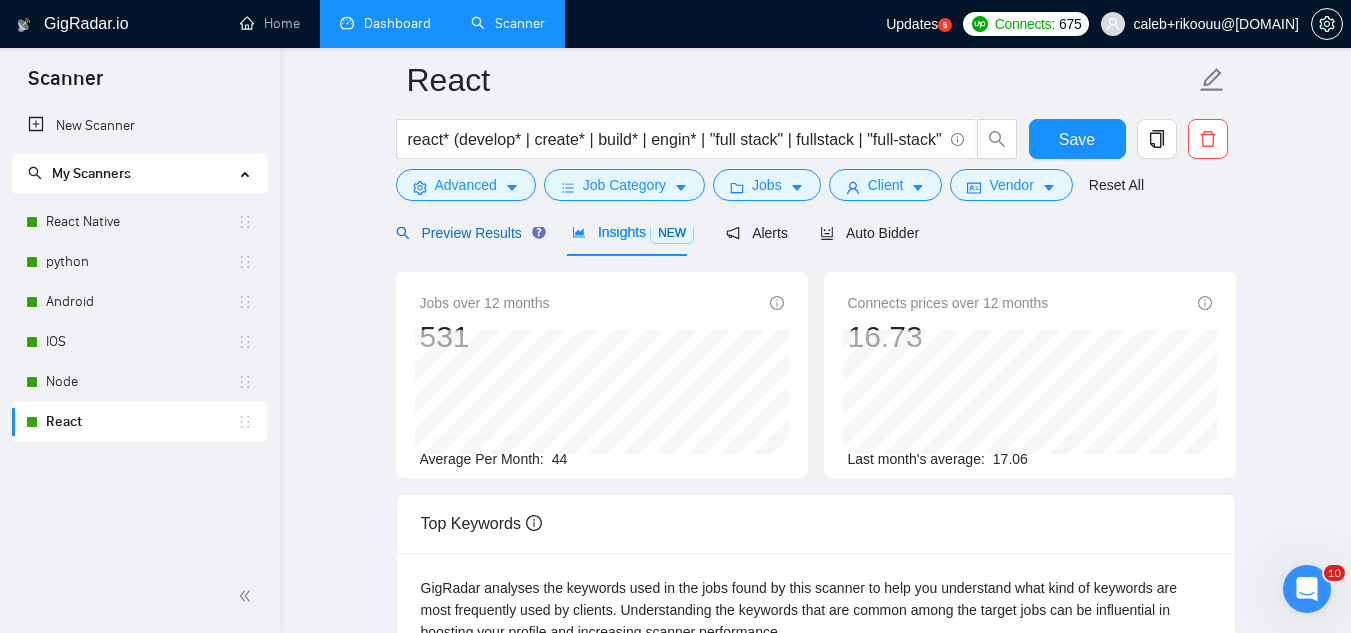 click on "Preview Results" at bounding box center [468, 233] 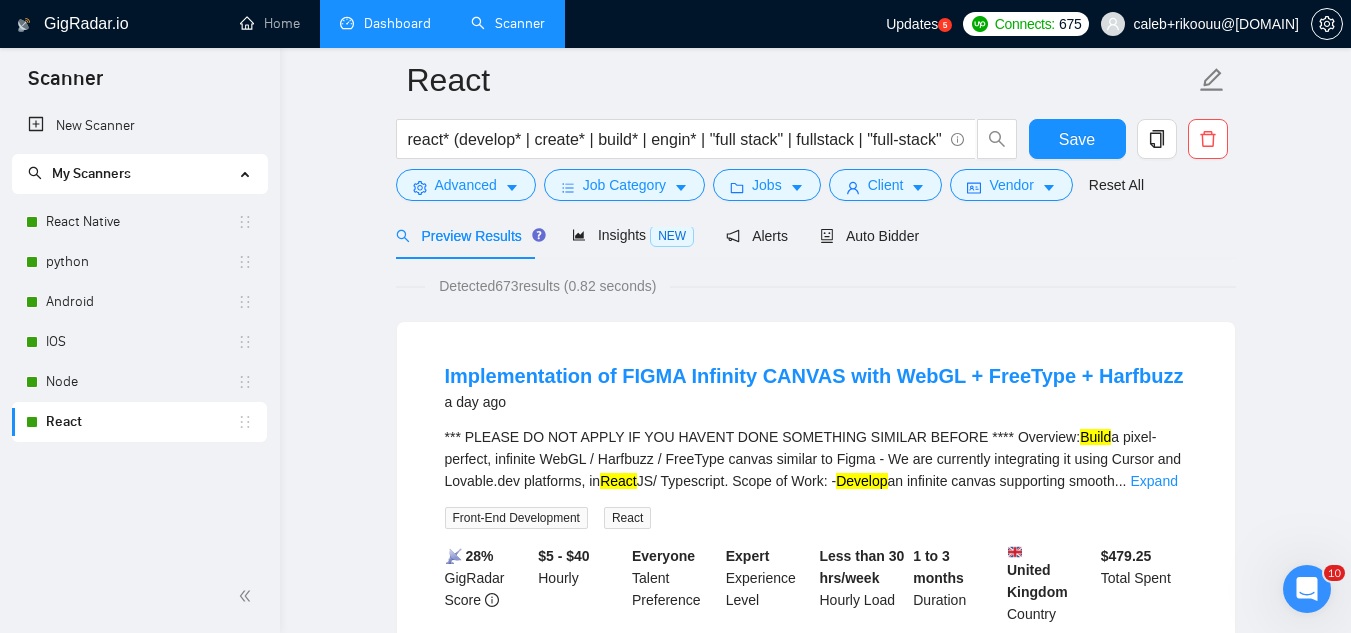 scroll, scrollTop: 0, scrollLeft: 0, axis: both 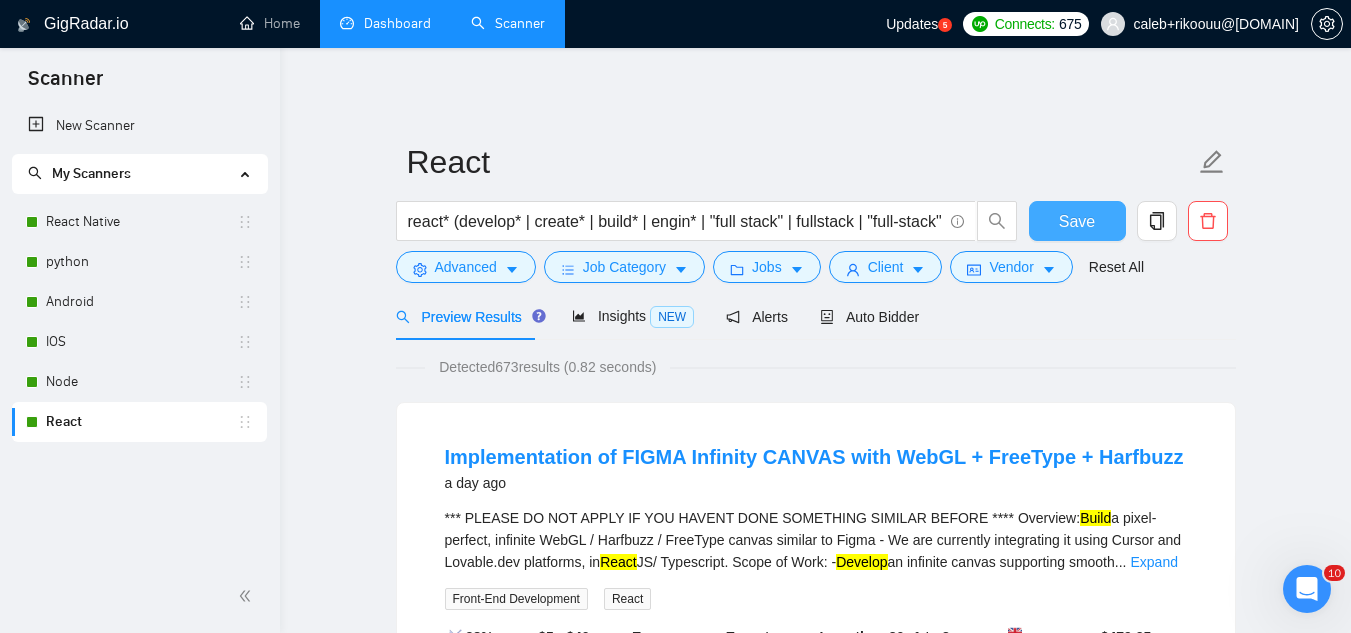 click on "Save" at bounding box center (1077, 221) 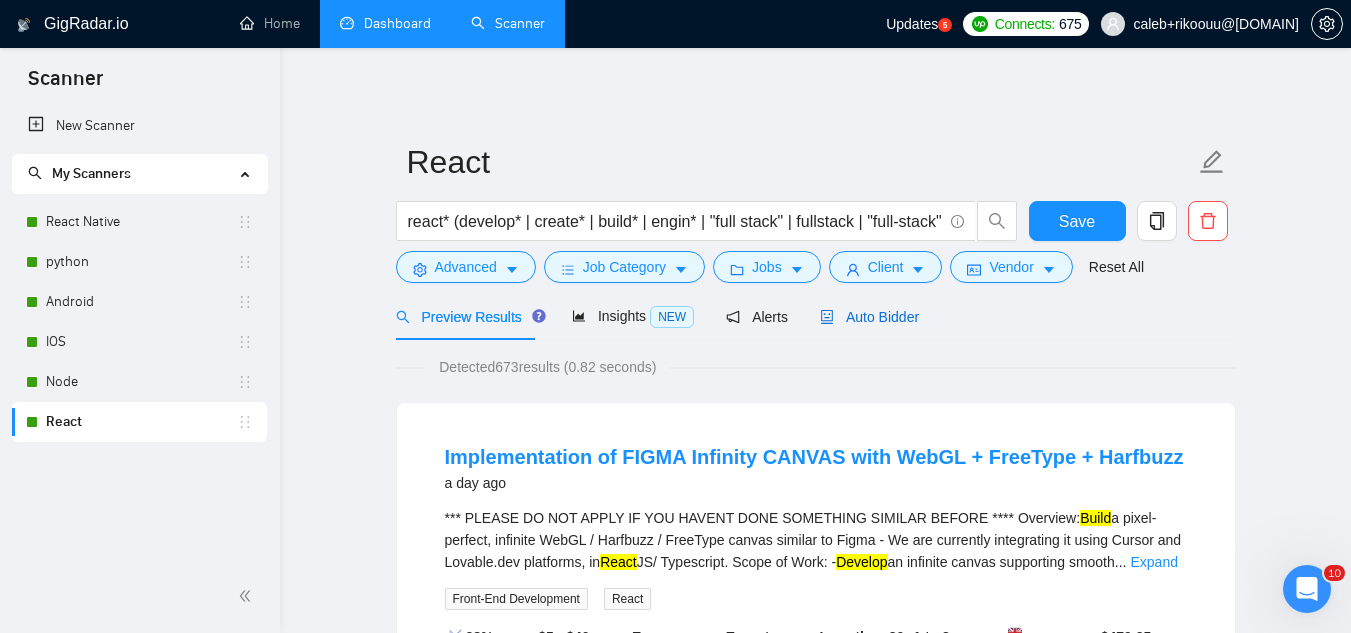 click on "Auto Bidder" at bounding box center [869, 317] 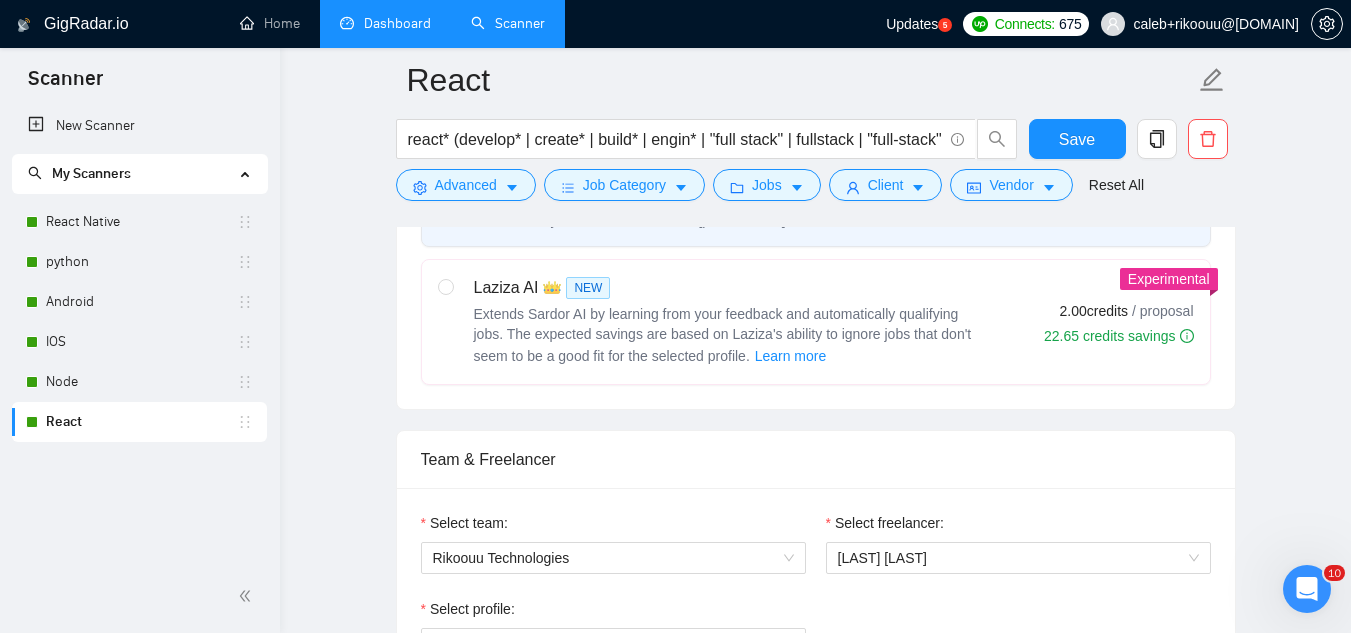 scroll, scrollTop: 300, scrollLeft: 0, axis: vertical 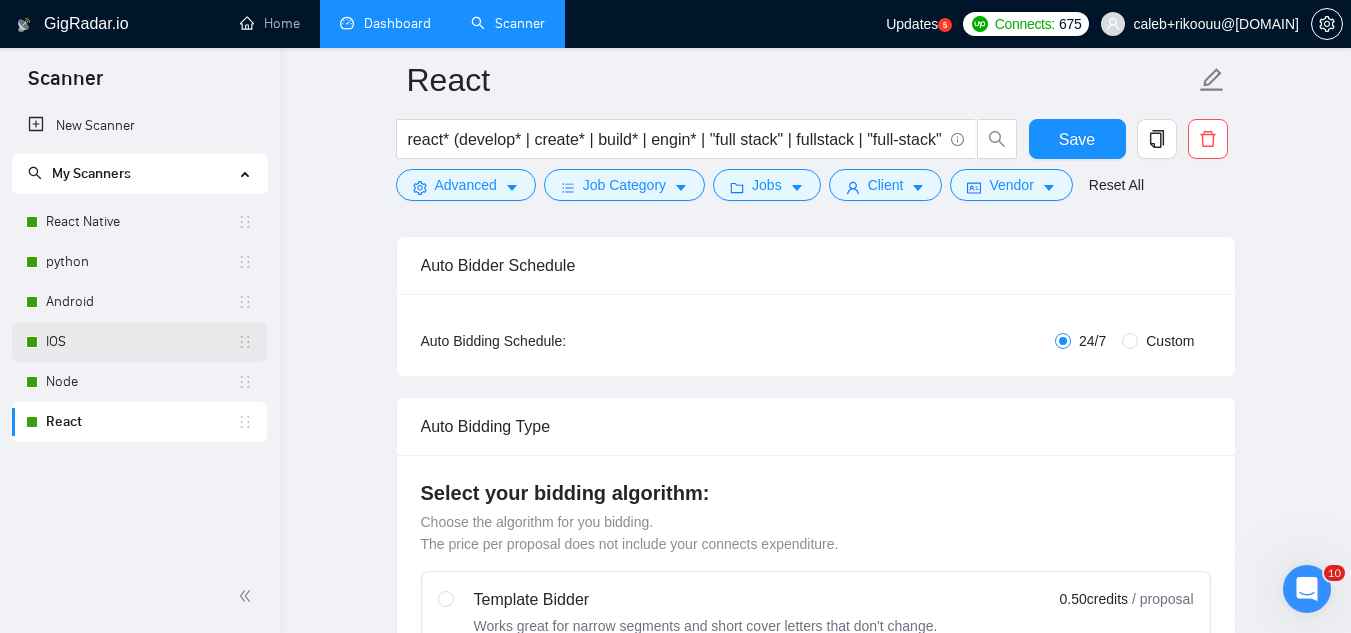 click on "IOS" at bounding box center (141, 342) 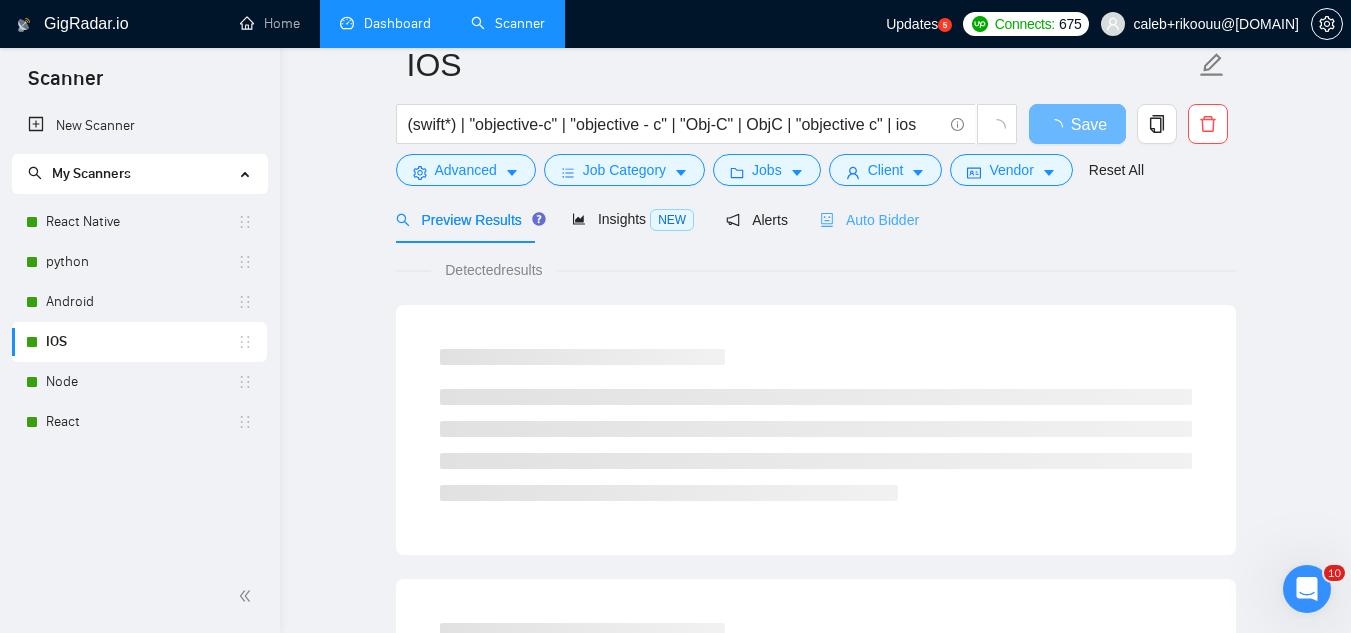scroll, scrollTop: 0, scrollLeft: 0, axis: both 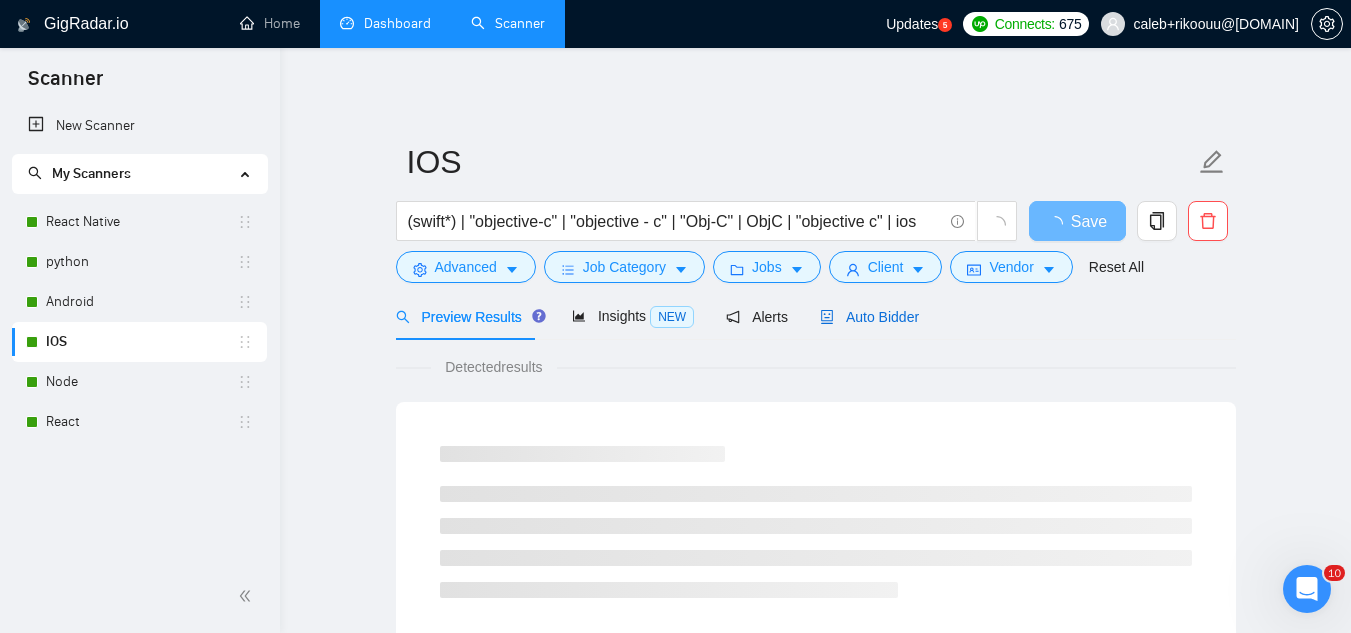 click on "Auto Bidder" at bounding box center (869, 317) 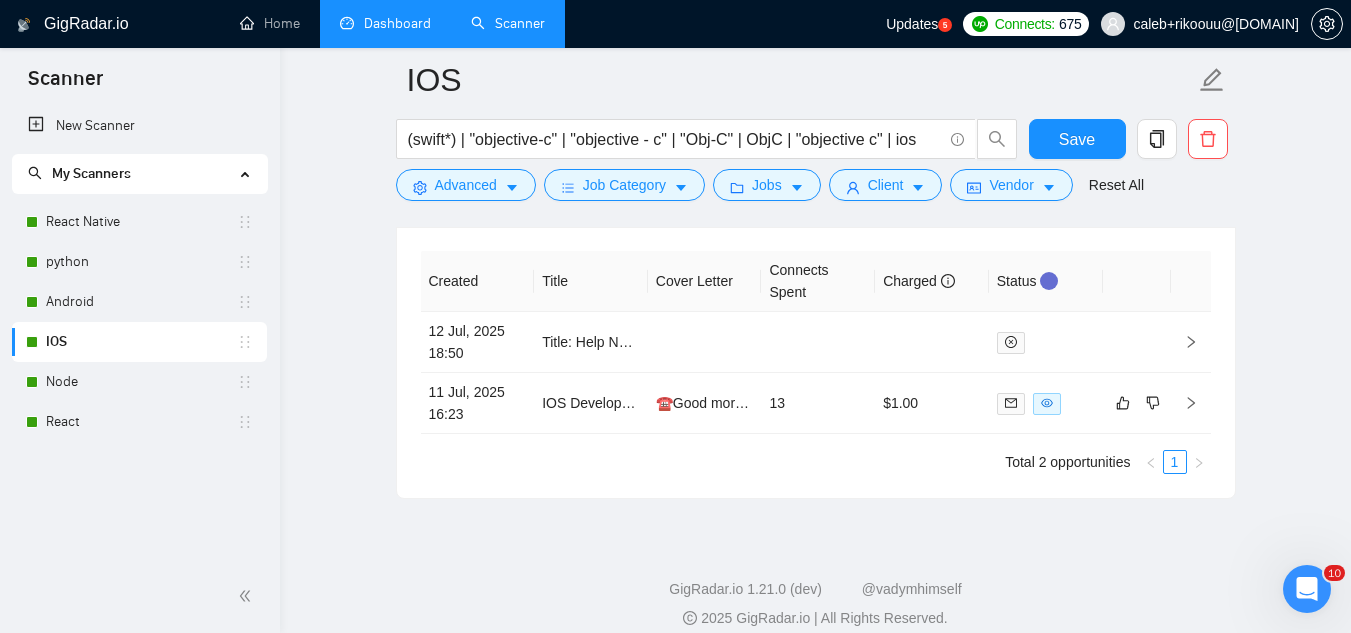scroll, scrollTop: 4100, scrollLeft: 0, axis: vertical 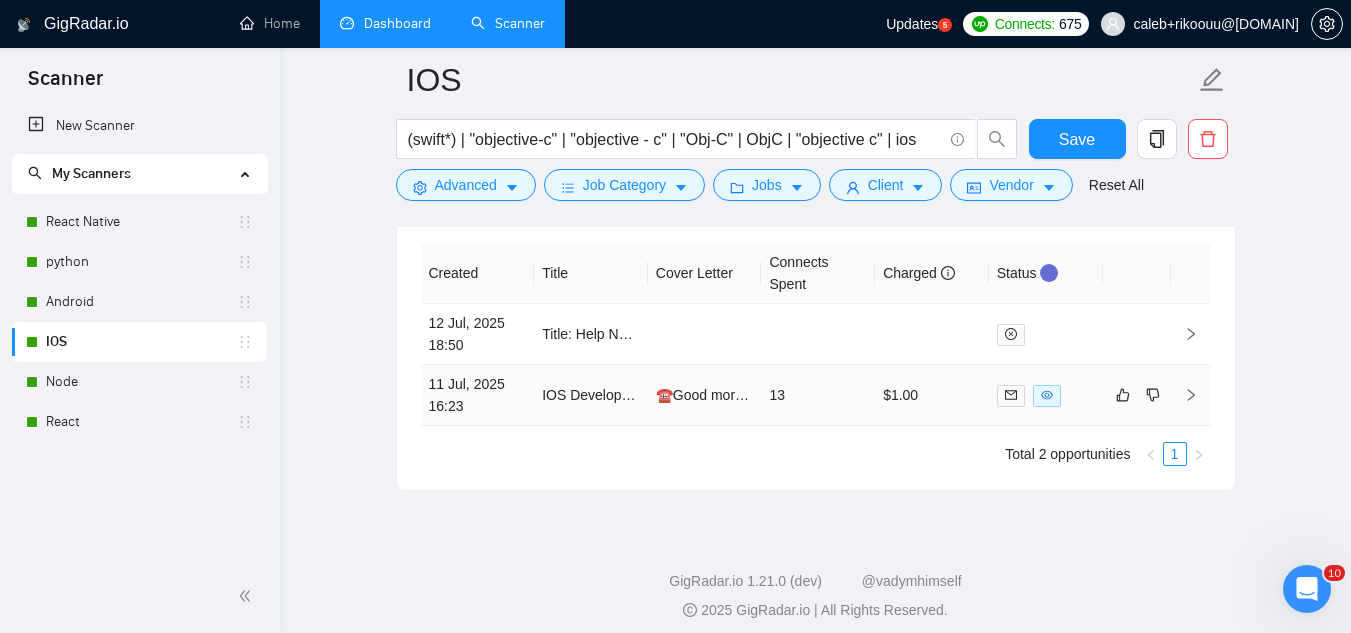 click on "IOS Developer for photo editing app" at bounding box center [591, 395] 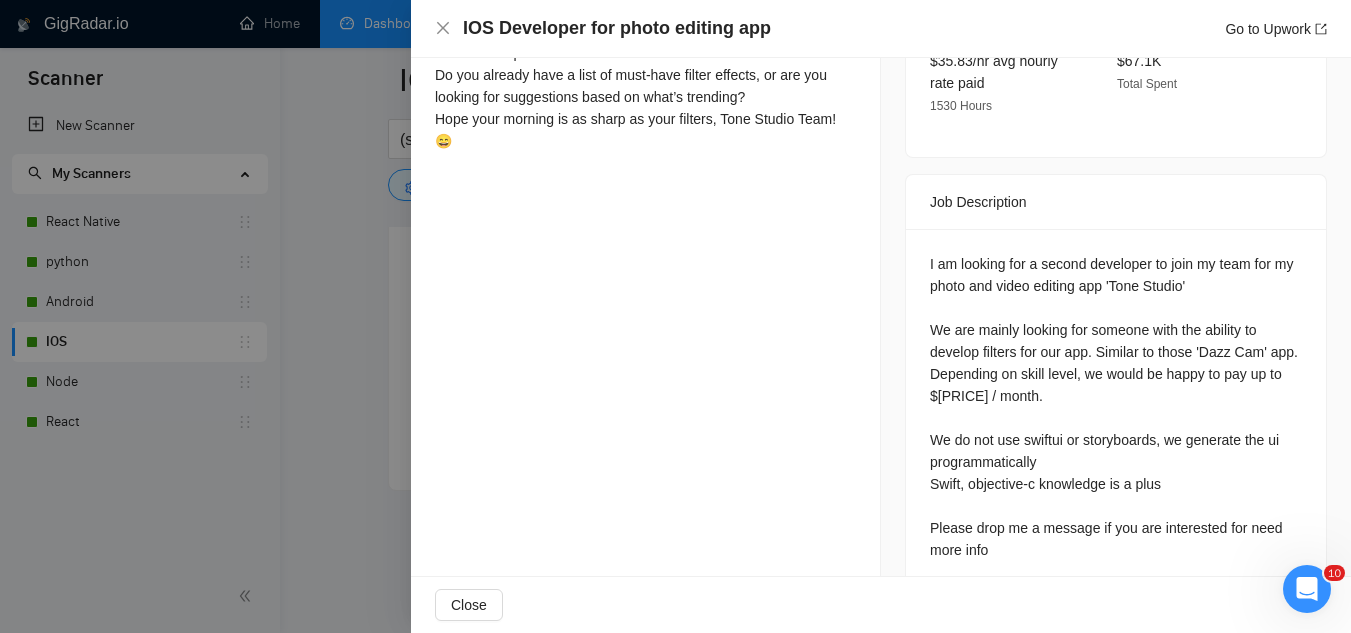 scroll, scrollTop: 600, scrollLeft: 0, axis: vertical 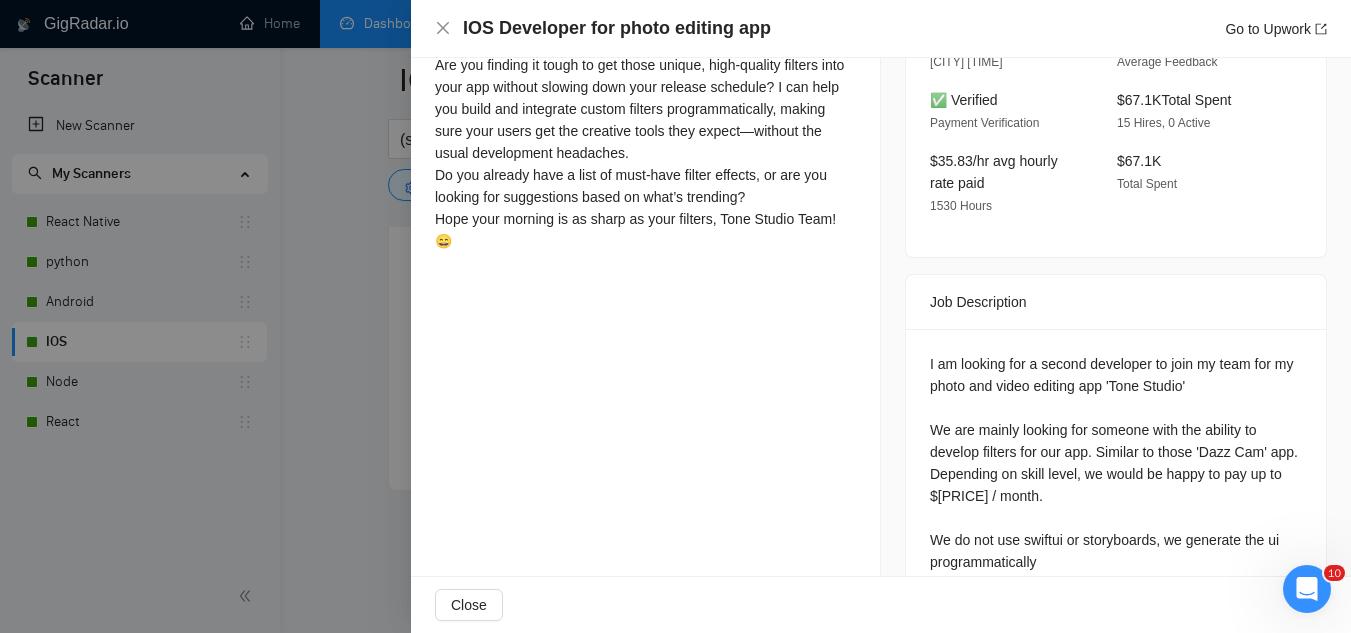 click at bounding box center [675, 316] 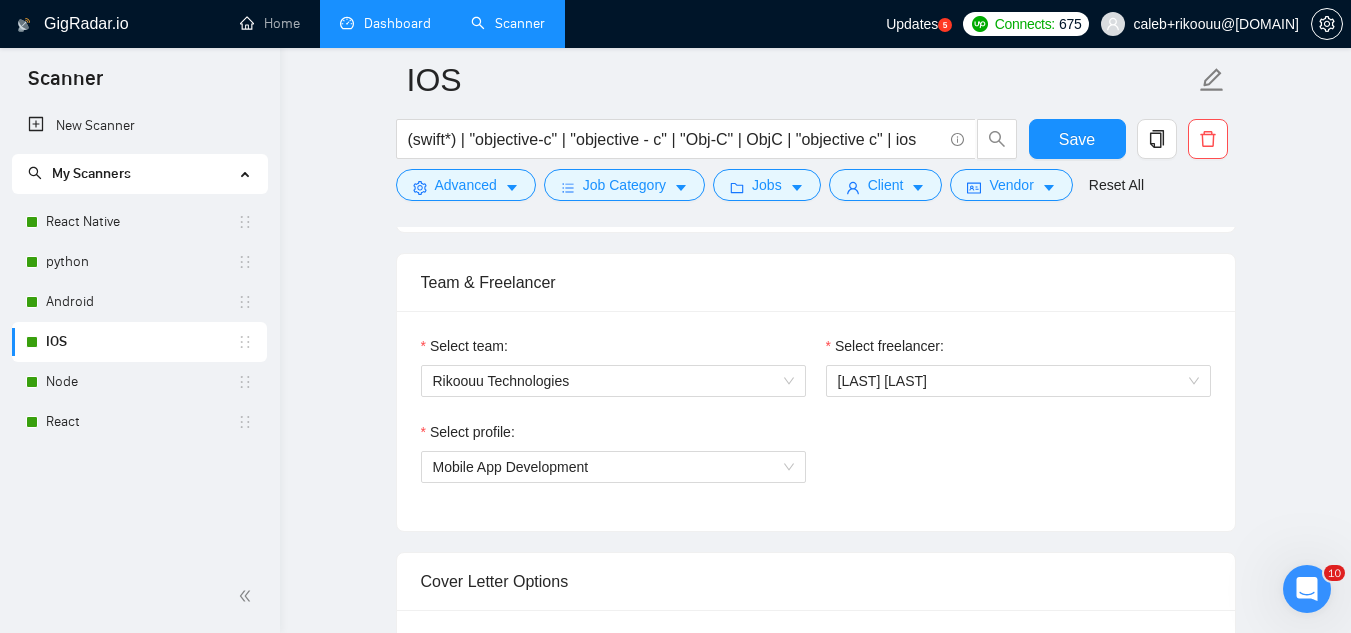 scroll, scrollTop: 600, scrollLeft: 0, axis: vertical 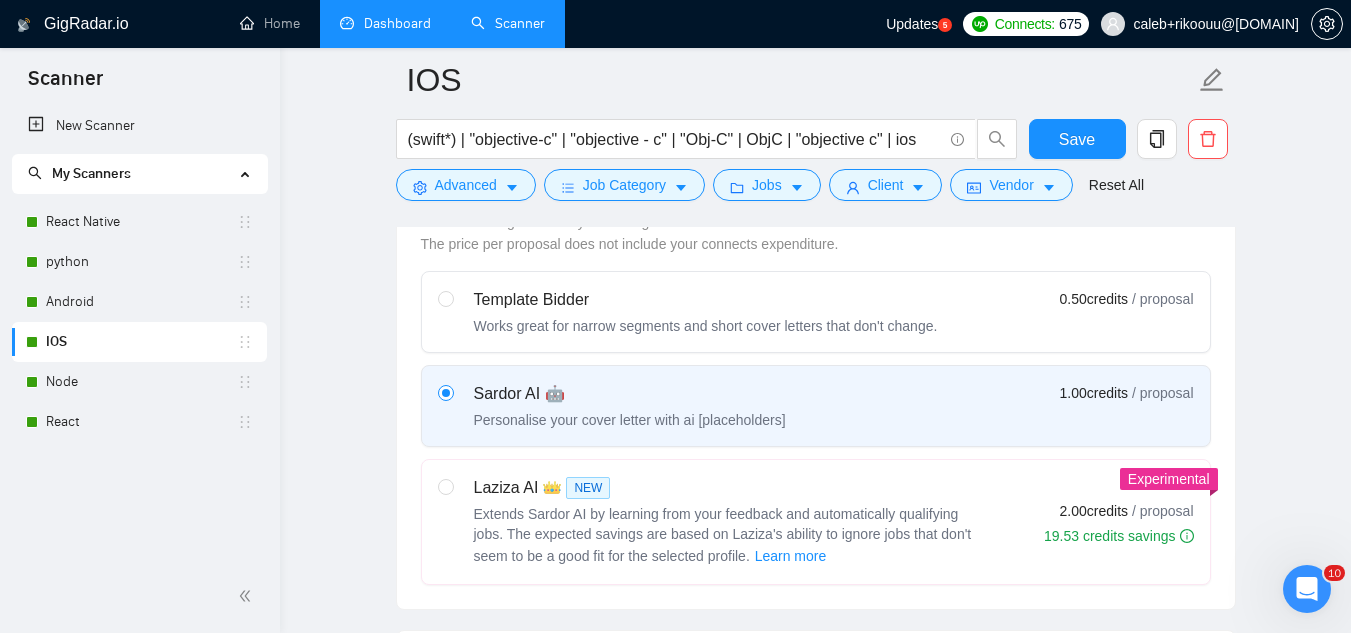 click on "Dashboard" at bounding box center (385, 23) 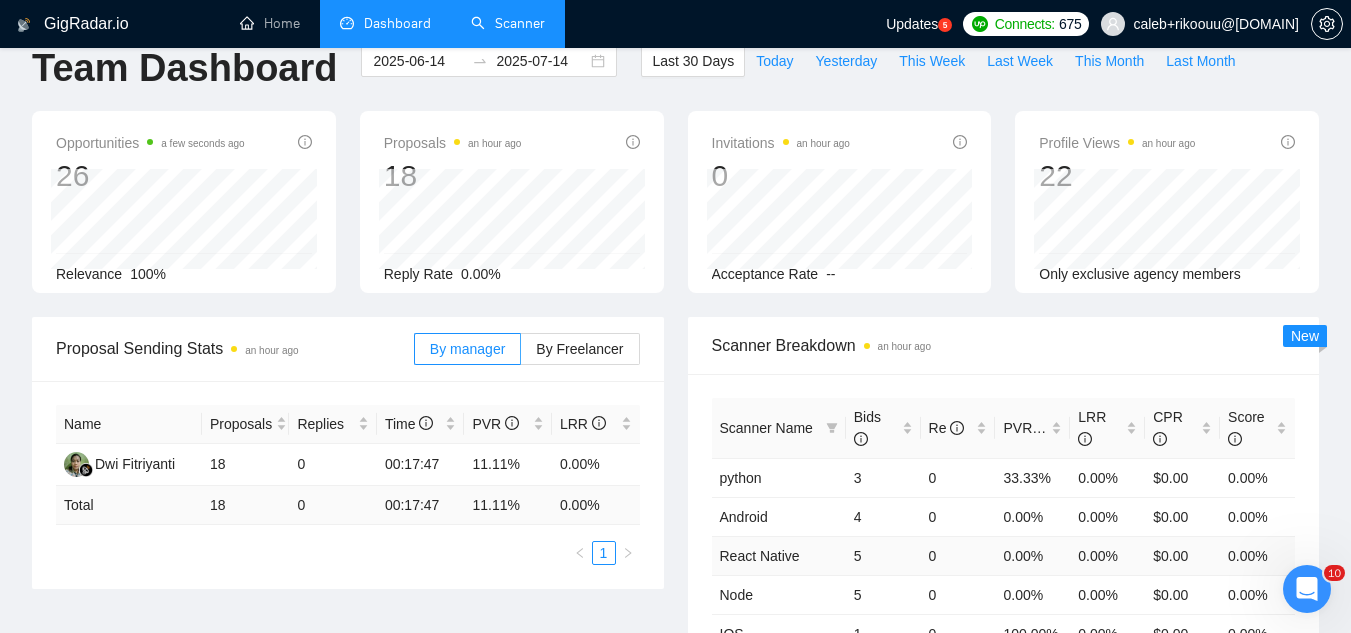 scroll, scrollTop: 0, scrollLeft: 0, axis: both 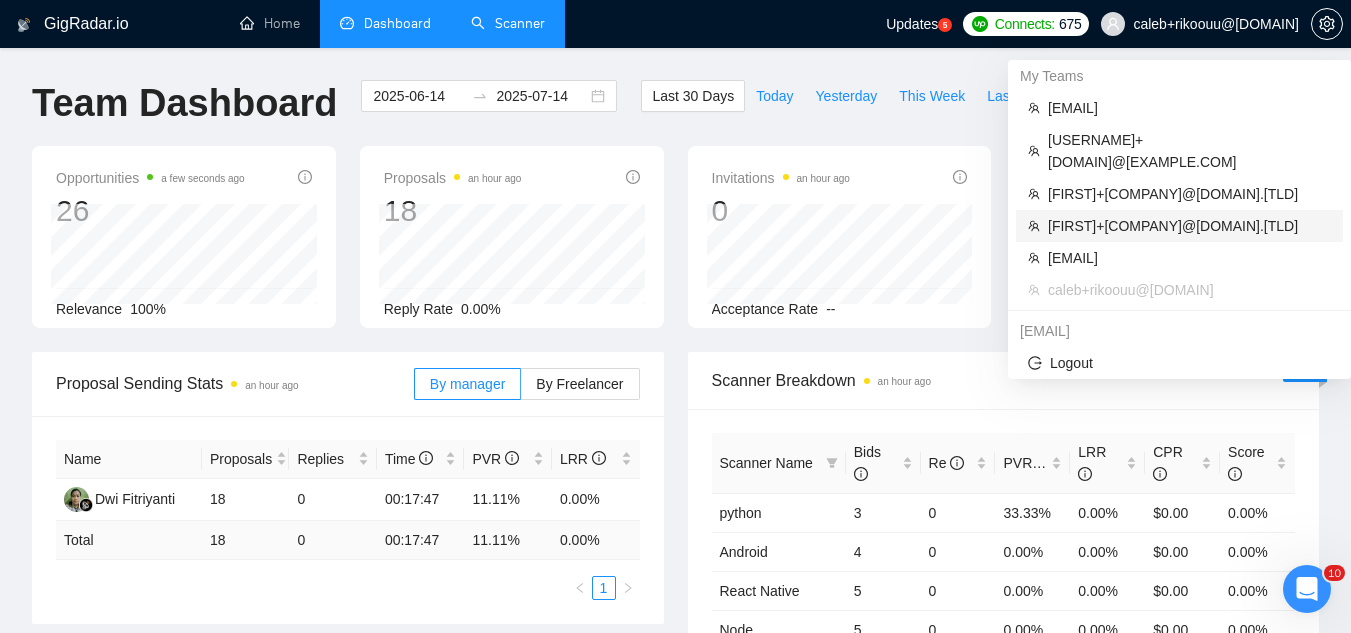 click on "[FIRST]+[COMPANY]@[DOMAIN].[TLD]" at bounding box center [1189, 226] 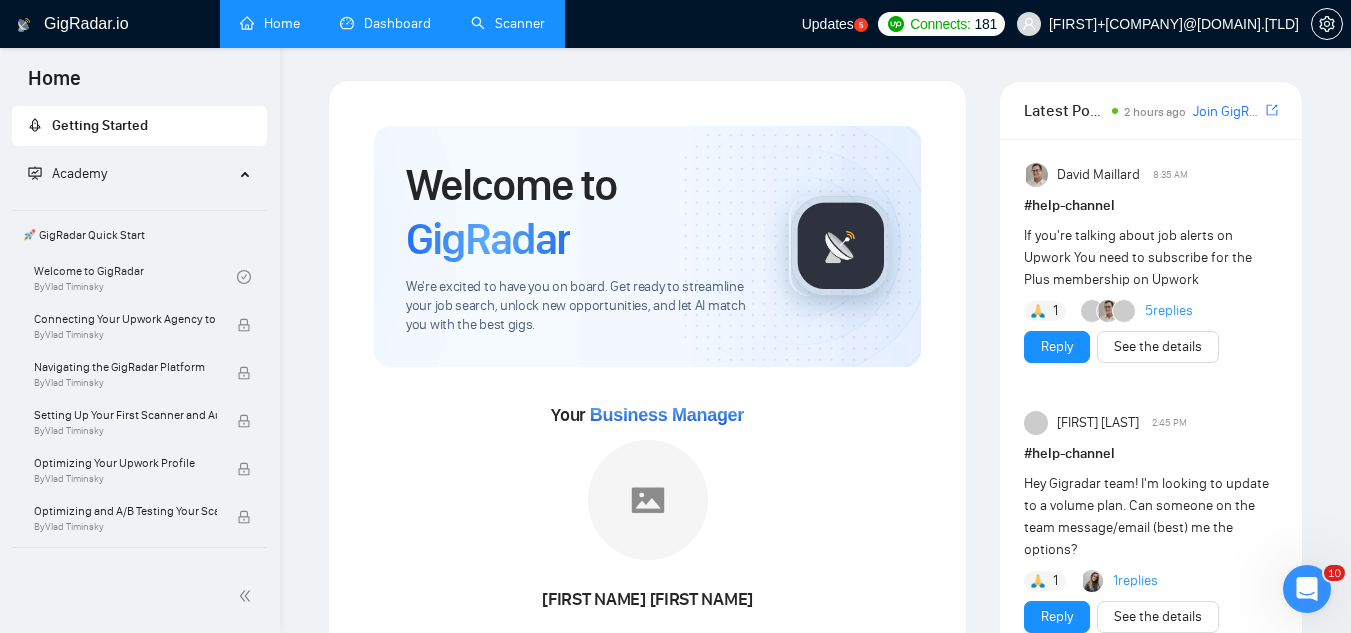 click on "Dashboard" at bounding box center [385, 23] 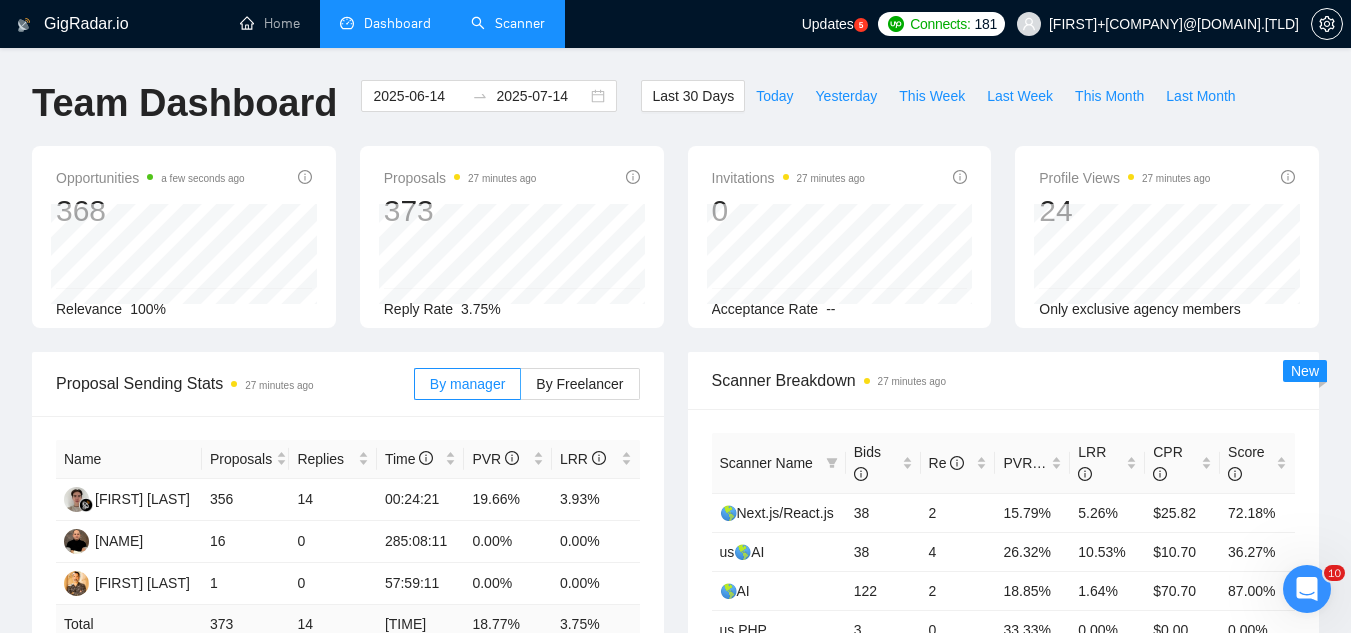click on "Scanner" at bounding box center [508, 23] 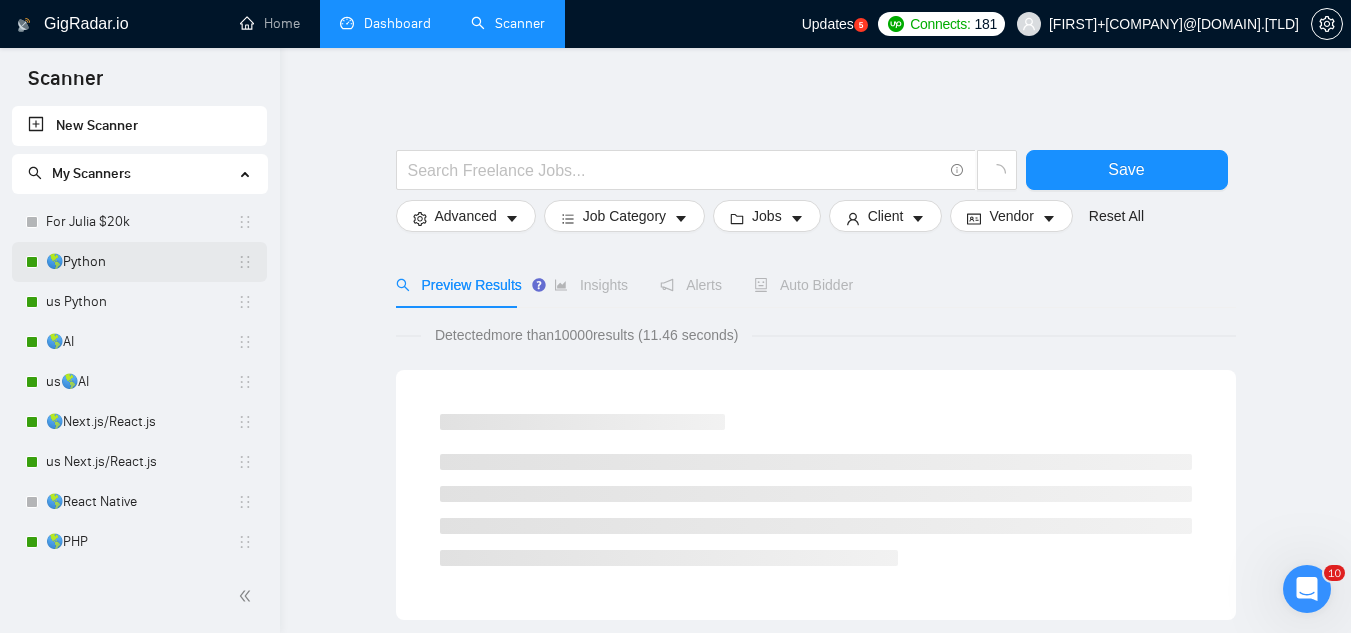 click on "🌎Python" at bounding box center [141, 262] 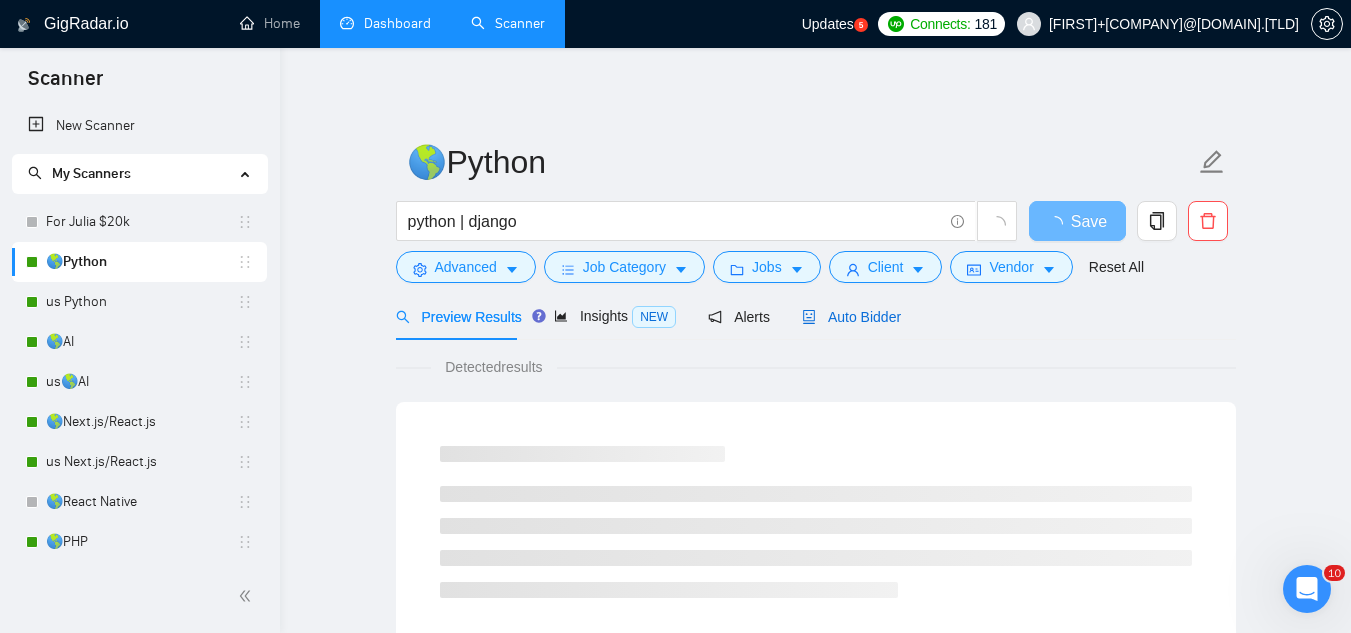 click on "Auto Bidder" at bounding box center [851, 317] 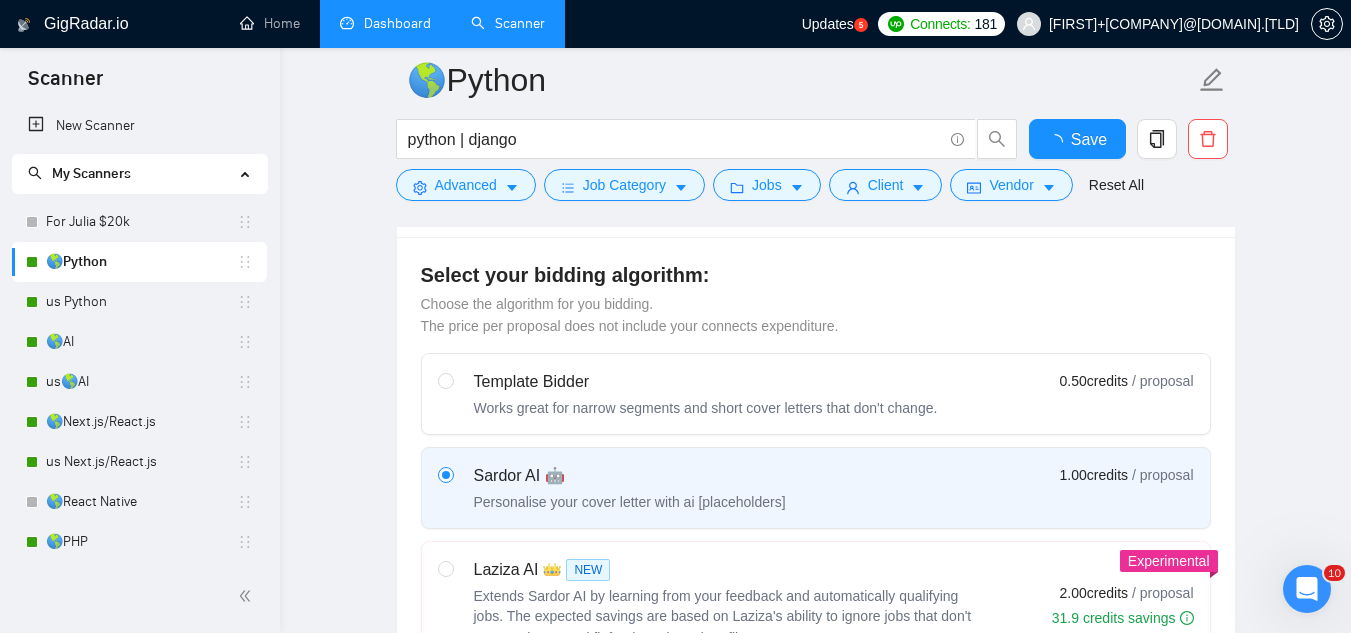 type 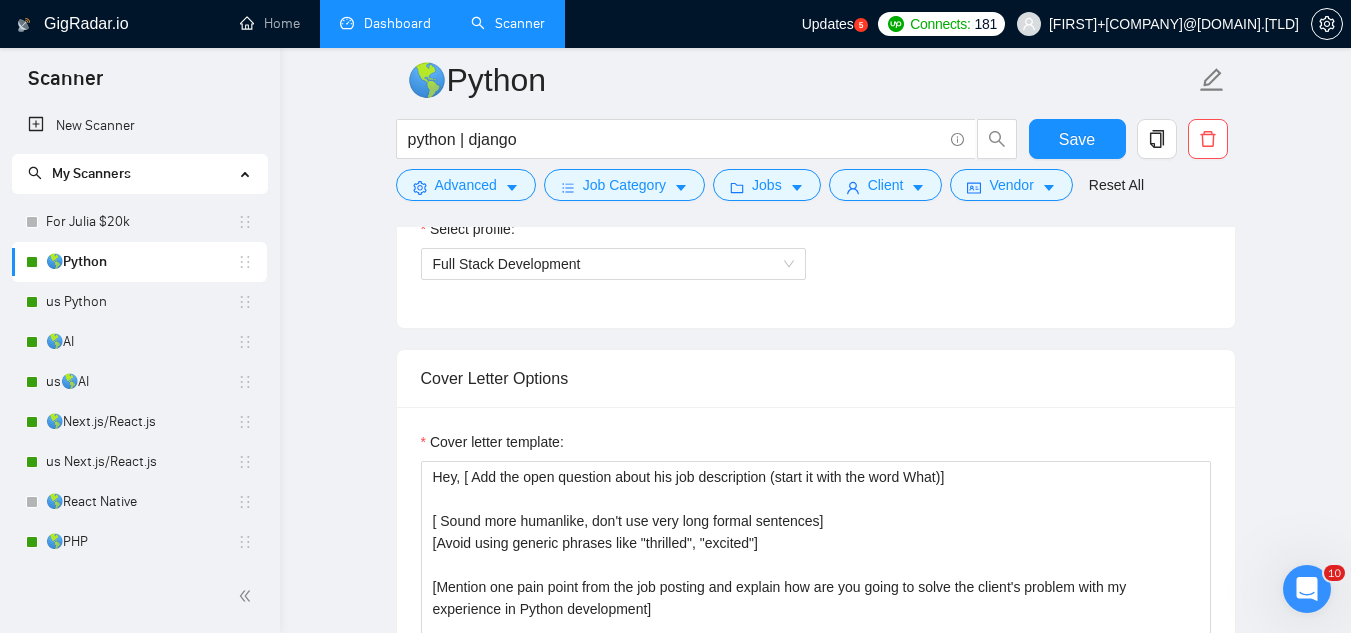 scroll, scrollTop: 1200, scrollLeft: 0, axis: vertical 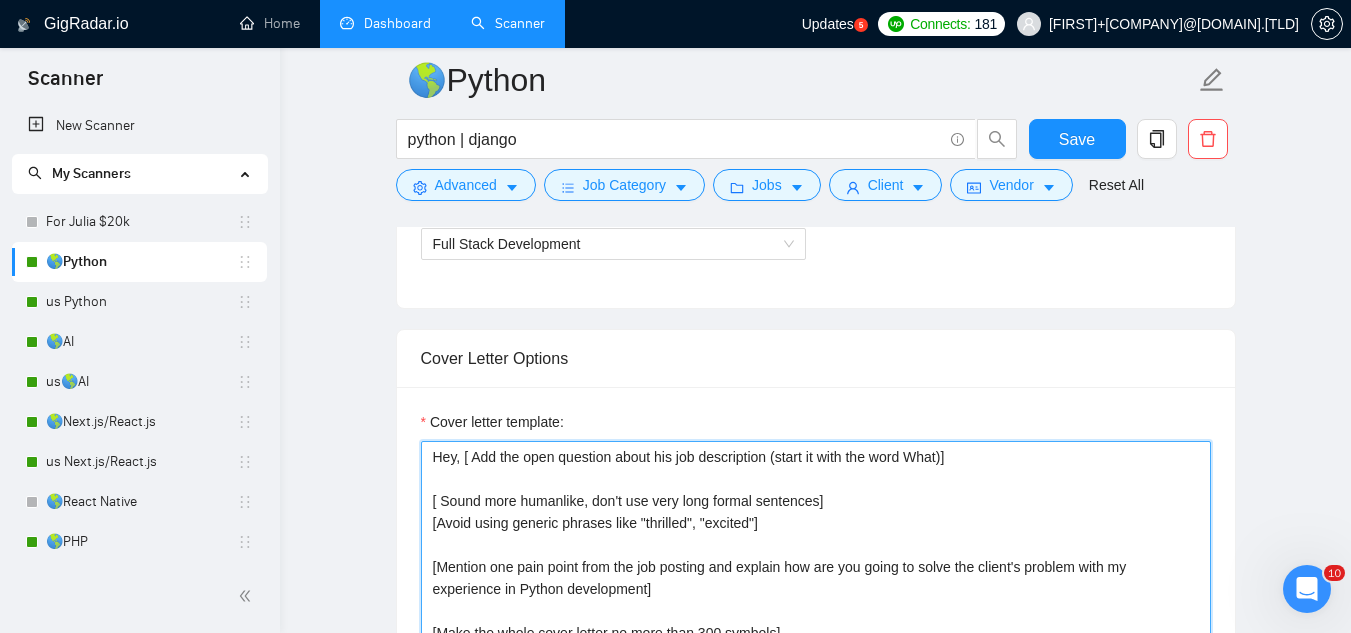 click on "Hey, [ Add the open question about his job description (start it with the word What)]
[ Sound more humanlike, don't use very long formal sentences]
[Avoid using generic phrases like "thrilled", "excited"]
[Mention one pain point from the job posting and explain how are you going to solve the client's problem with my experience in Python development]
[Make the whole cover letter no more than 300 symbols]
[Attach the link of one the most relevant cases from the list below and explain in one sentence how it resonates with client's need, don't use the word "relevant":
https://www.upwork.com/freelancers/~0182775fee0063e003?p=1923448554674950144
https://www.upwork.com/freelancers/~0182775fee0063e003?p=1923449925967708160]
What's your availability for a quick call?
[FIRST]" at bounding box center [816, 666] 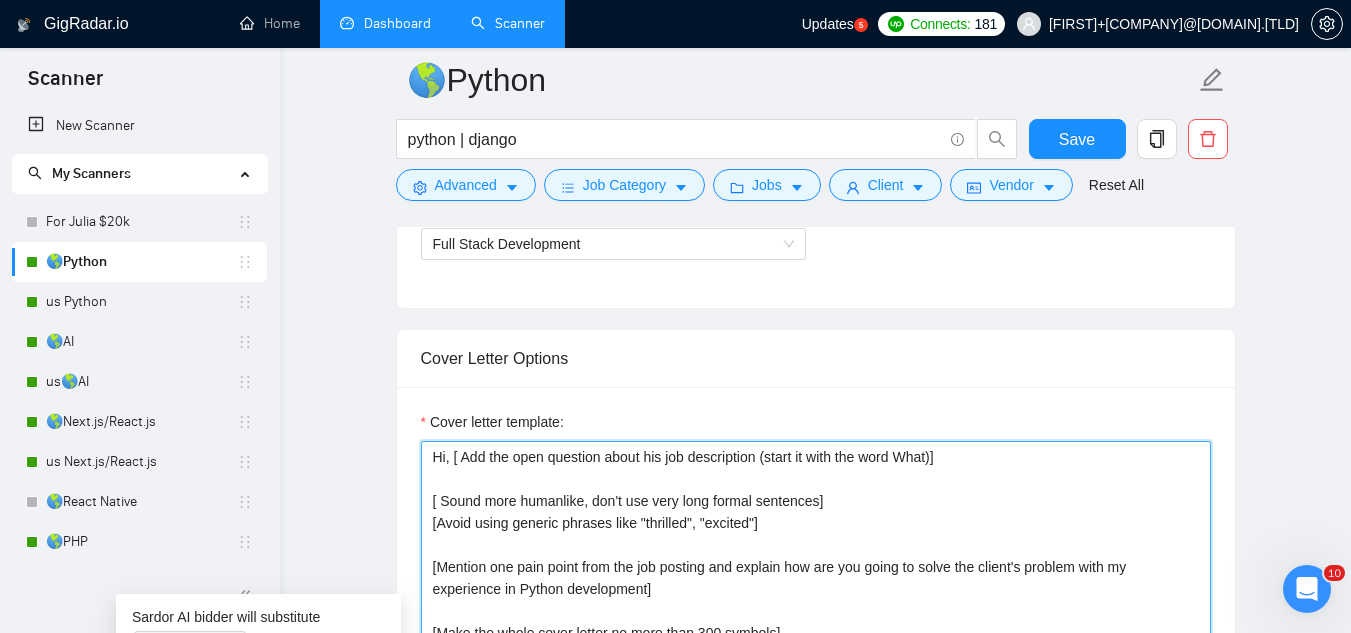 paste on "I’m ready to get started ASAP! Do you have a deadline in mind?" 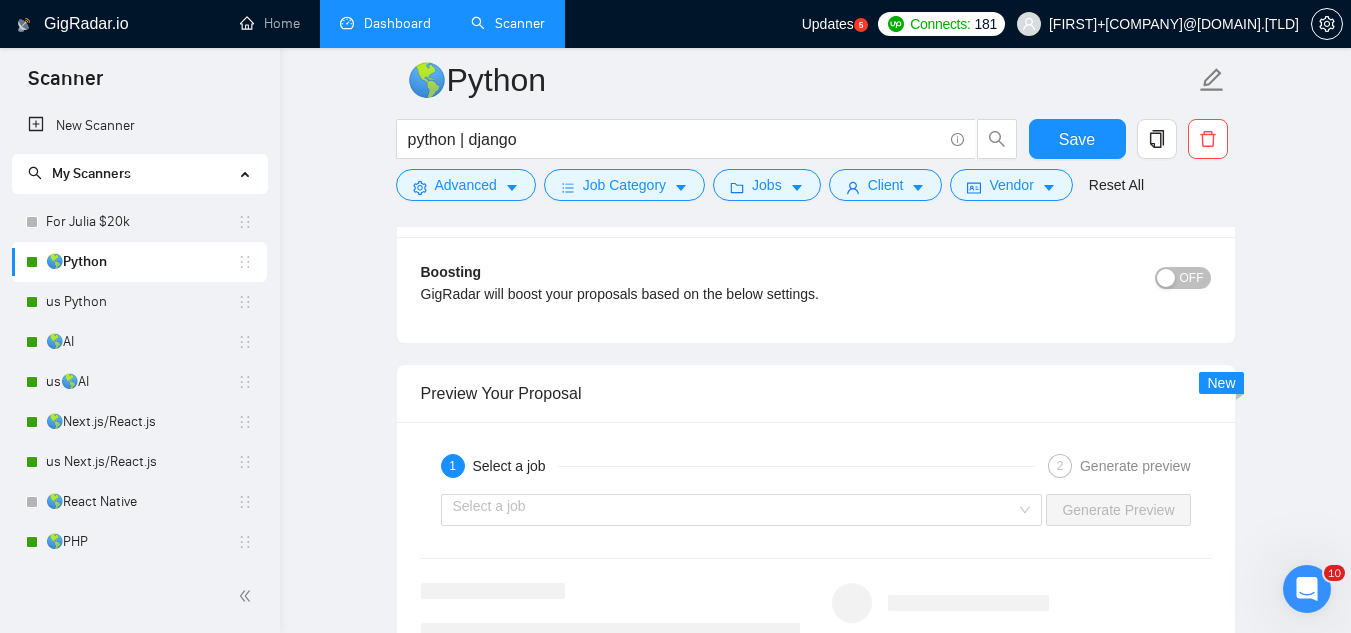 scroll, scrollTop: 3000, scrollLeft: 0, axis: vertical 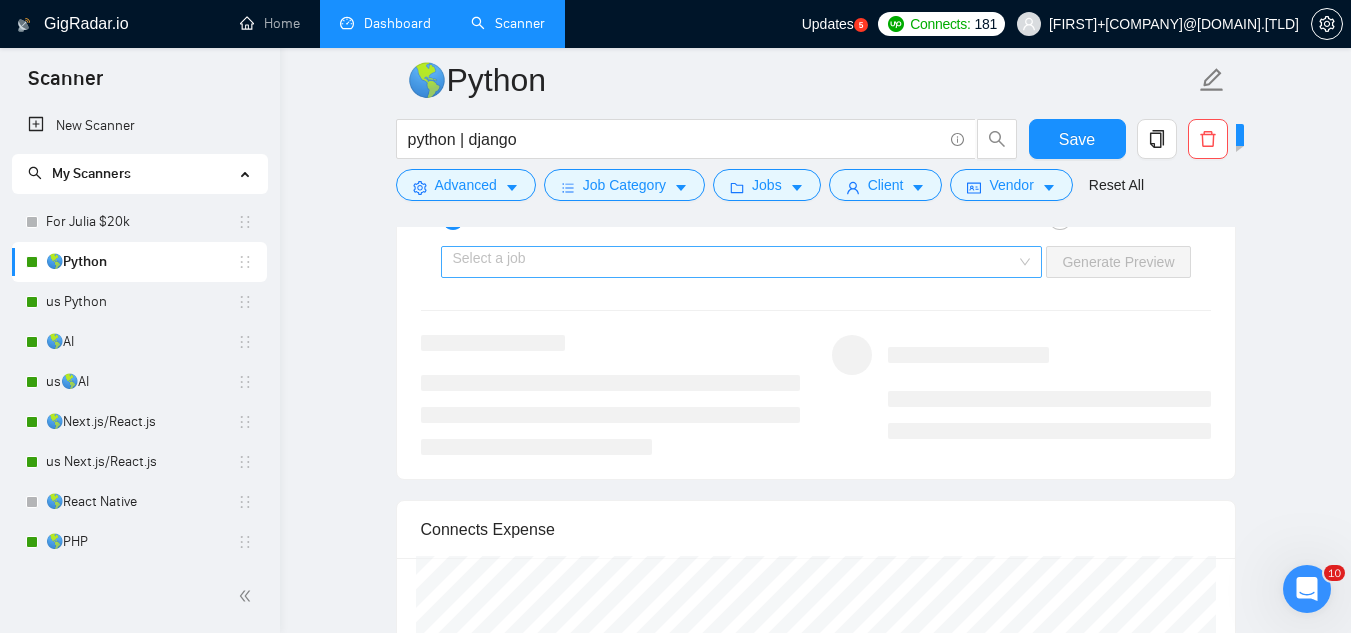click at bounding box center (735, 262) 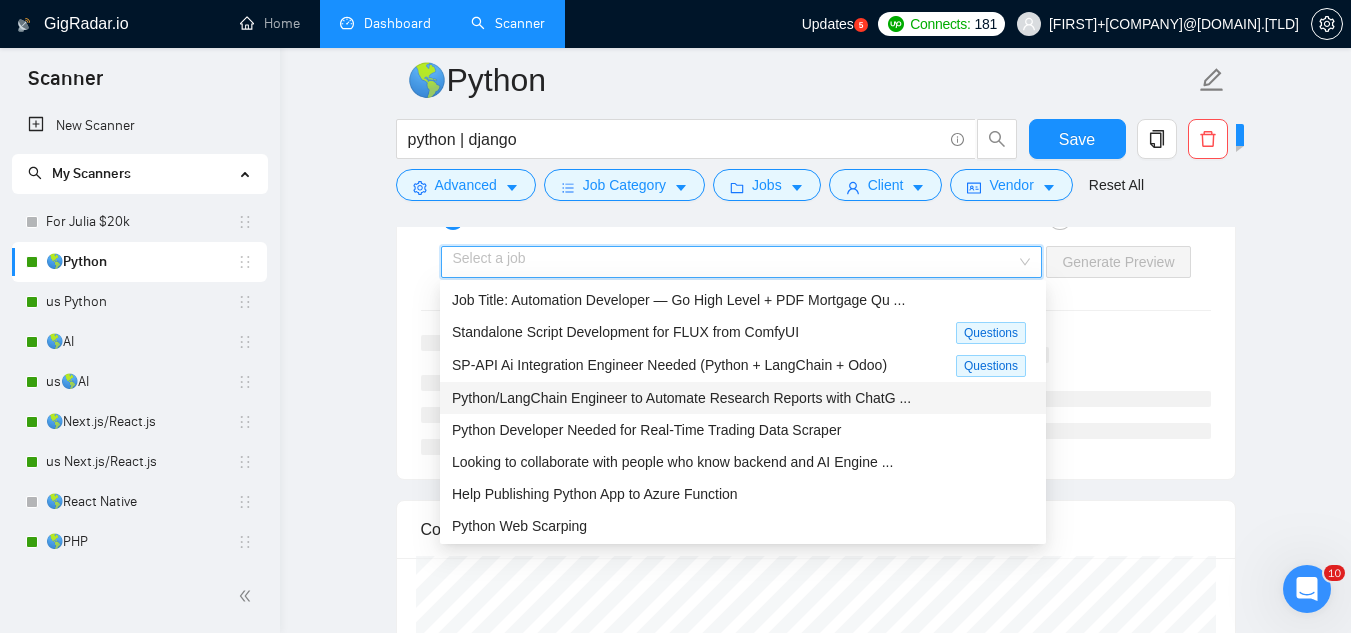 click on "Python/LangChain Engineer to Automate Research Reports with ChatG ..." at bounding box center [681, 398] 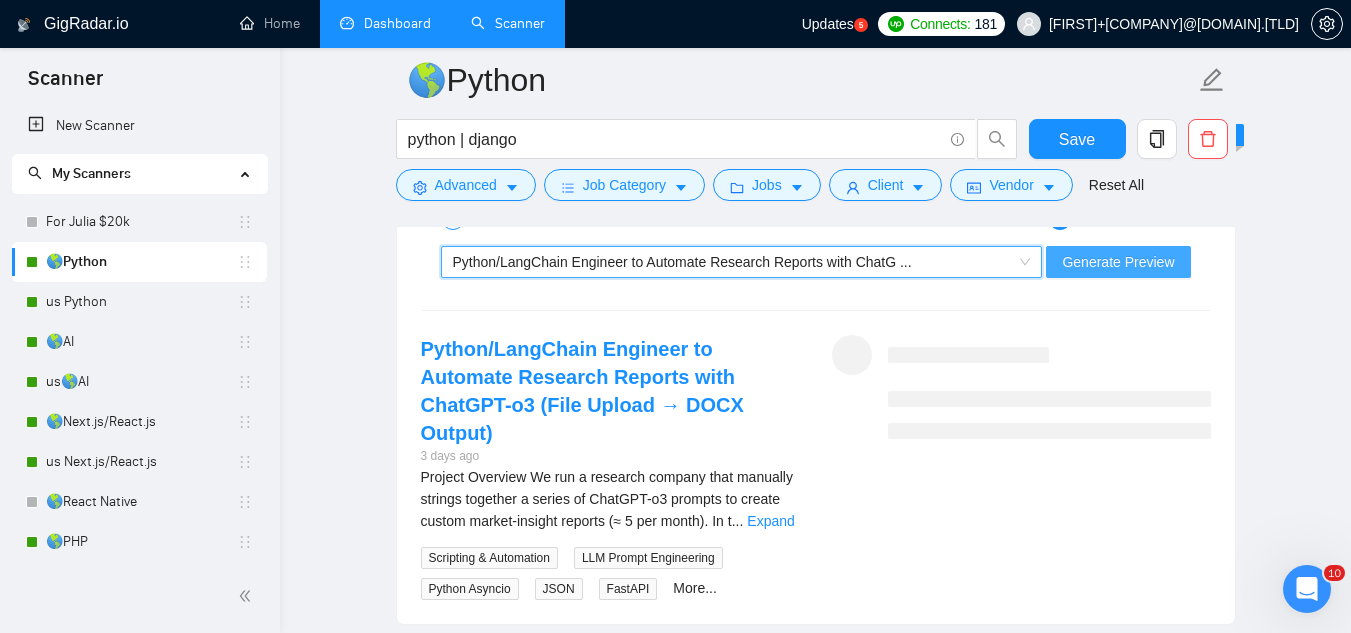 click on "Generate Preview" at bounding box center [1118, 262] 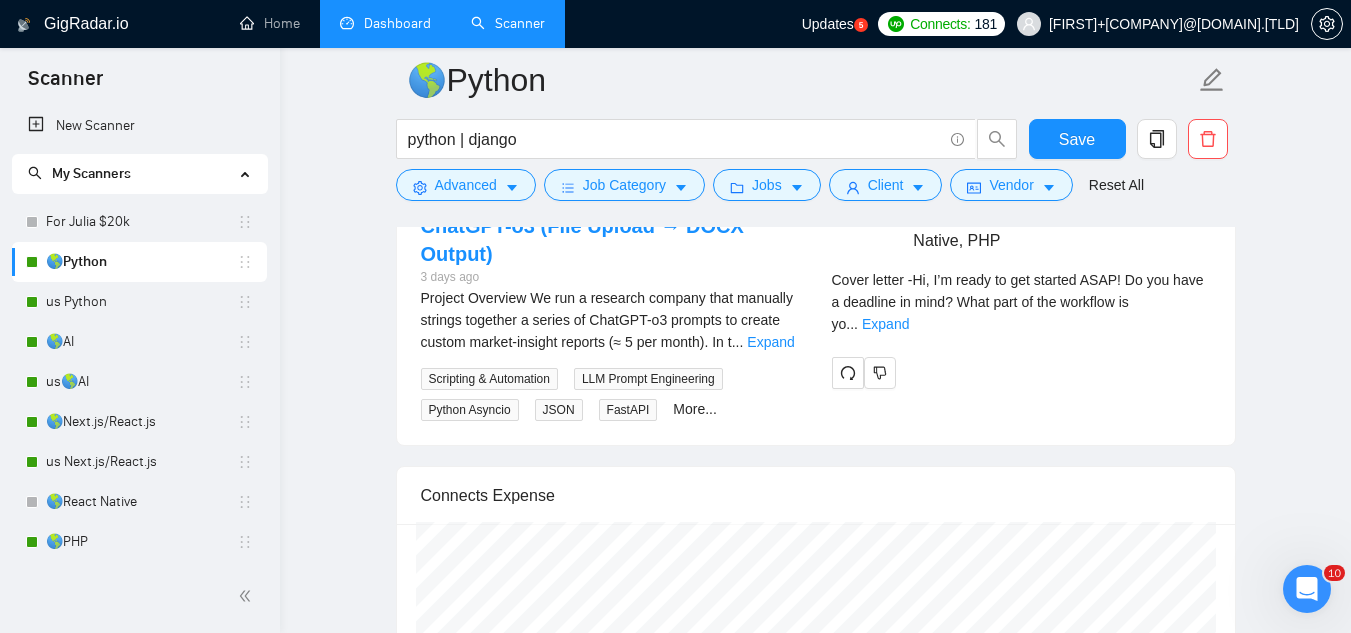 scroll, scrollTop: 3200, scrollLeft: 0, axis: vertical 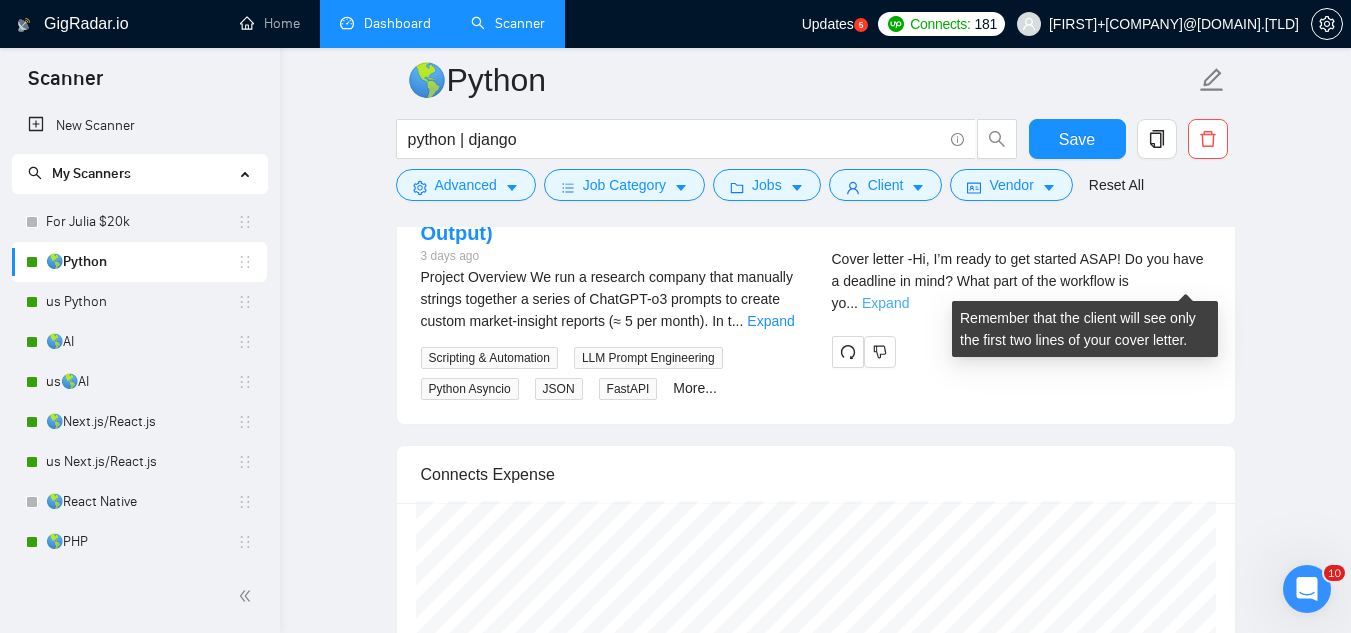 click on "Expand" at bounding box center (885, 303) 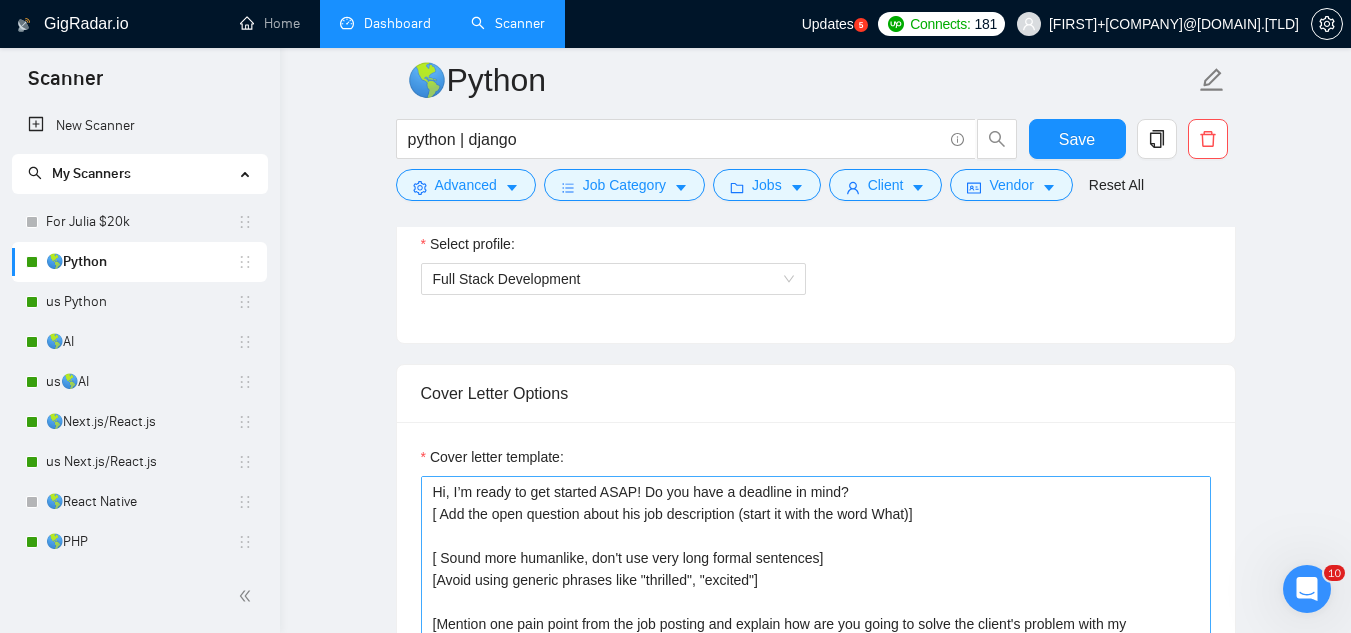 scroll, scrollTop: 1200, scrollLeft: 0, axis: vertical 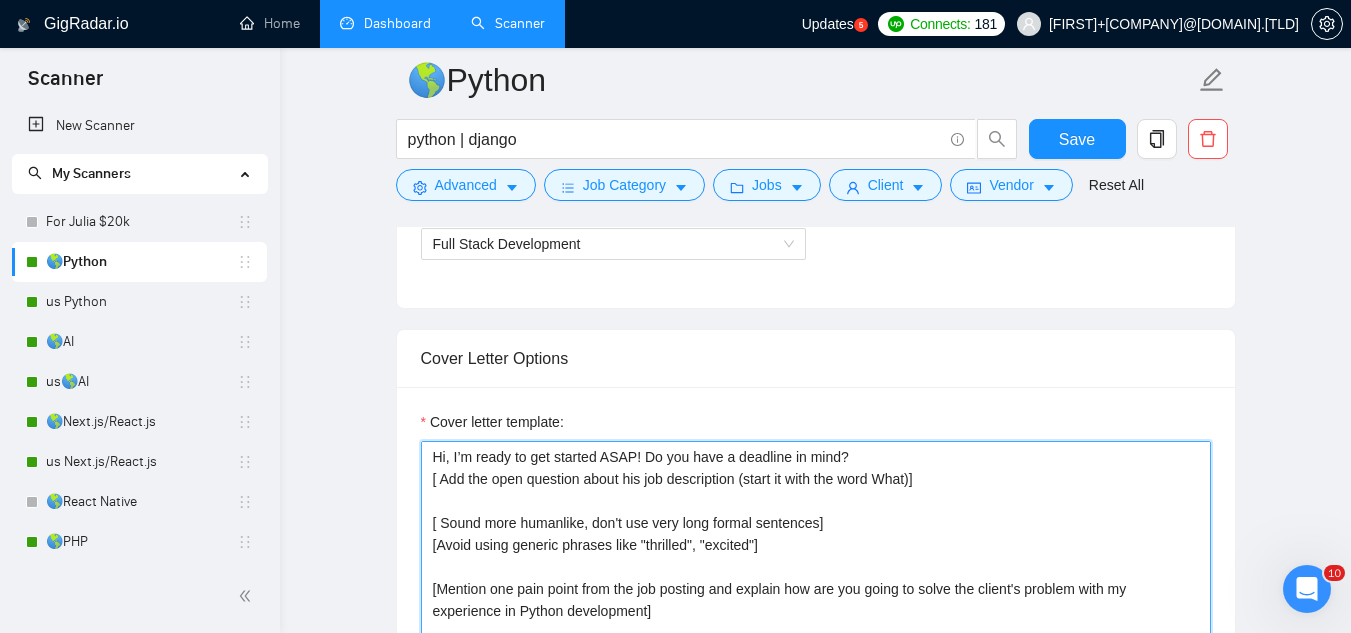 click on "Hi, I’m ready to get started ASAP! Do you have a deadline in mind?
[ Add the open question about his job description (start it with the word What)]
[ Sound more humanlike, don't use very long formal sentences]
[Avoid using generic phrases like "thrilled", "excited"]
[Mention one pain point from the job posting and explain how are you going to solve the client's problem with my experience in Python development]
[Make the whole cover letter no more than 300 symbols]
[Attach the link of one the most relevant cases from the list below and explain in one sentence how it resonates with client's need, don't use the word "relevant":
https://www.upwork.com/freelancers/~0182775fee0063e003?p=1923448554674950144
https://www.upwork.com/freelancers/~0182775fee0063e003?p=1923449925967708160]
What's your availability for a quick call?
[FIRST] [LAST]" at bounding box center (816, 666) 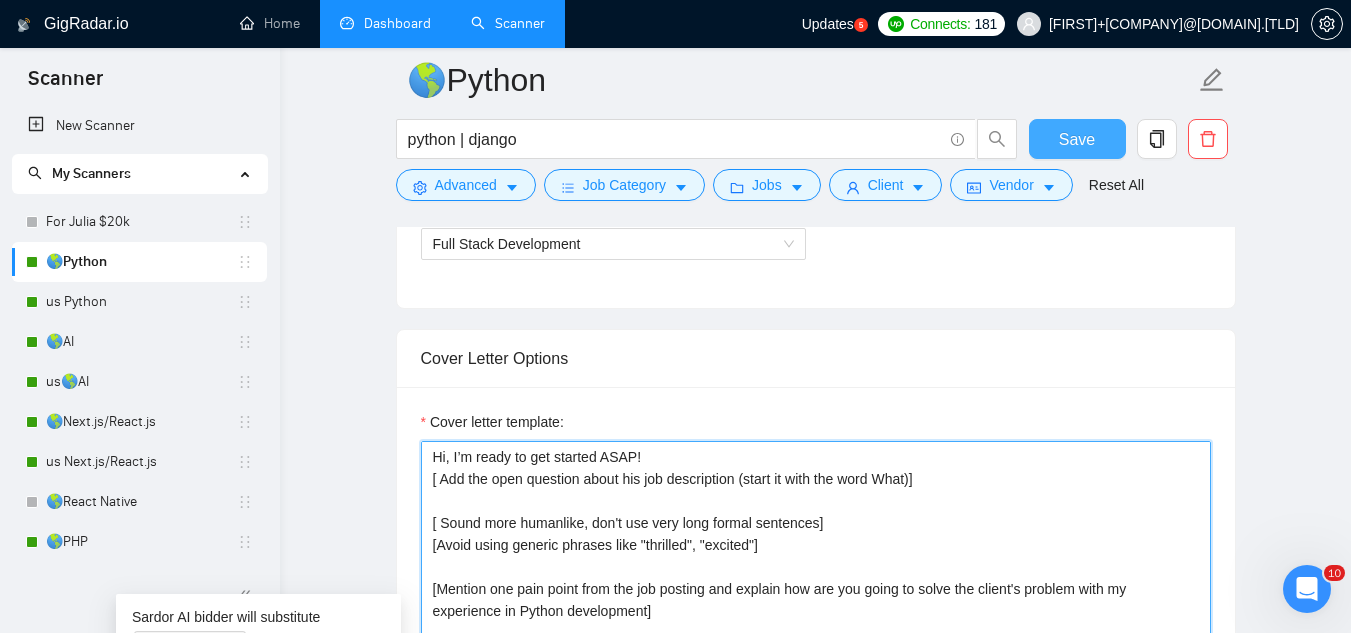 type on "Hi, I’m ready to get started ASAP!
[ Add the open question about his job description (start it with the word What)]
[ Sound more humanlike, don't use very long formal sentences]
[Avoid using generic phrases like "thrilled", "excited"]
[Mention one pain point from the job posting and explain how are you going to solve the client's problem with my experience in Python development]
[Make the whole cover letter no more than 300 symbols]
[Attach the link of one the most relevant cases from the list below and explain in one sentence how it resonates with client's need, don't use the word "relevant":
https://www.upwork.com/freelancers/~0182775fee0063e003?p=1923448554674950144
https://www.upwork.com/freelancers/~0182775fee0063e003?p=1923449925967708160]
What's your availability for a quick call?
[FIRST] [LAST]" 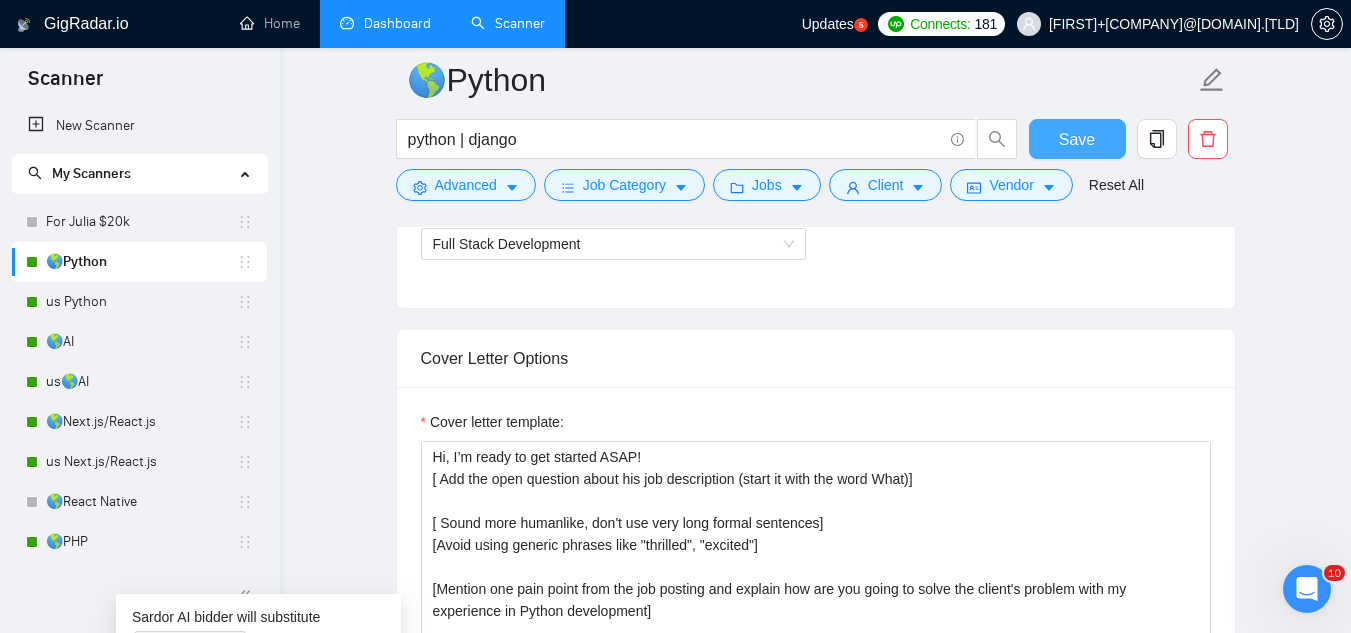 click on "Save" at bounding box center [1077, 139] 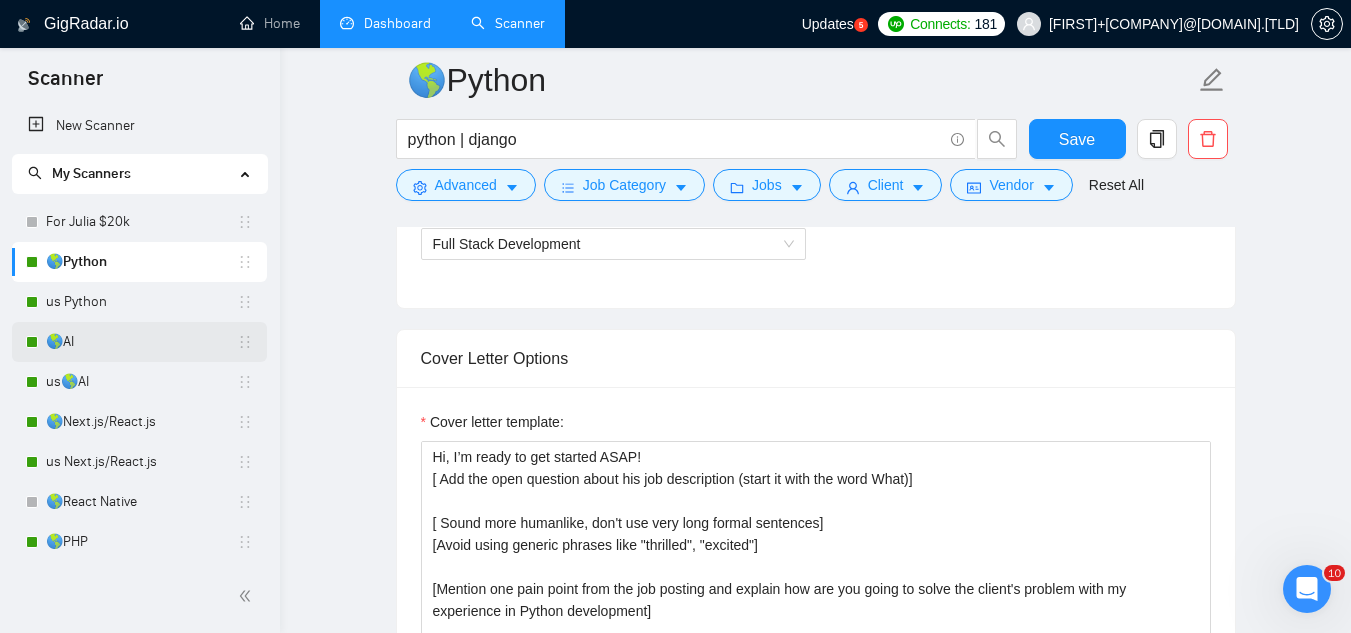 click on "🌎AI" at bounding box center [141, 342] 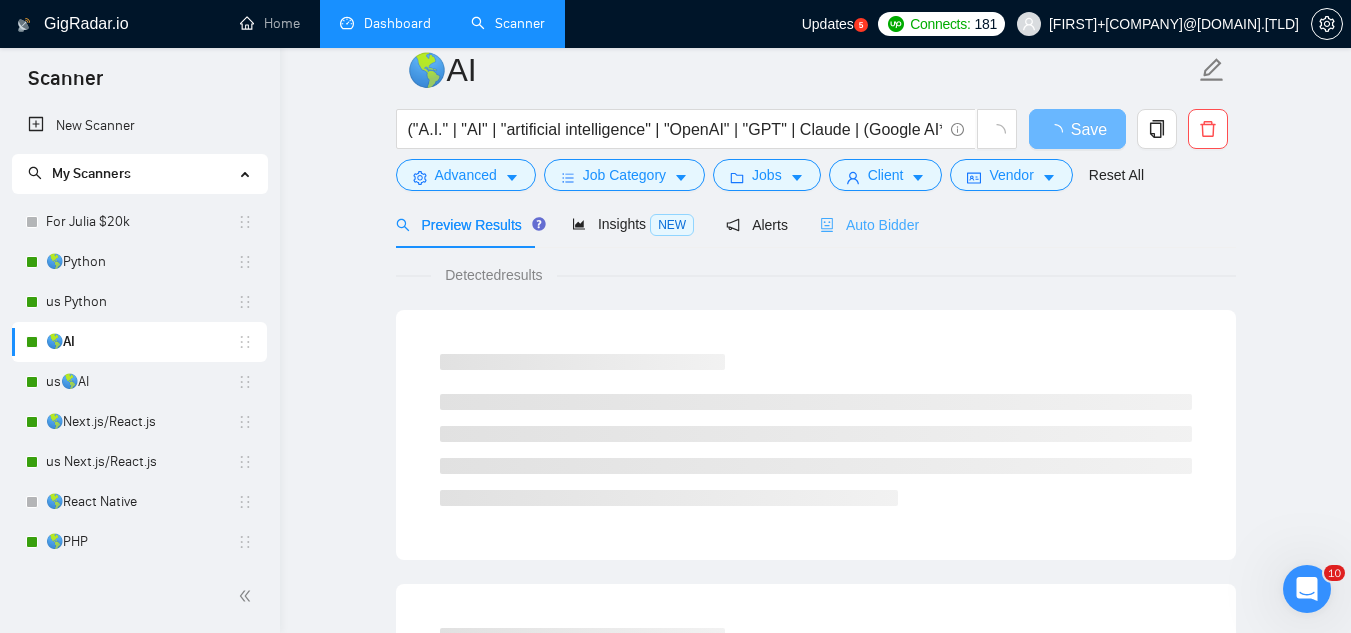 scroll, scrollTop: 0, scrollLeft: 0, axis: both 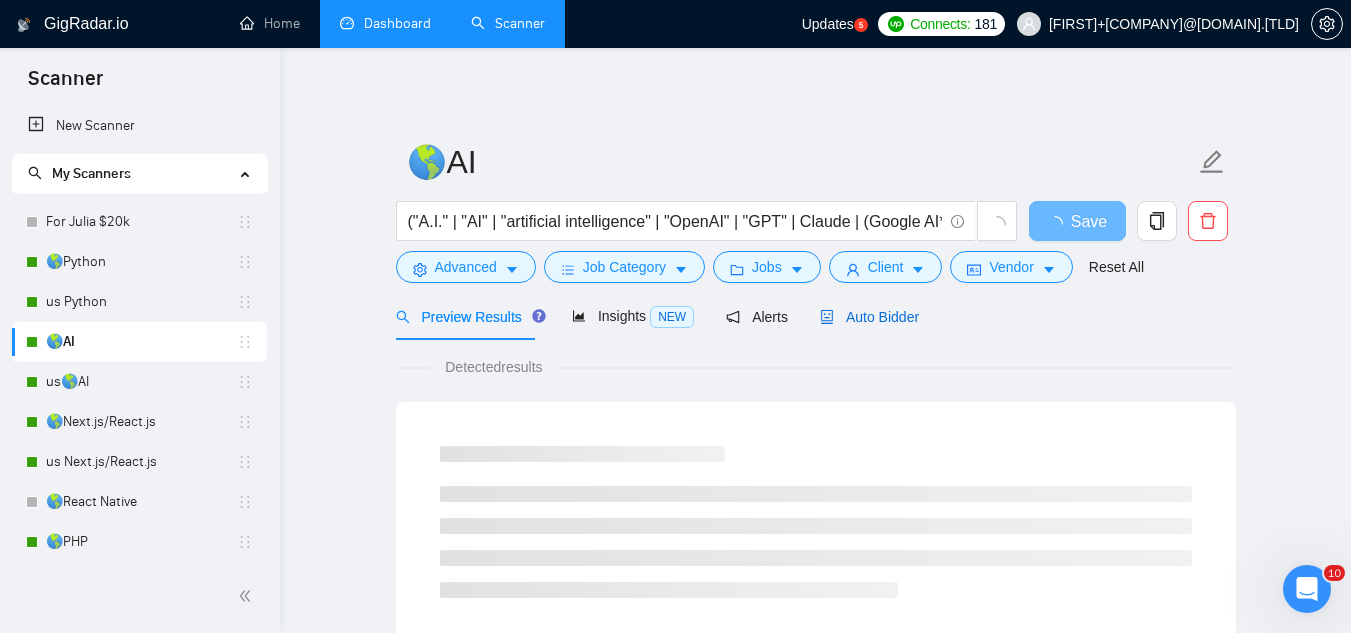 click on "Auto Bidder" at bounding box center [869, 317] 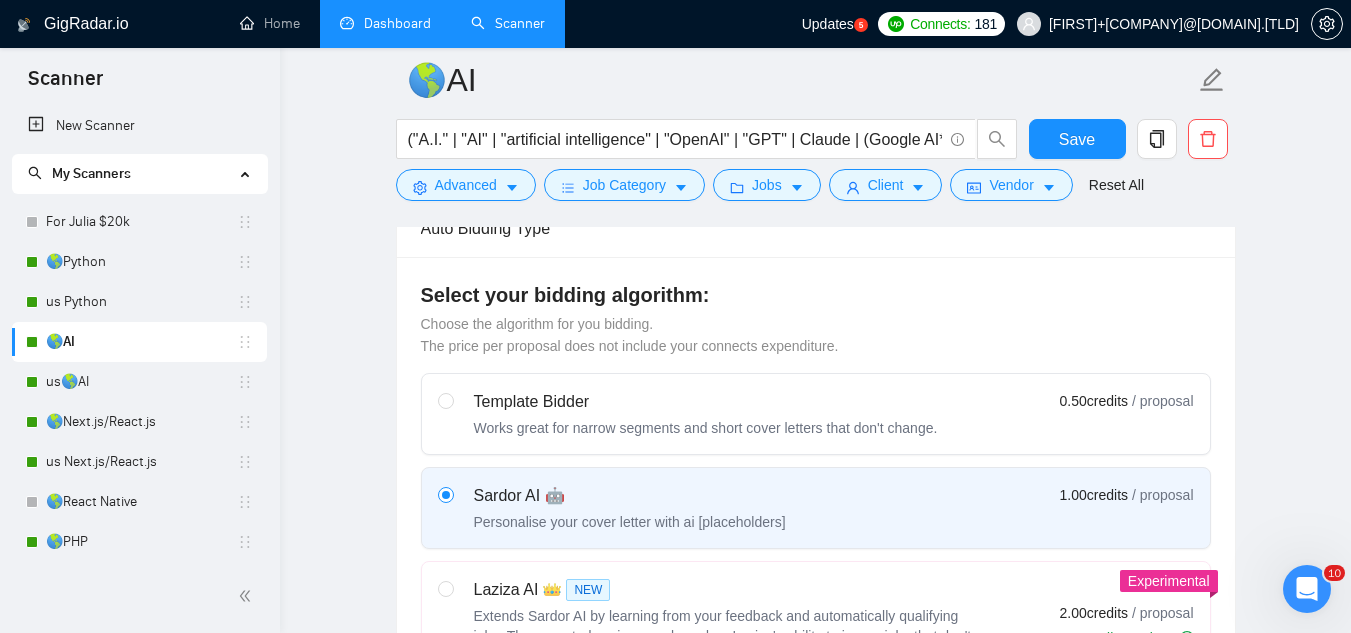 type 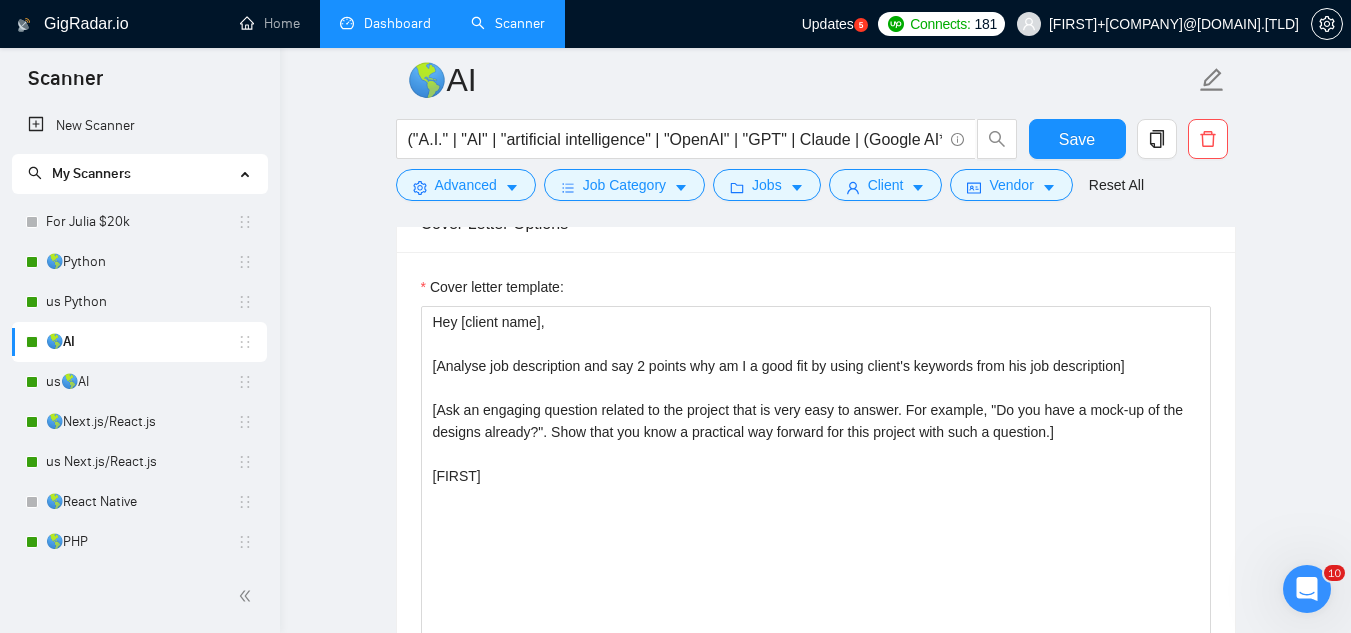 scroll, scrollTop: 1300, scrollLeft: 0, axis: vertical 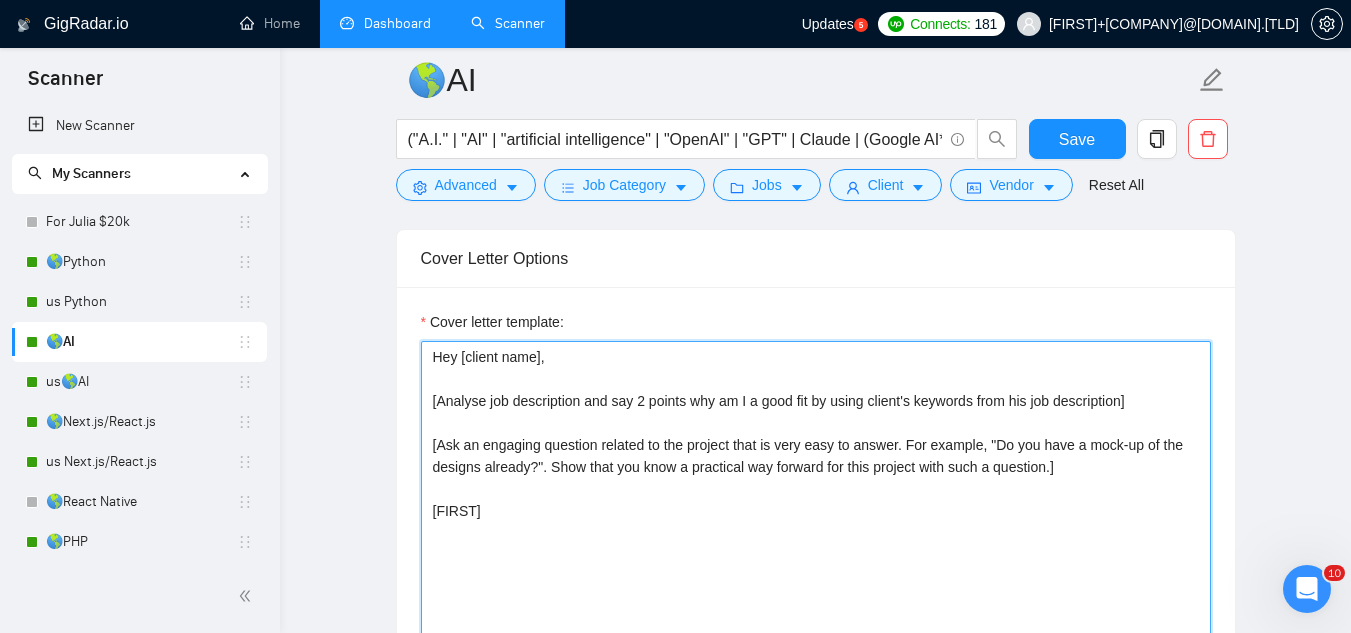 click on "Hey [client name],
[Analyse job description and say 2 points why am I a good fit by using client's keywords from his job description]
[Ask an engaging question related to the project that is very easy to answer. For example, "Do you have a mock-up of the designs already?". Show that you know a practical way forward for this project with such a question.]
[FIRST]" at bounding box center (816, 566) 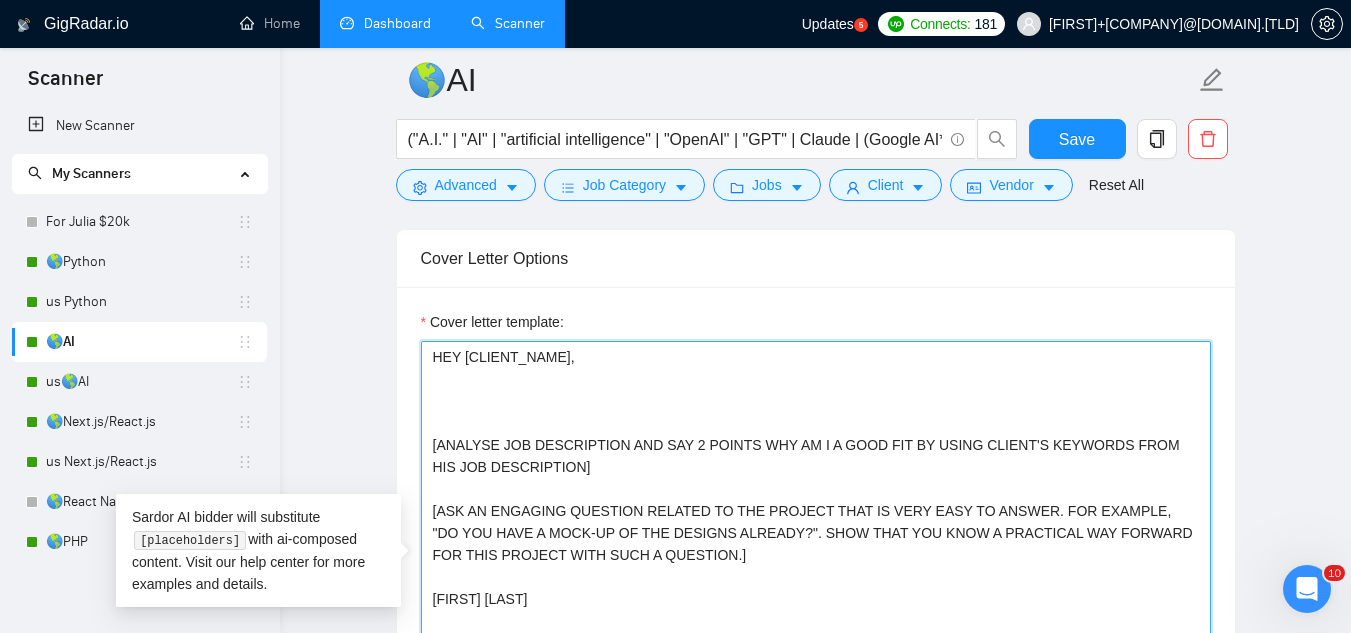 paste on "I’m ready to get started ASAP! Do you have a deadline in mind?" 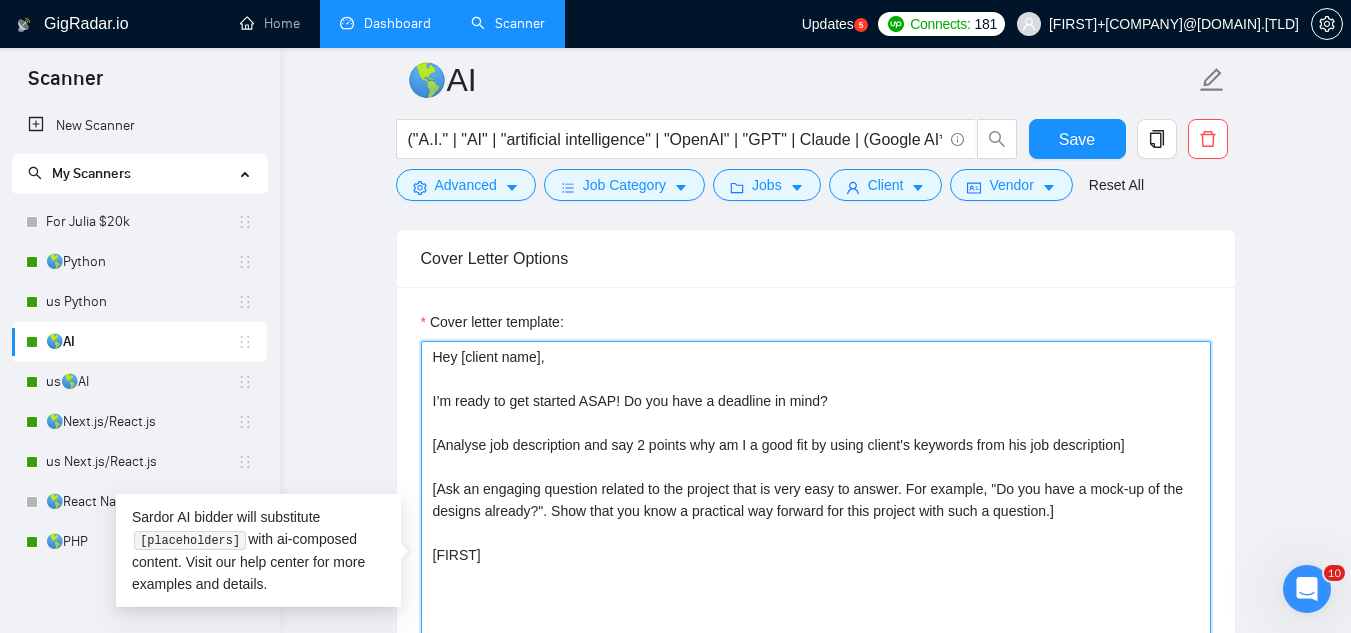 click on "Hey [client name],
I’m ready to get started ASAP! Do you have a deadline in mind?
[Analyse job description and say 2 points why am I a good fit by using client's keywords from his job description]
[Ask an engaging question related to the project that is very easy to answer. For example, "Do you have a mock-up of the designs already?". Show that you know a practical way forward for this project with such a question.]
[FIRST]" at bounding box center (816, 566) 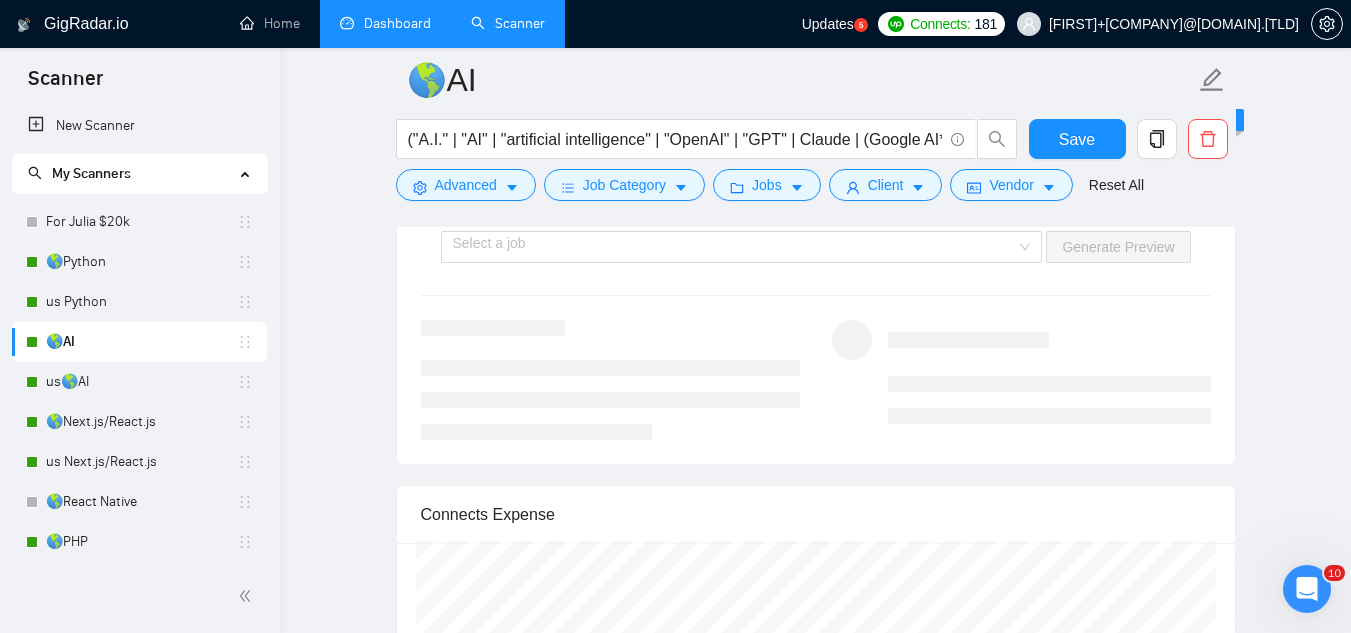 scroll, scrollTop: 2900, scrollLeft: 0, axis: vertical 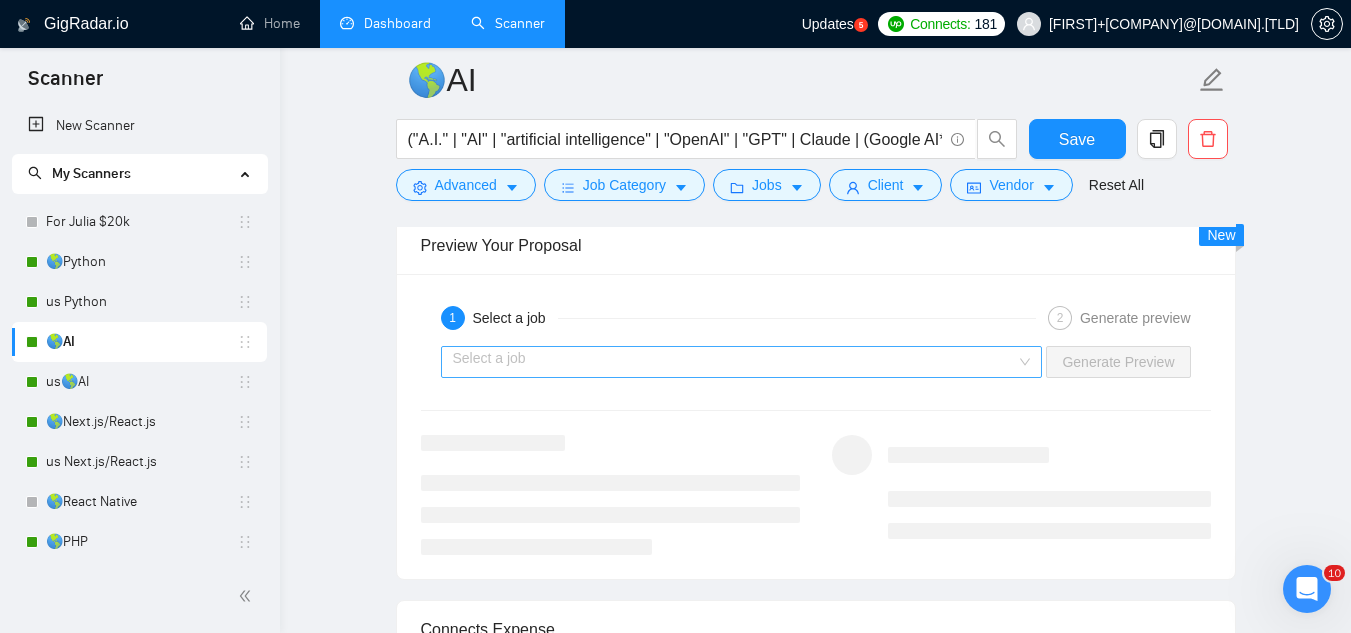 type on "Hey [client name],
I’m ready to get started ASAP! Do you have a deadline in mind?
[Analyse job description and say 2 points why am I a good fit by using client's keywords from his job description]
[Ask an engaging question related to the project that is very easy to answer. For example, "Do you have a mock-up of the designs already?". Show that you know a practical way forward for this project with such a question.]
[FIRST]" 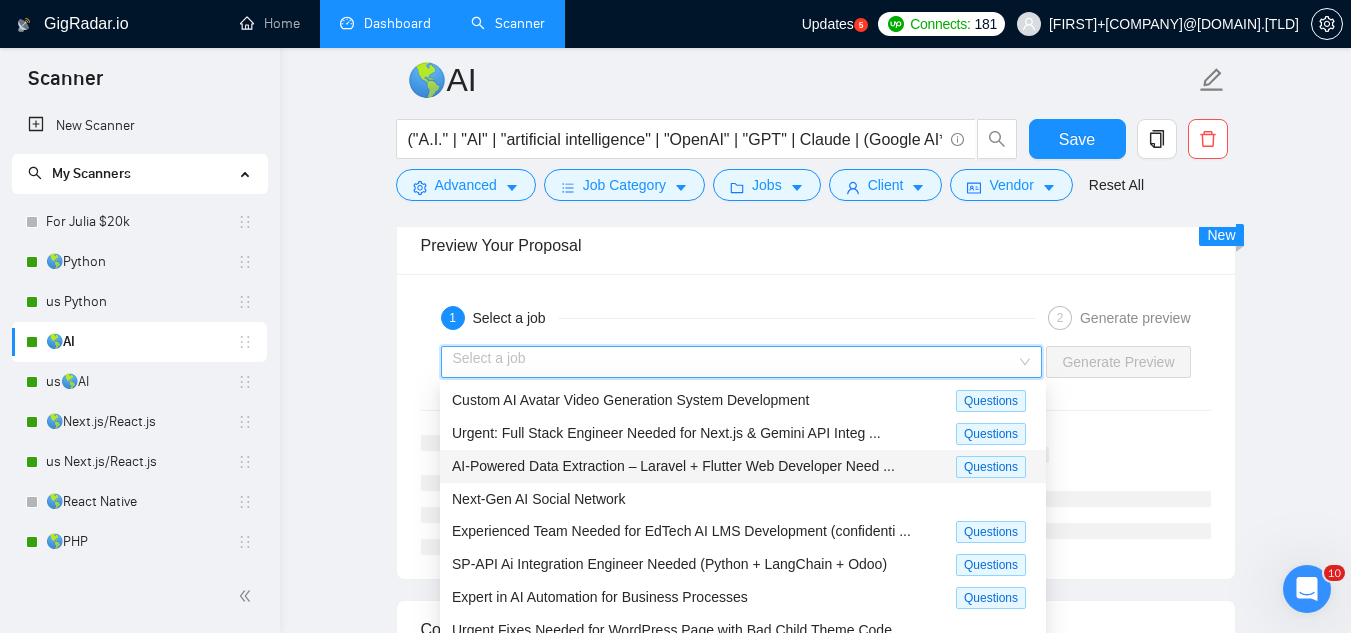 click on "AI-Powered Data Extraction – Laravel + Flutter Web Developer Need ..." at bounding box center (673, 466) 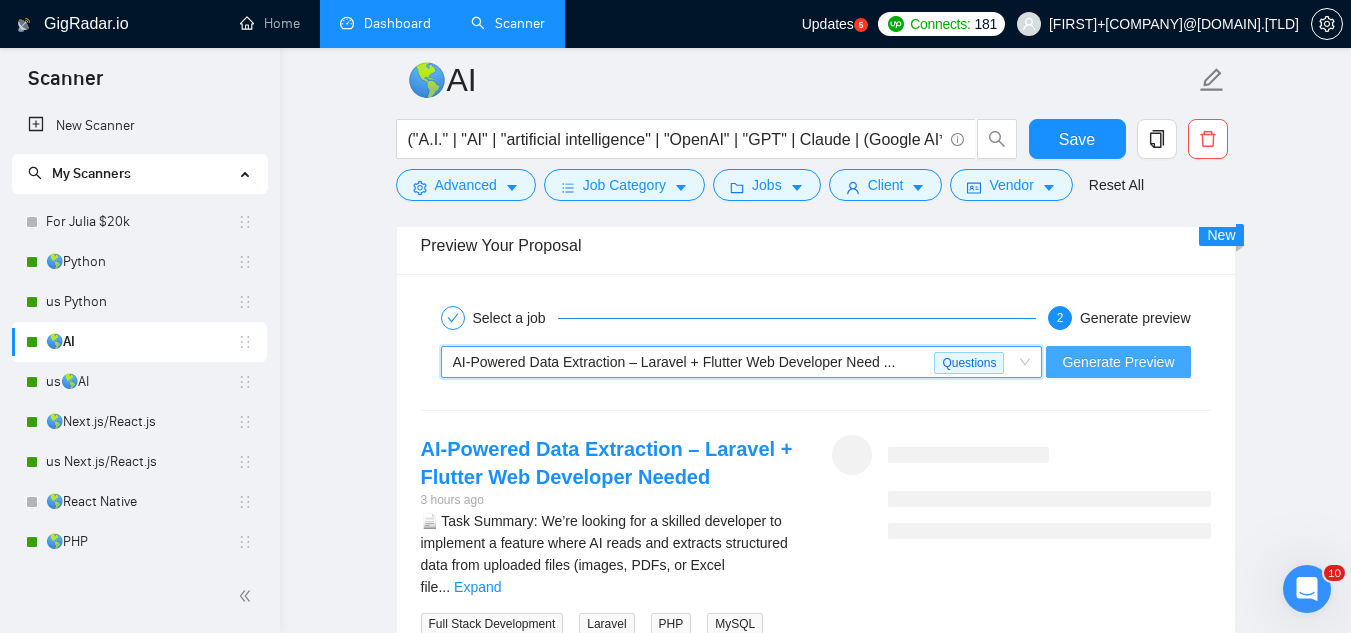 click on "Generate Preview" at bounding box center [1118, 362] 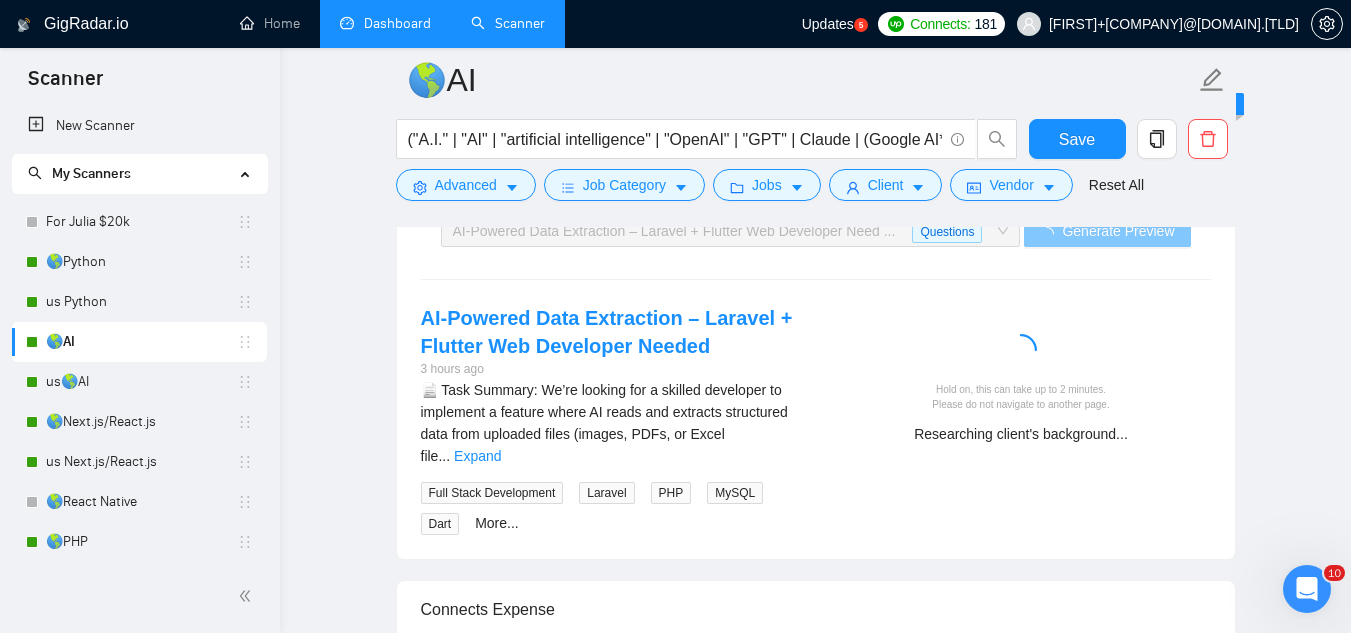 scroll, scrollTop: 3000, scrollLeft: 0, axis: vertical 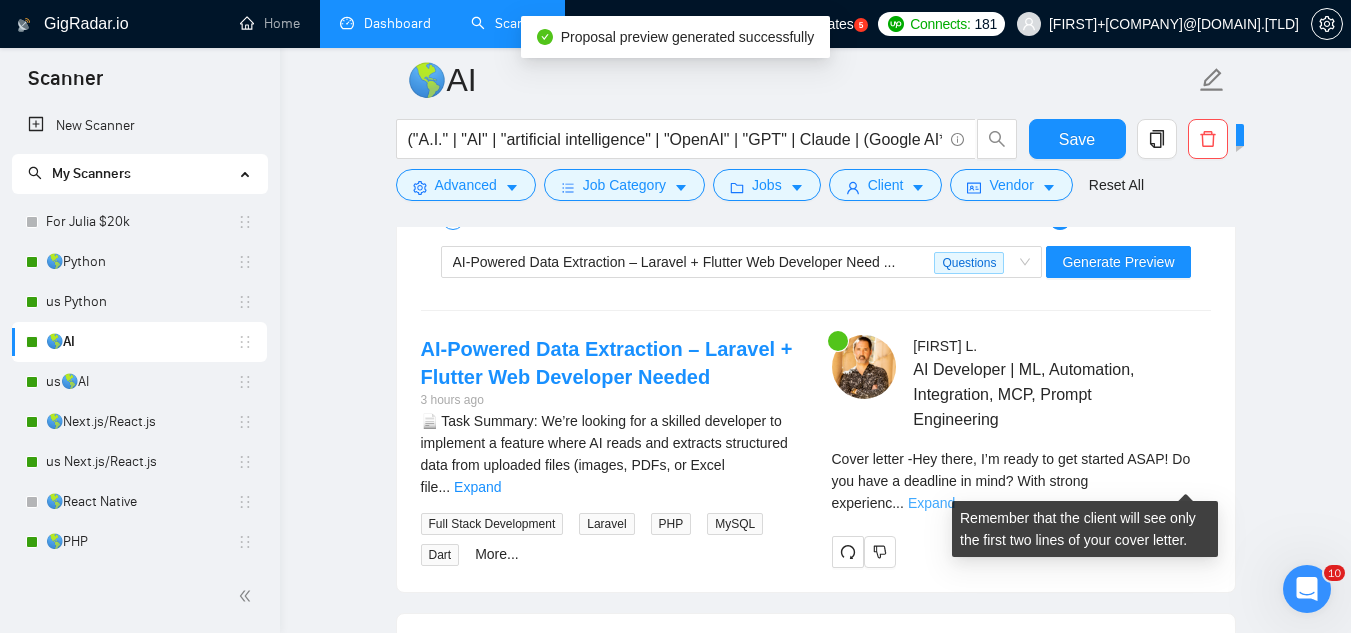 click on "Expand" at bounding box center (931, 503) 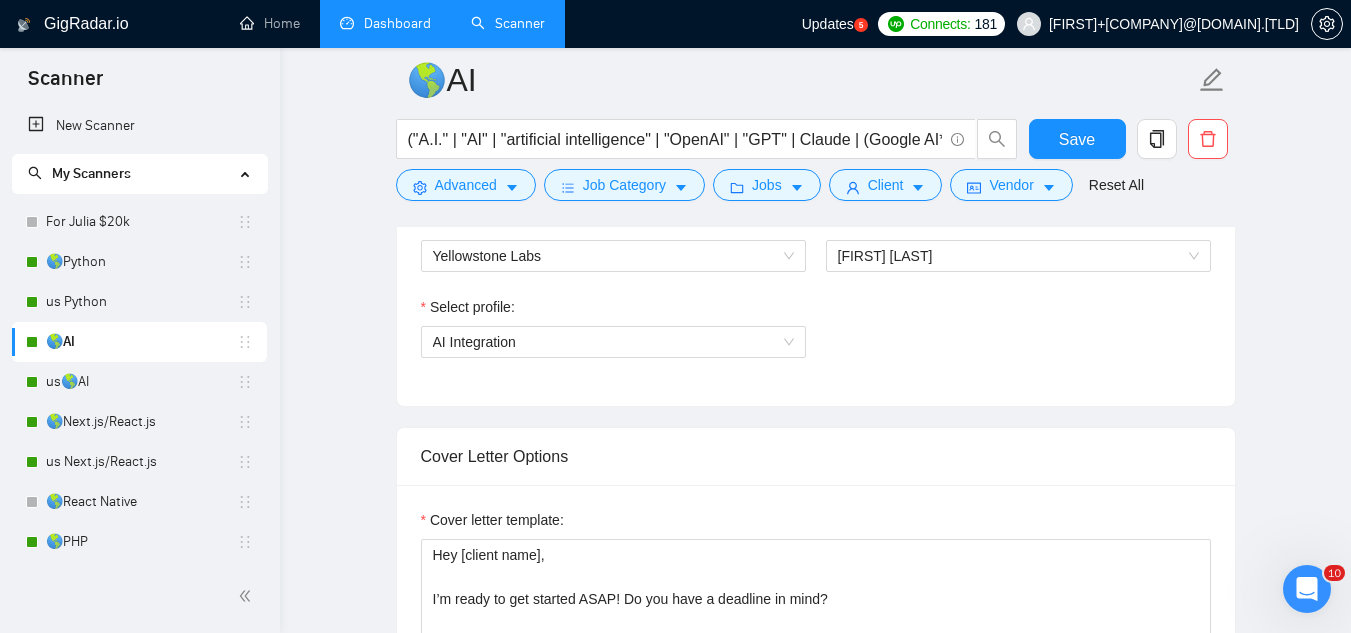 scroll, scrollTop: 1200, scrollLeft: 0, axis: vertical 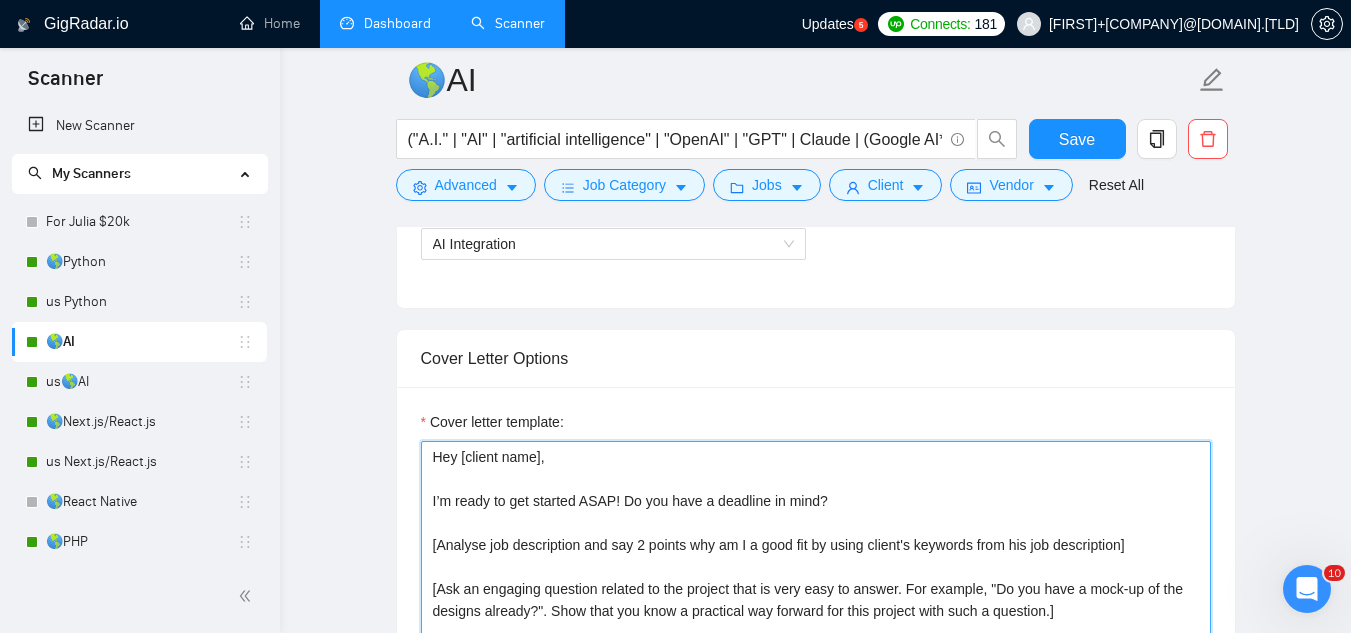 click on "Hey [client name],
I’m ready to get started ASAP! Do you have a deadline in mind?
[Analyse job description and say 2 points why am I a good fit by using client's keywords from his job description]
[Ask an engaging question related to the project that is very easy to answer. For example, "Do you have a mock-up of the designs already?". Show that you know a practical way forward for this project with such a question.]
[FIRST]" at bounding box center (816, 666) 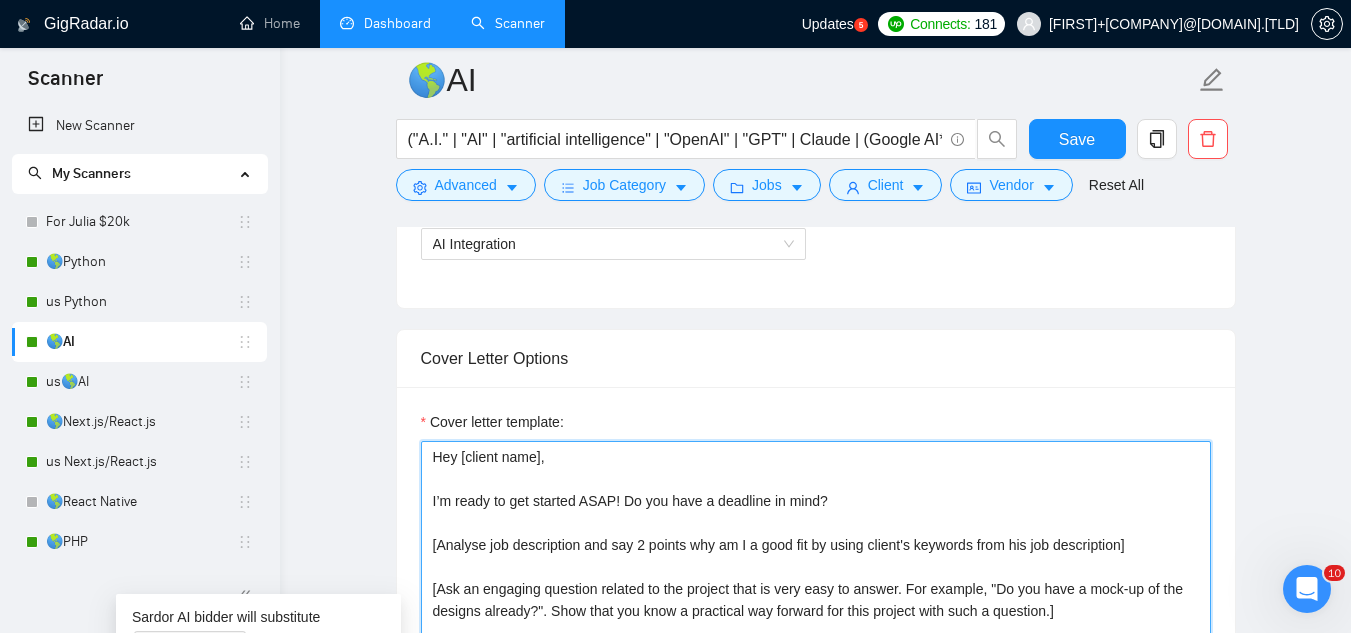 click on "Hey [client name],
I’m ready to get started ASAP! Do you have a deadline in mind?
[Analyse job description and say 2 points why am I a good fit by using client's keywords from his job description]
[Ask an engaging question related to the project that is very easy to answer. For example, "Do you have a mock-up of the designs already?". Show that you know a practical way forward for this project with such a question.]
[FIRST]" at bounding box center (816, 666) 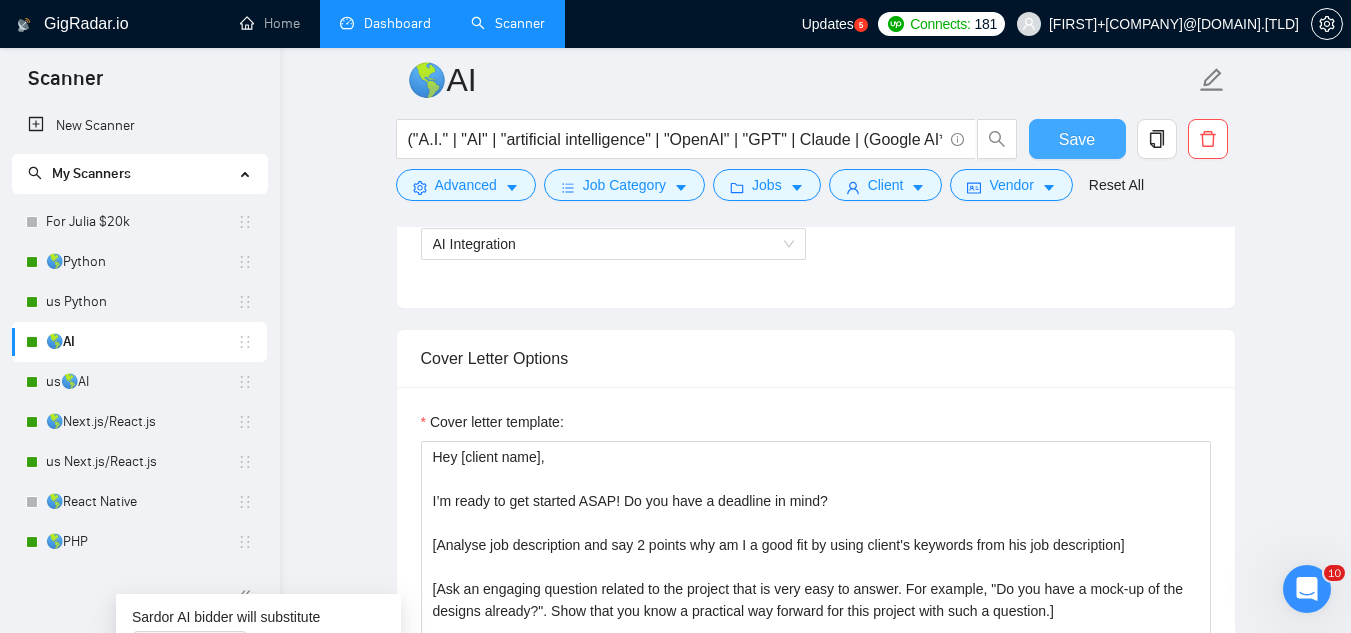 click on "Save" at bounding box center (1077, 139) 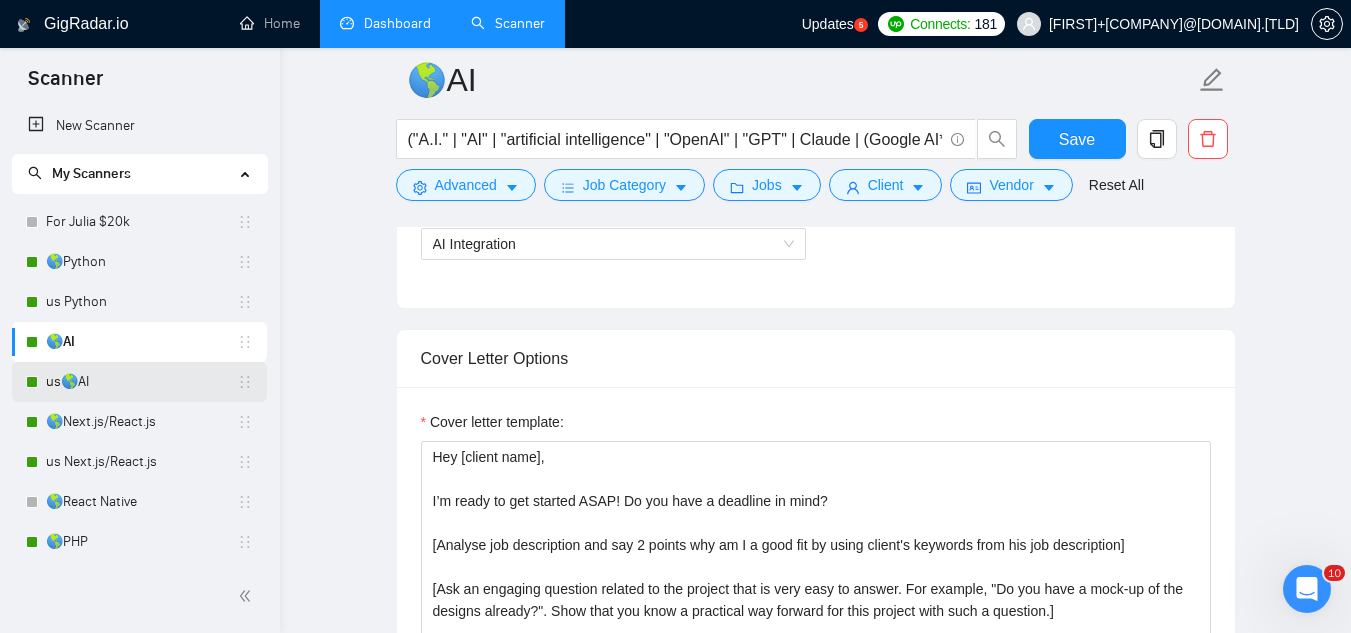click on "us🌎AI" at bounding box center (141, 382) 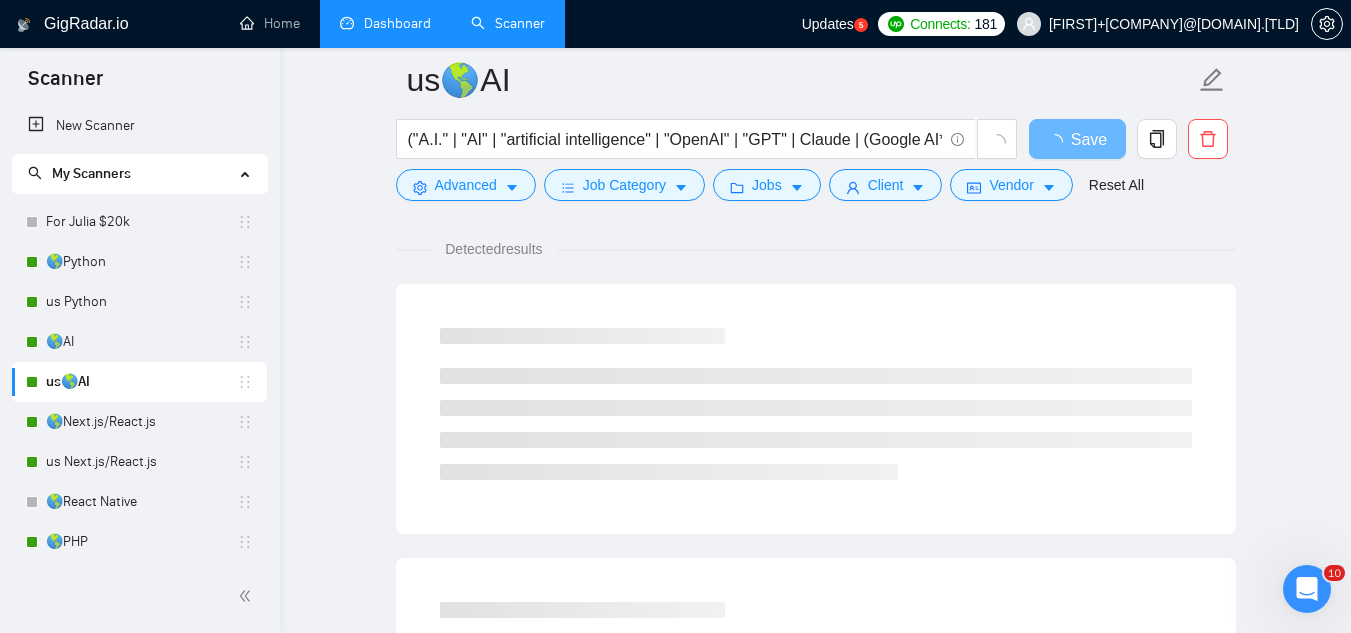 scroll, scrollTop: 0, scrollLeft: 0, axis: both 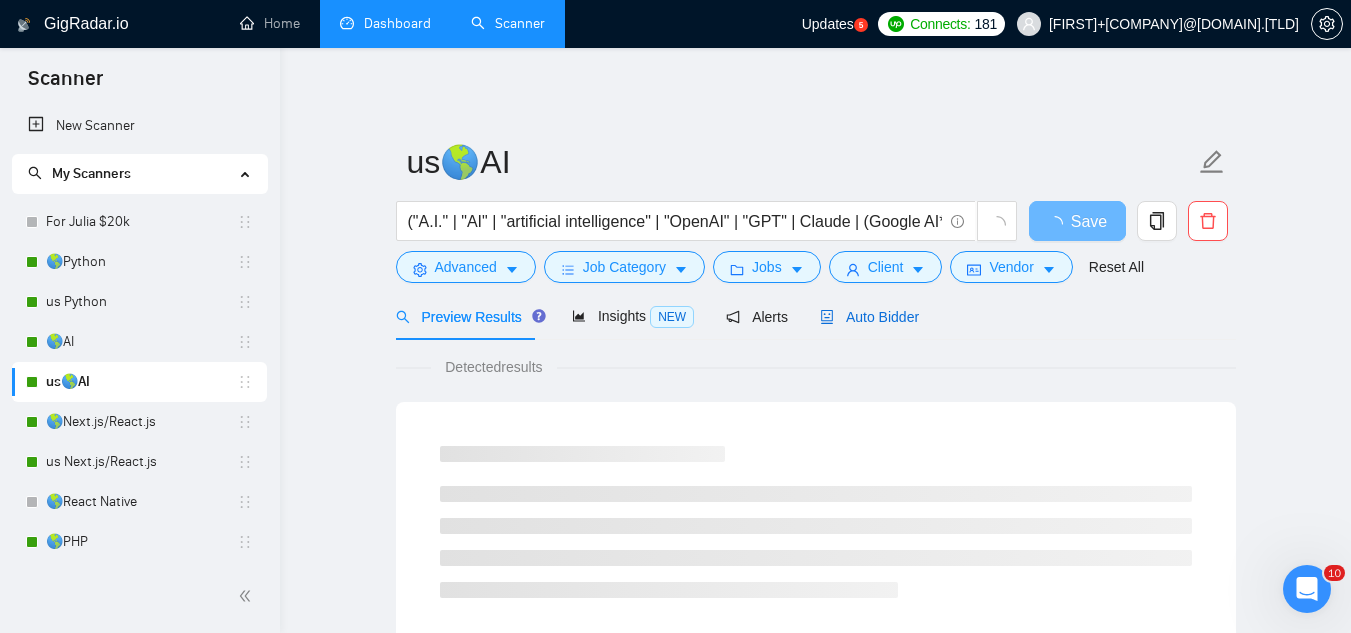 click on "Auto Bidder" at bounding box center [869, 317] 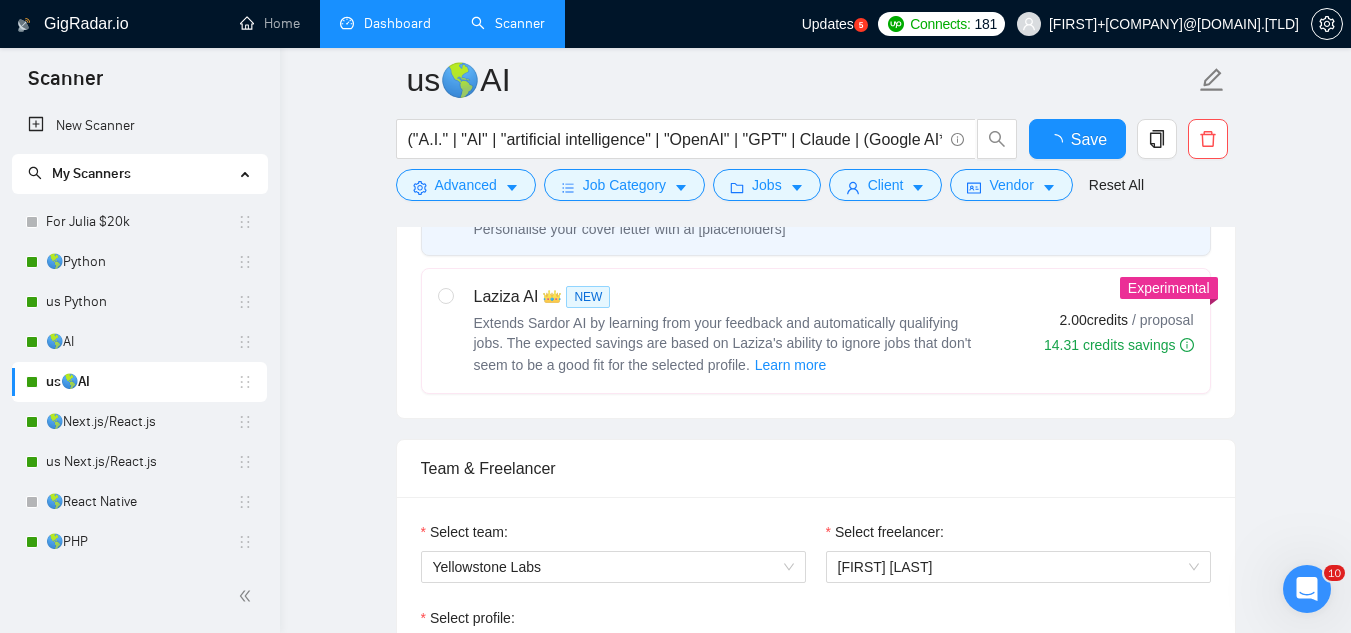 type 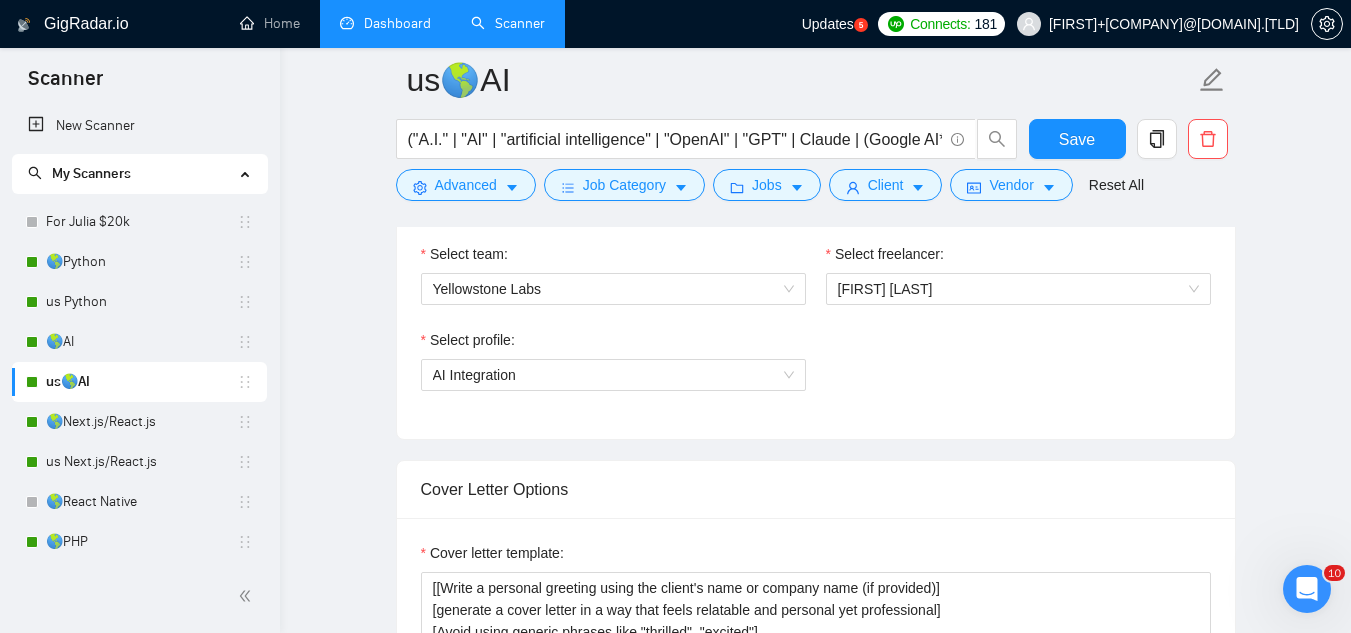 scroll, scrollTop: 1200, scrollLeft: 0, axis: vertical 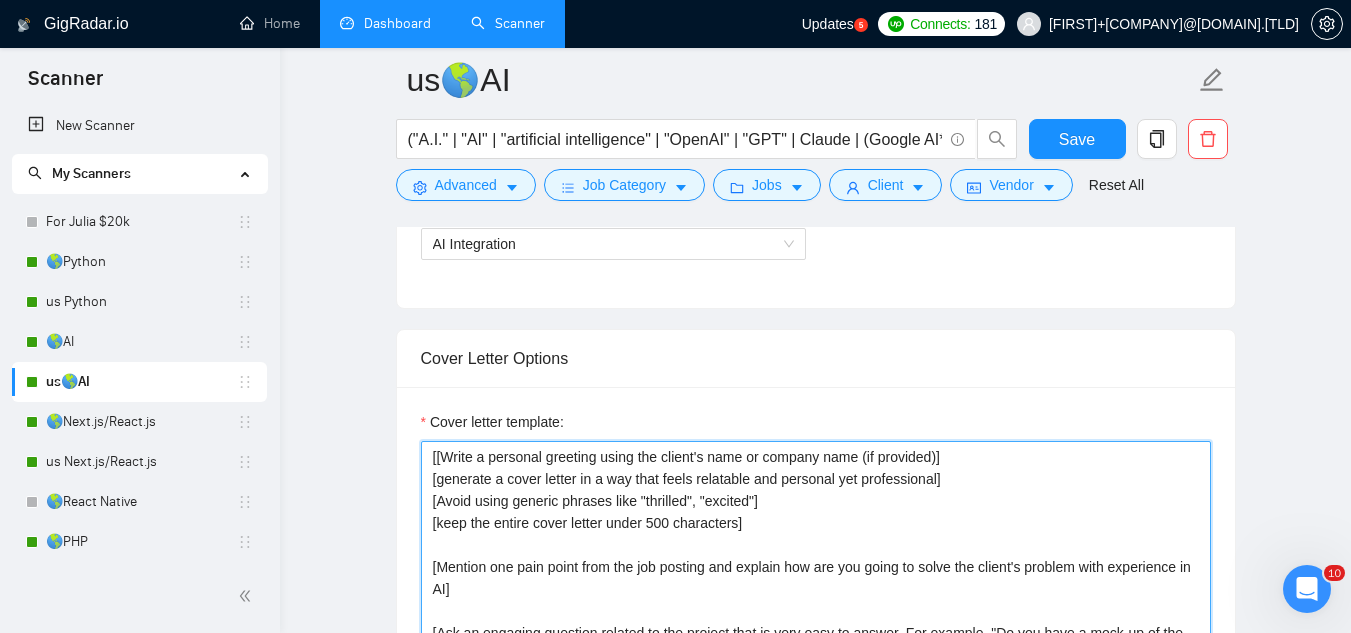 click on "[[Write a personal greeting using the client's name or company name (if provided)]
[generate a cover letter in a way that feels relatable and personal yet professional]
[Avoid using generic phrases like "thrilled", "excited"]
[keep the entire cover letter under 500 characters]
[Mention one pain point from the job posting and explain how are you going to solve the client's problem with experience in AI]
[Ask an engaging question related to the project that is very easy to answer. For example, "Do you have a mock-up of the designs already?". Show that you know a practical way forward for this project with such a question.]
Richard" at bounding box center [816, 666] 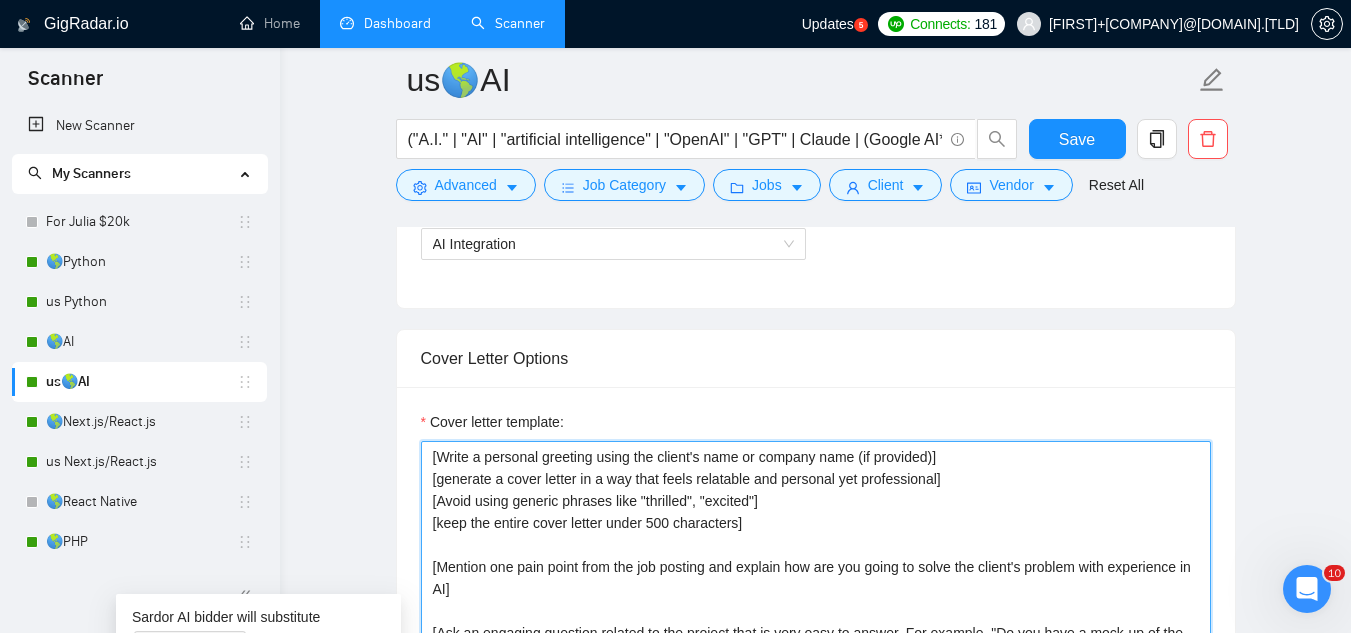 click on "[Write a personal greeting using the client's name or company name (if provided)]
[generate a cover letter in a way that feels relatable and personal yet professional]
[Avoid using generic phrases like "thrilled", "excited"]
[keep the entire cover letter under 500 characters]
[Mention one pain point from the job posting and explain how are you going to solve the client's problem with experience in AI]
[Ask an engaging question related to the project that is very easy to answer. For example, "Do you have a mock-up of the designs already?". Show that you know a practical way forward for this project with such a question.]
[LAST NAME]" at bounding box center (816, 666) 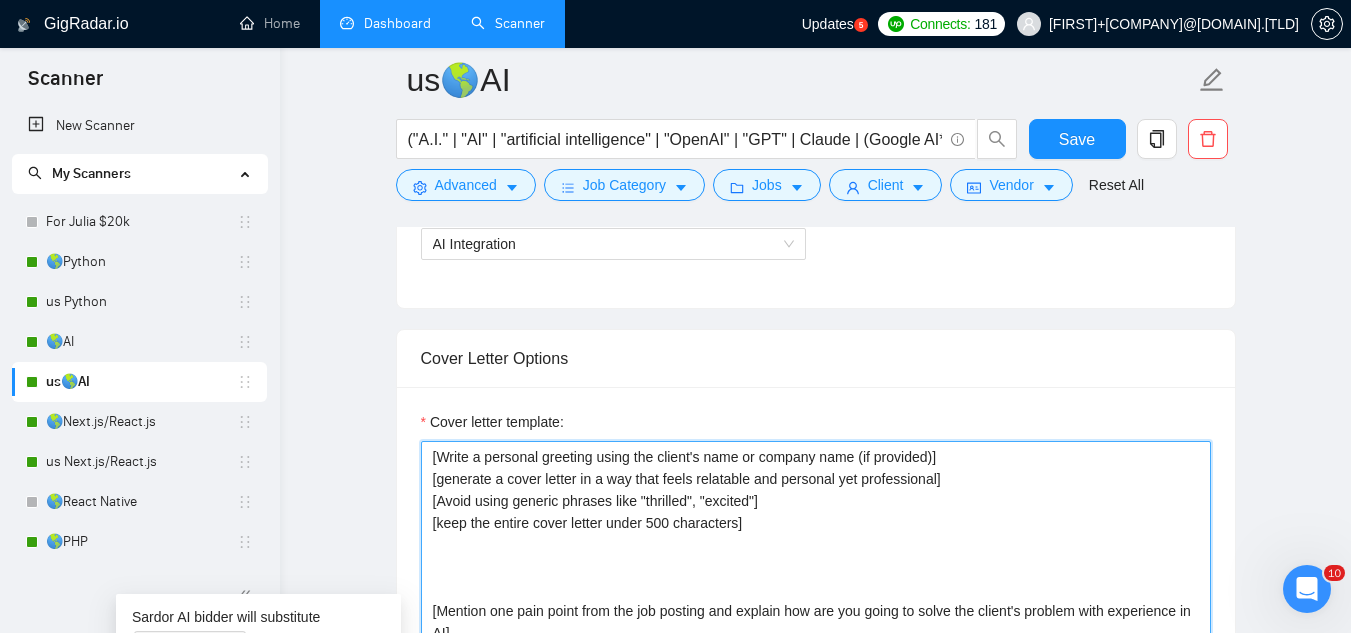 paste on "I’m ready to get started ASAP! Do you have a deadline in mind?" 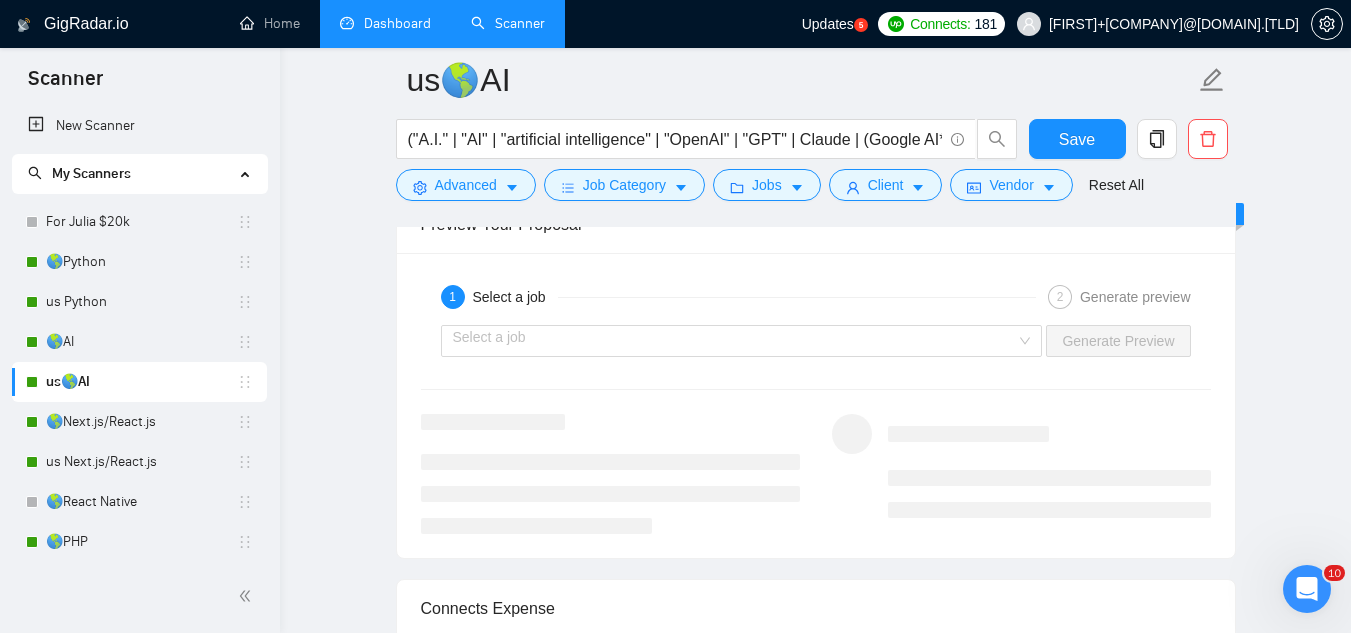 scroll, scrollTop: 2900, scrollLeft: 0, axis: vertical 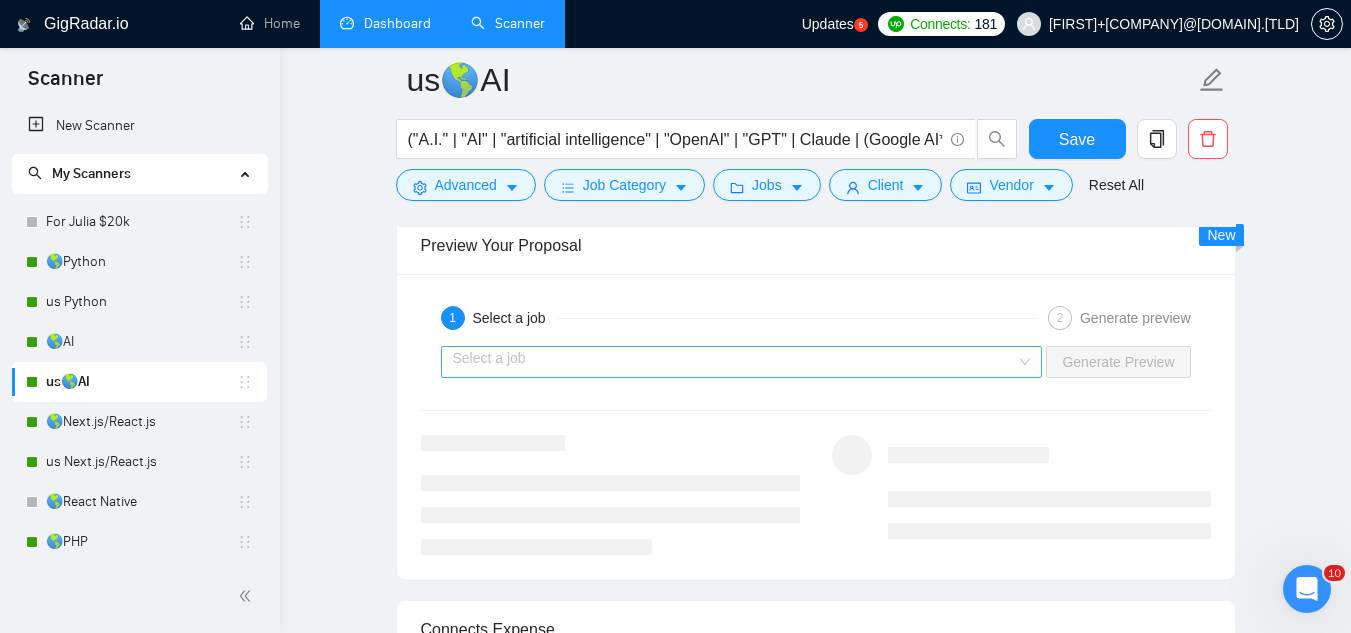 type on "[Write a personal greeting using the client's name or company name (if provided)]
[generate a cover letter in a way that feels relatable and personal yet professional]
[Avoid using generic phrases like "thrilled", "excited"]
[keep the entire cover letter under 500 characters]
I’m ready to get started ASAP! Do you have a deadline in mind?
[Mention one pain point from the job posting and explain how are you going to solve the client's problem with experience in AI]
[Ask an engaging question related to the project that is very easy to answer. For example, "Do you have a mock-up of the designs already?". Show that you know a practical way forward for this project with such a question.]
[LAST]" 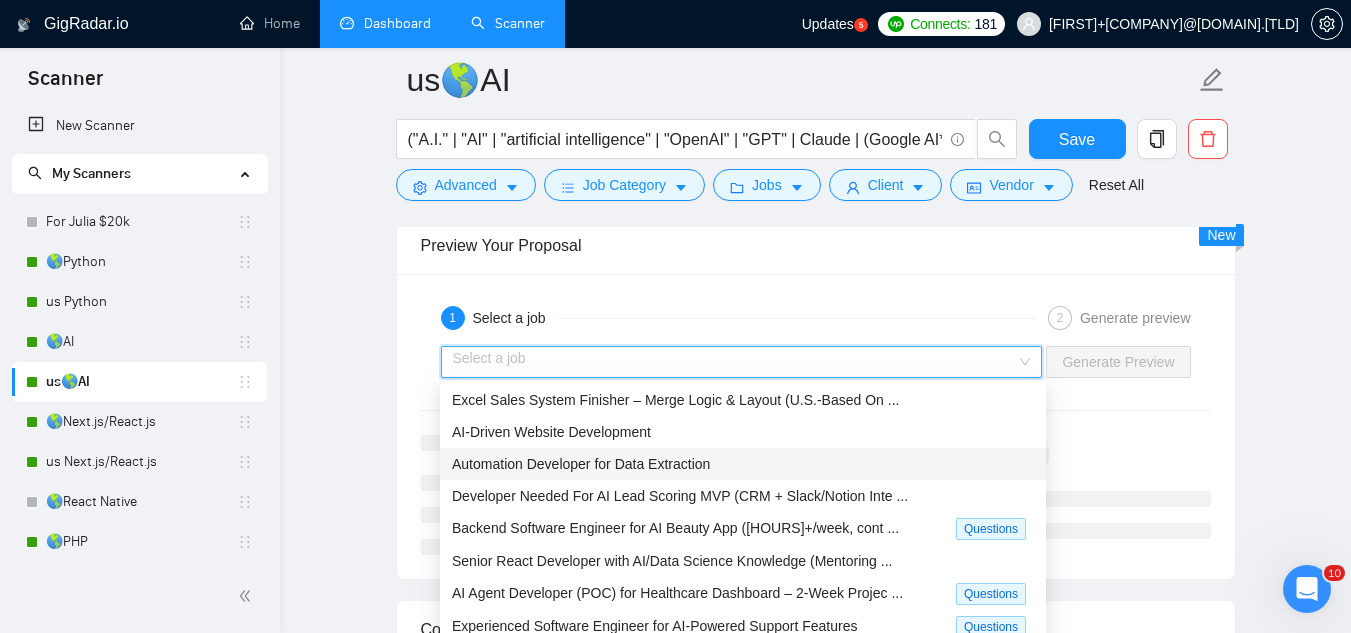 click on "Automation Developer for Data Extraction" at bounding box center [581, 464] 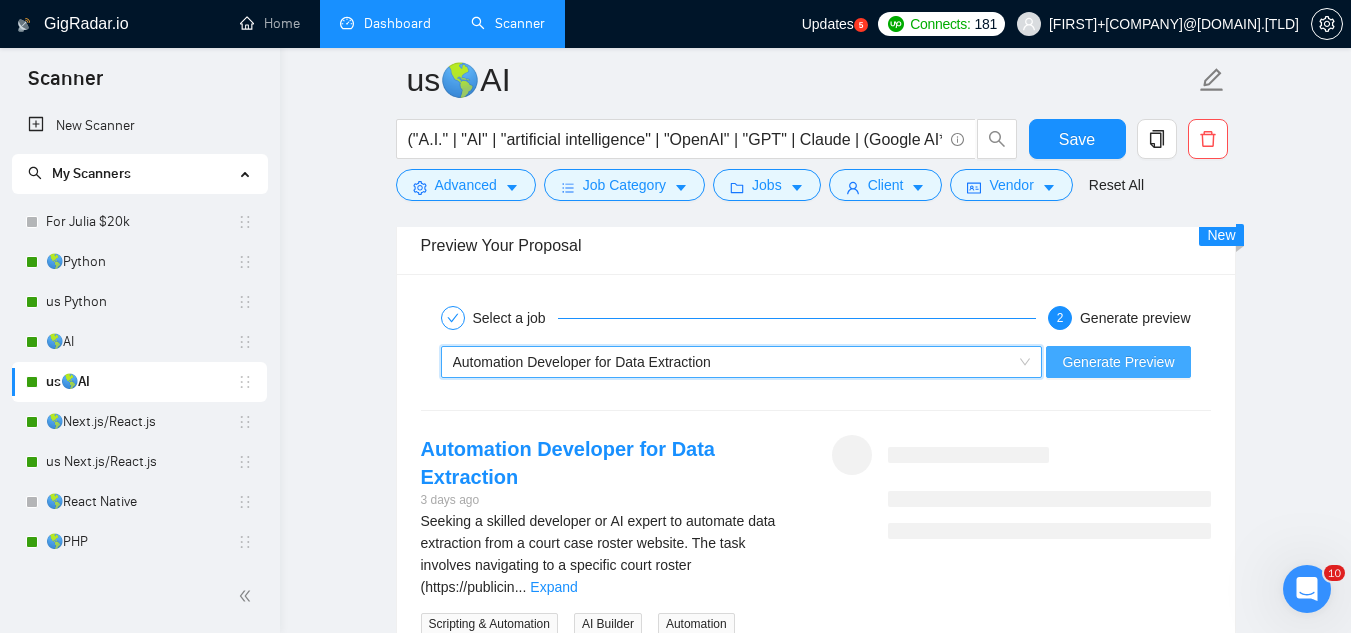 click on "Generate Preview" at bounding box center (1118, 362) 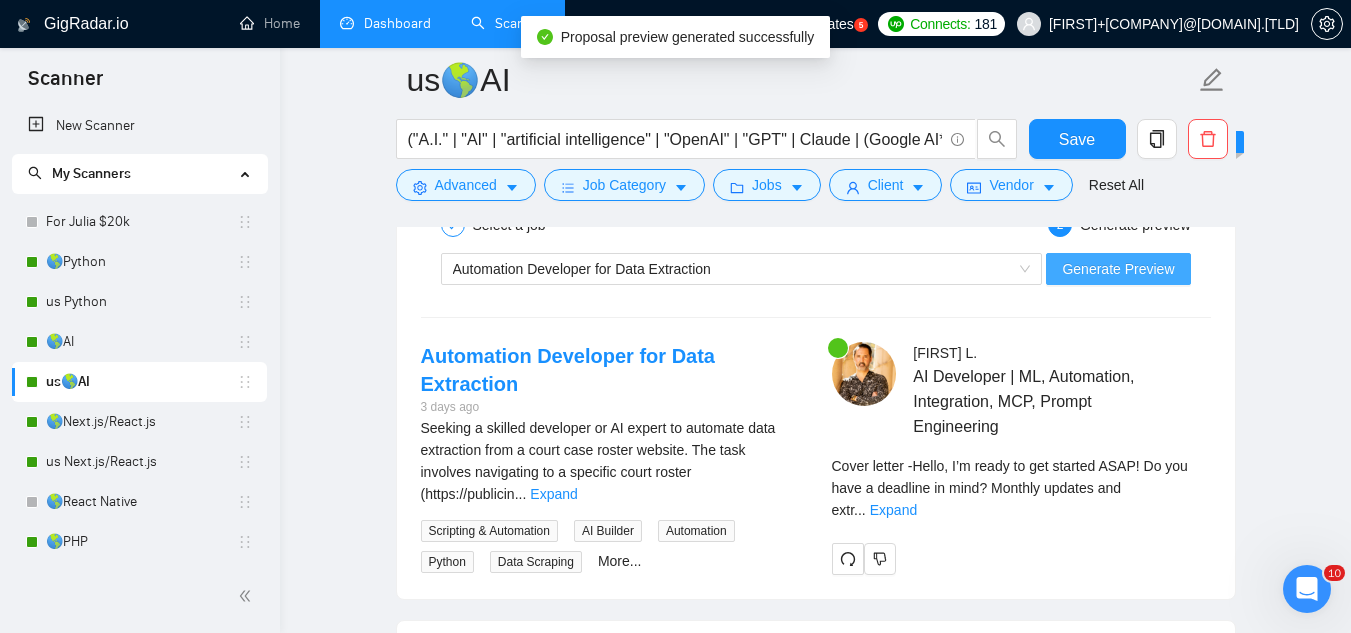 scroll, scrollTop: 3100, scrollLeft: 0, axis: vertical 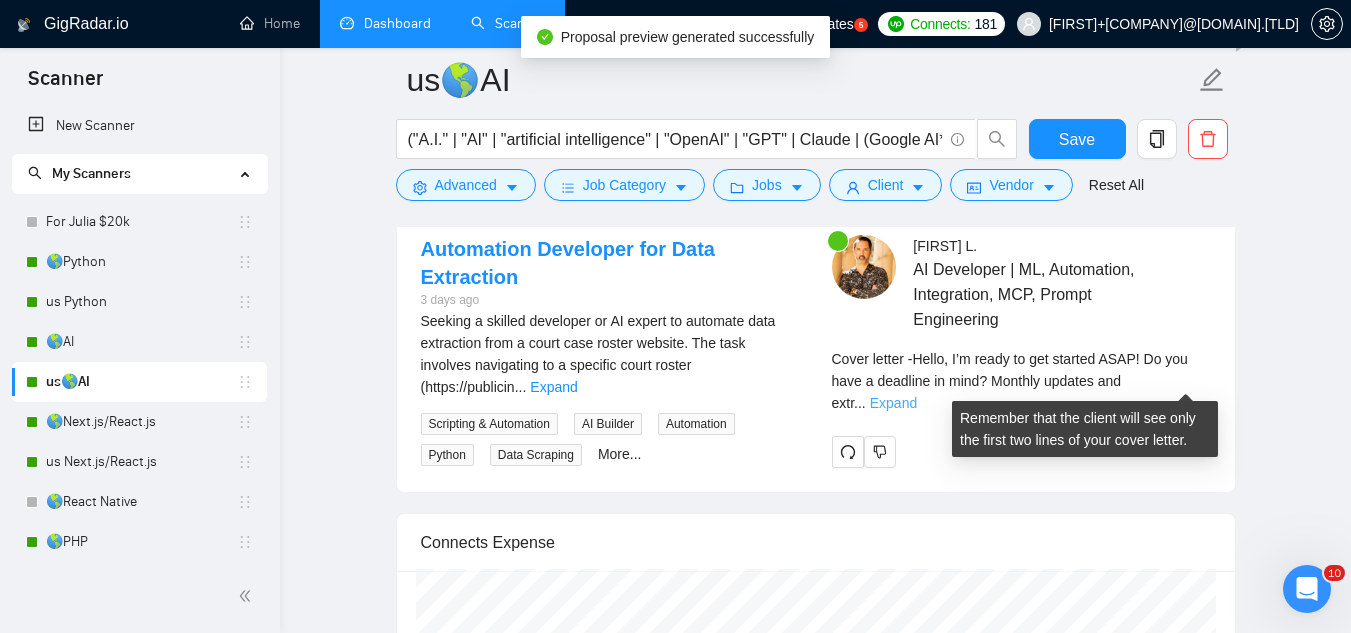 click on "Expand" at bounding box center (893, 403) 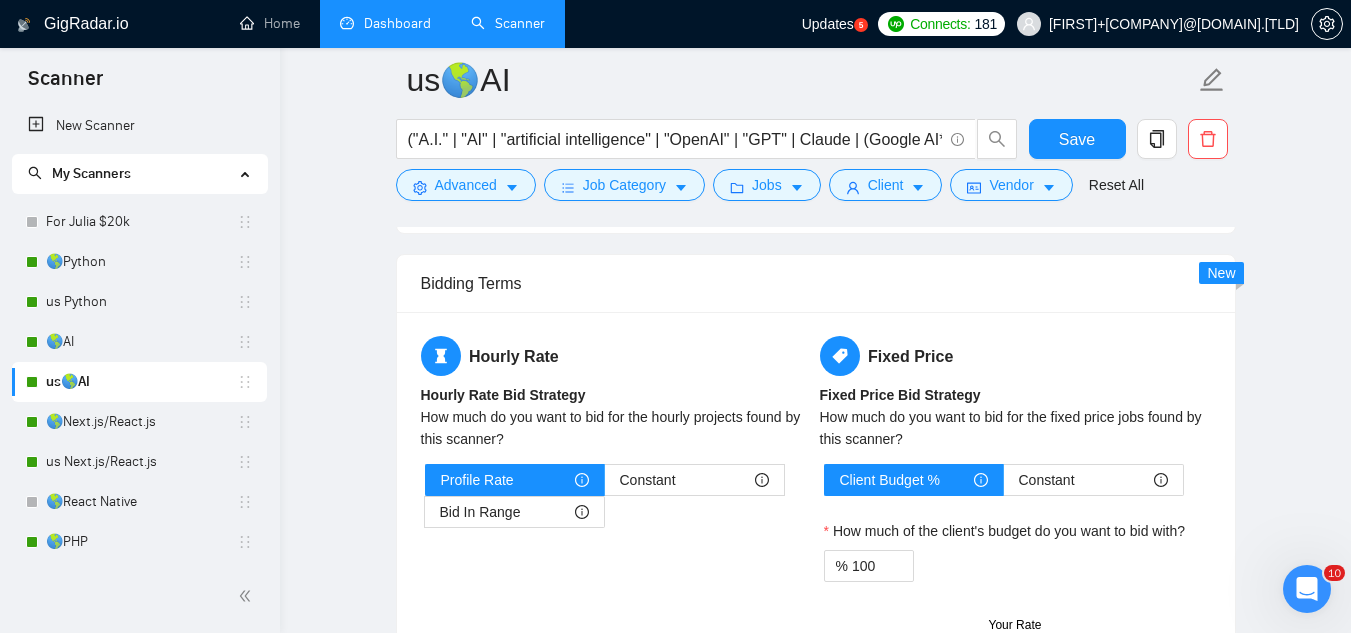 scroll, scrollTop: 2200, scrollLeft: 0, axis: vertical 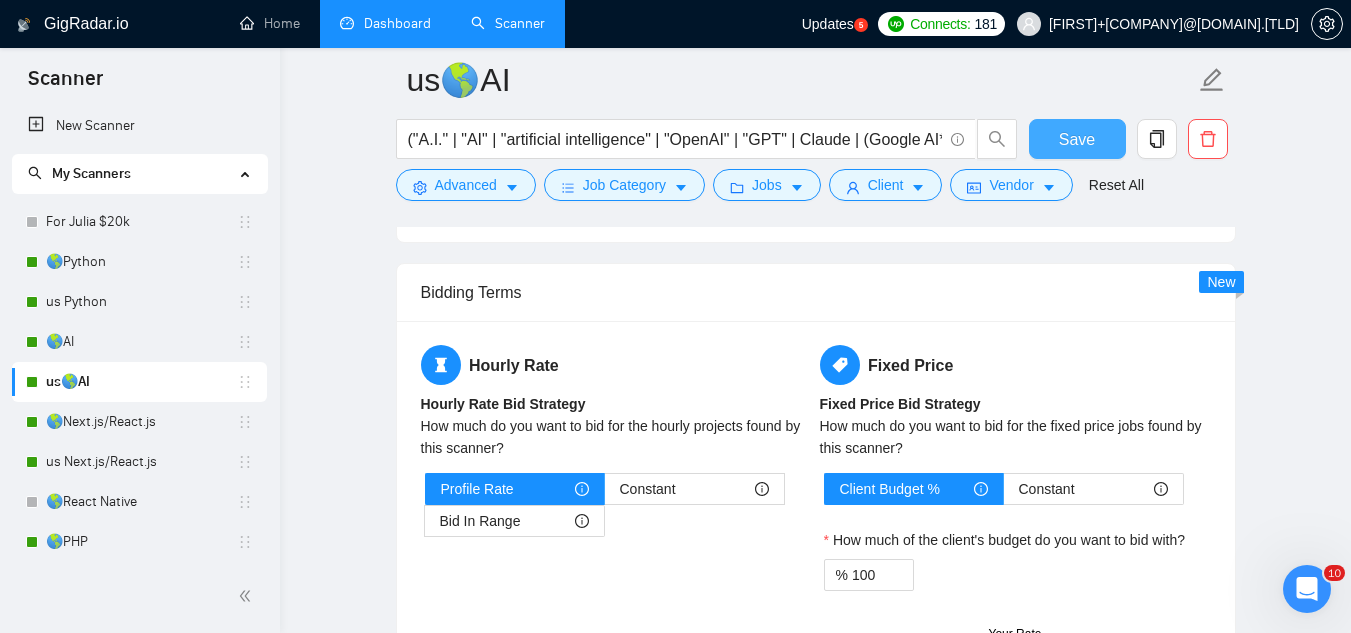 click on "Save" at bounding box center (1077, 139) 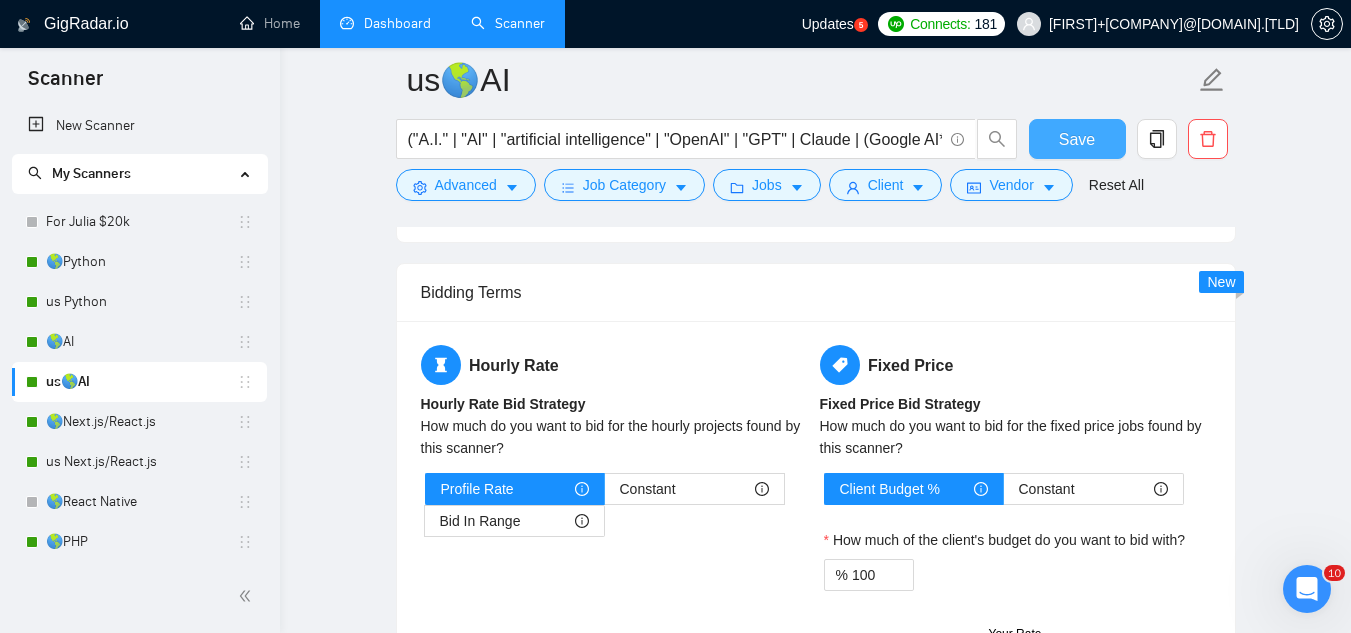 type 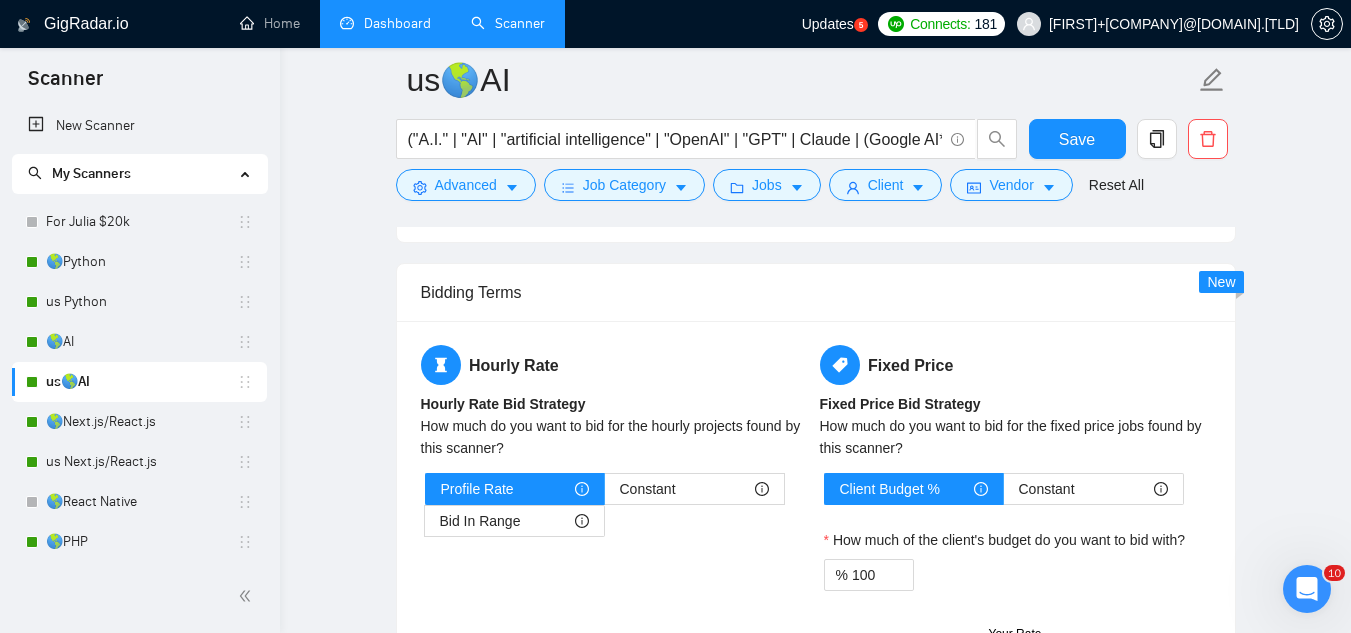 click on "Dashboard" at bounding box center [385, 23] 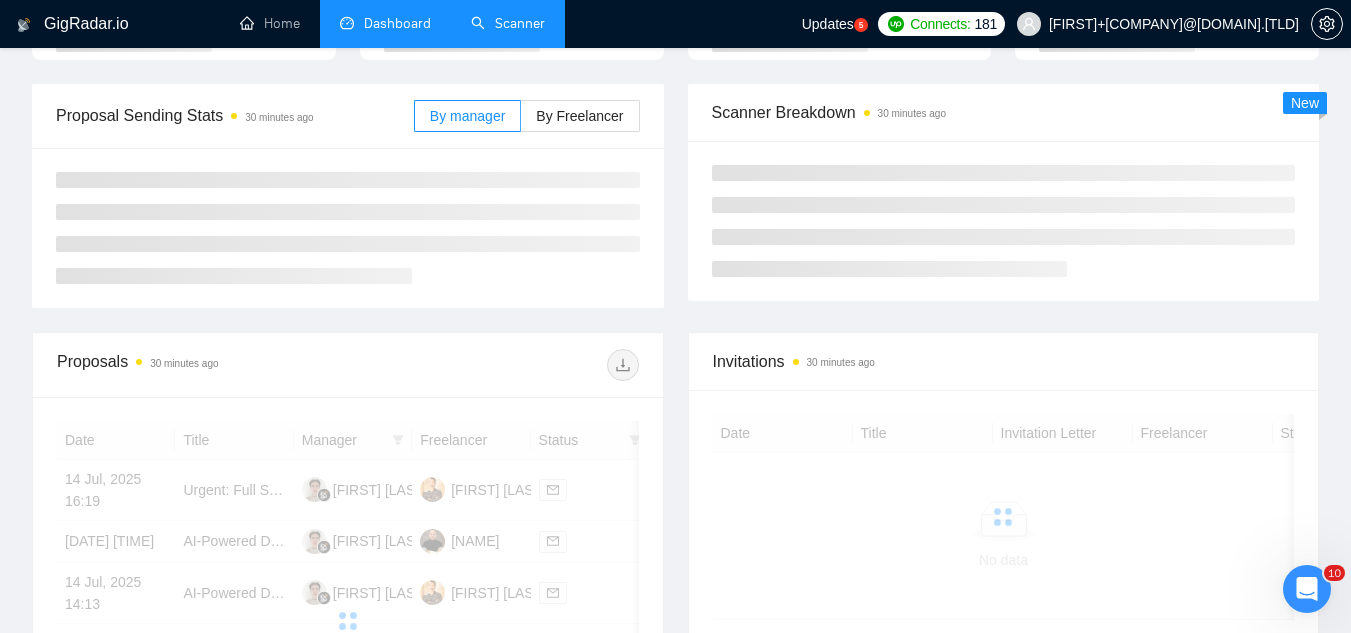 scroll, scrollTop: 60, scrollLeft: 0, axis: vertical 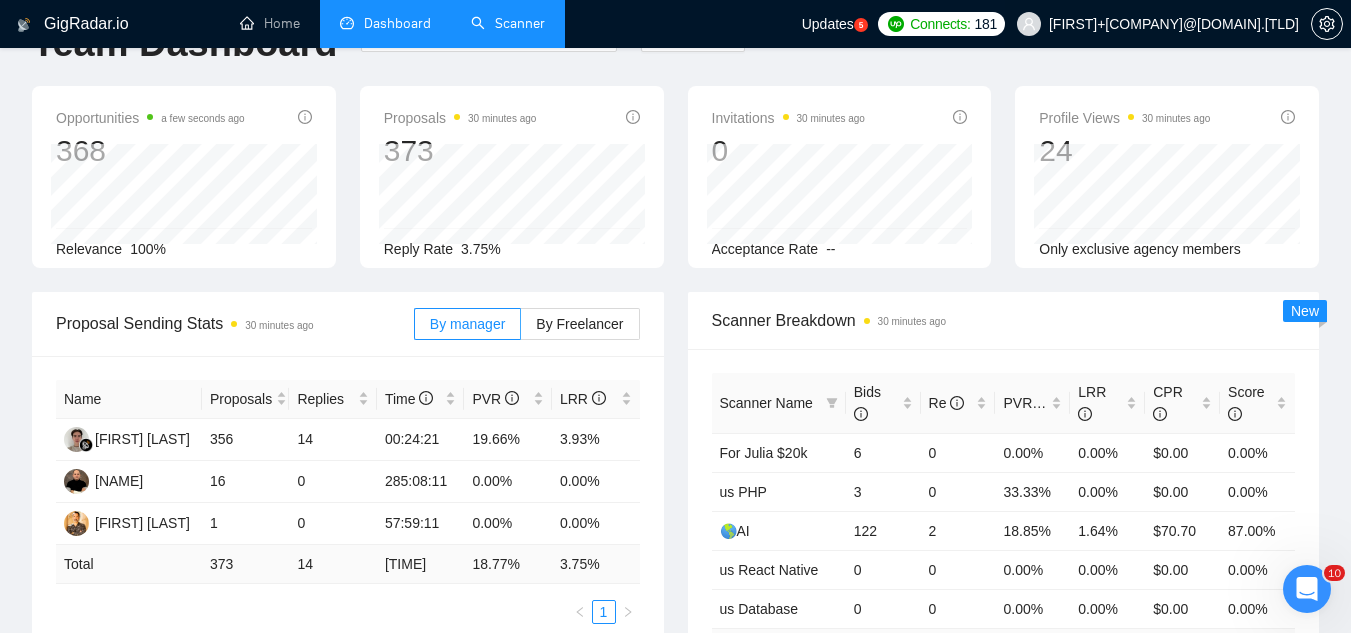 click on "[FIRST]+[COMPANY]@[DOMAIN].[TLD]" at bounding box center [1158, 24] 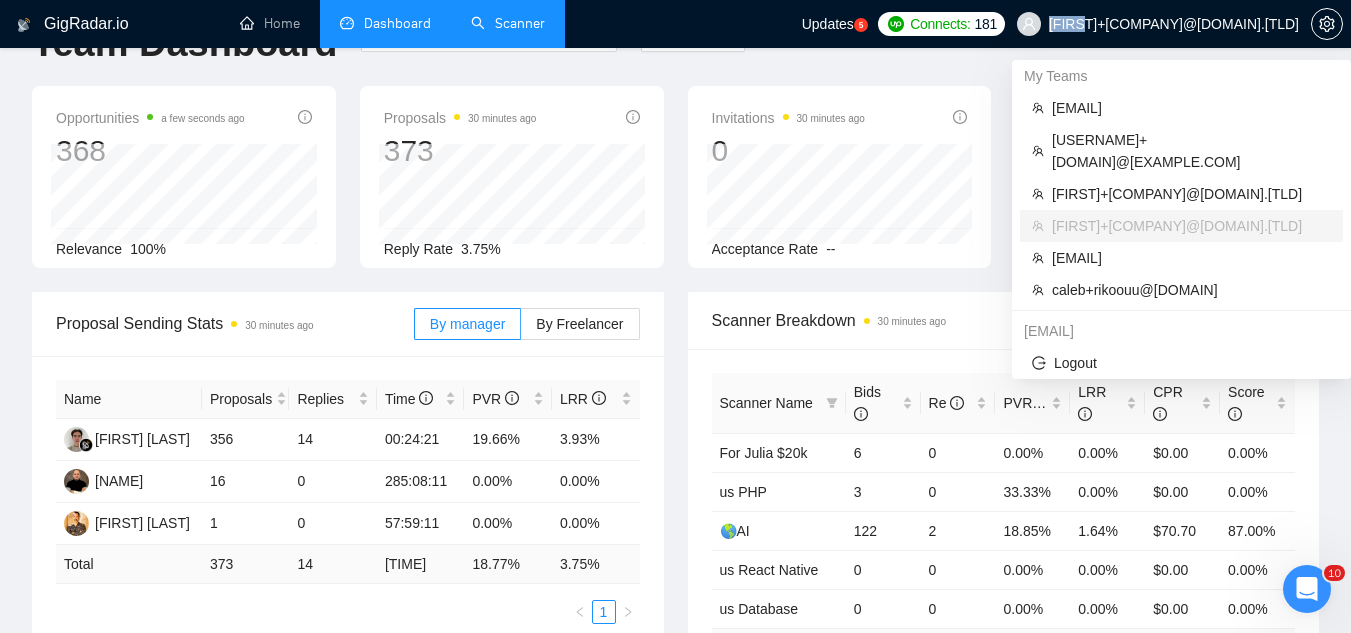 click on "[FIRST]+[COMPANY]@[DOMAIN].[TLD]" at bounding box center (1158, 24) 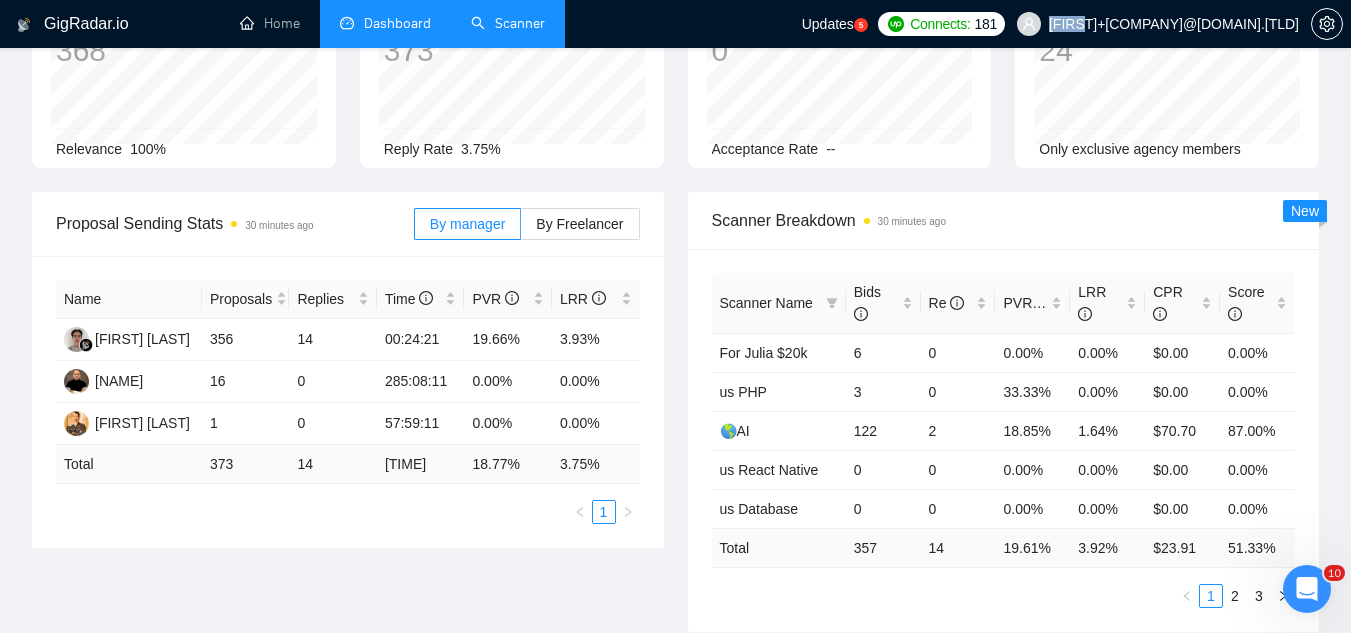 scroll, scrollTop: 0, scrollLeft: 0, axis: both 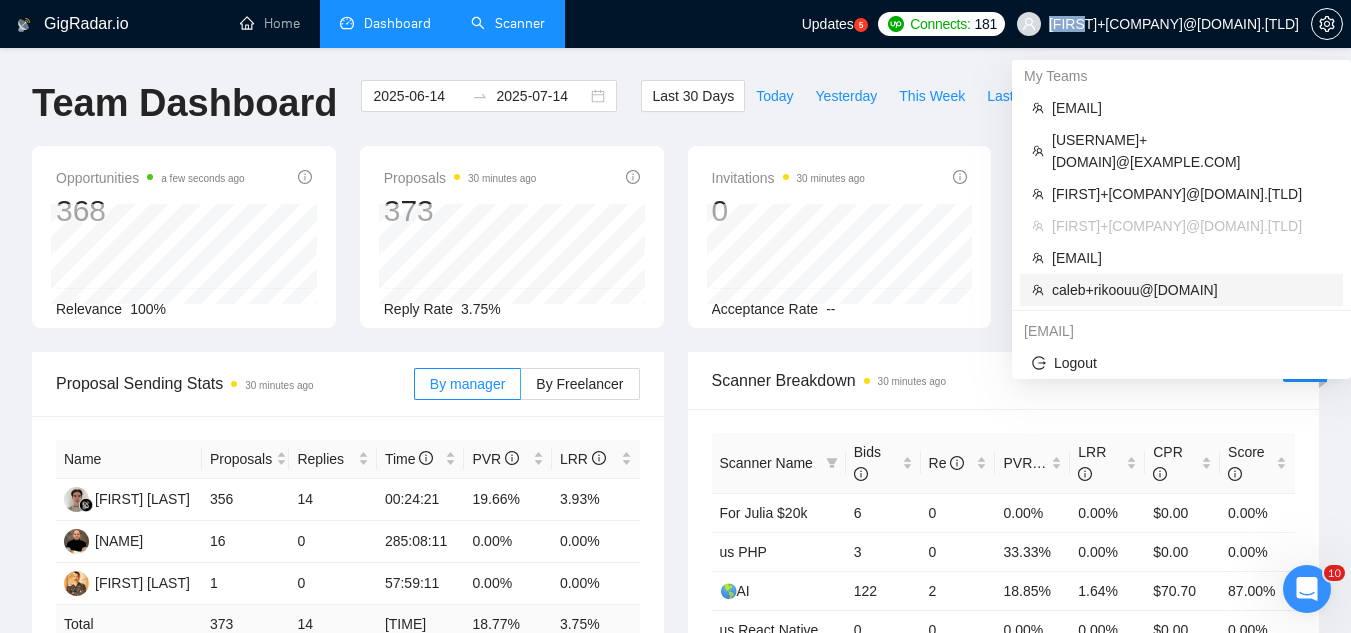 click on "caleb+rikoouu@[DOMAIN]" at bounding box center [1191, 290] 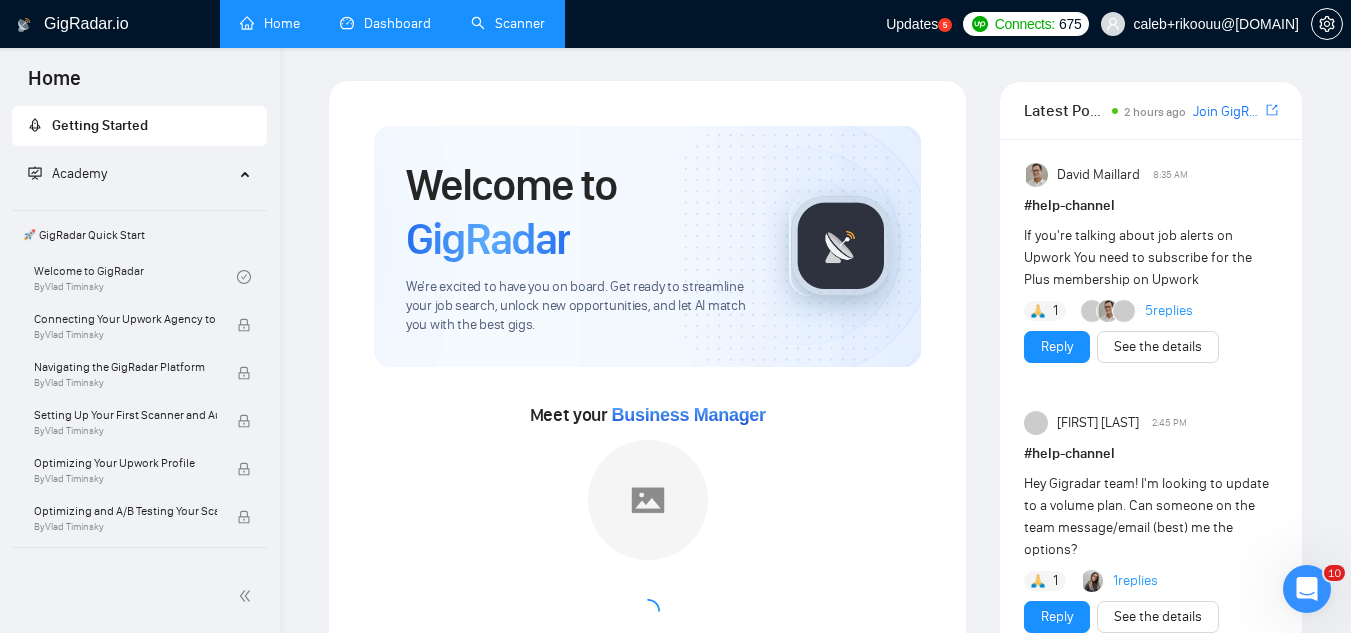 click on "Dashboard" at bounding box center [385, 23] 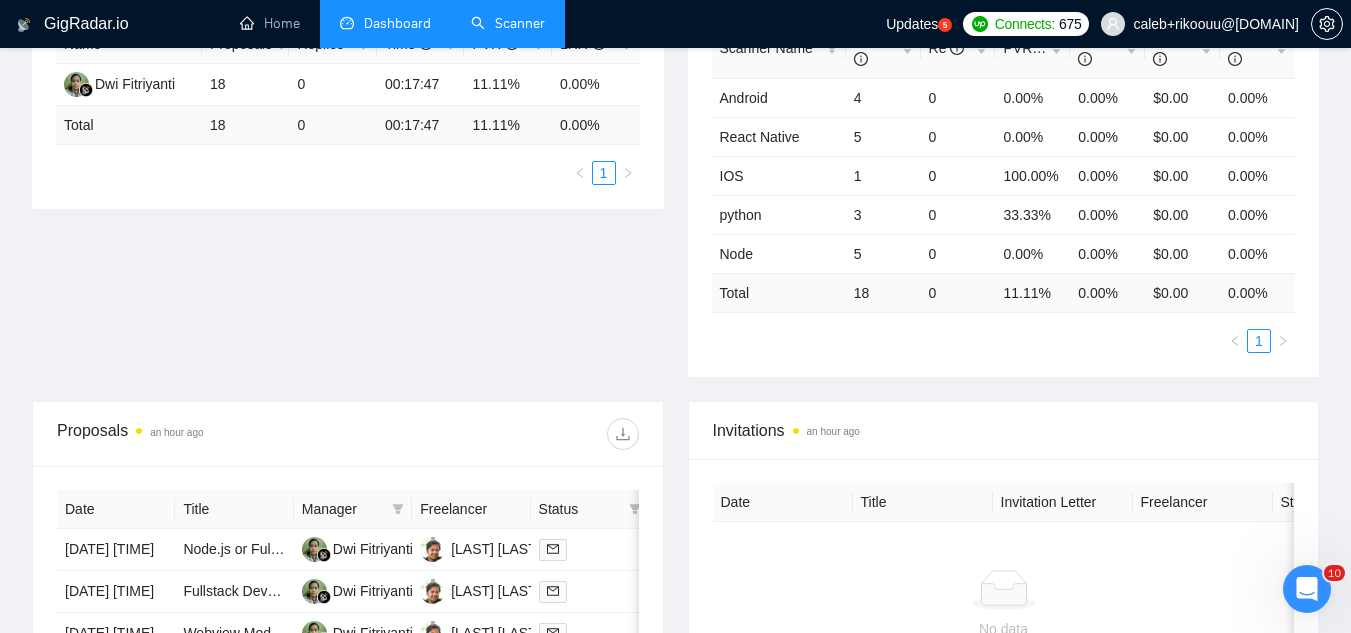 scroll, scrollTop: 700, scrollLeft: 0, axis: vertical 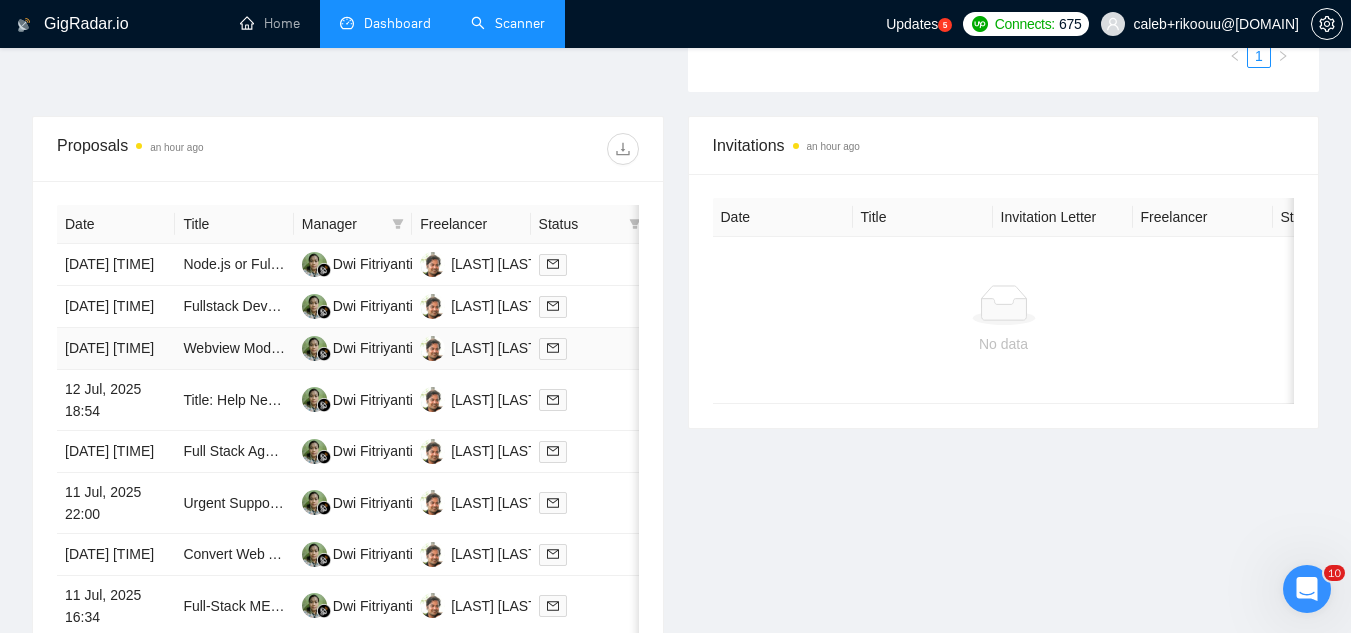 click on "Webview Module Development for React Native Windows App" at bounding box center [234, 349] 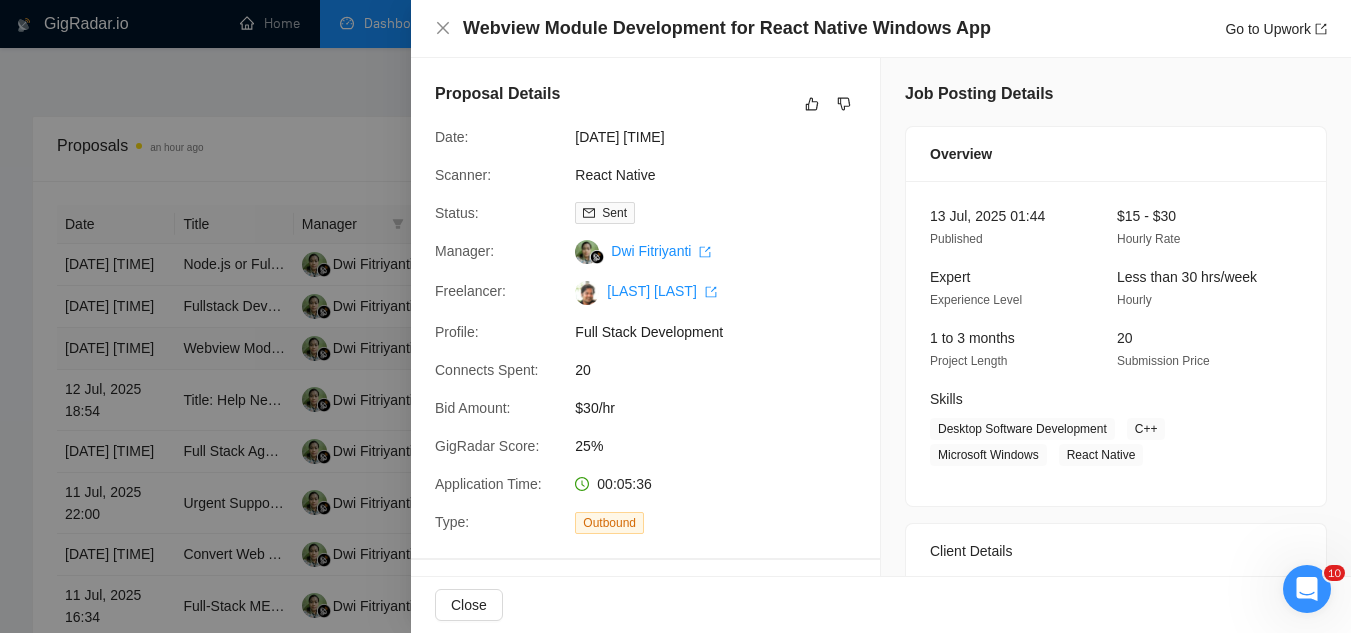 click at bounding box center [675, 316] 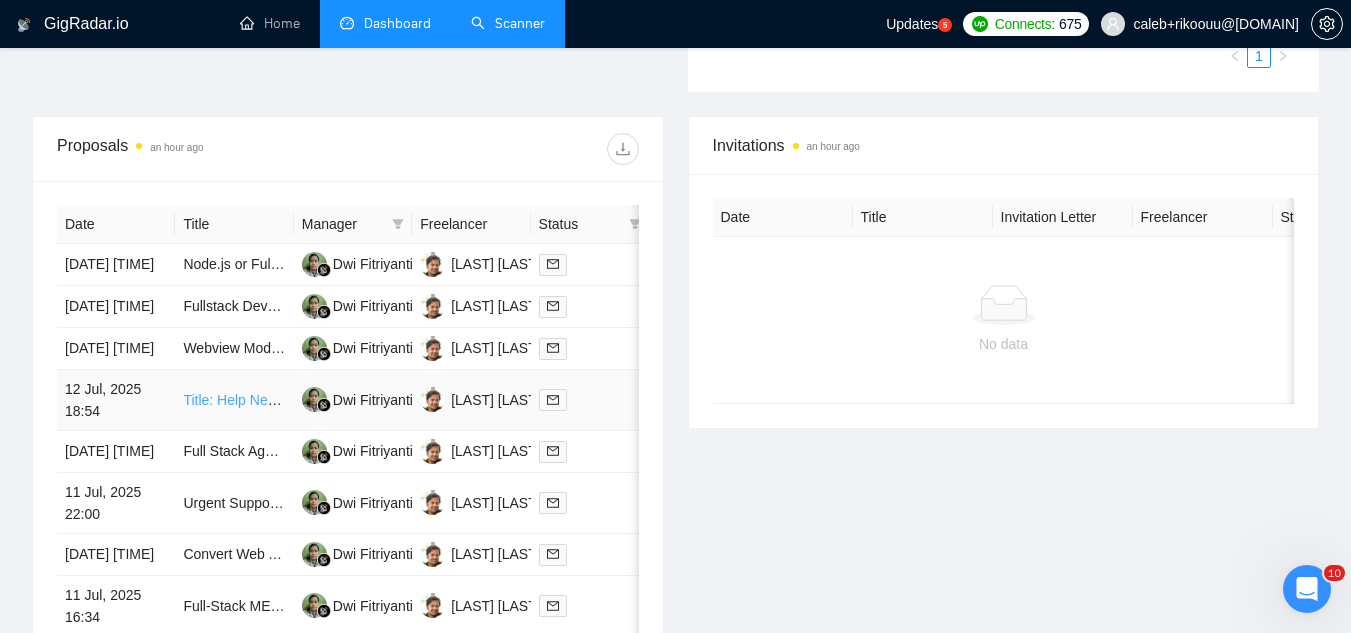 click on "Title: Help Needed to Finalize My App for iOS and Android (Xcode & Play Store)" at bounding box center (430, 400) 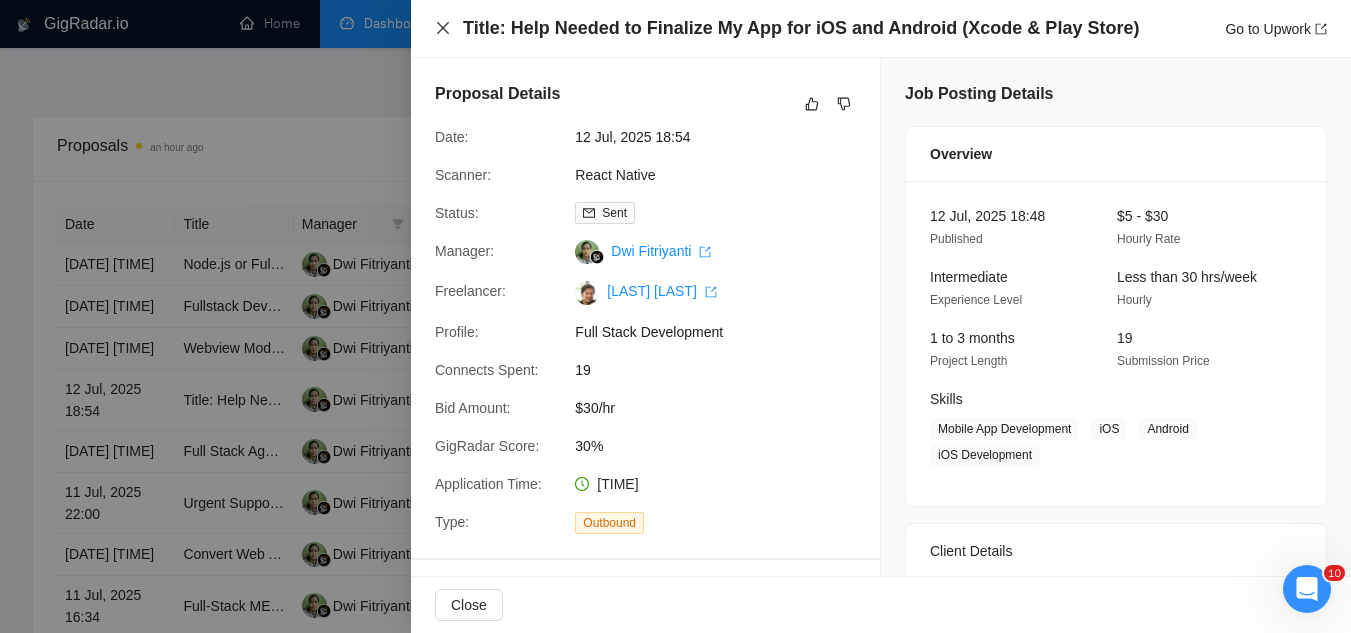 click 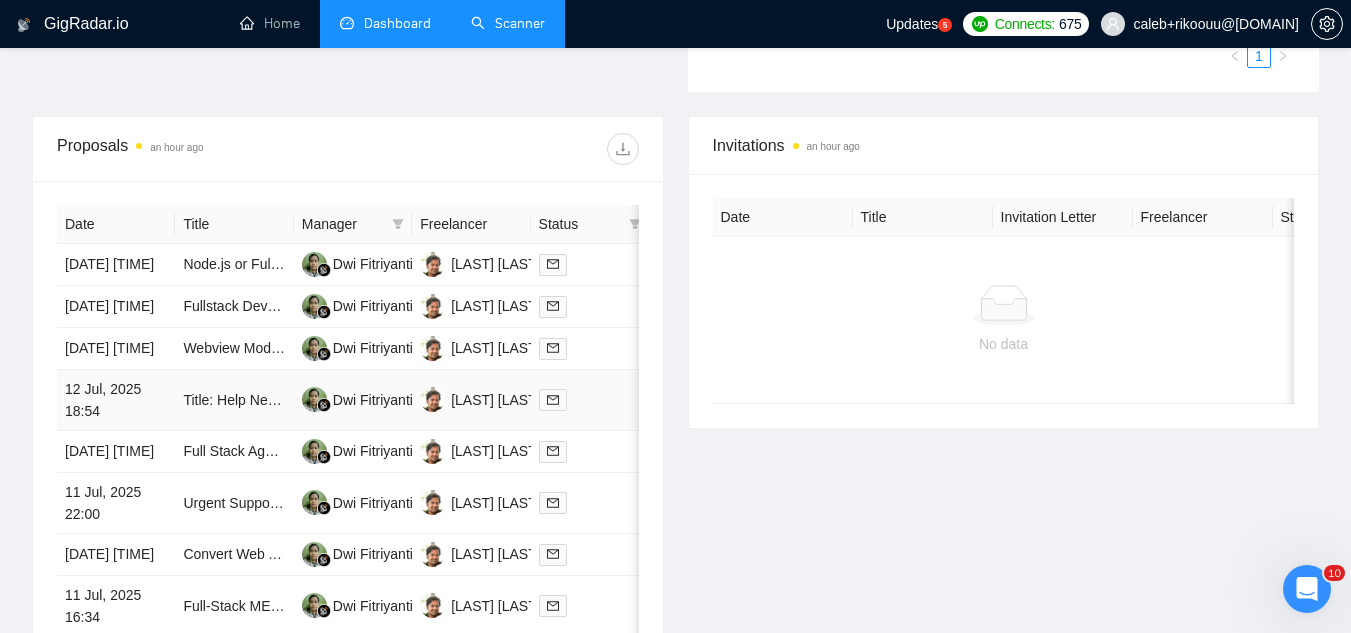 click on "Title: Help Needed to Finalize My App for iOS and Android (Xcode & Play Store)" at bounding box center [234, 400] 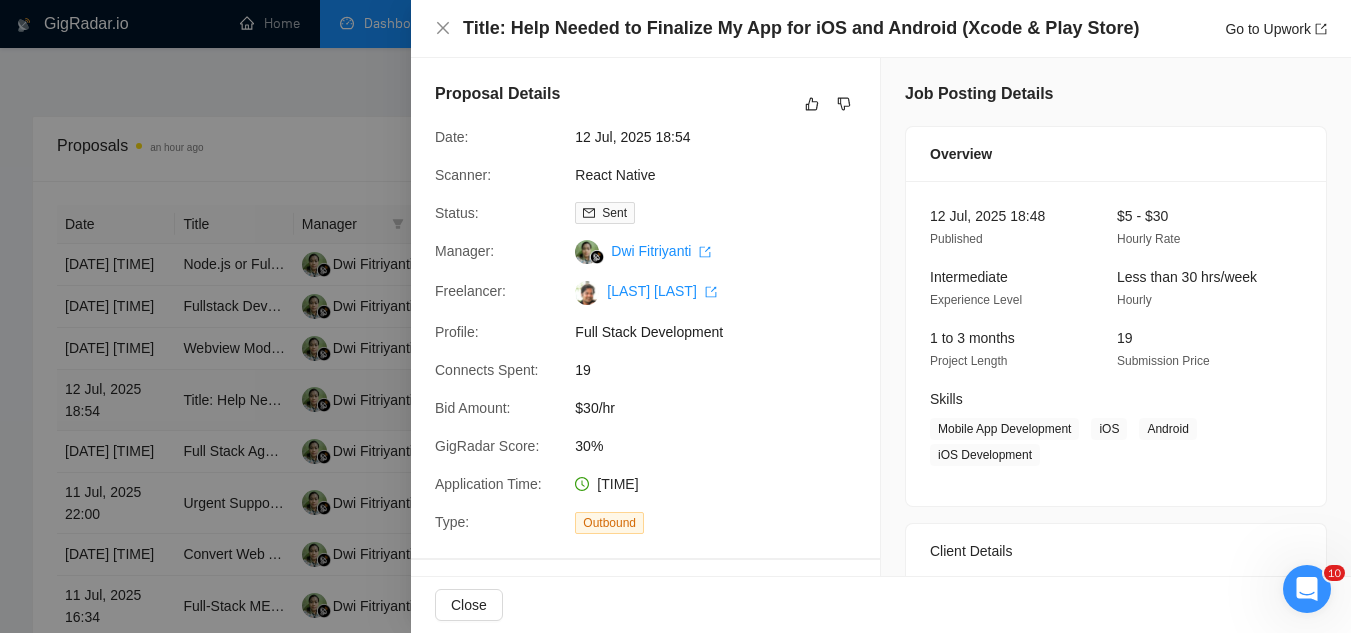 click at bounding box center [675, 316] 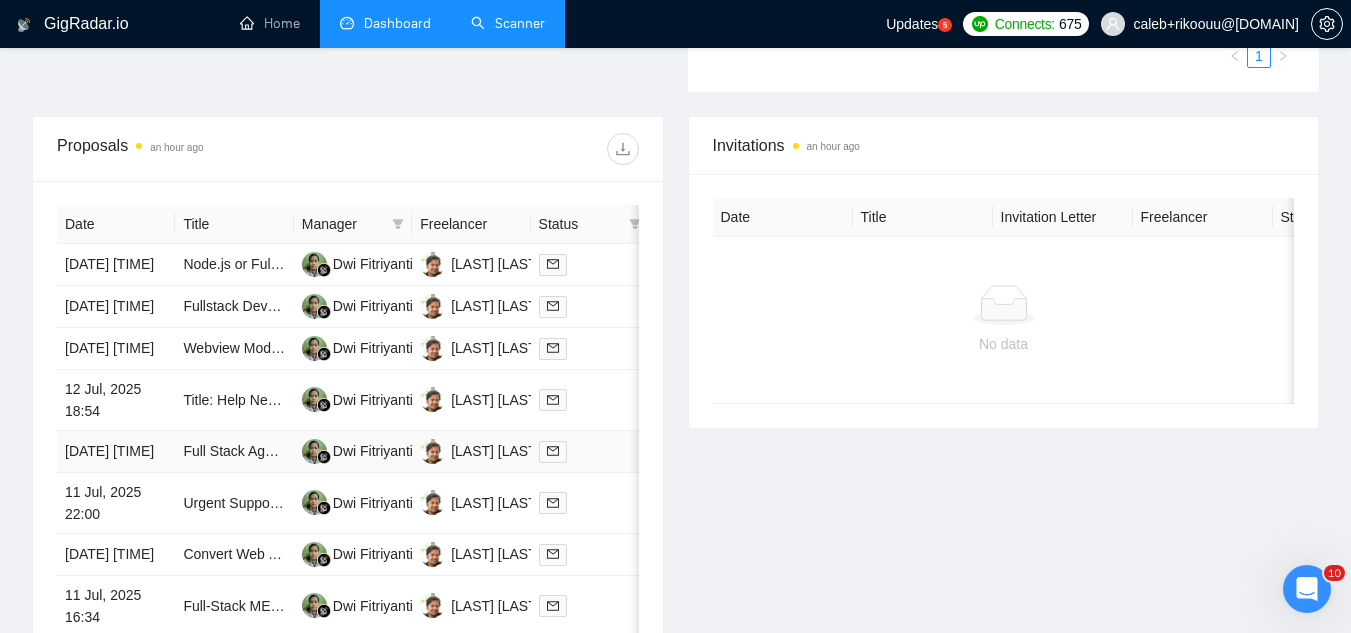 click on "Full Stack Agency for React Native Development" at bounding box center (234, 452) 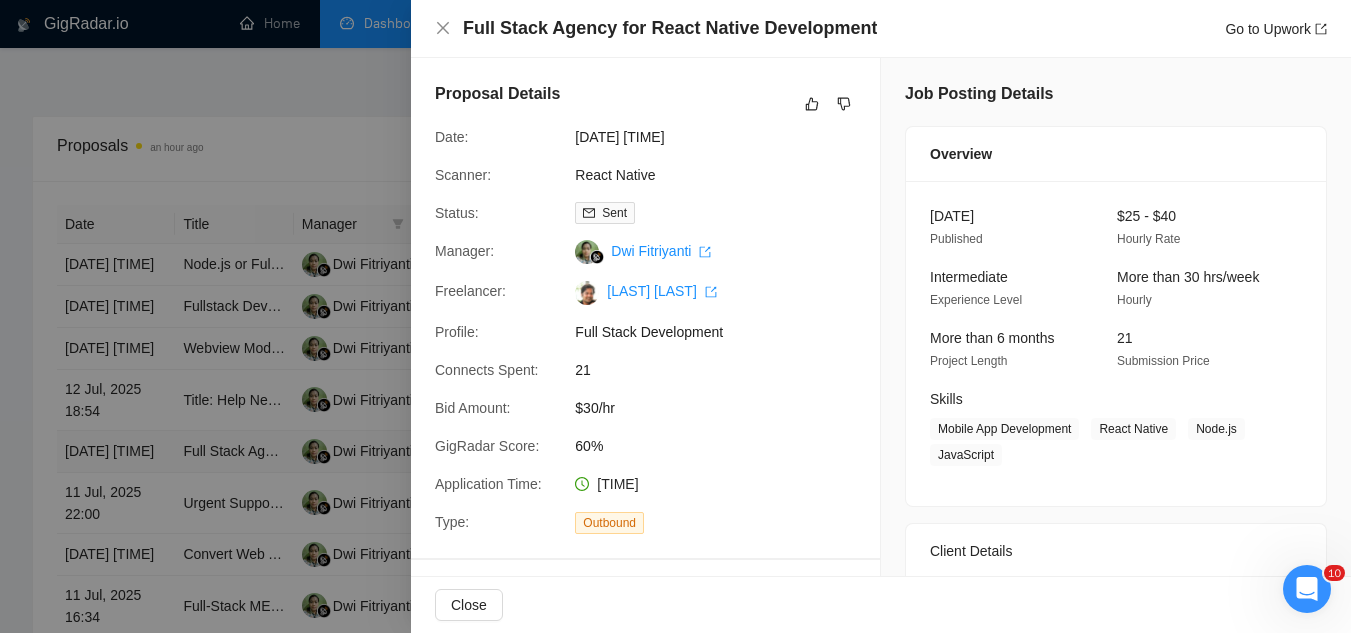 click at bounding box center (675, 316) 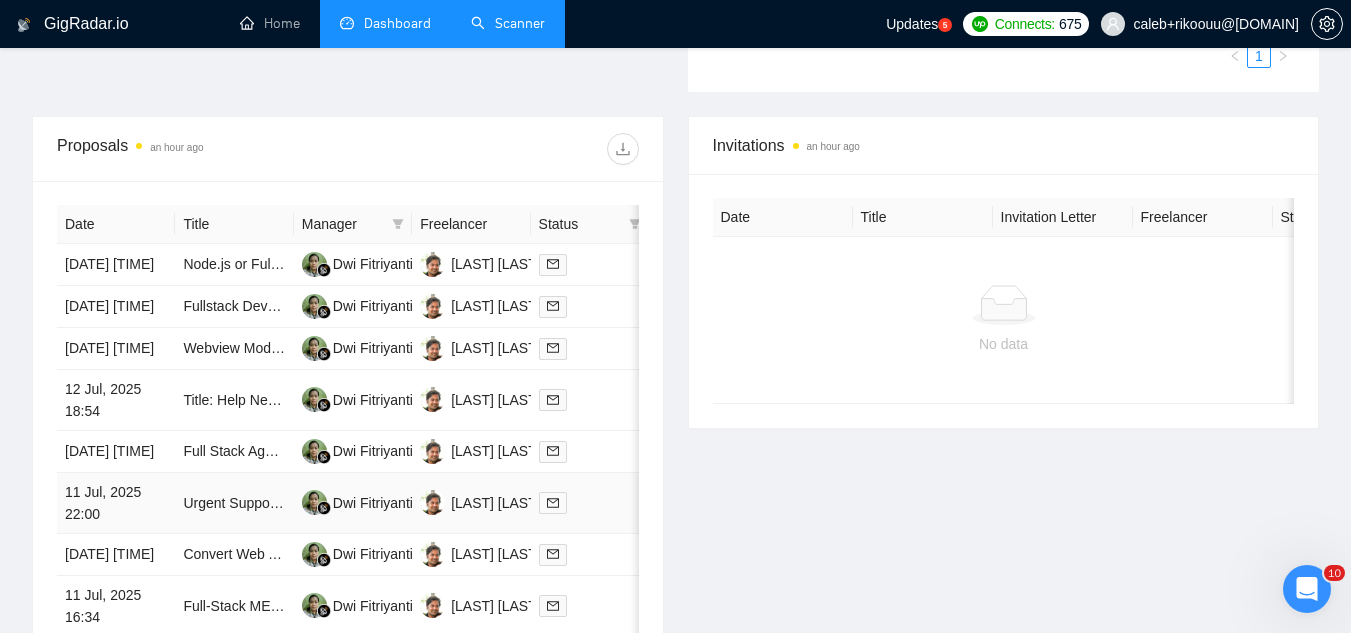 click on "Urgent Support Needed – Replit Expert (React, Node.js, Firebase, PostgreSQL)" at bounding box center (234, 503) 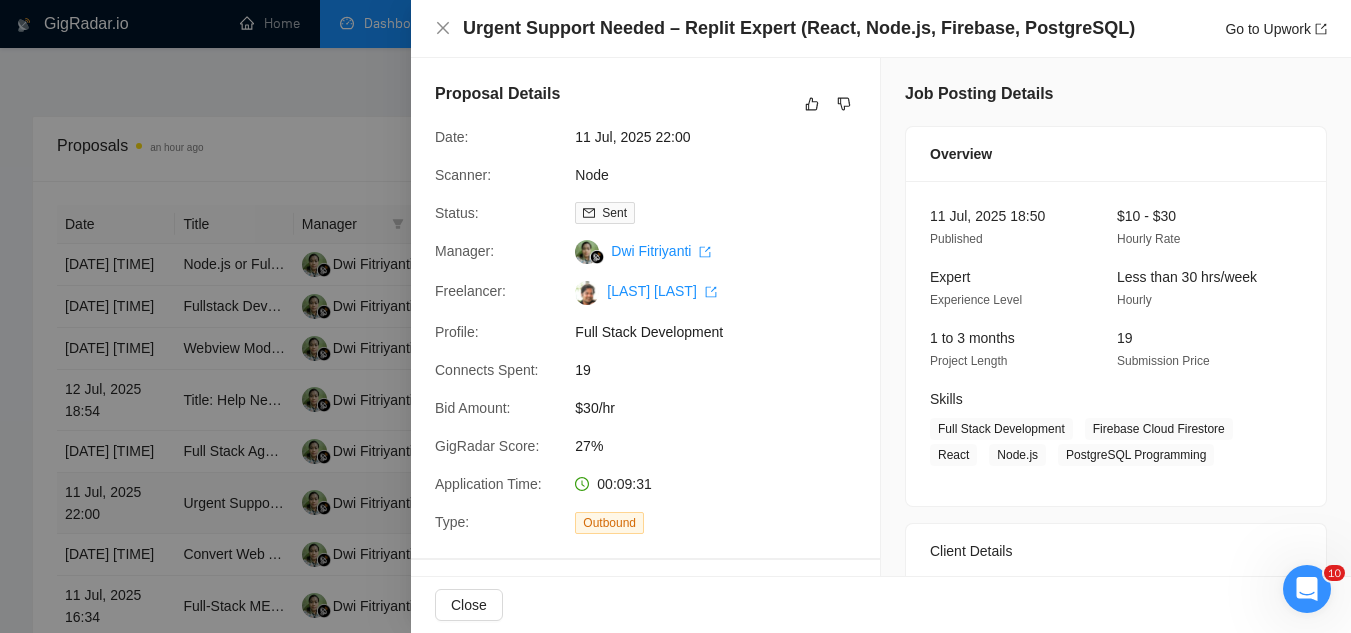 click at bounding box center (675, 316) 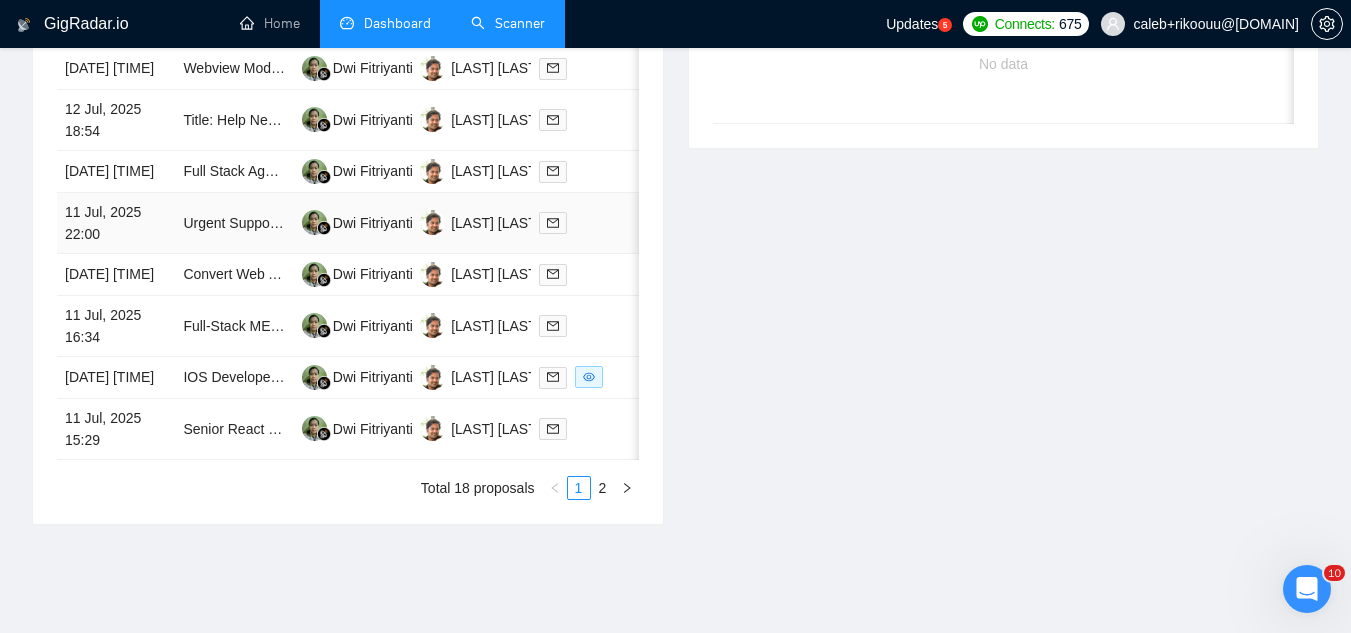 scroll, scrollTop: 1000, scrollLeft: 0, axis: vertical 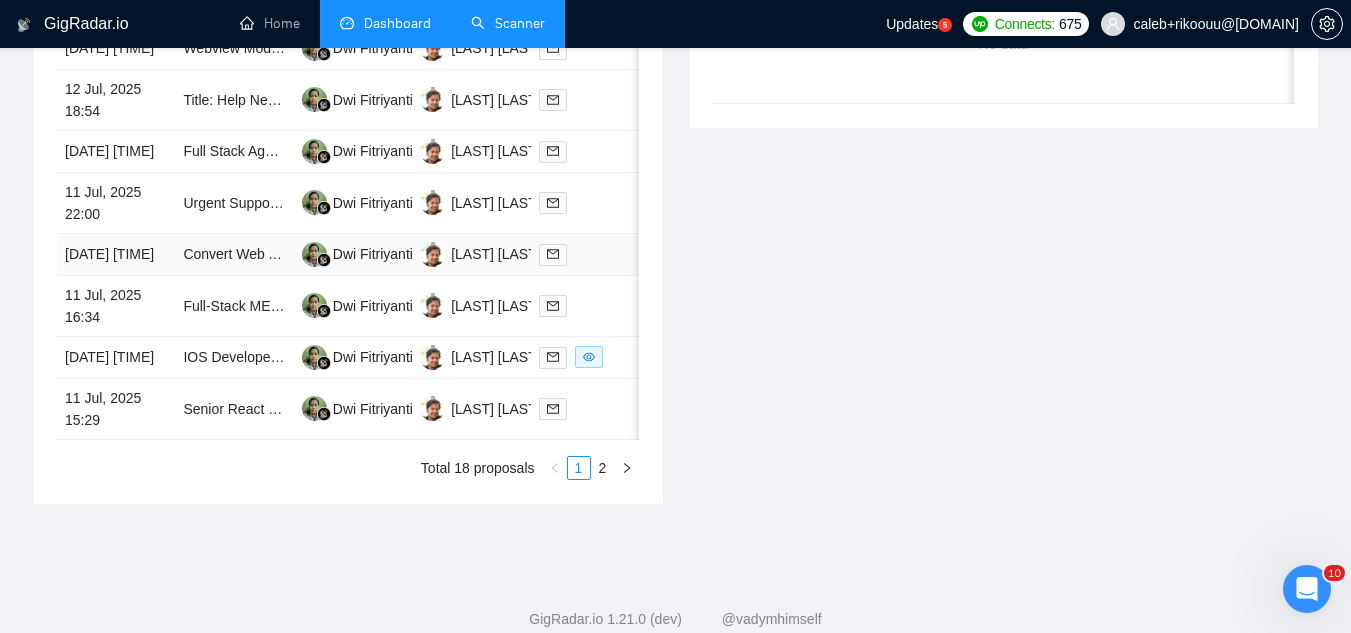 click on "Convert Web App to iOS/Android with GoodBarber + User Access Integration" at bounding box center (234, 255) 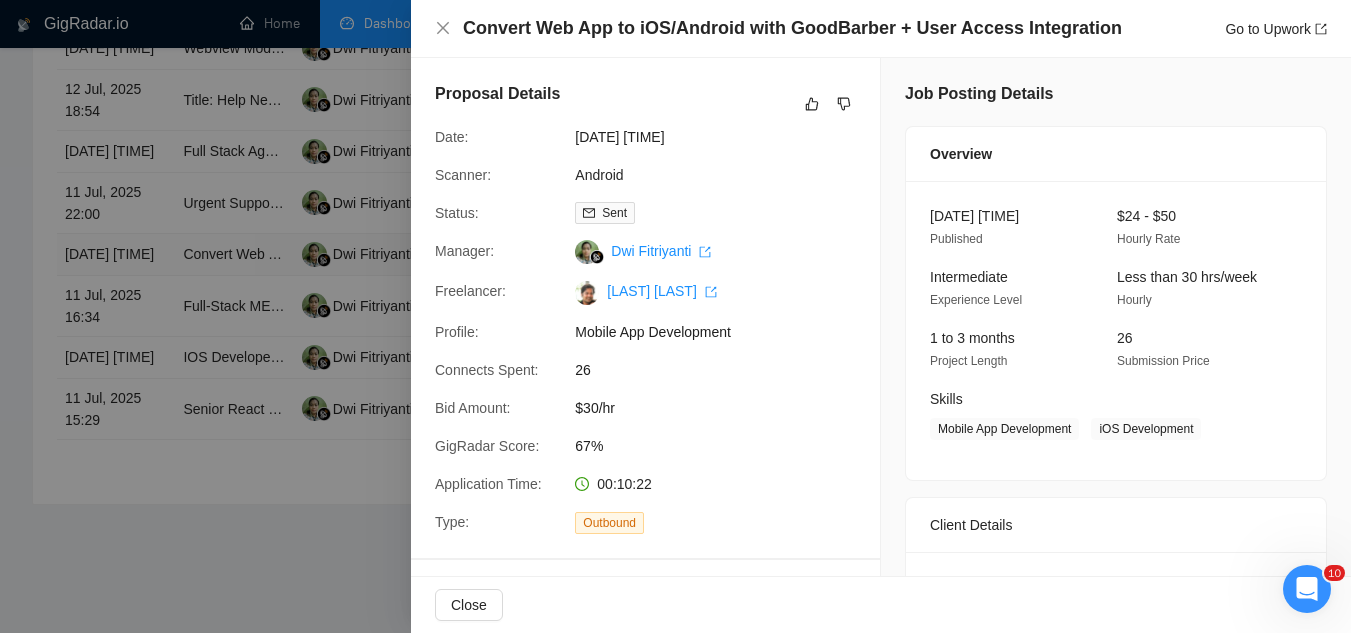 click at bounding box center (675, 316) 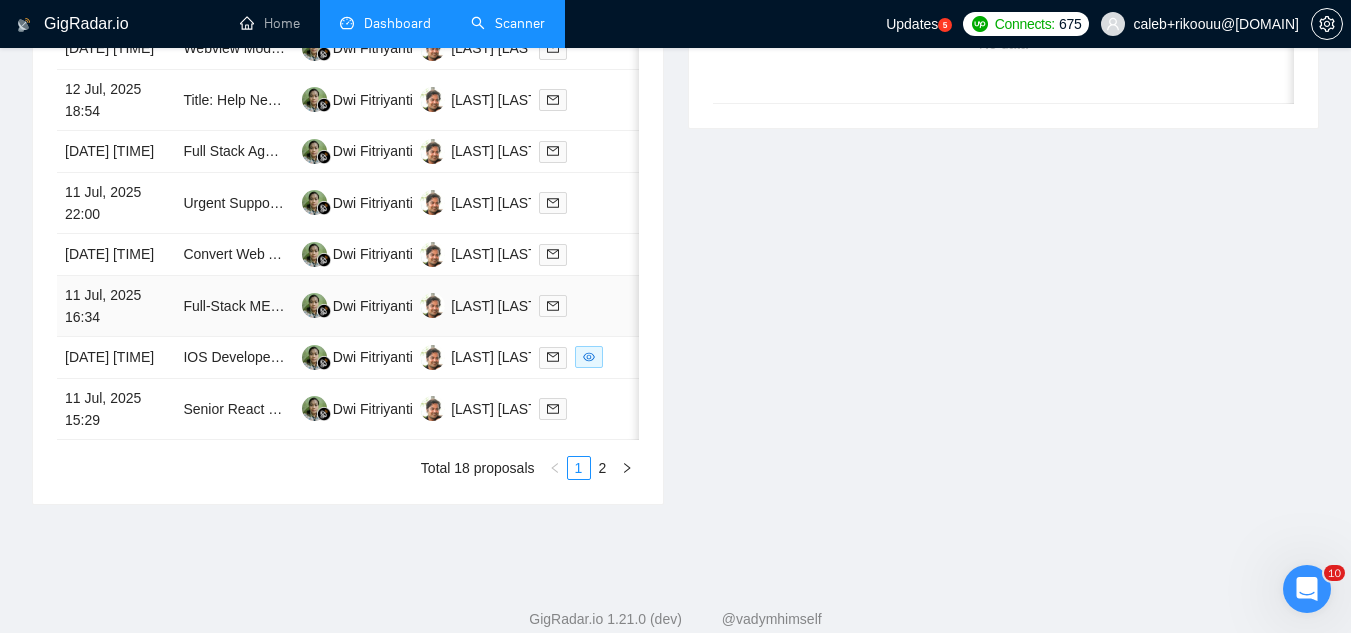 click on "Full-Stack MERN Developer for Secure Financial Web App" at bounding box center (234, 306) 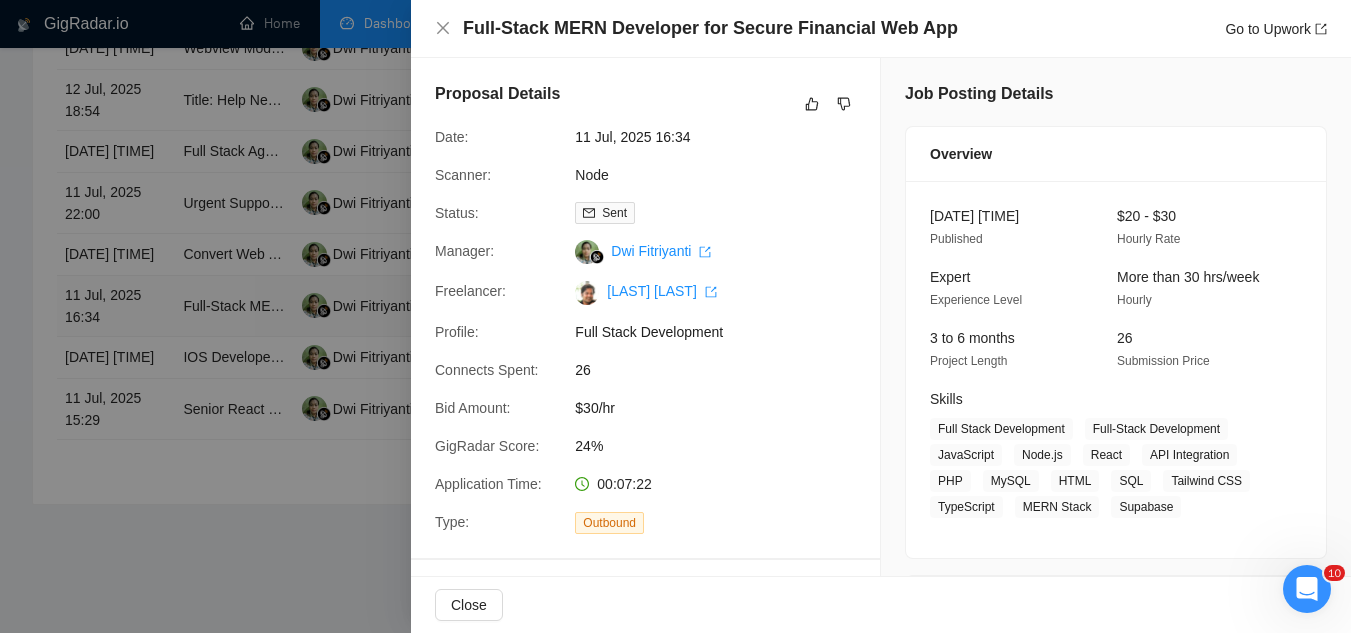 click at bounding box center [675, 316] 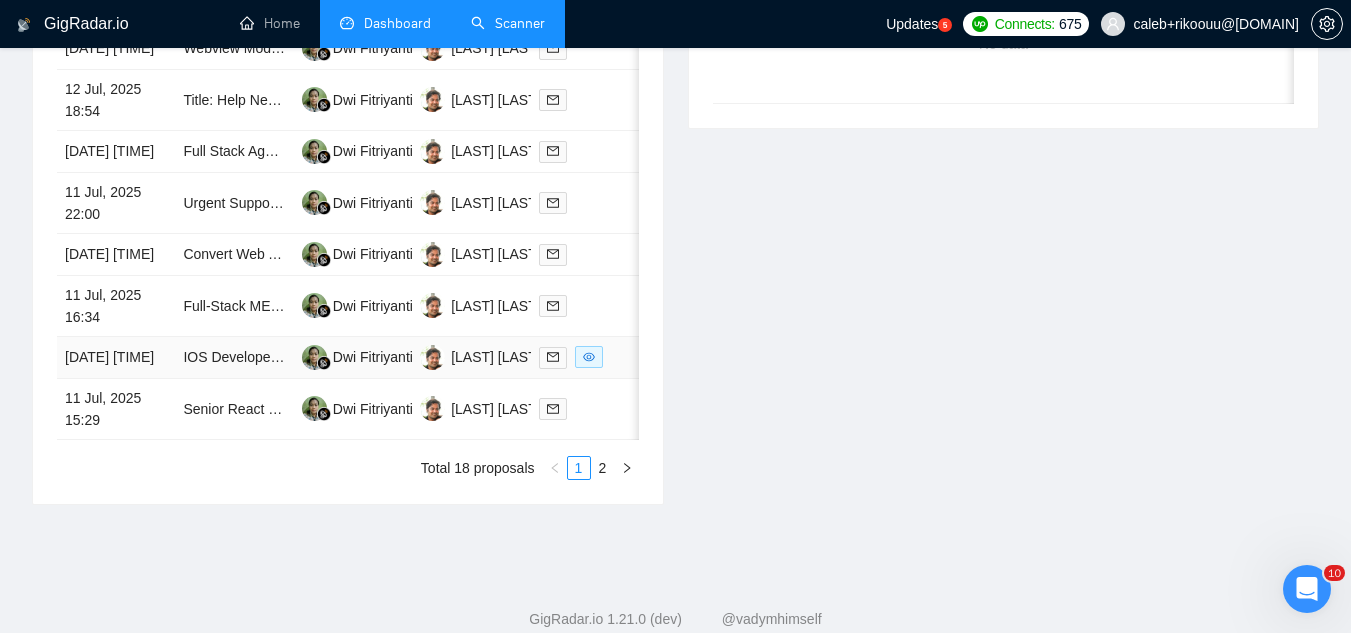 click on "IOS Developer for photo editing app" at bounding box center [234, 358] 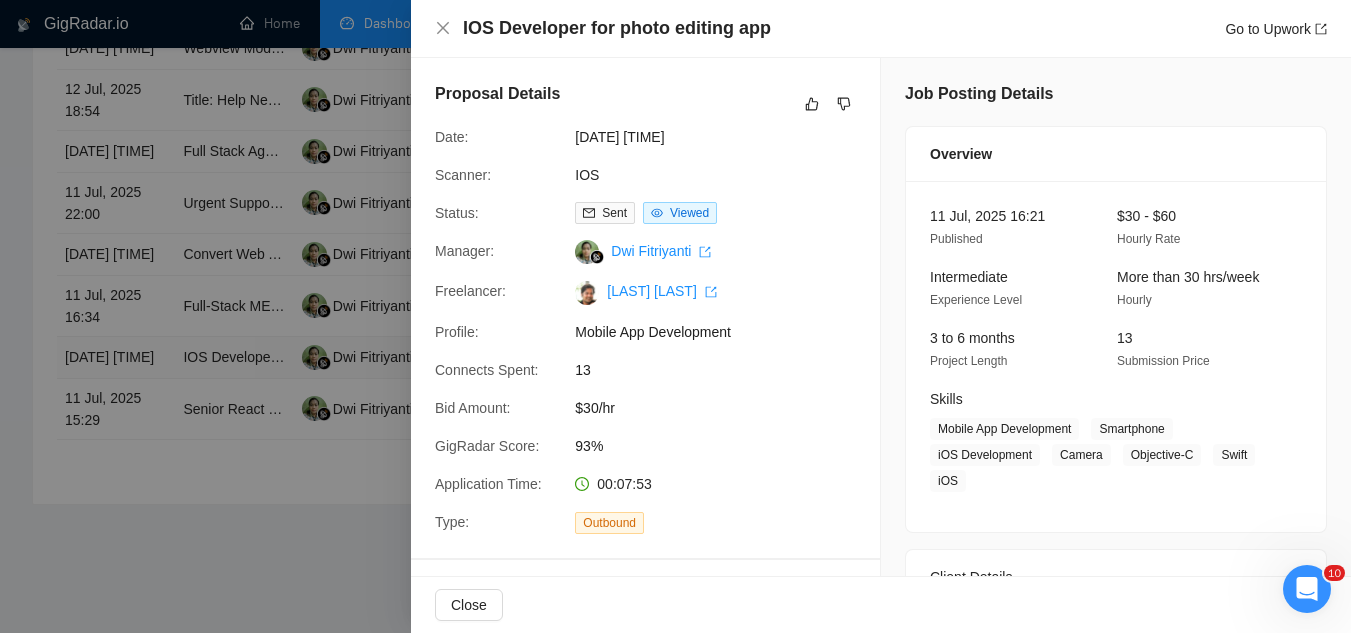 click at bounding box center (675, 316) 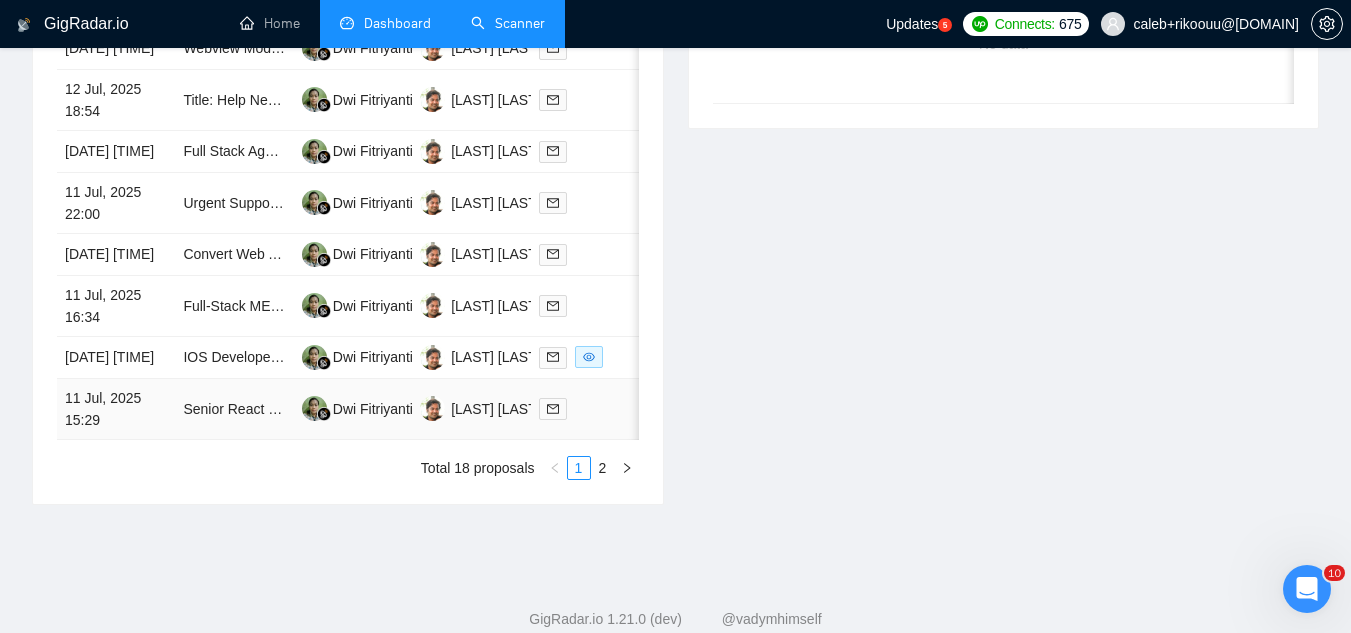 click on "Senior React Native developer" at bounding box center [234, 409] 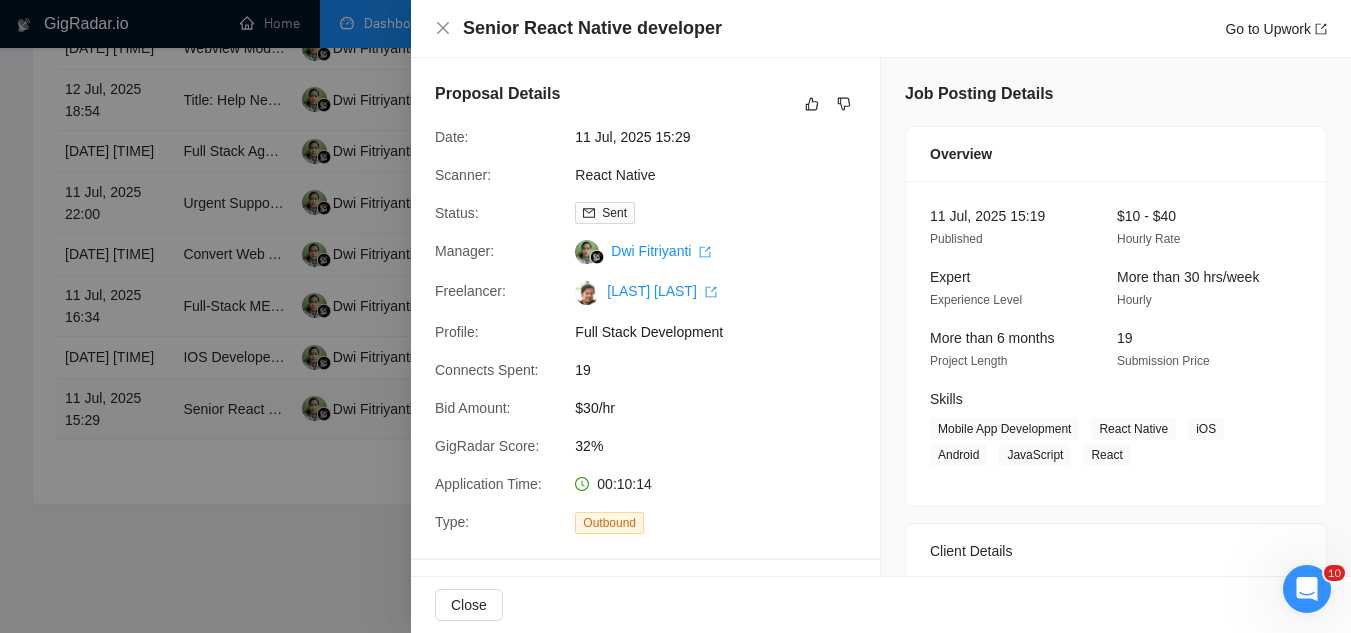 click at bounding box center [675, 316] 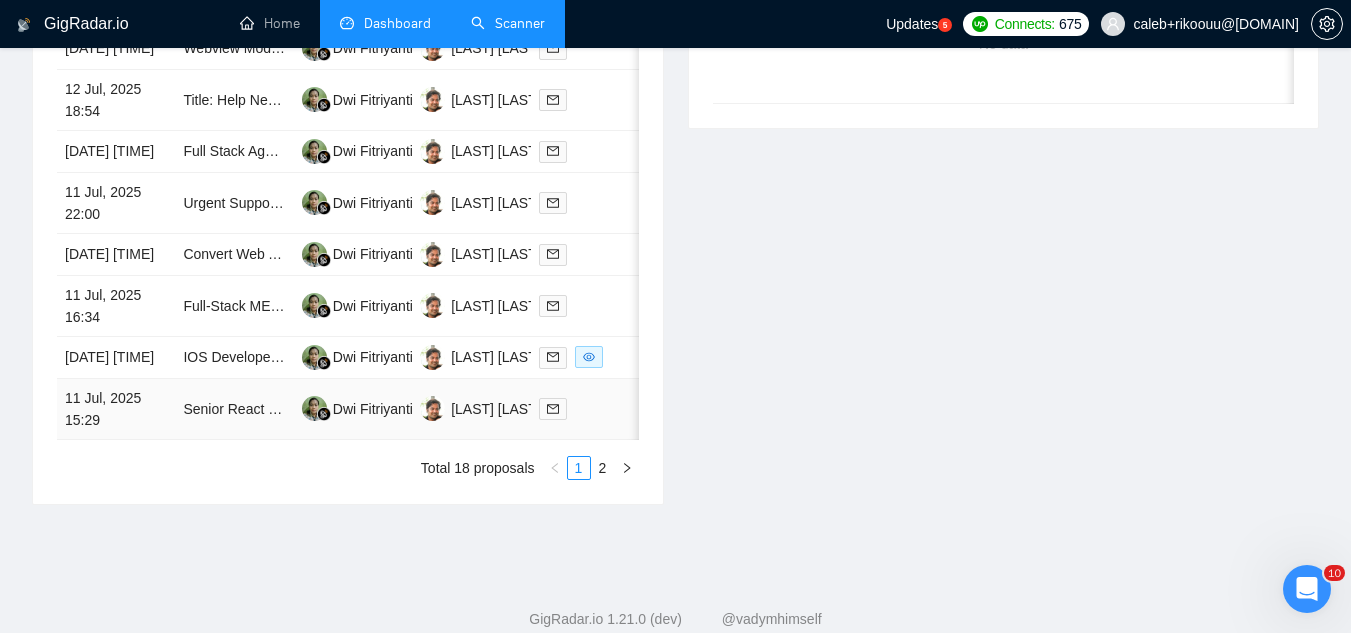 click on "Senior React Native developer" at bounding box center (234, 409) 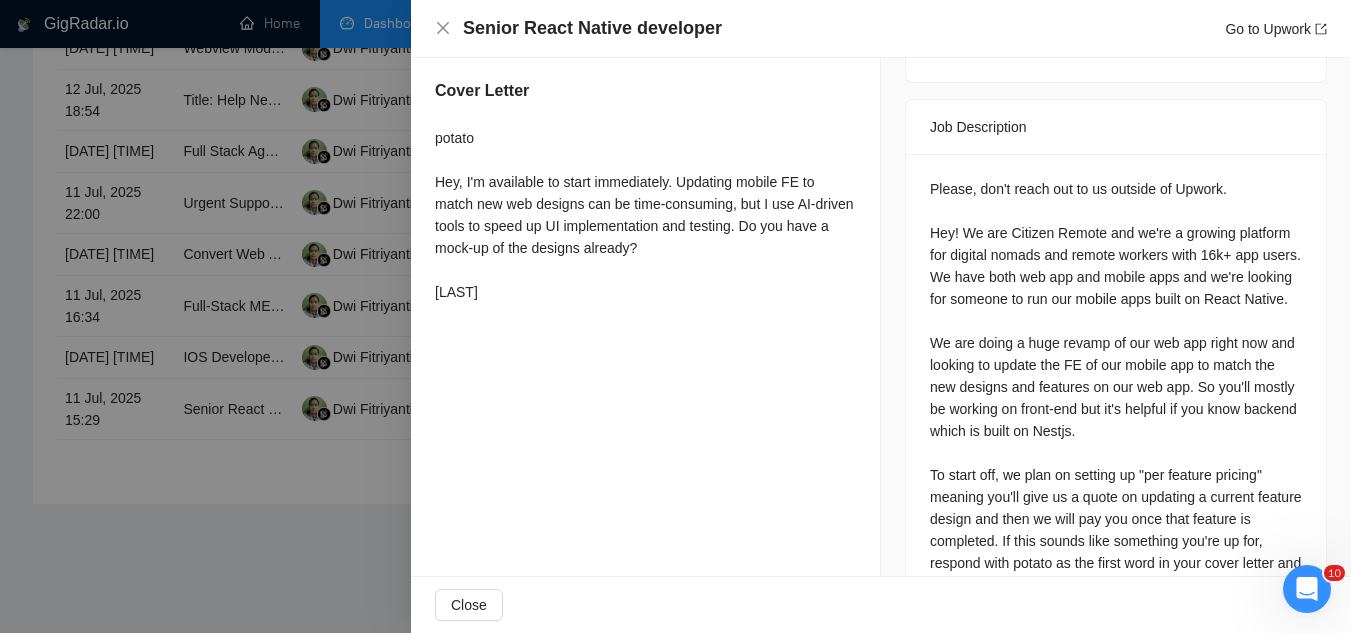 scroll, scrollTop: 700, scrollLeft: 0, axis: vertical 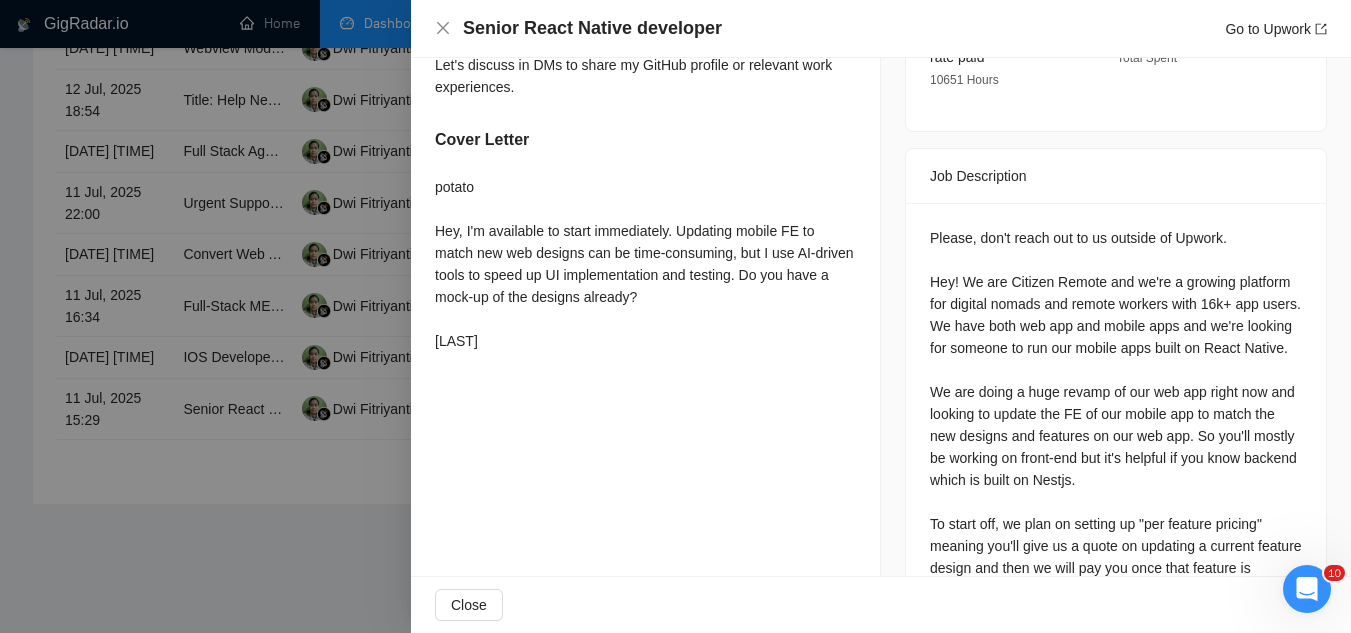 click at bounding box center (675, 316) 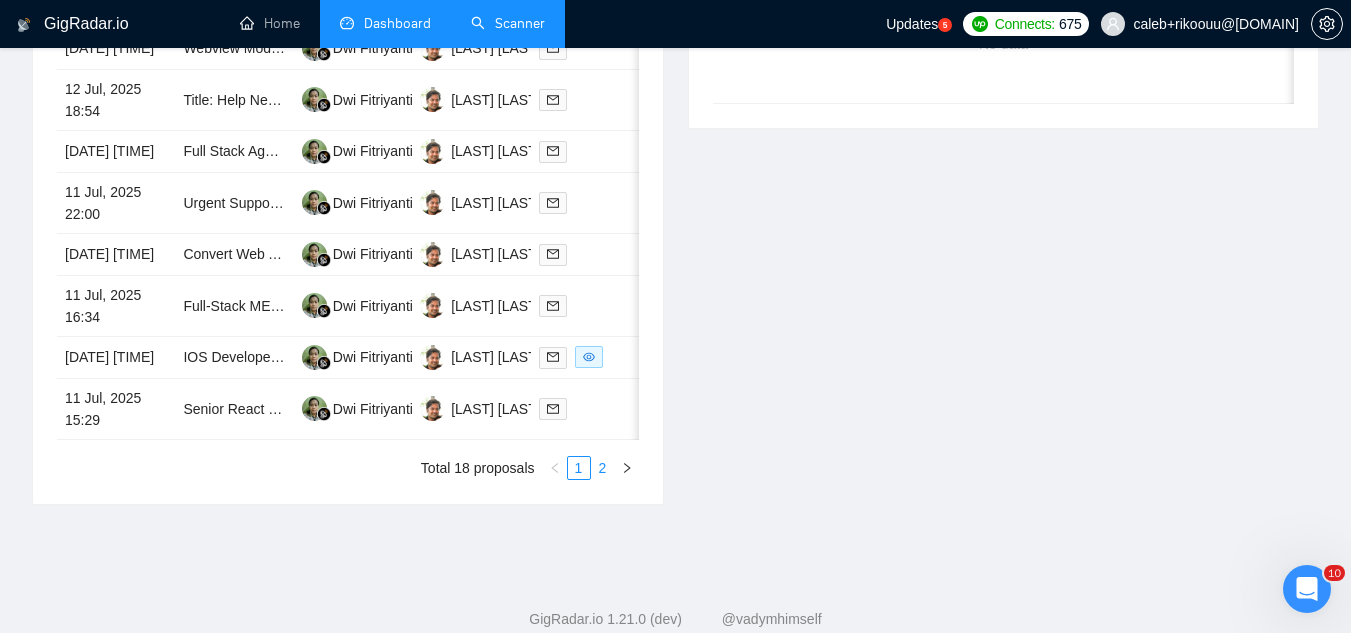 click on "2" at bounding box center [603, 468] 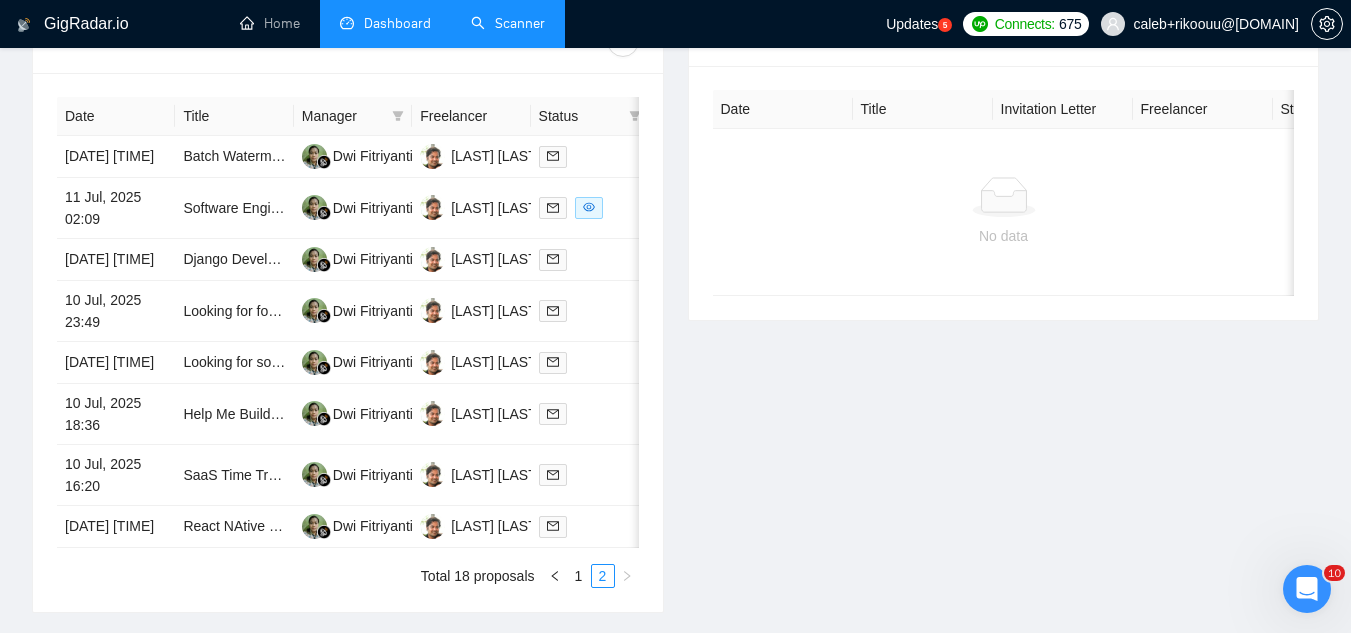 scroll, scrollTop: 800, scrollLeft: 0, axis: vertical 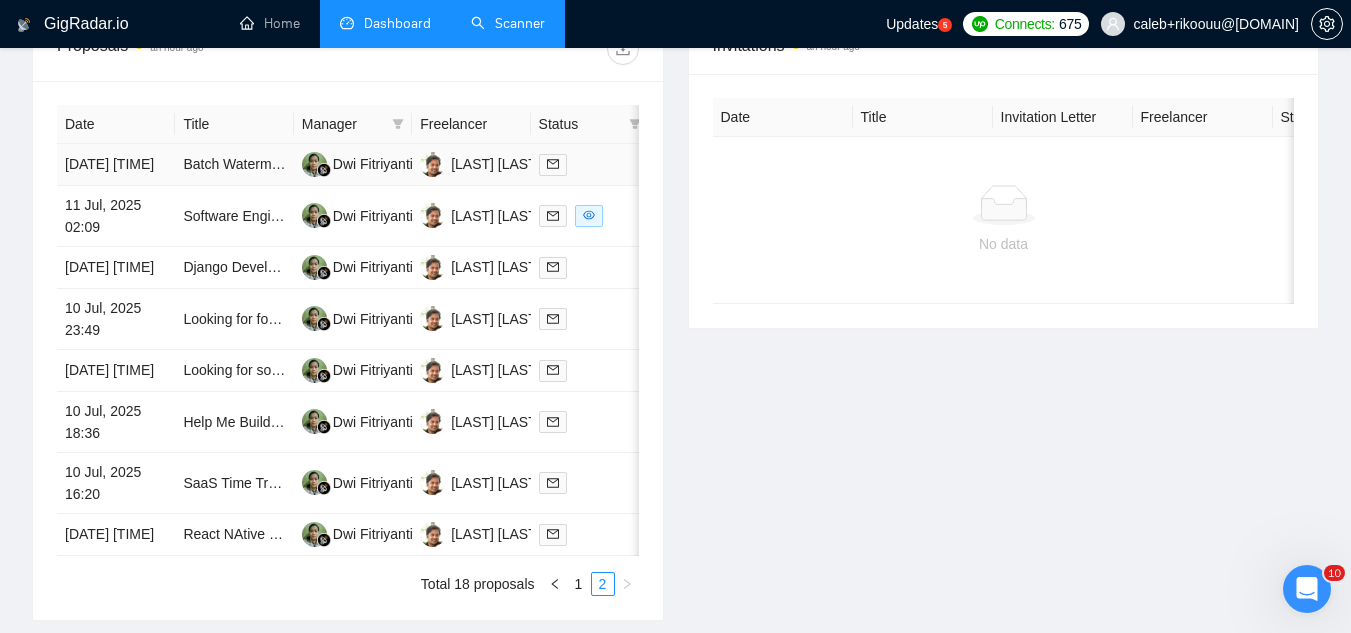 click on "Batch Watermark and (Optionally) Annotate Thousands of Images on Remote Server - ImageMagick" at bounding box center [234, 165] 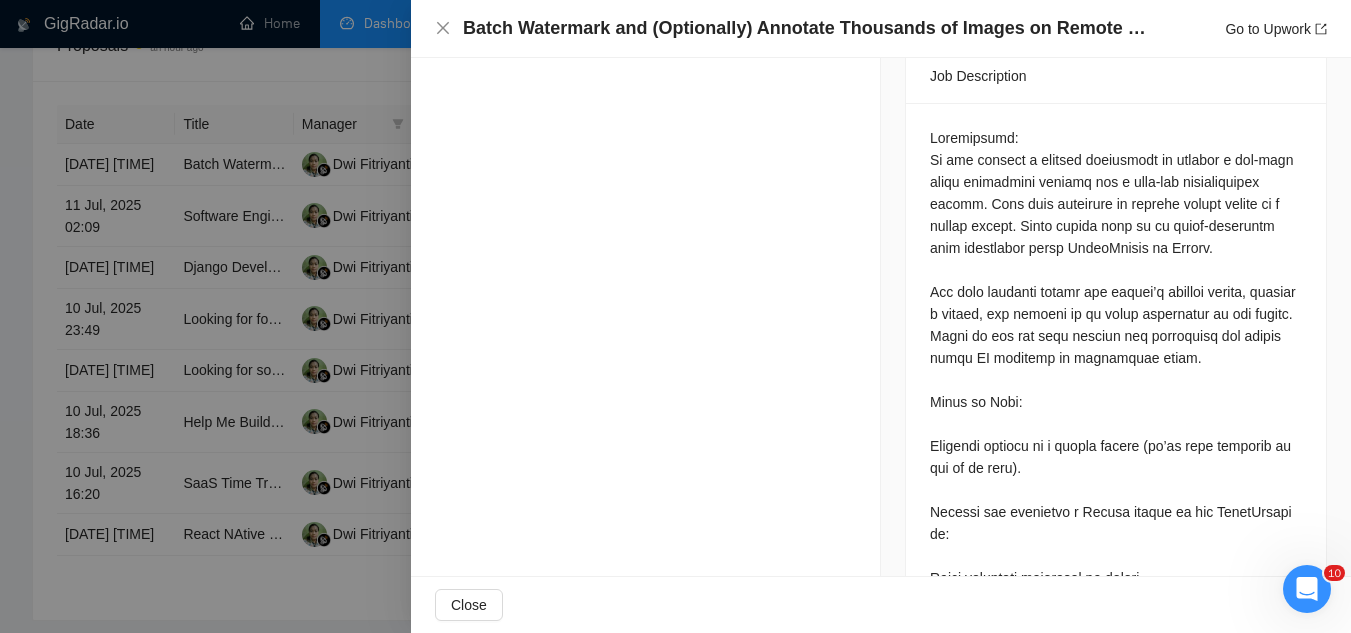 scroll, scrollTop: 900, scrollLeft: 0, axis: vertical 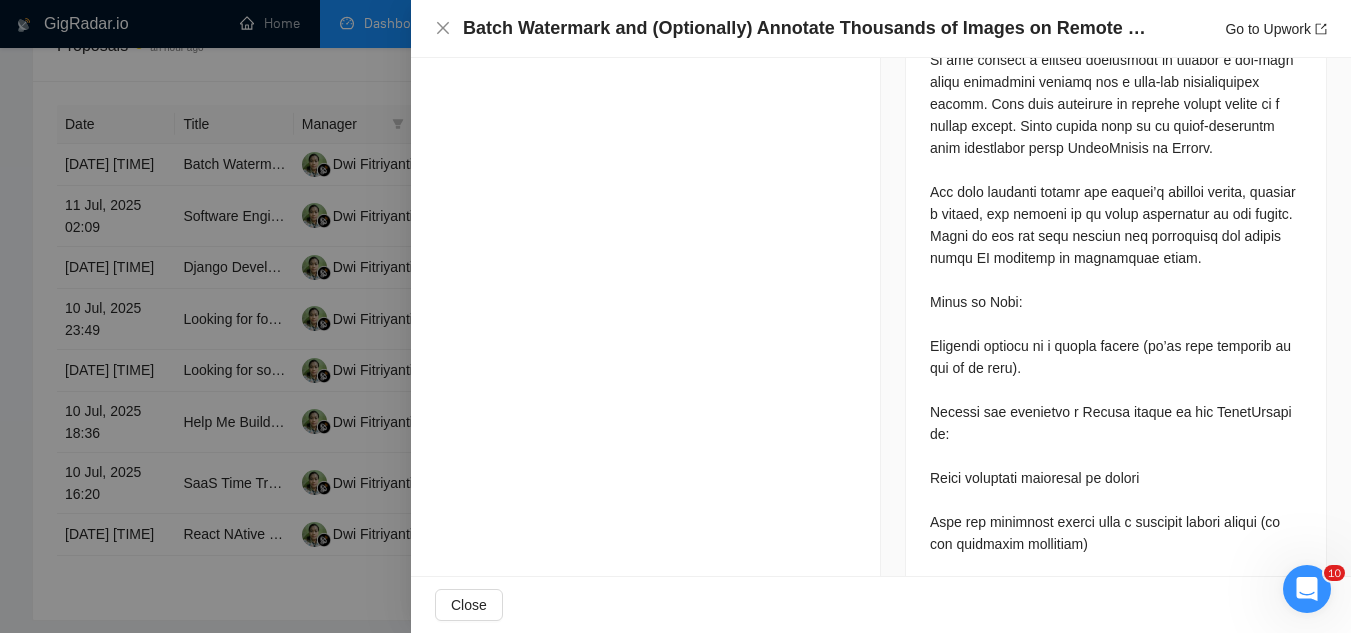 click at bounding box center [675, 316] 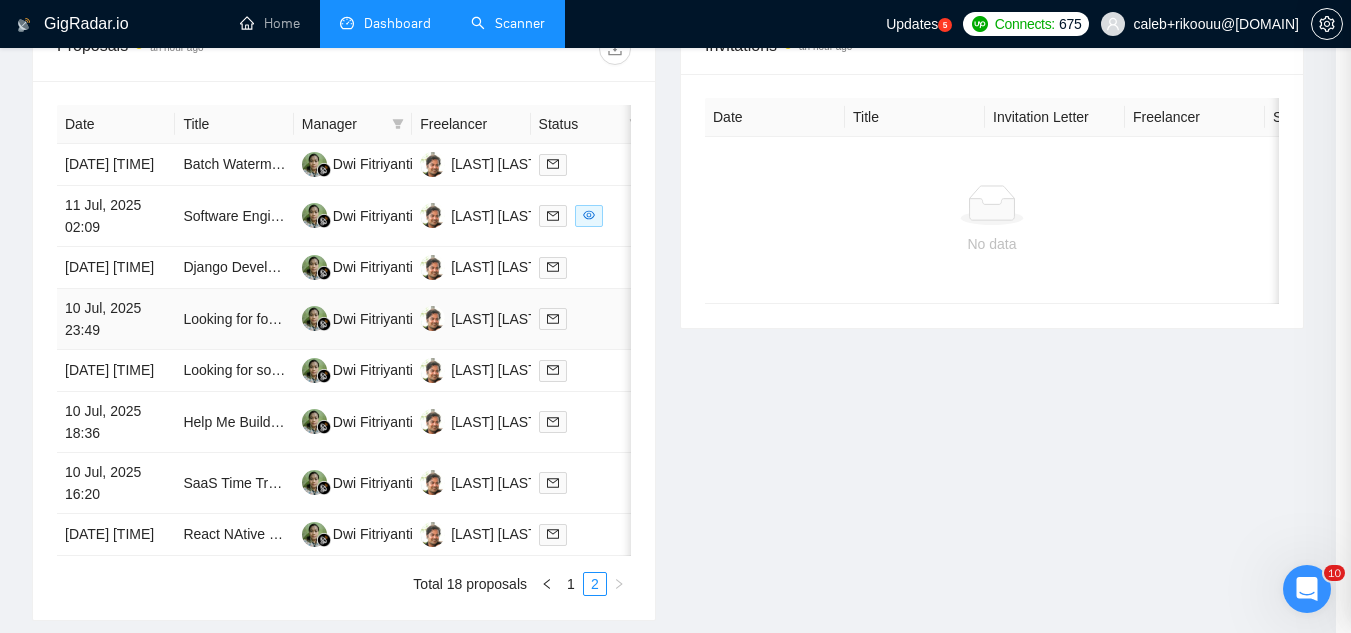 click on "Looking for for someone to make an antivirus software for both mac, pc, iphone, and android" at bounding box center (234, 319) 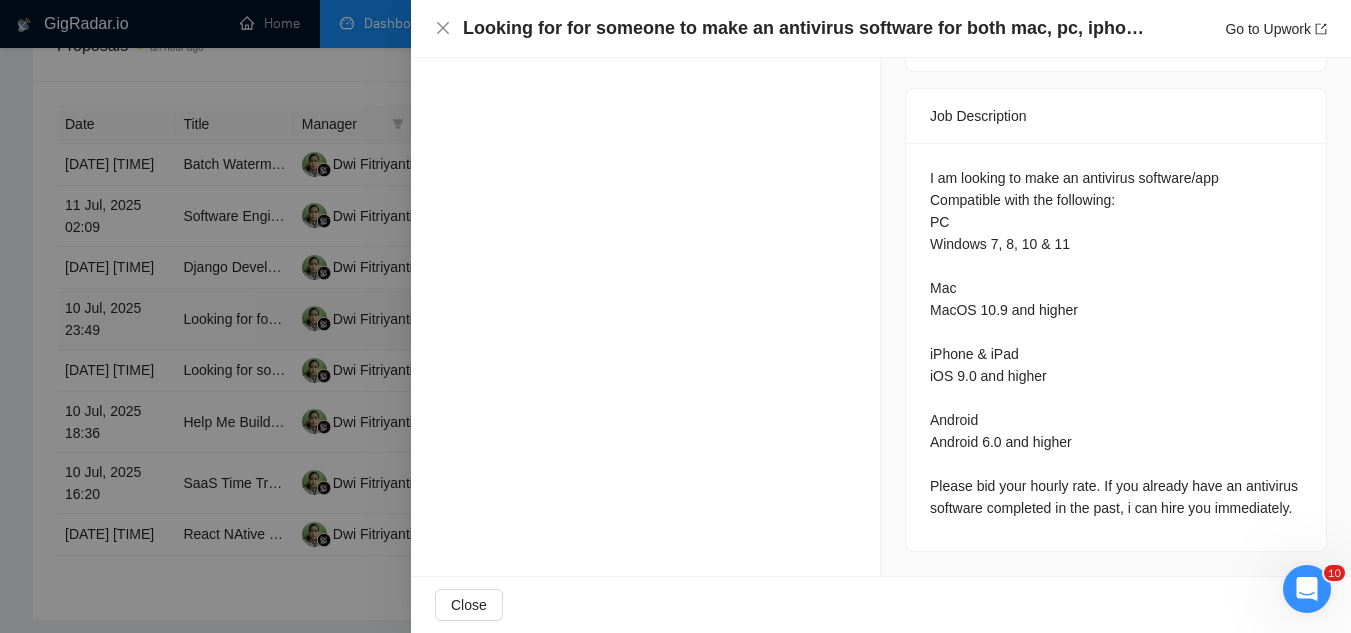 scroll, scrollTop: 832, scrollLeft: 0, axis: vertical 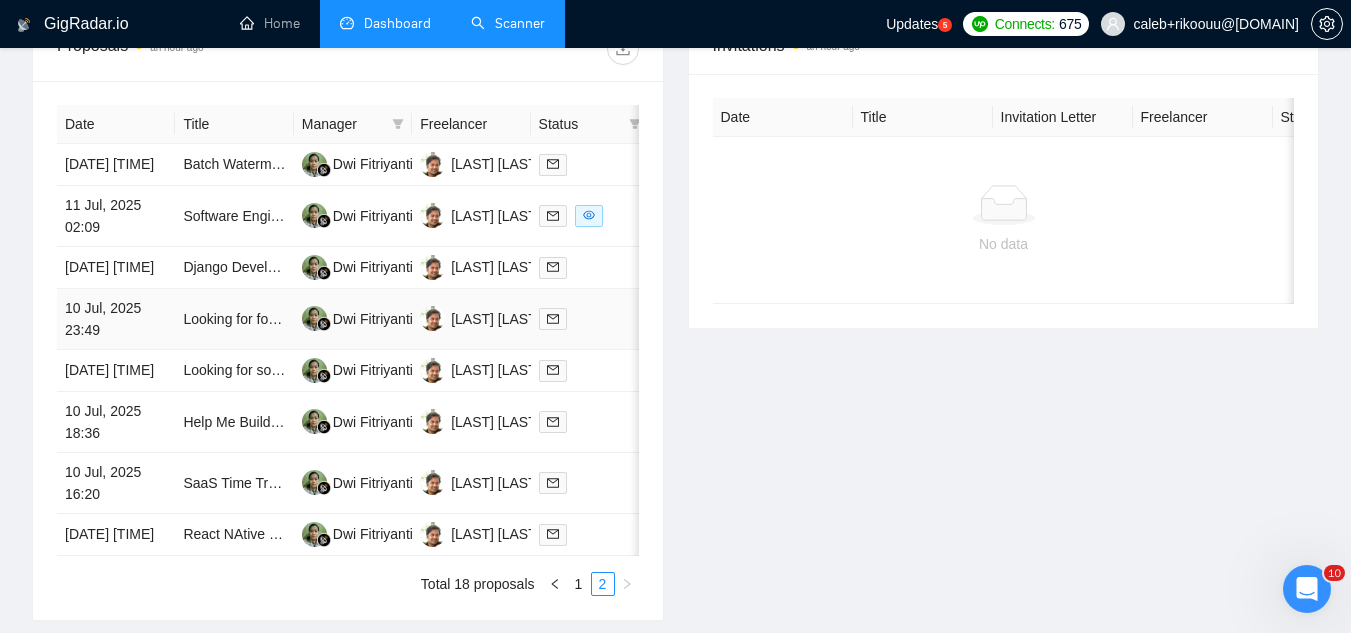 click on "Looking for for someone to make an antivirus software for both mac, pc, iphone, and android" at bounding box center [234, 319] 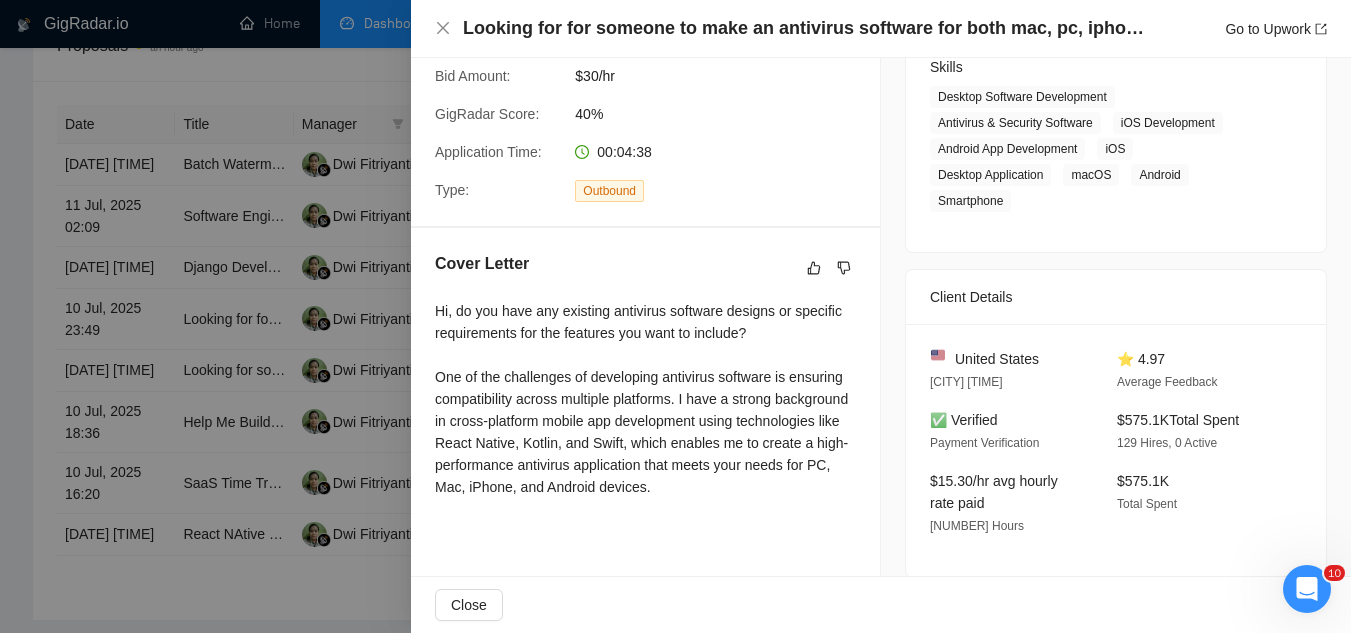 scroll, scrollTop: 0, scrollLeft: 0, axis: both 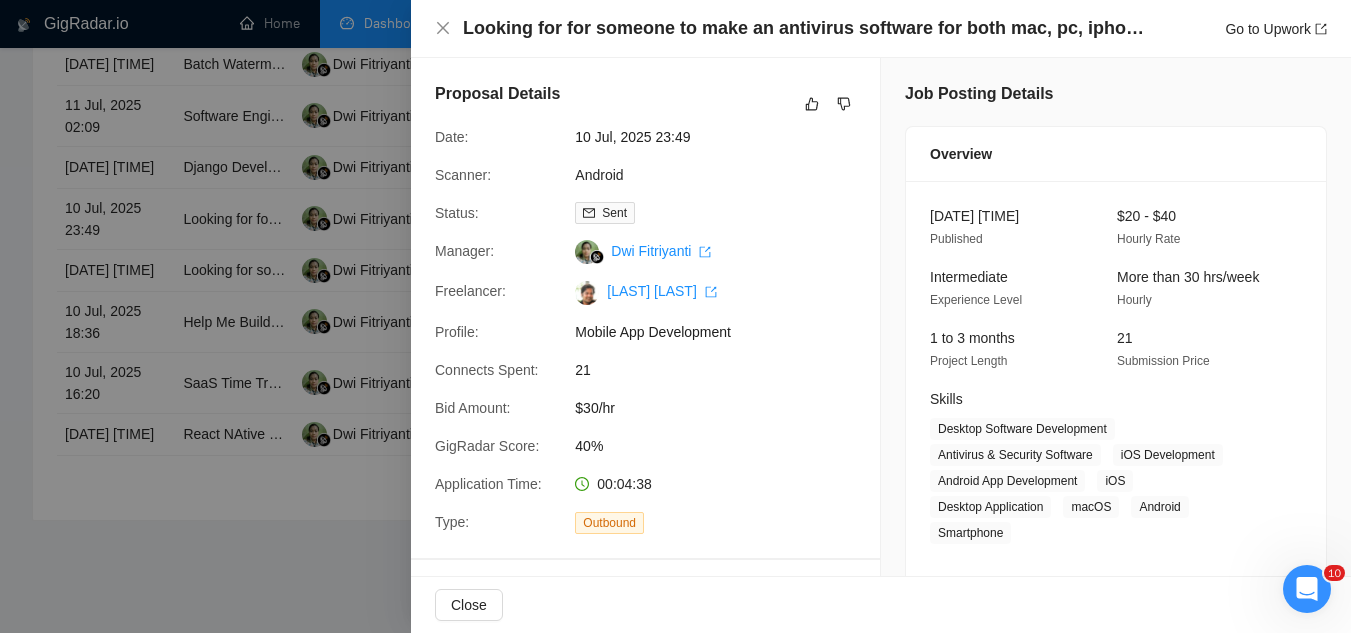 click at bounding box center (675, 316) 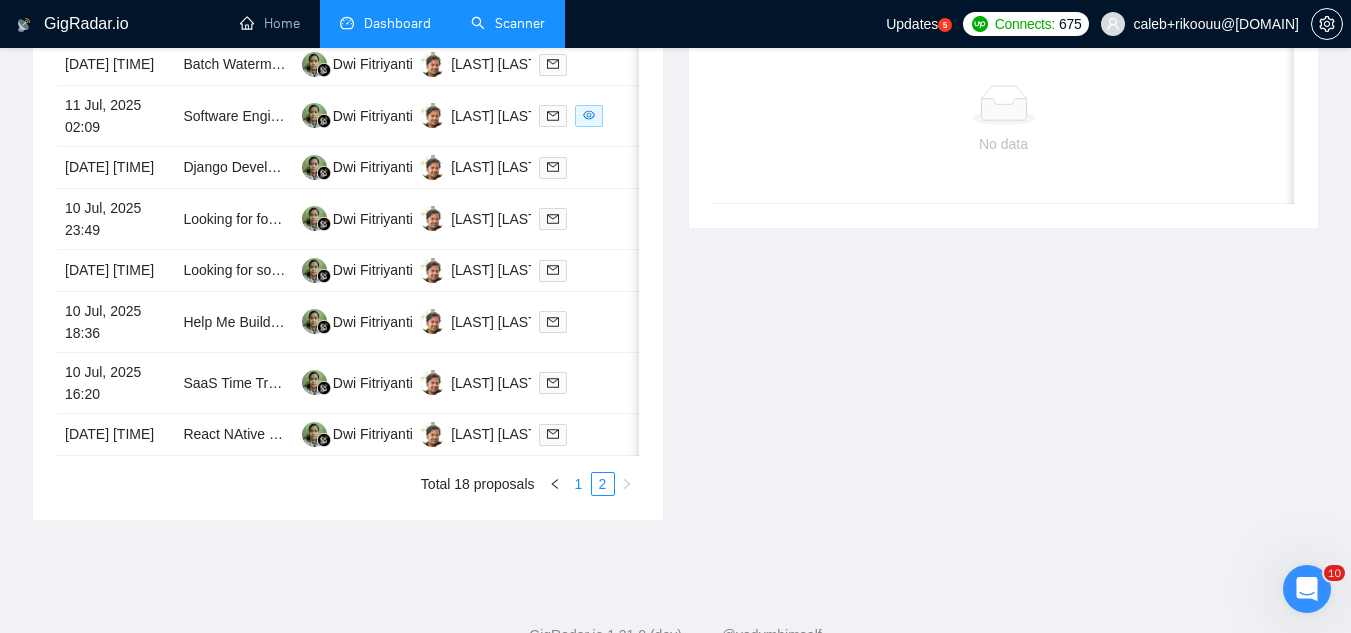 click on "1" at bounding box center [579, 484] 